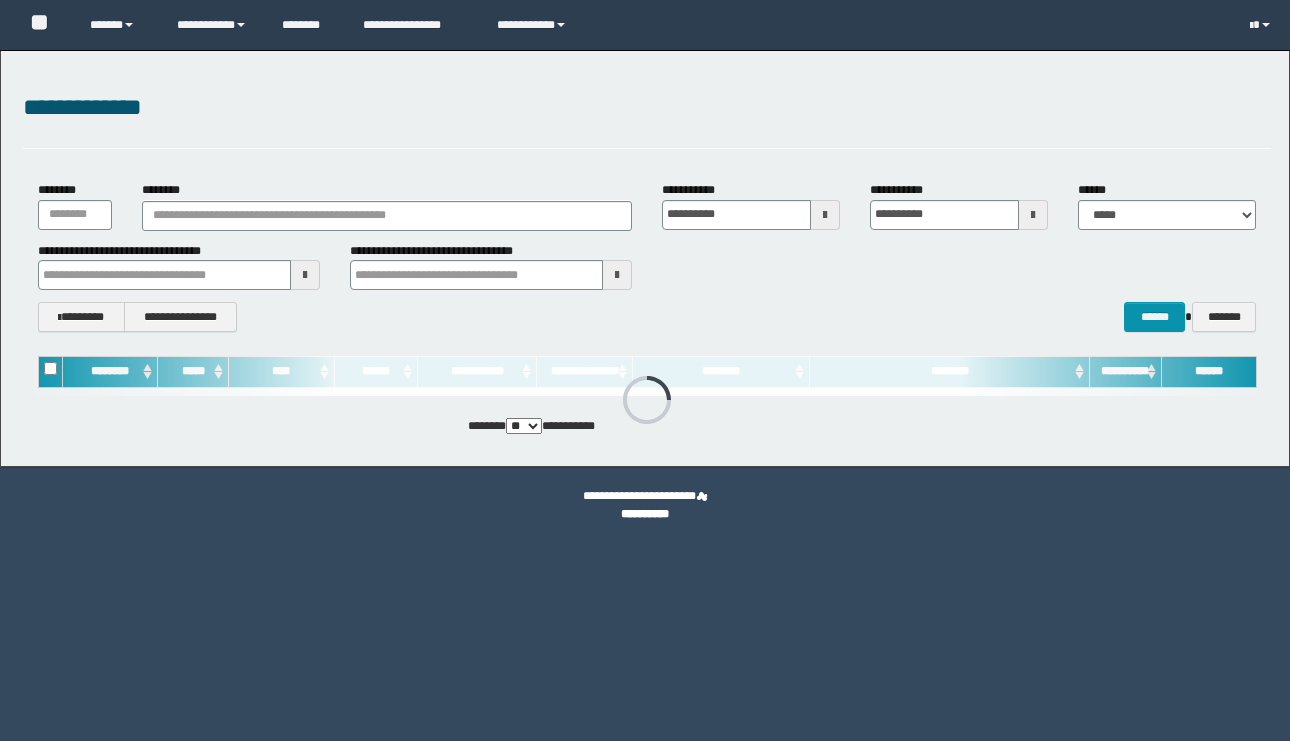 scroll, scrollTop: 0, scrollLeft: 0, axis: both 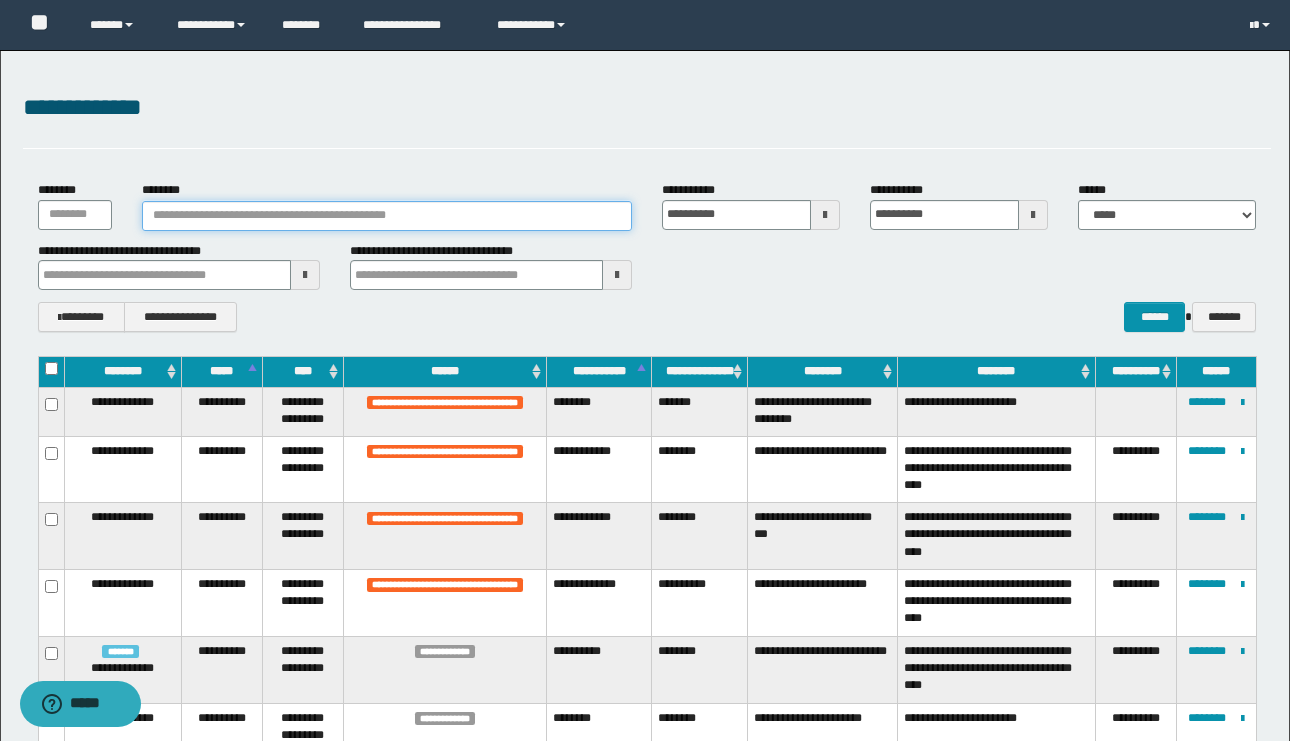 click on "********" at bounding box center (387, 216) 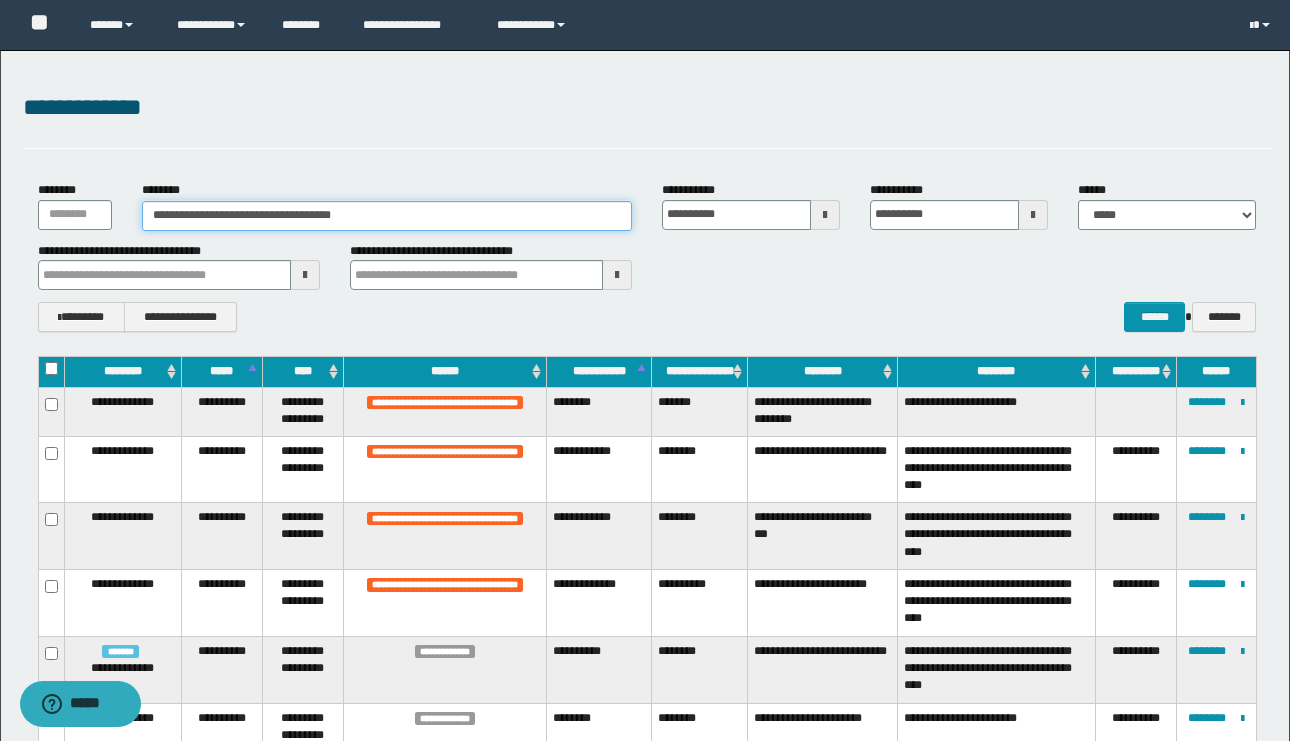 type on "**********" 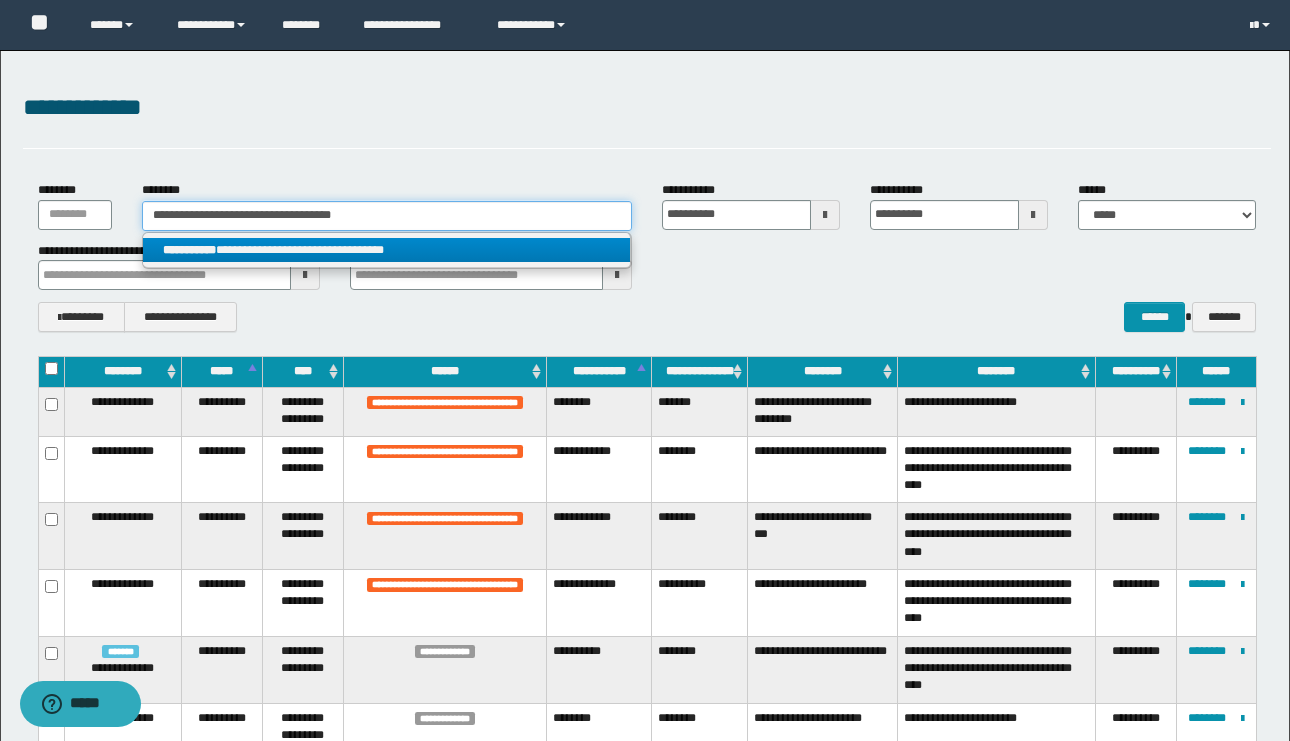 type on "**********" 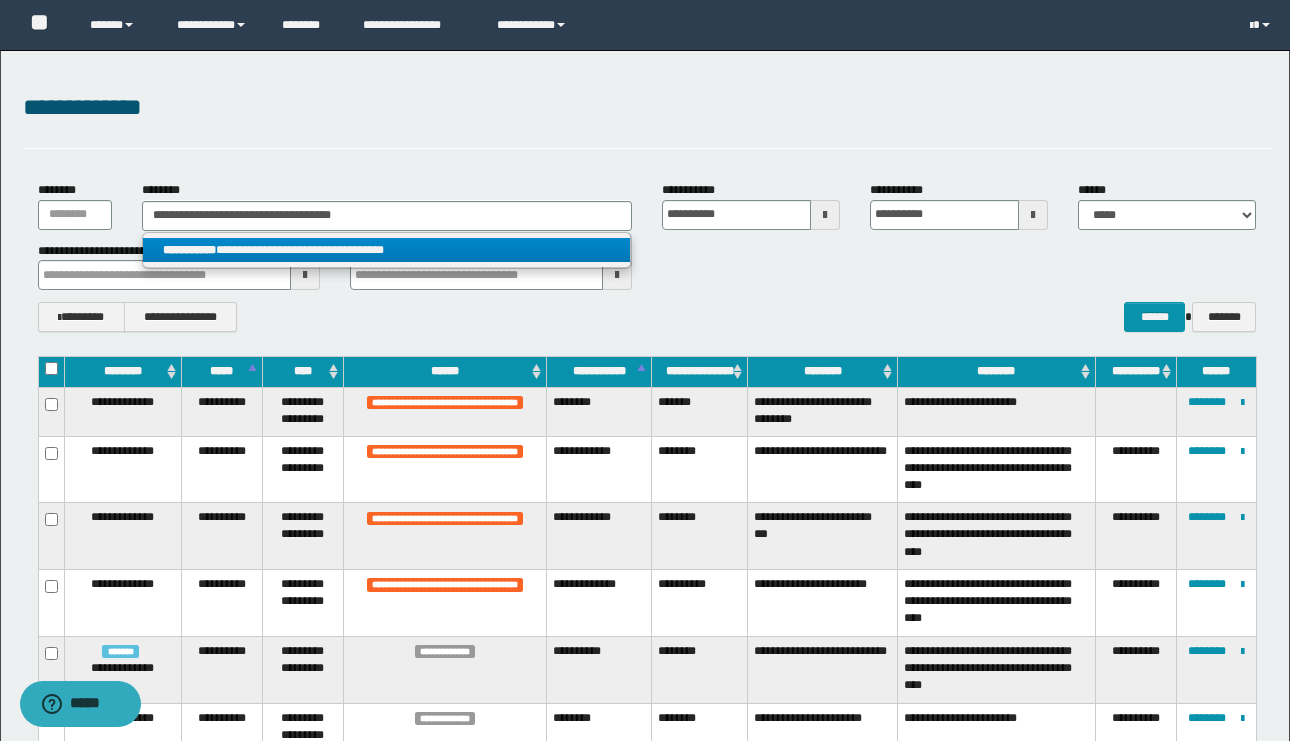 click on "**********" at bounding box center (386, 250) 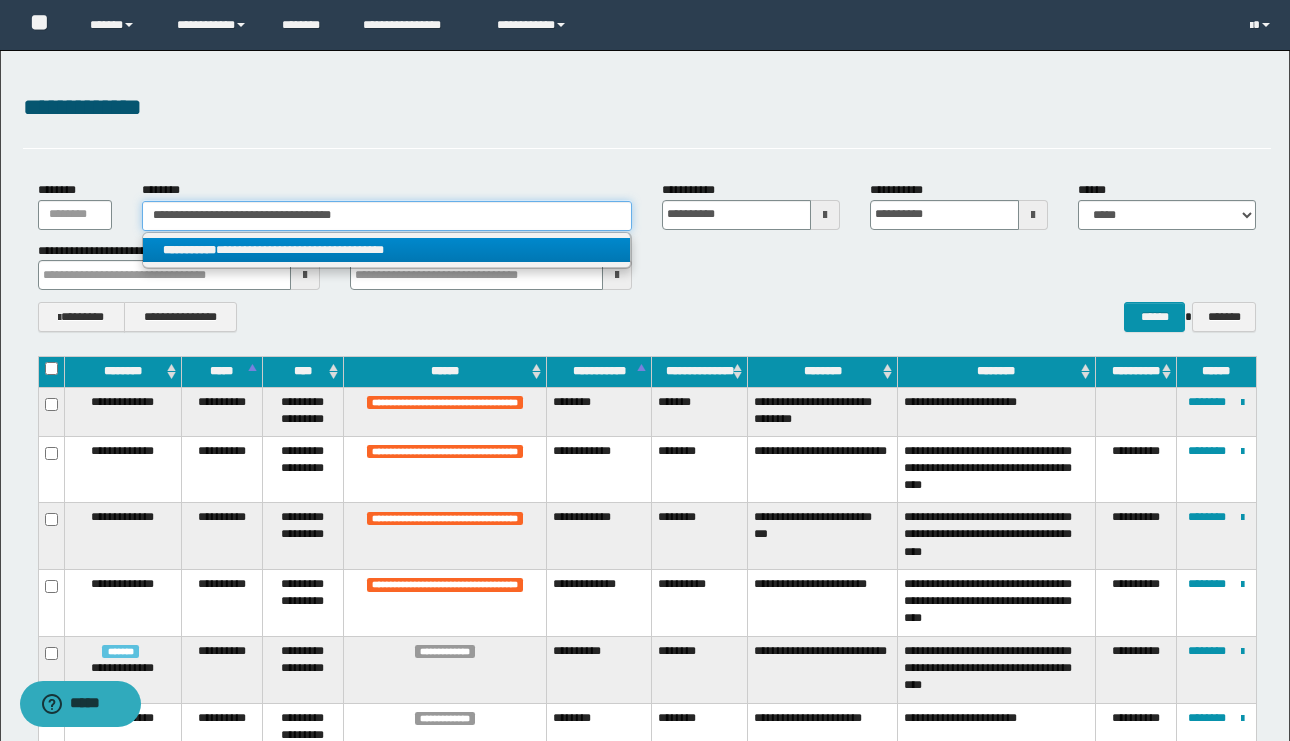 type 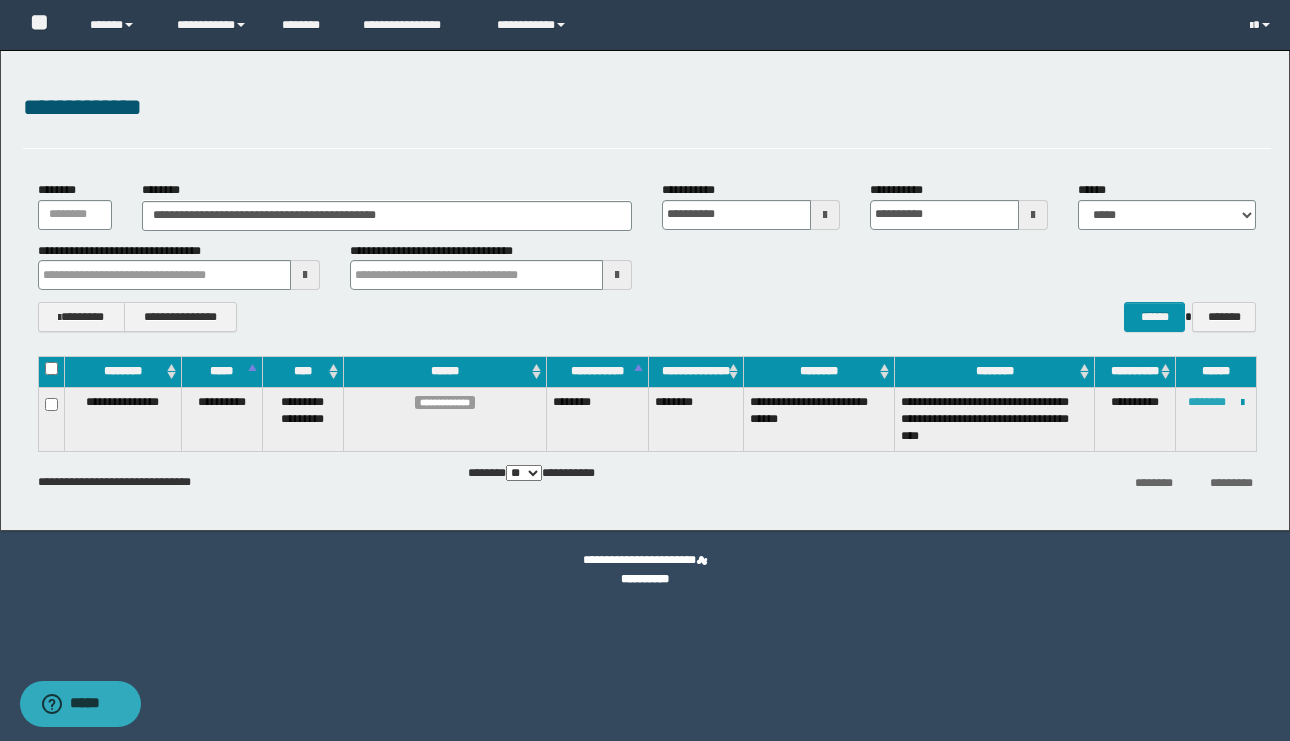 click on "********" at bounding box center [1207, 402] 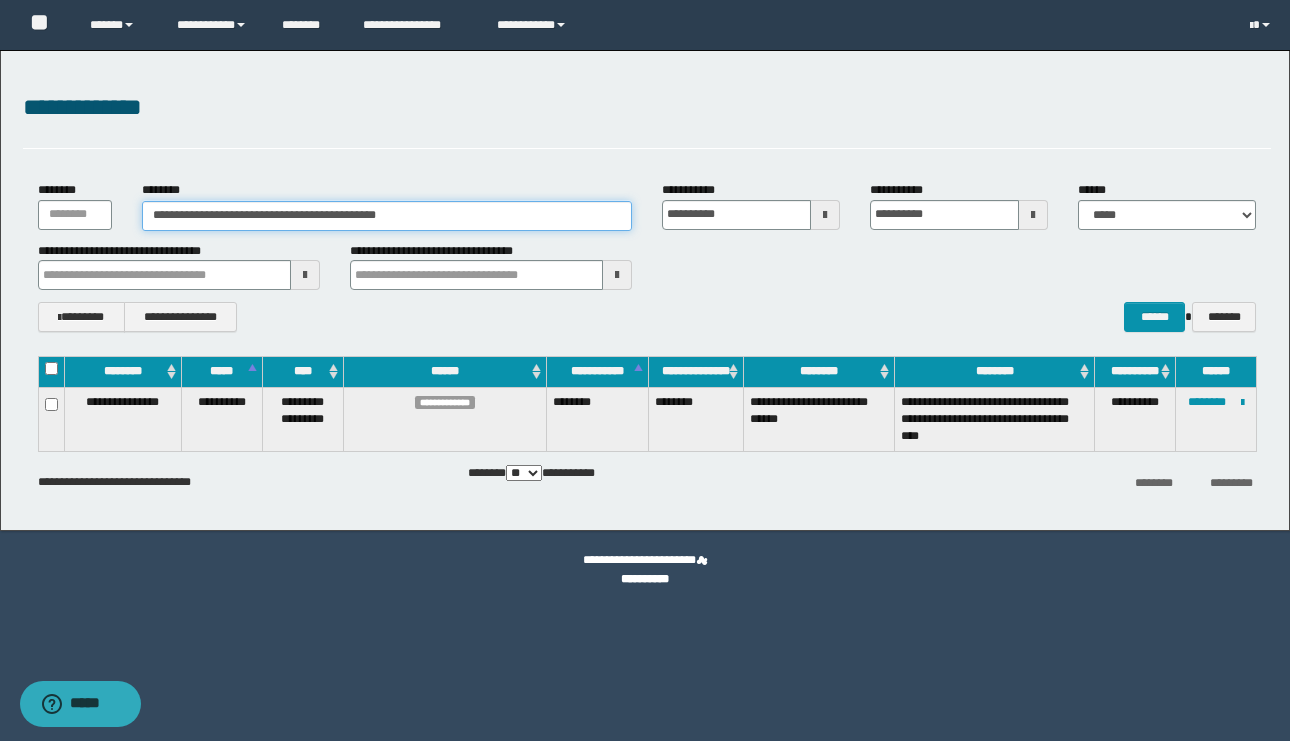 drag, startPoint x: 492, startPoint y: 224, endPoint x: 0, endPoint y: 100, distance: 507.38547 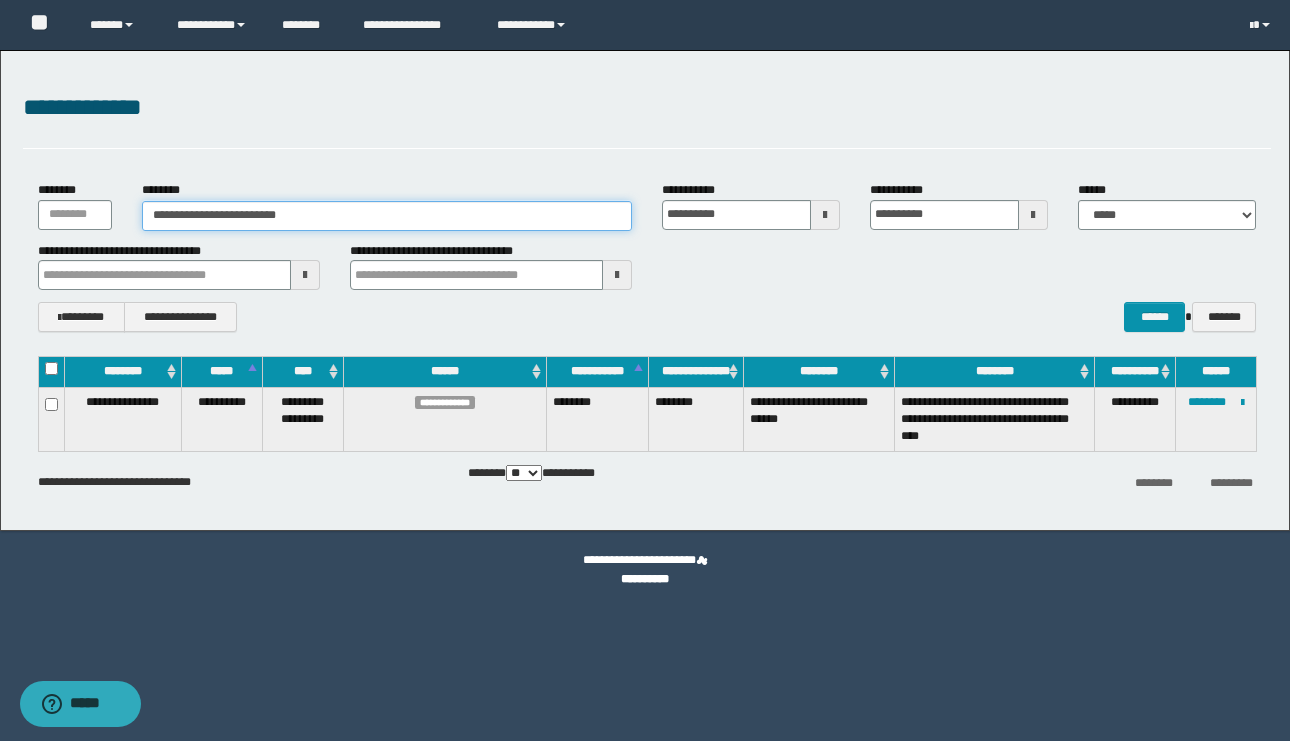 type on "**********" 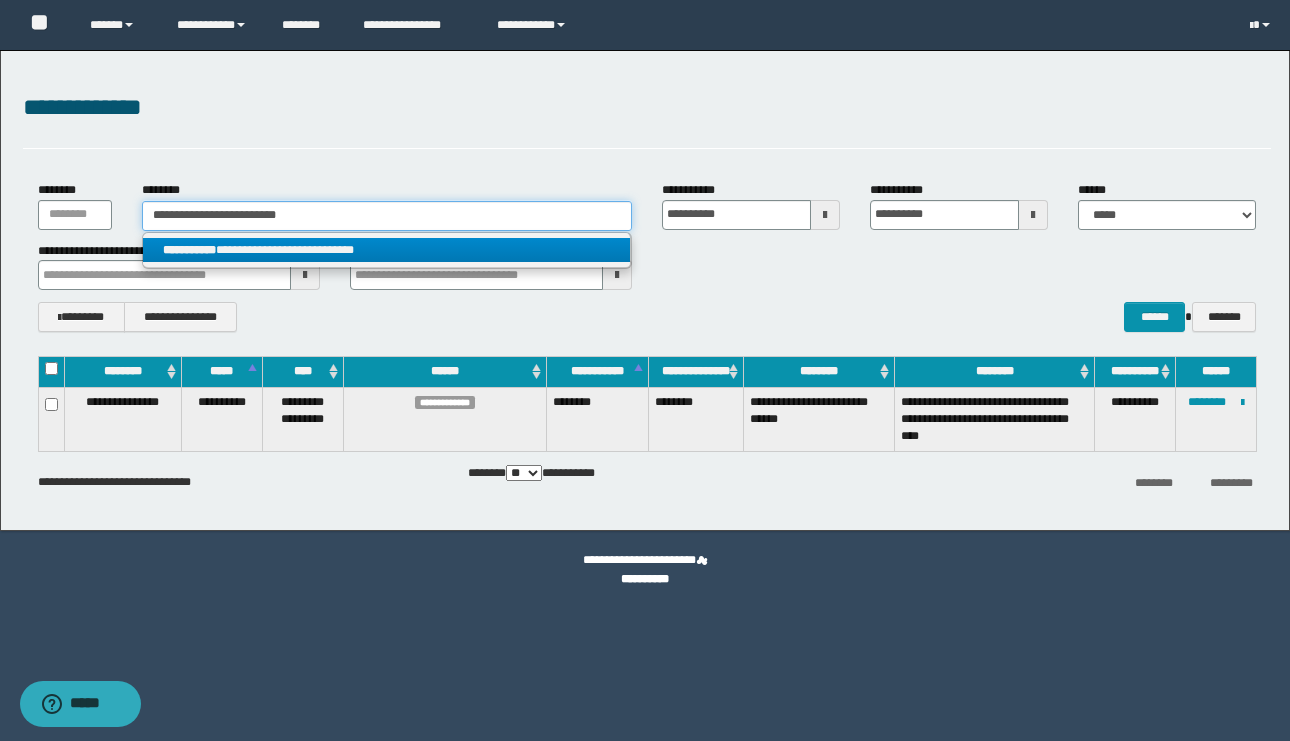 type on "**********" 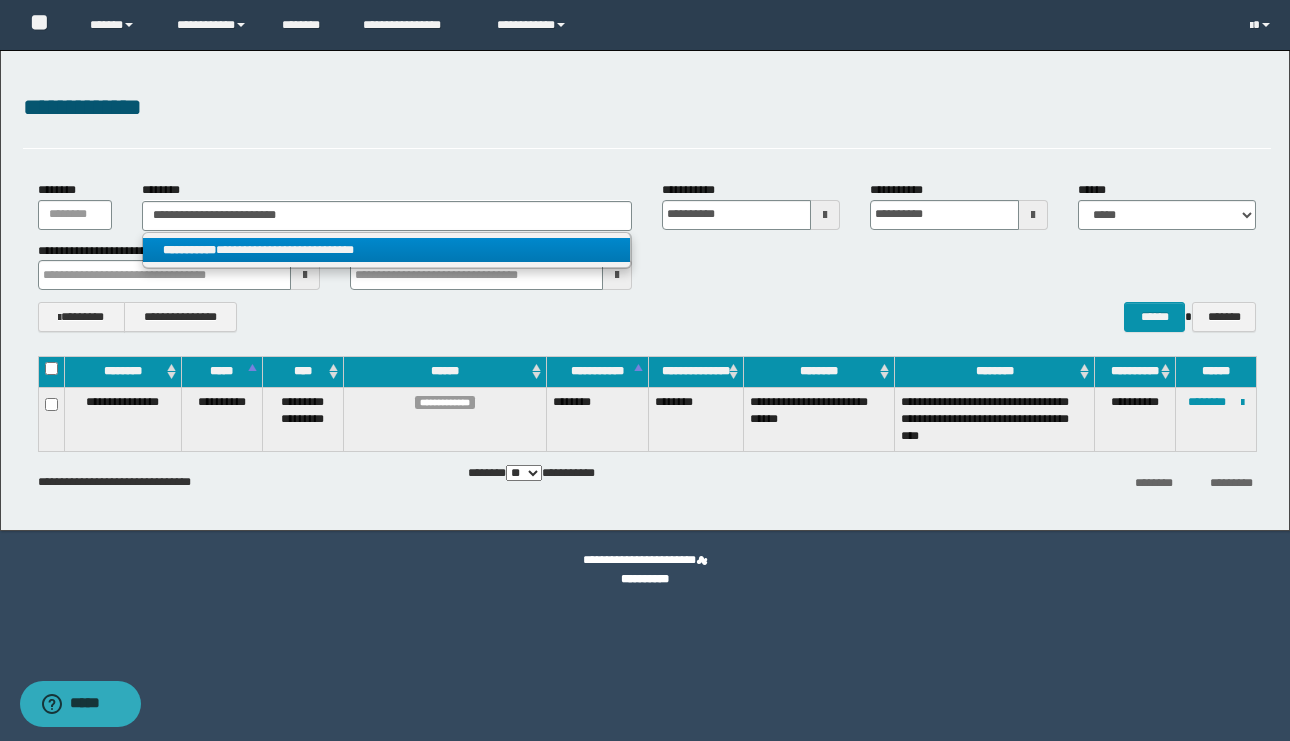 click on "**********" at bounding box center (386, 250) 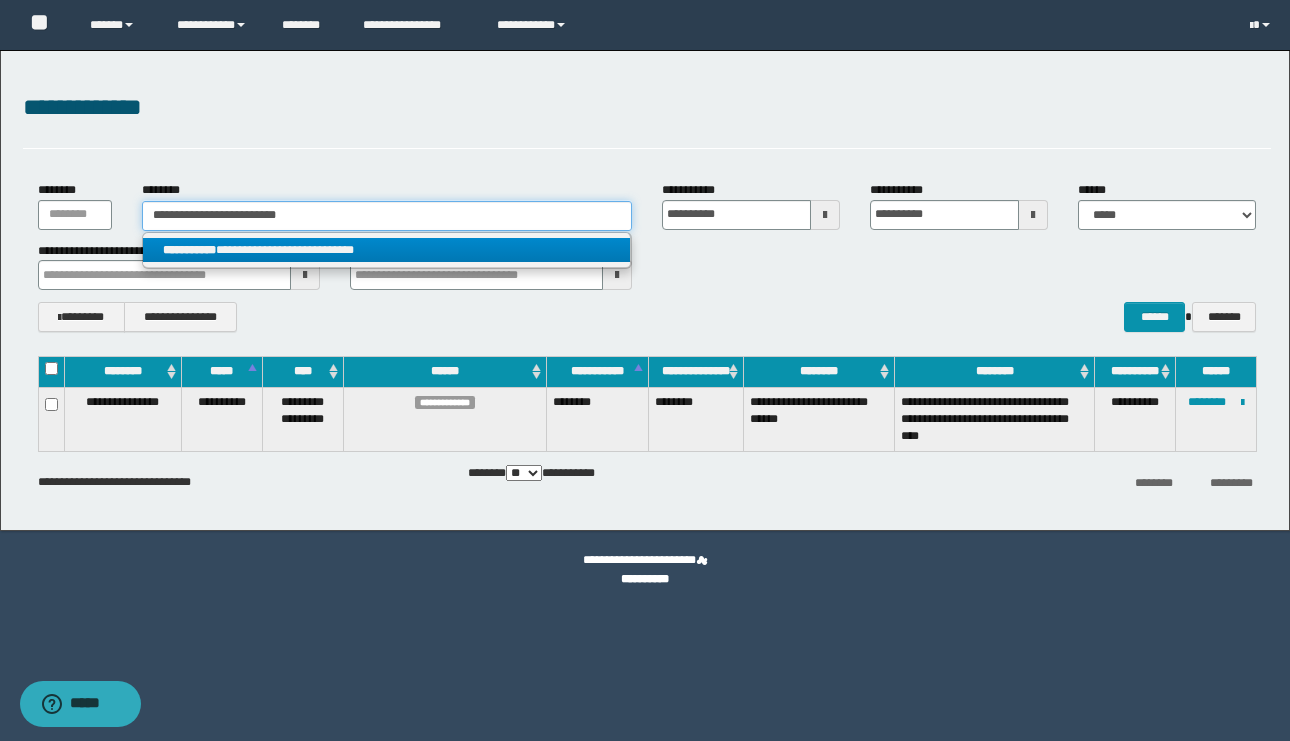 type 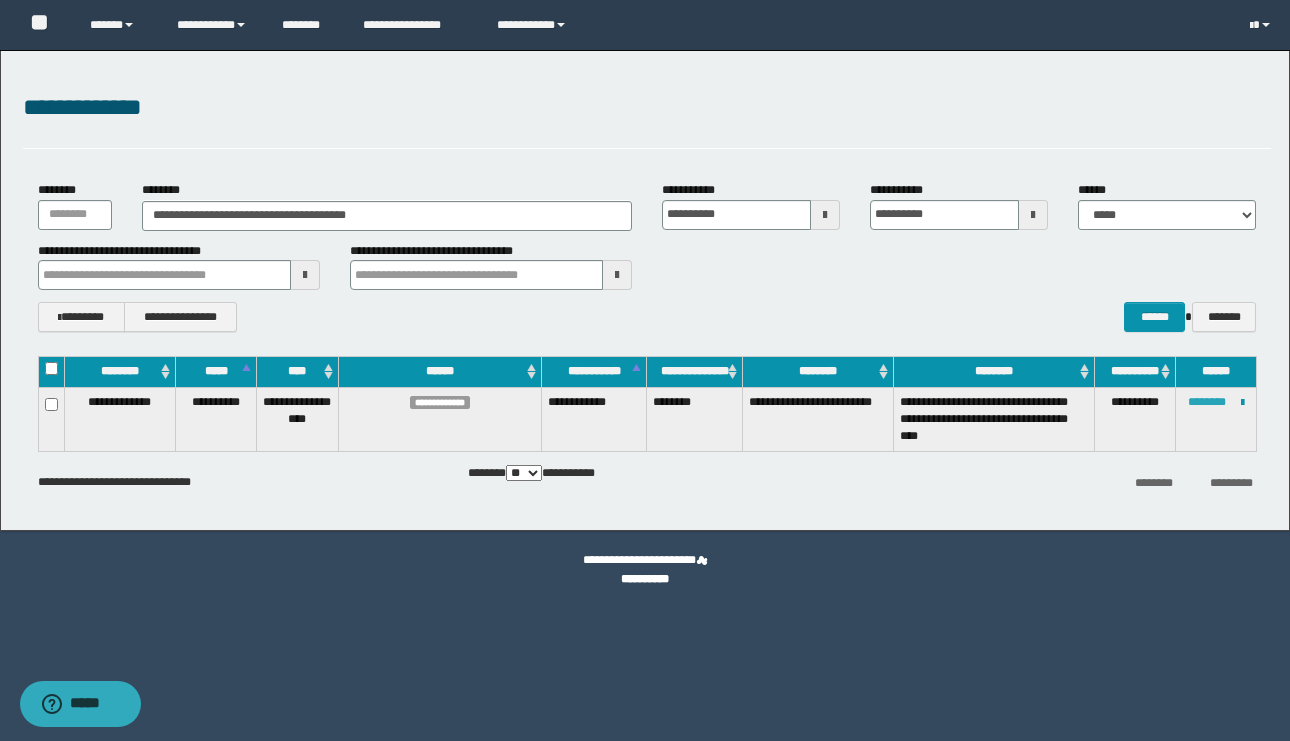 click on "********" at bounding box center [1207, 402] 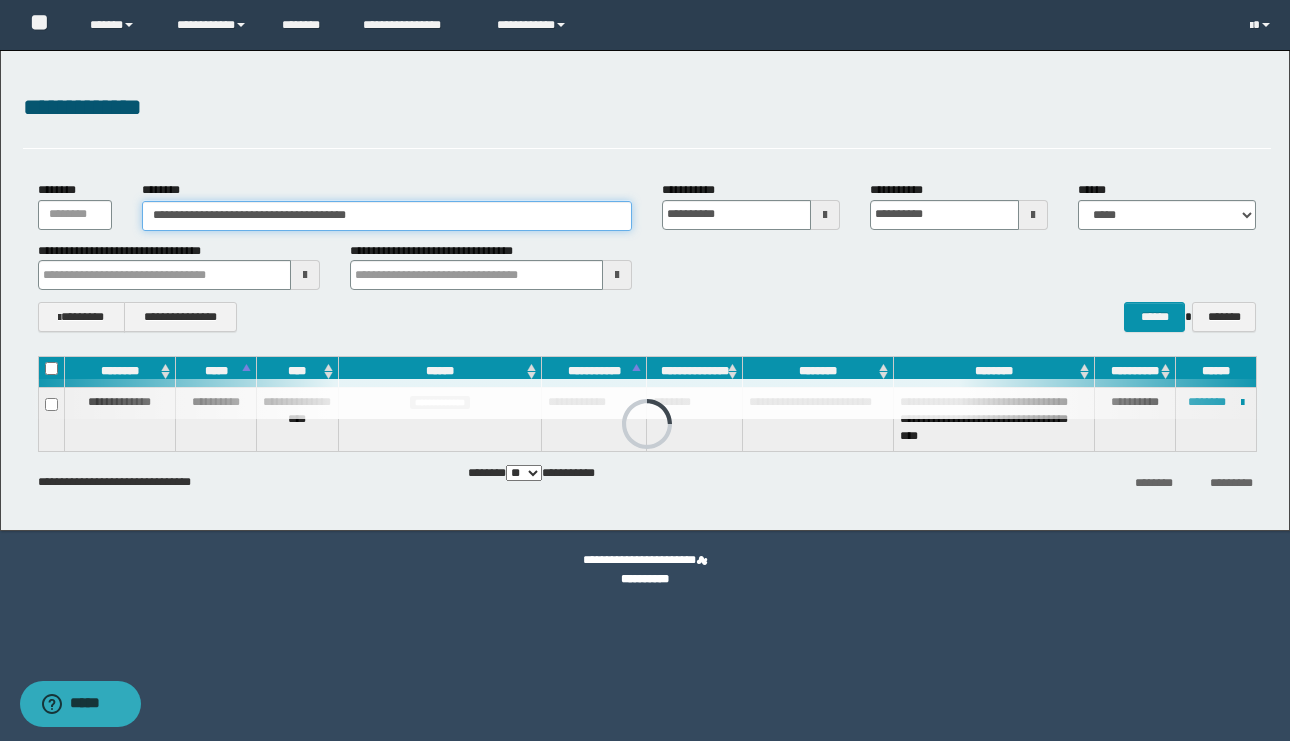 drag, startPoint x: 458, startPoint y: 220, endPoint x: 3, endPoint y: 87, distance: 474.04007 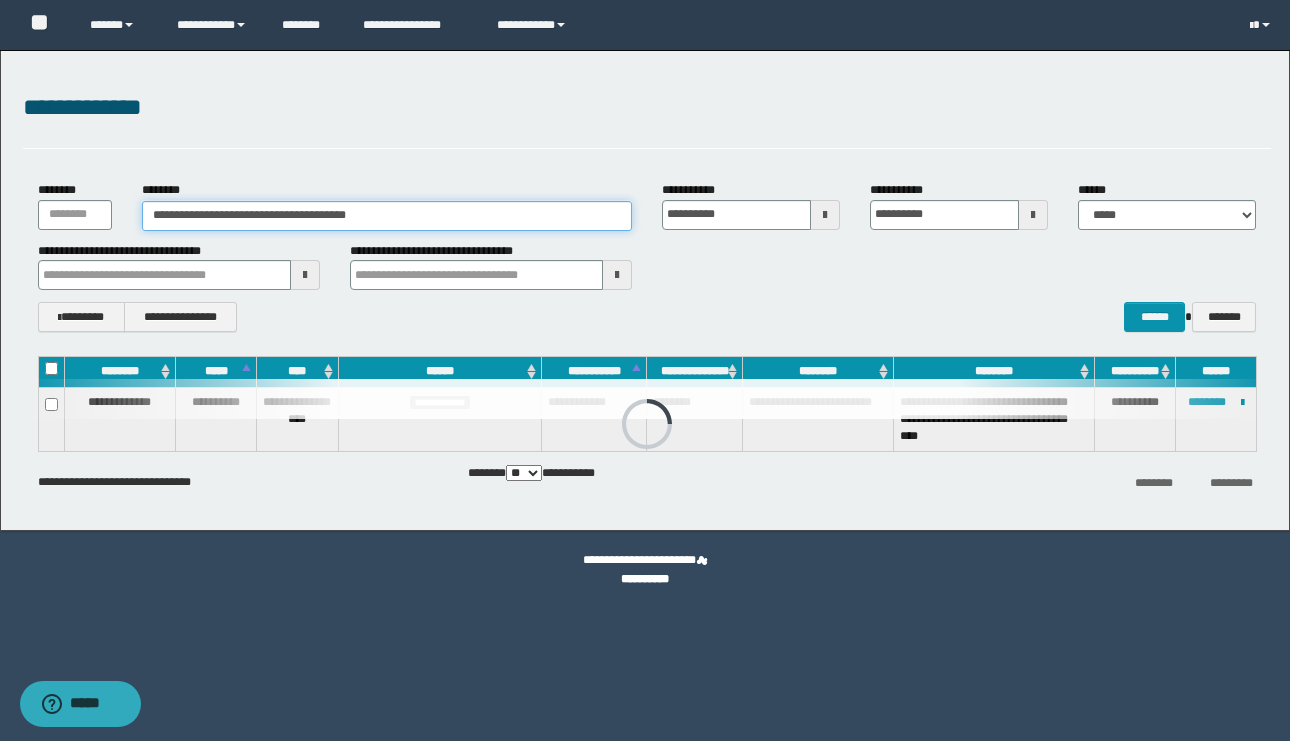 click on "**********" at bounding box center [645, 290] 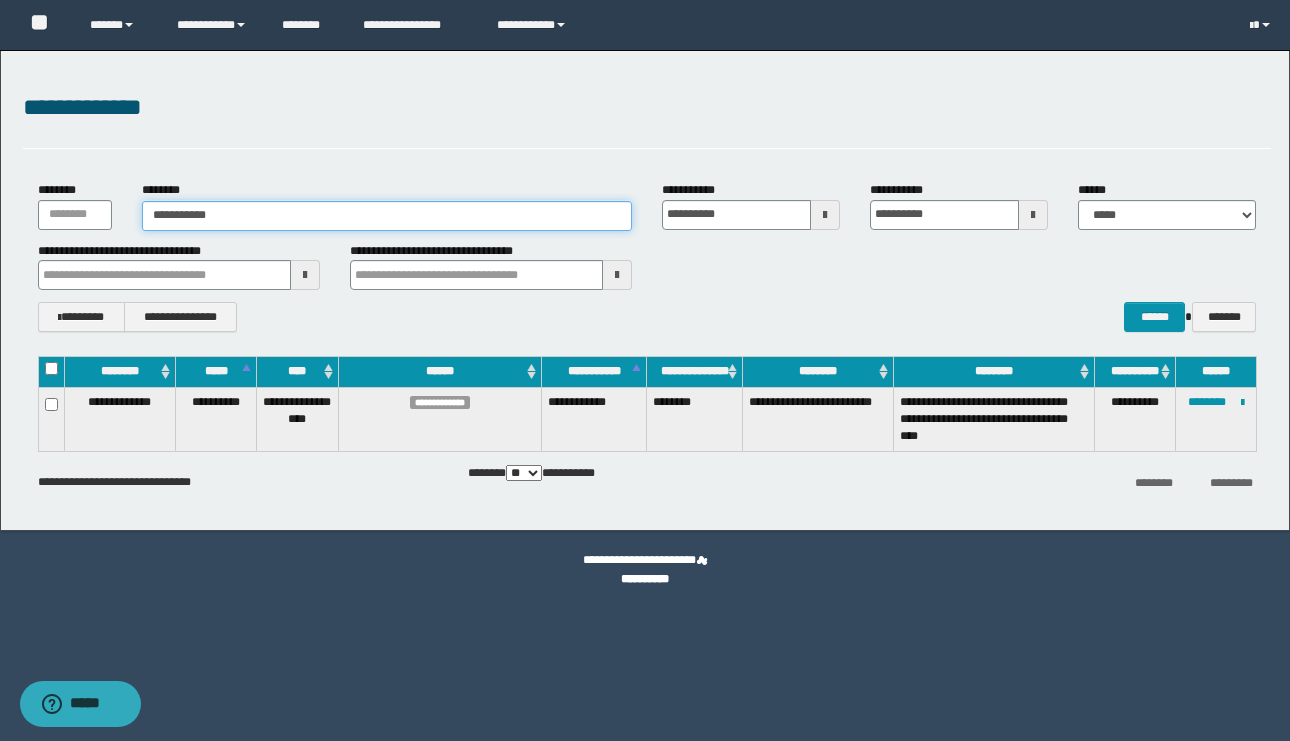 type on "**********" 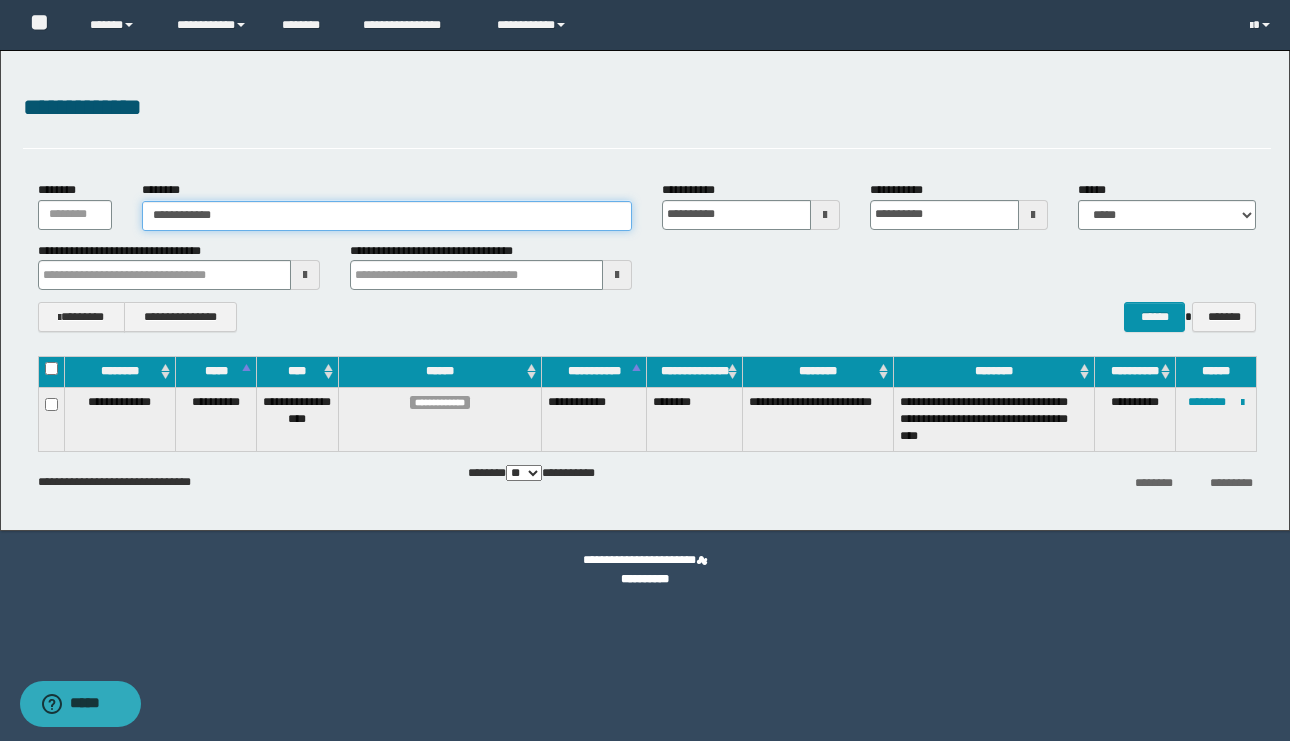 type on "**********" 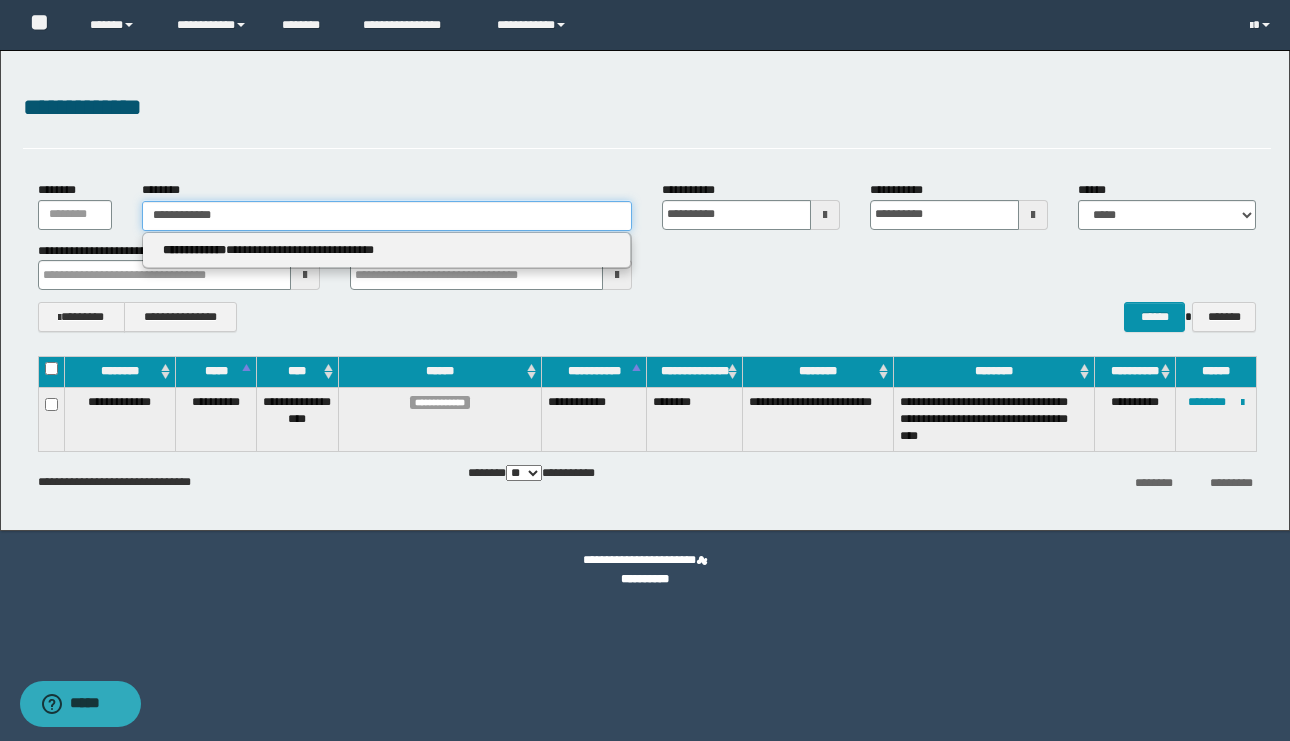 type on "**********" 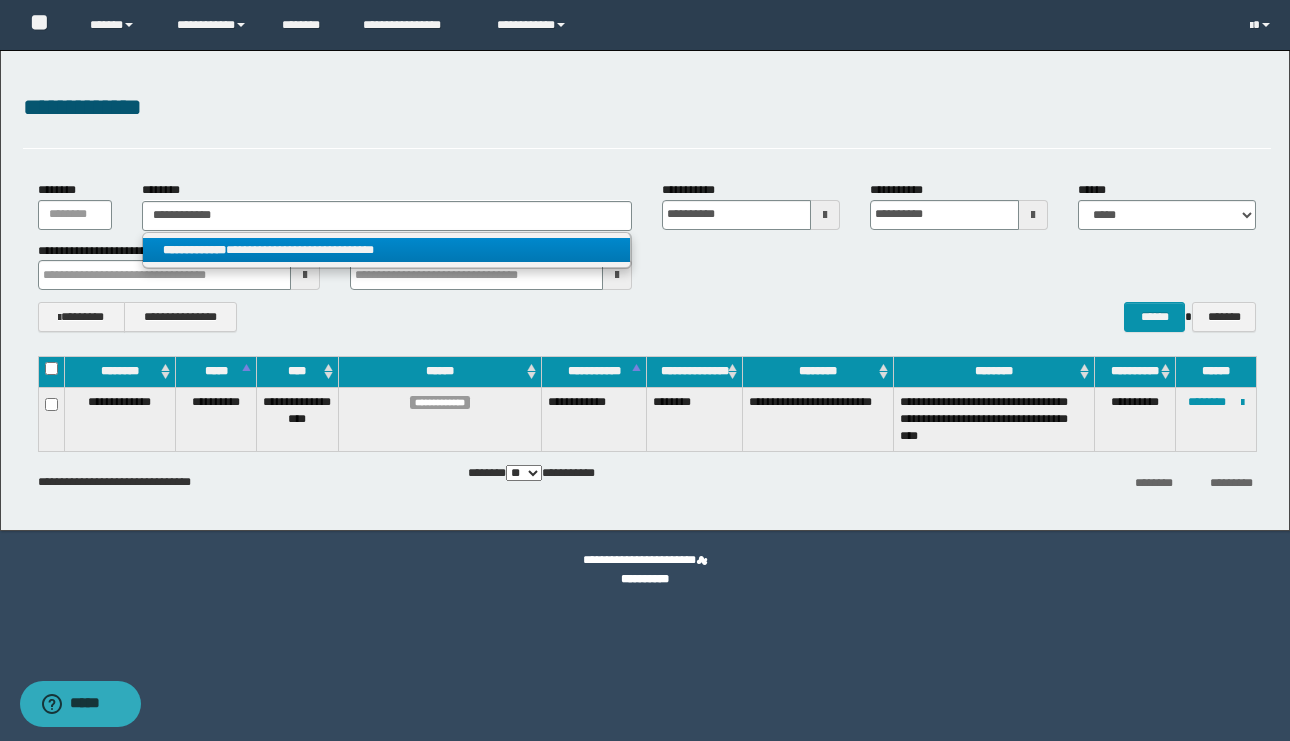 click on "**********" at bounding box center (386, 250) 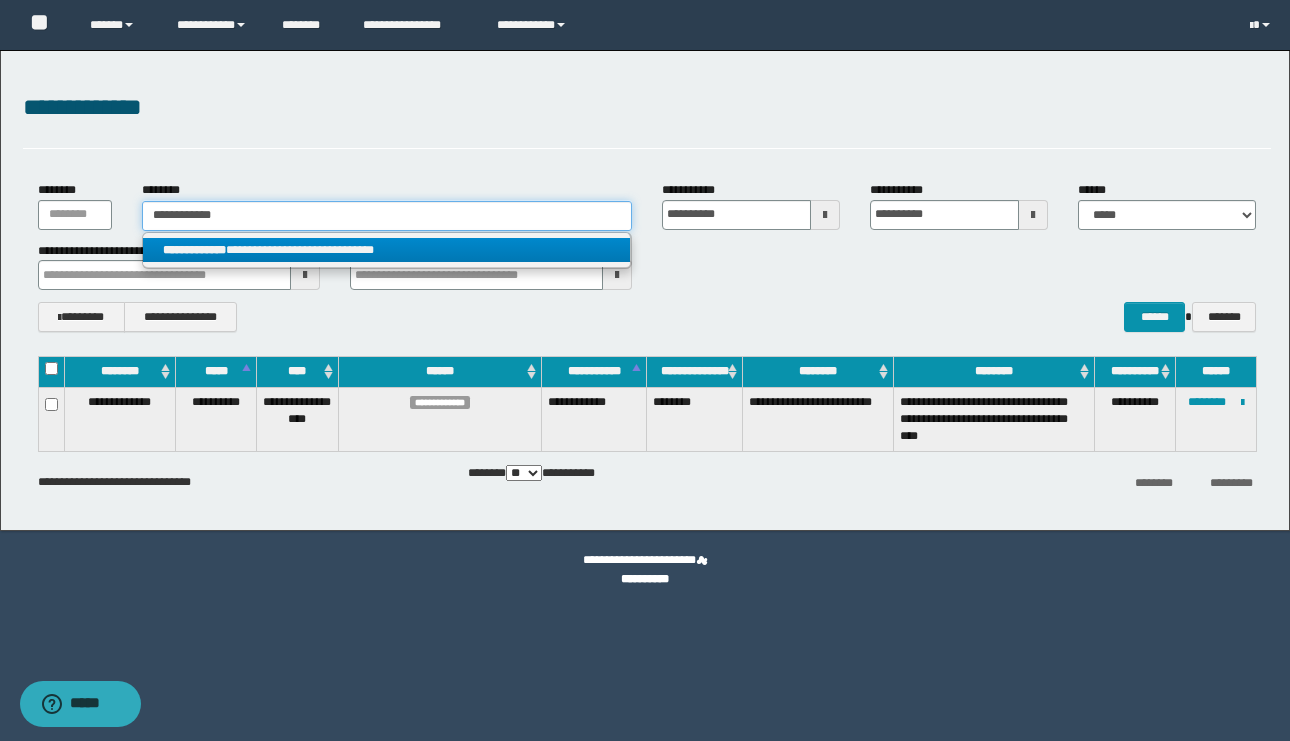 type 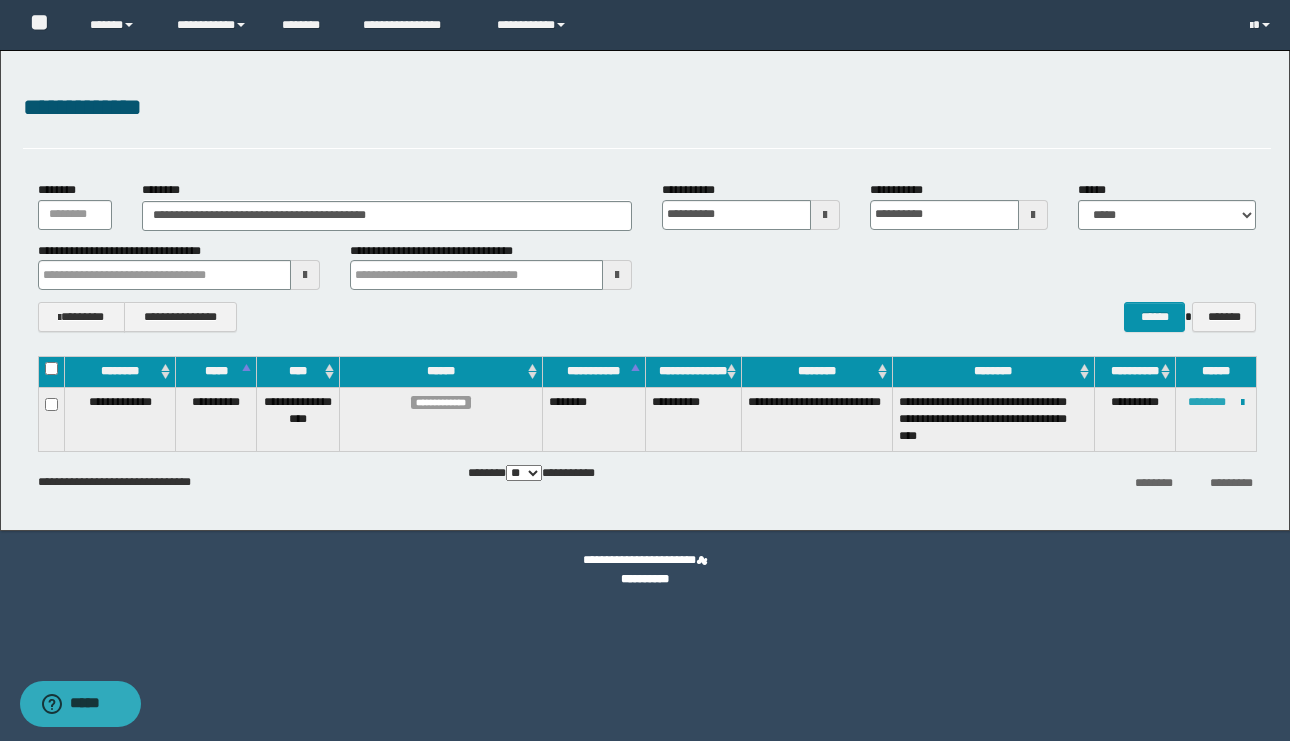 click on "********" at bounding box center (1207, 402) 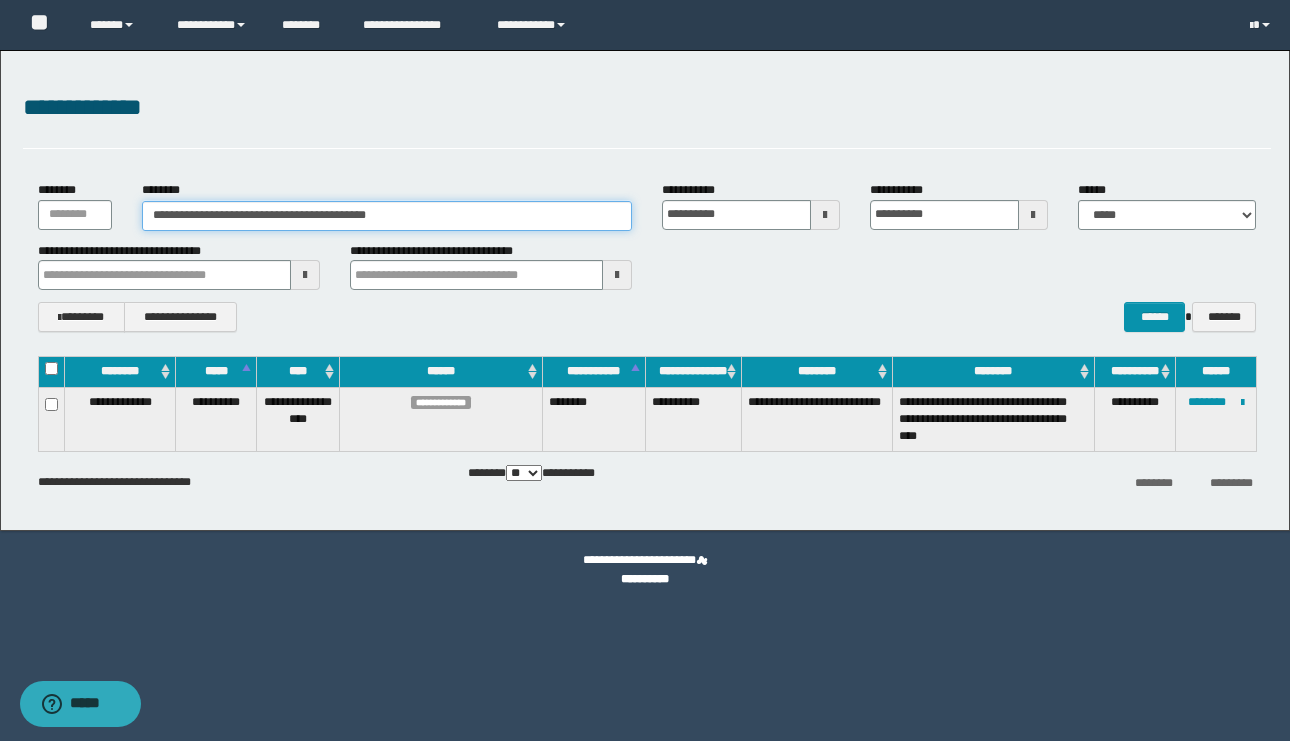 drag, startPoint x: 471, startPoint y: 216, endPoint x: 0, endPoint y: 59, distance: 496.4776 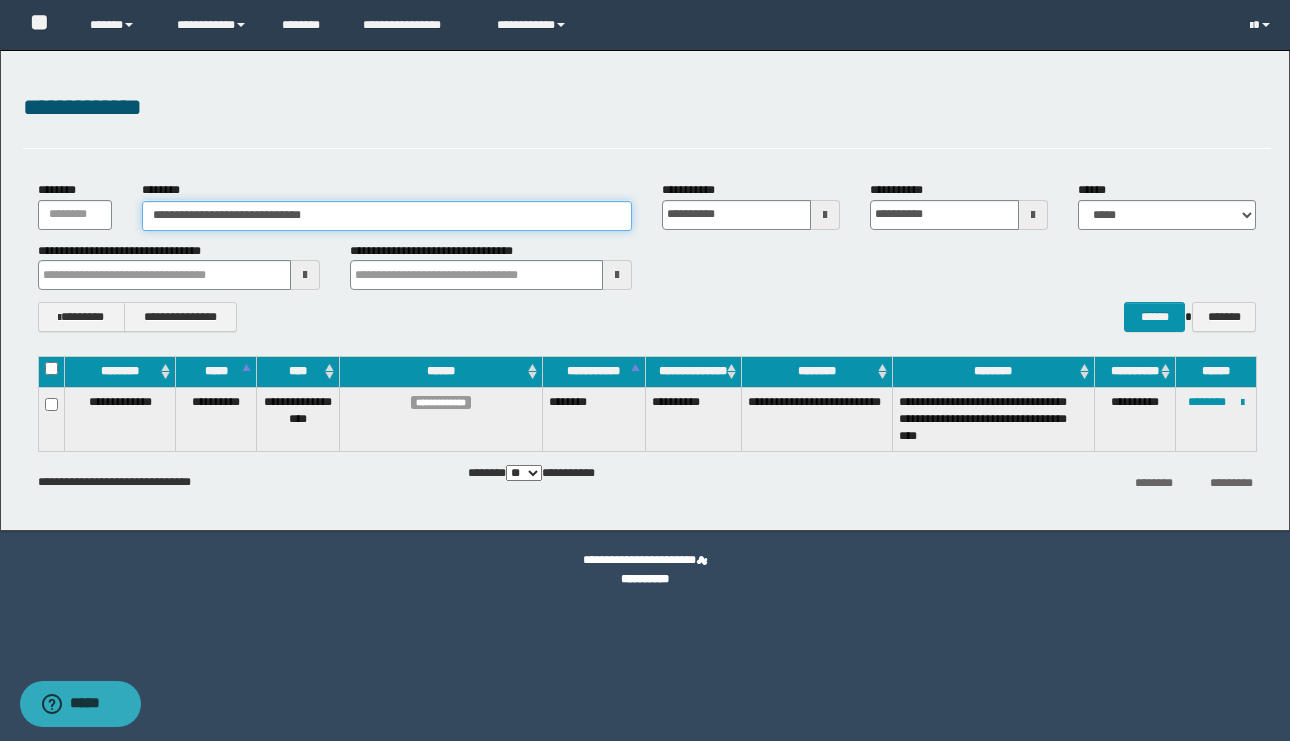 type on "**********" 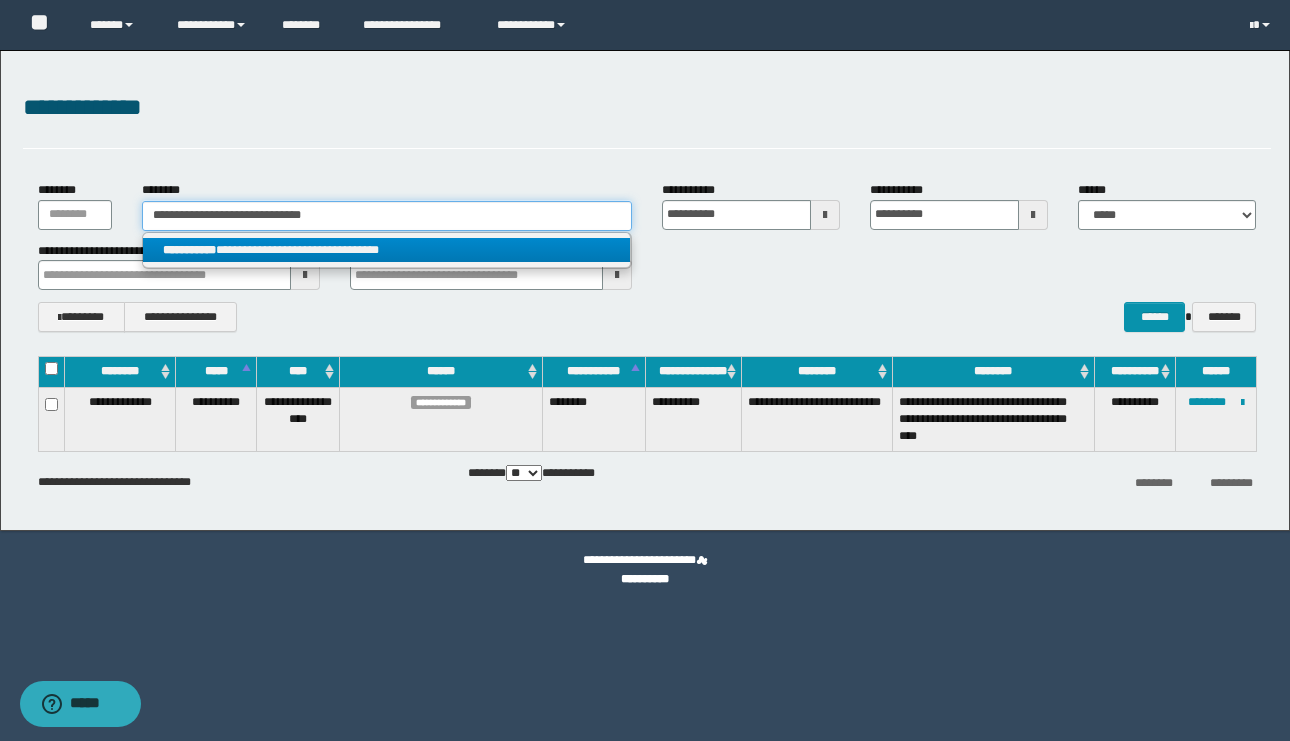 type on "**********" 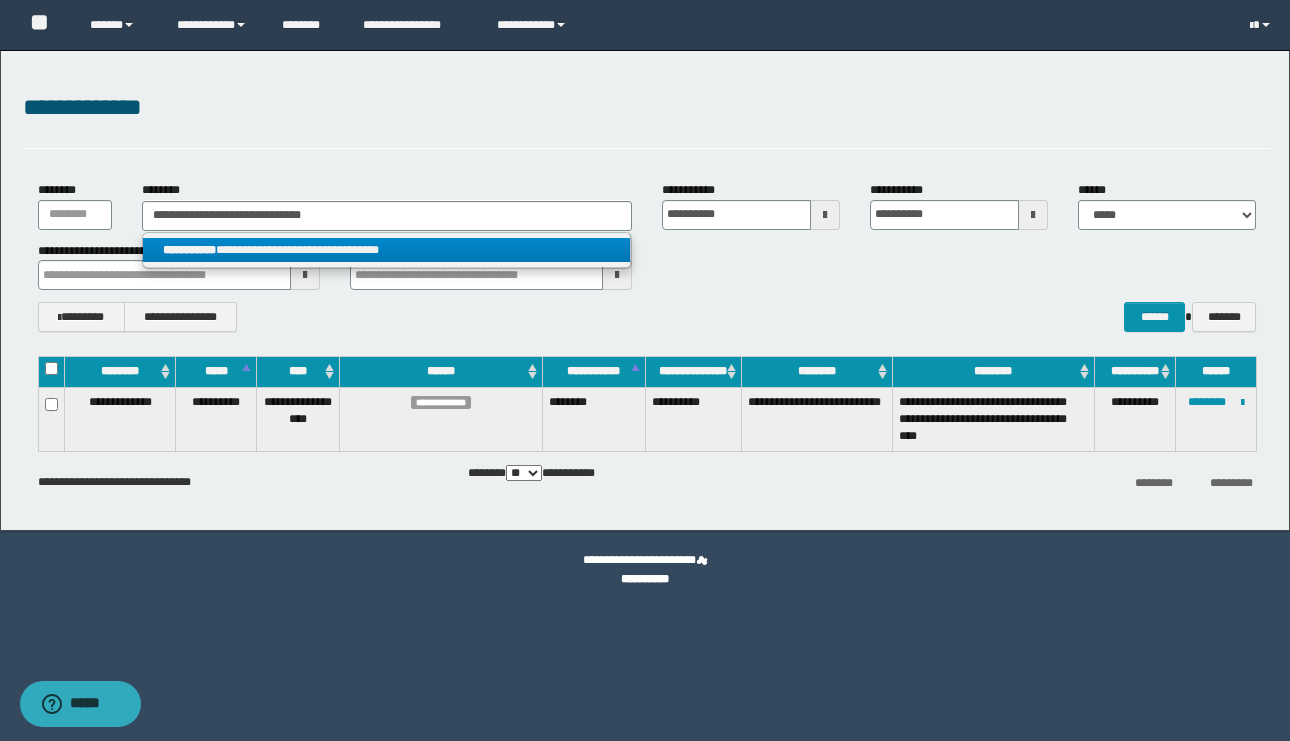 click on "**********" at bounding box center (386, 250) 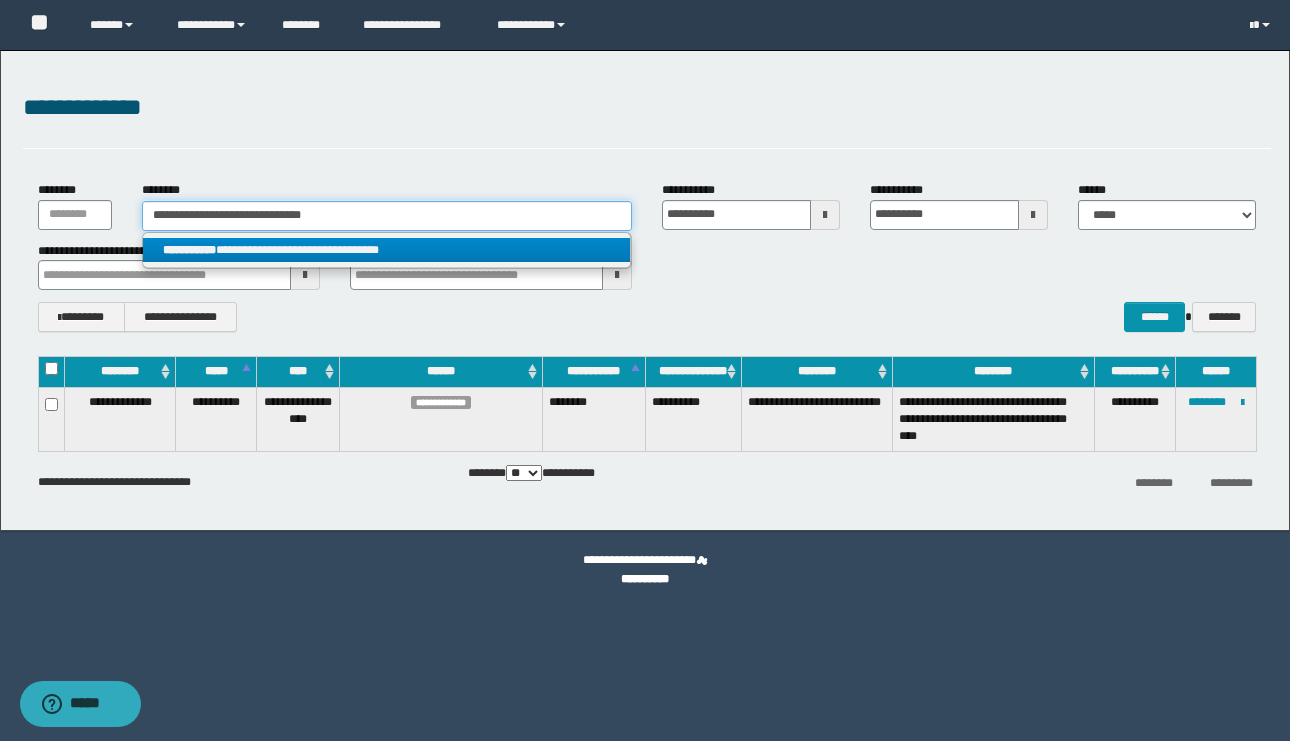 type 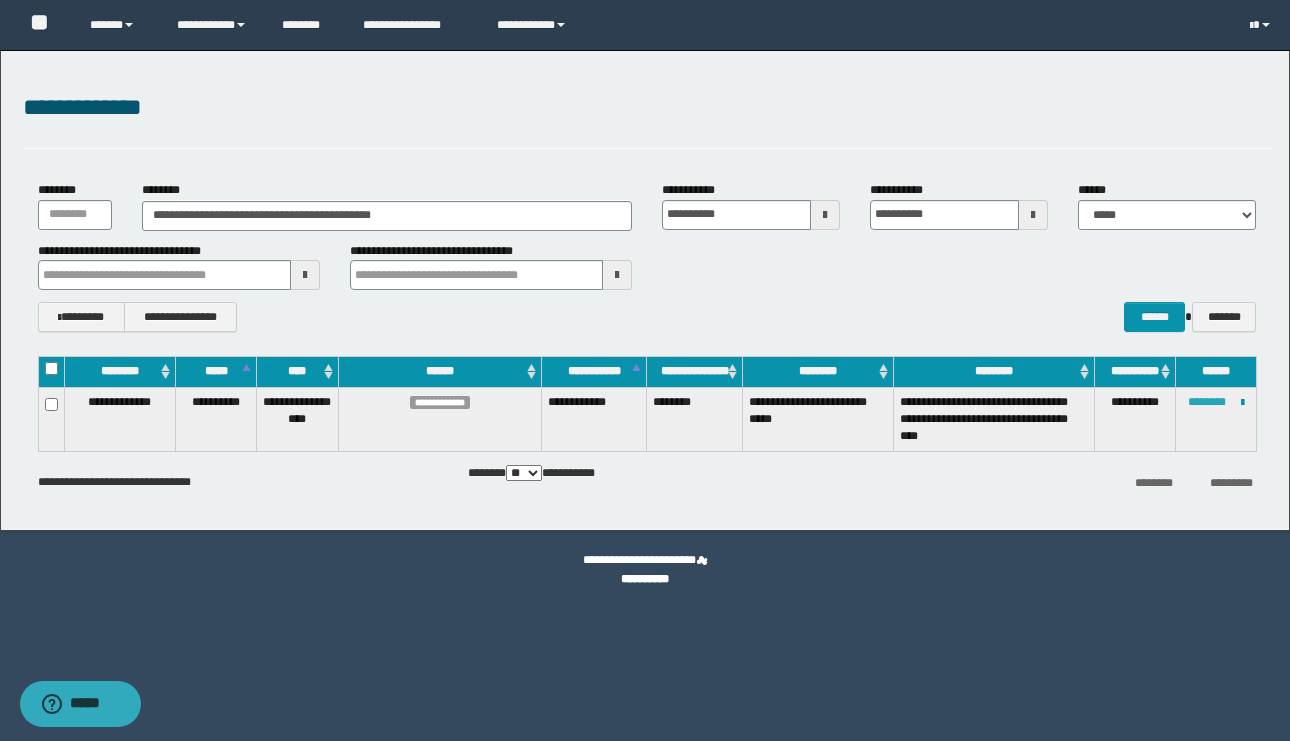 click on "********" at bounding box center [1207, 402] 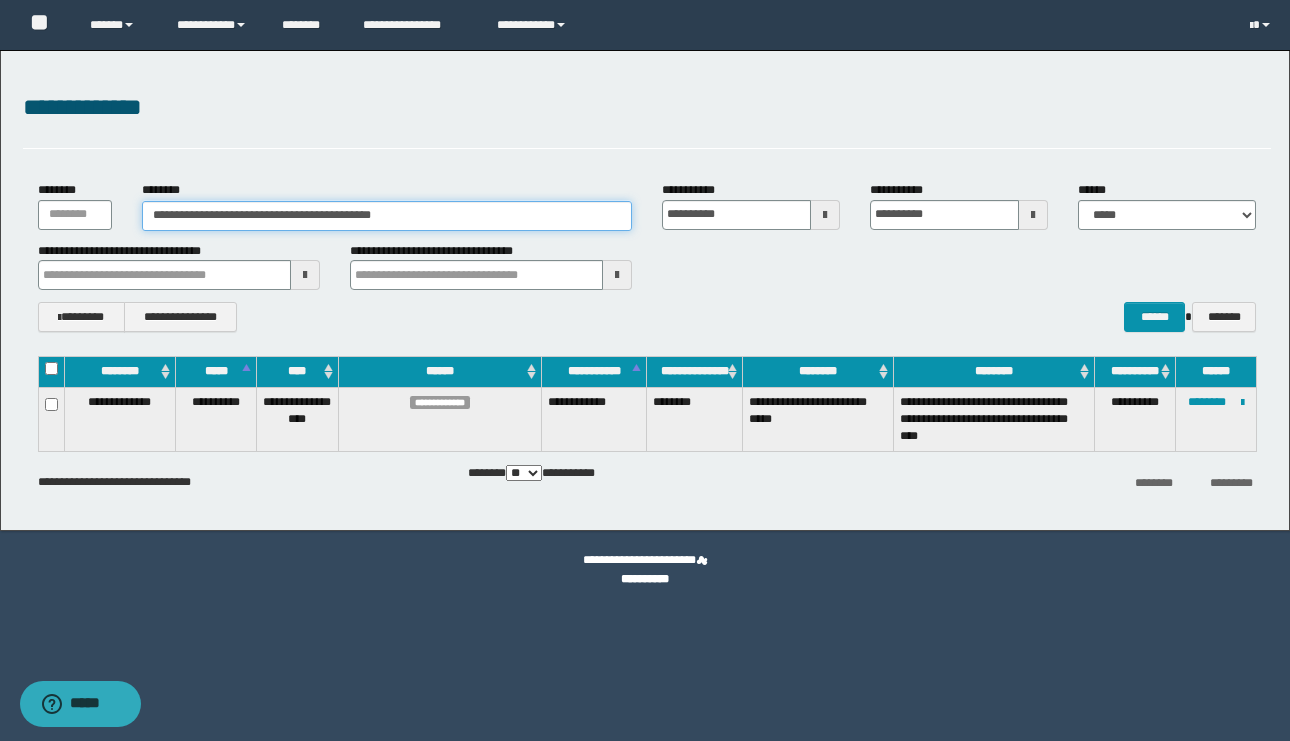drag, startPoint x: 518, startPoint y: 226, endPoint x: 0, endPoint y: 87, distance: 536.32544 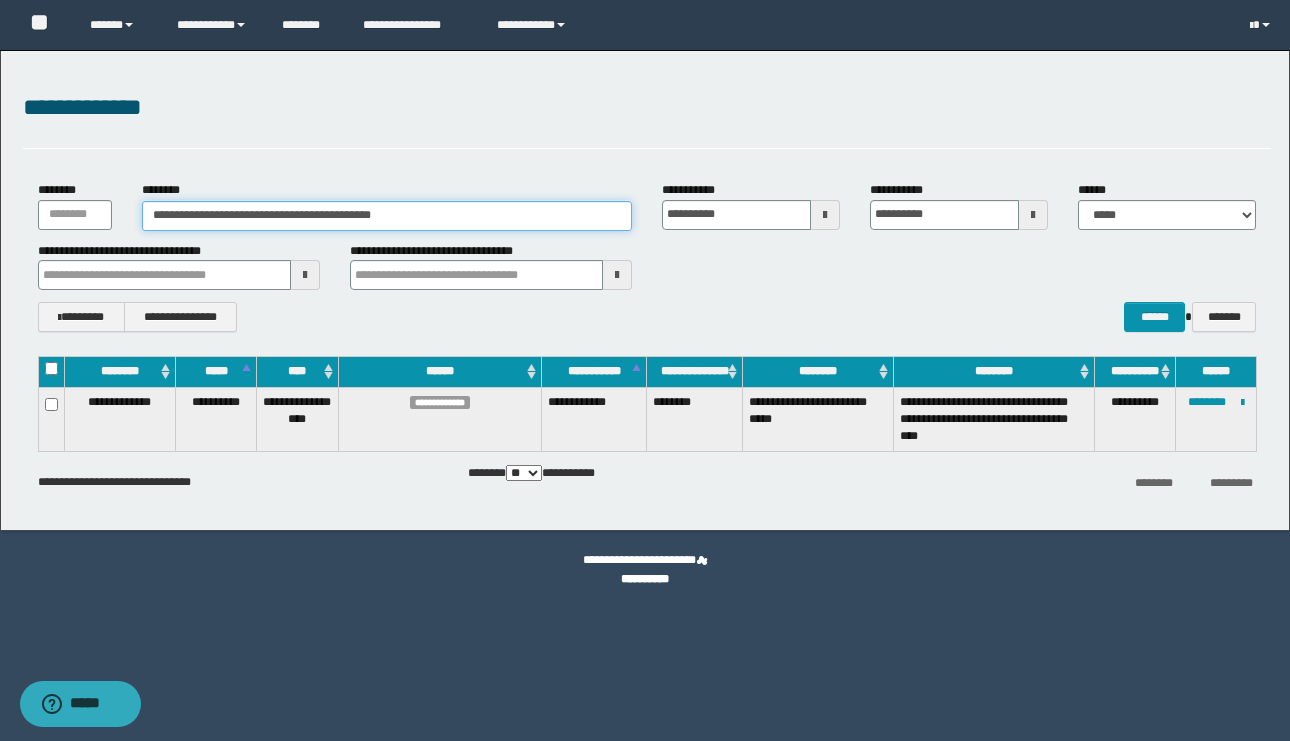 paste 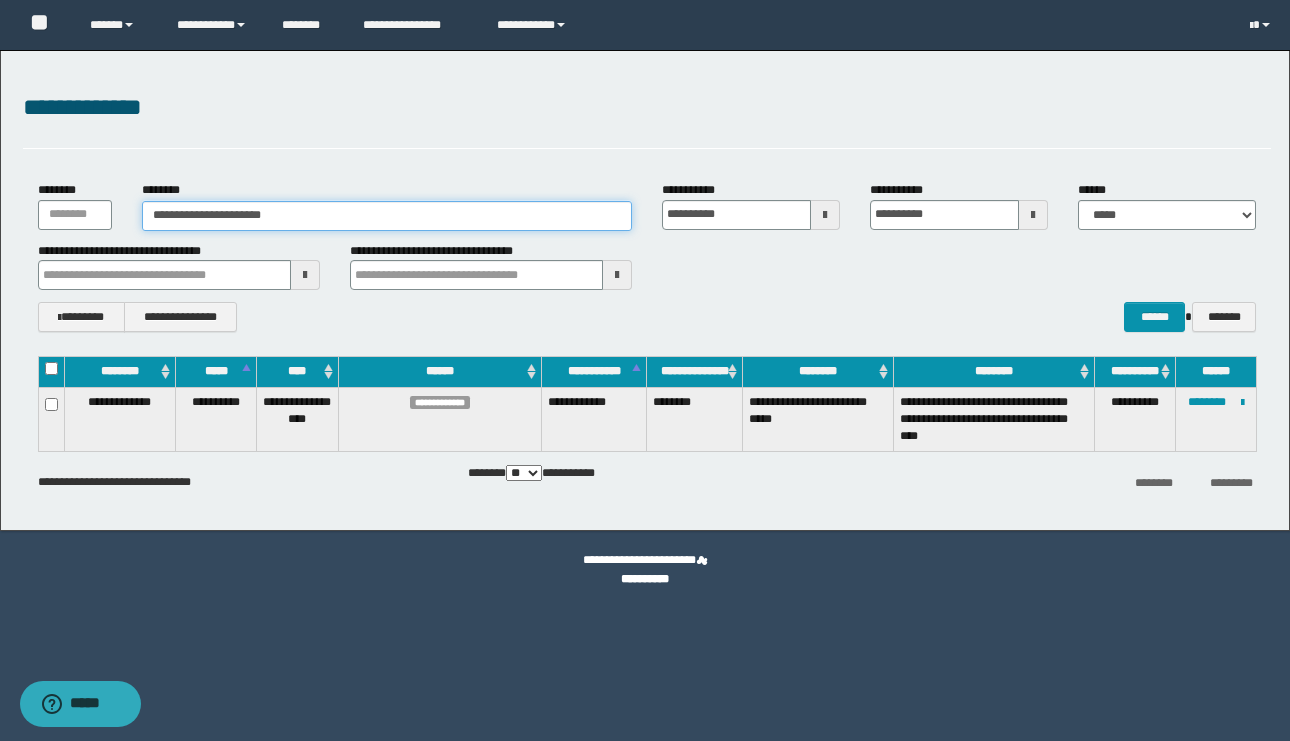 type on "**********" 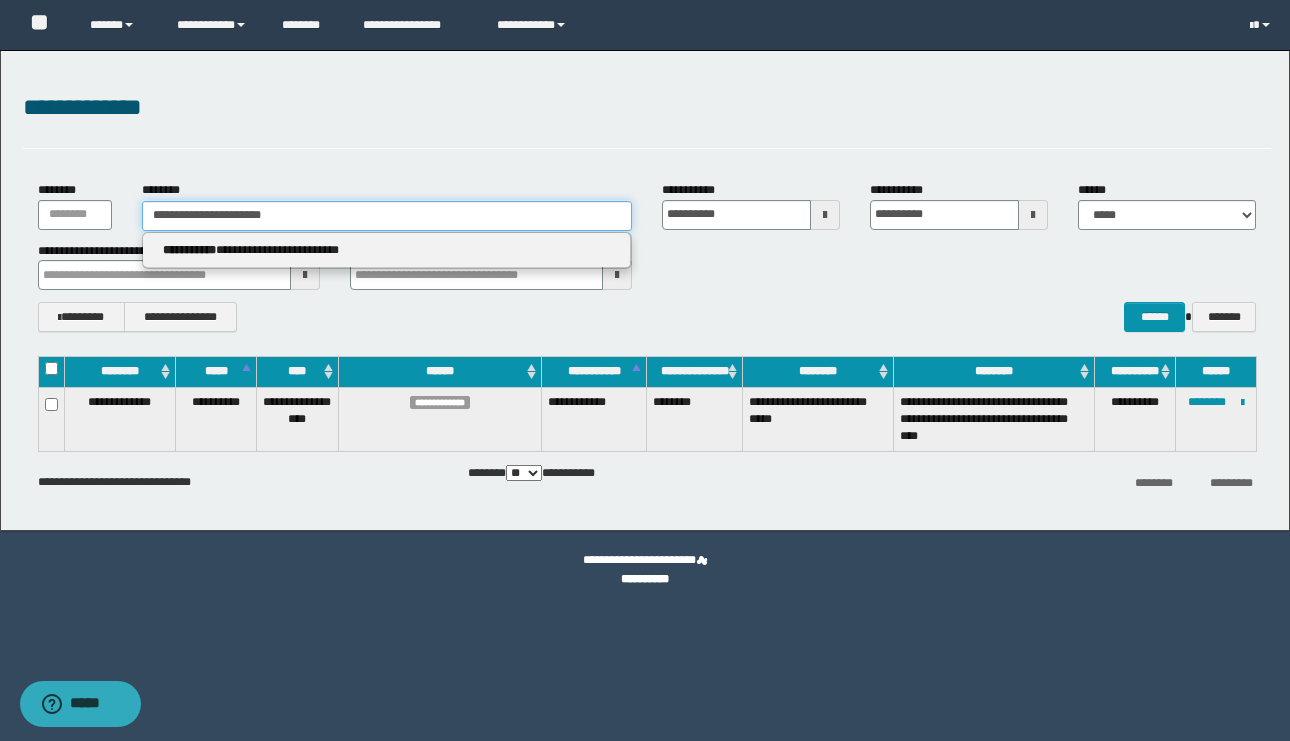 type on "**********" 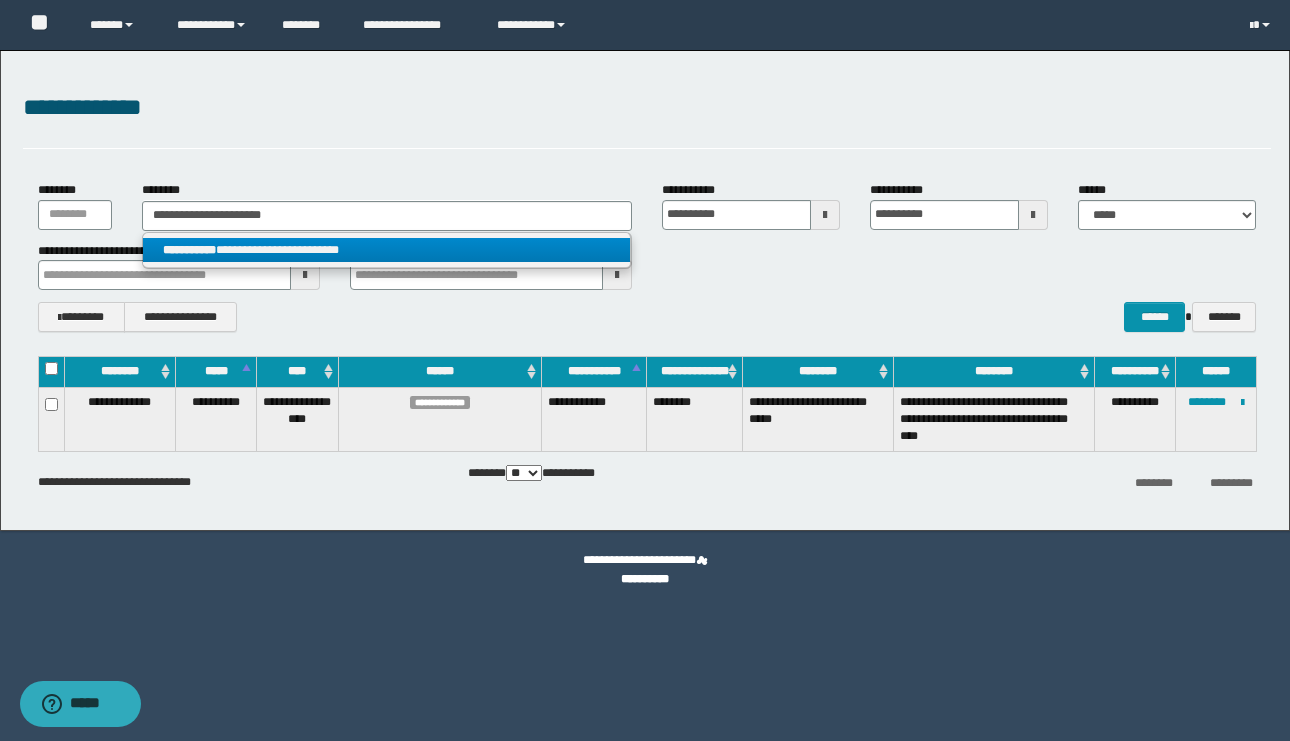 click on "**********" at bounding box center [386, 250] 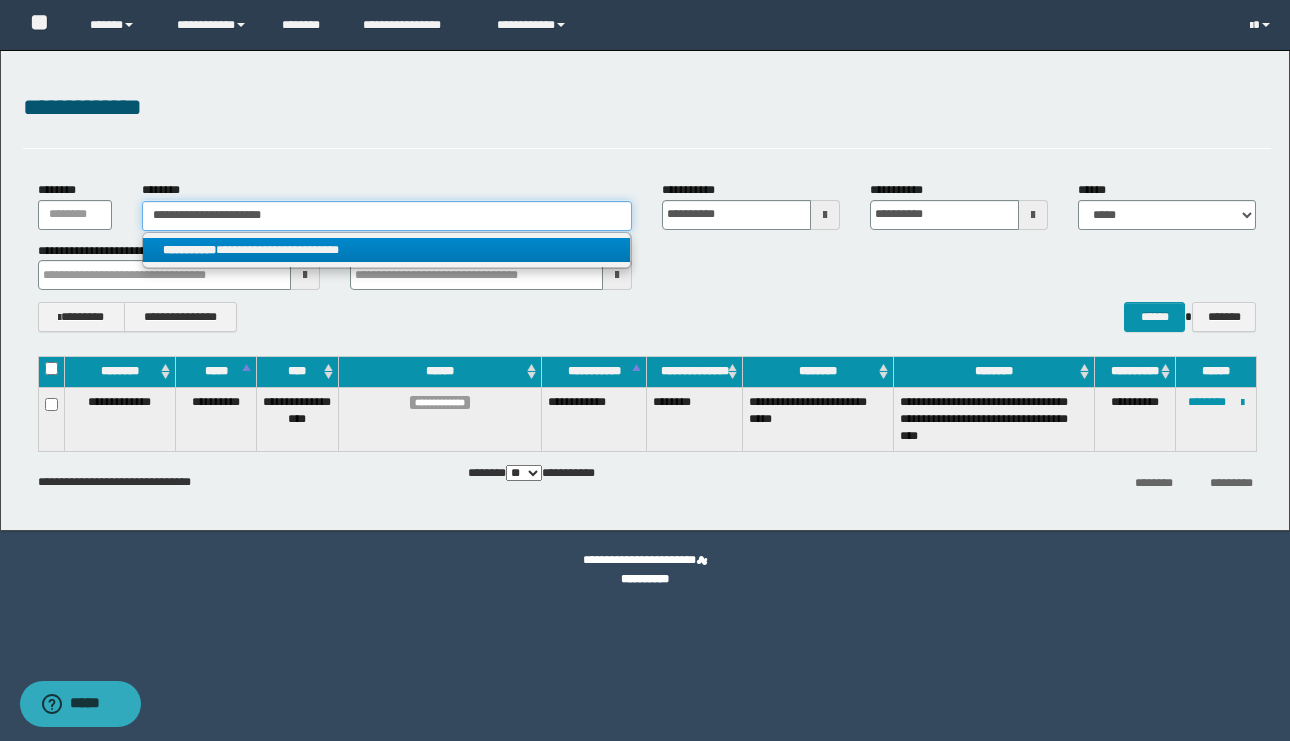 type 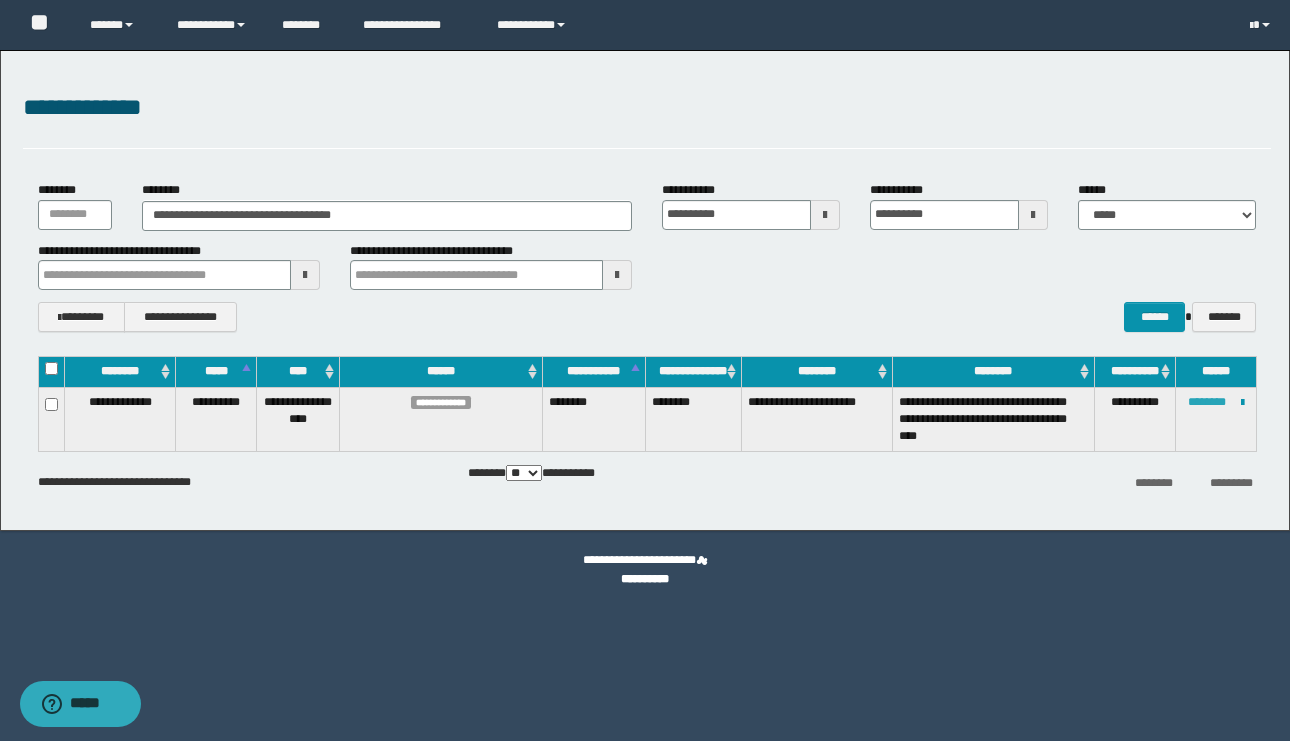 click on "********" at bounding box center [1207, 402] 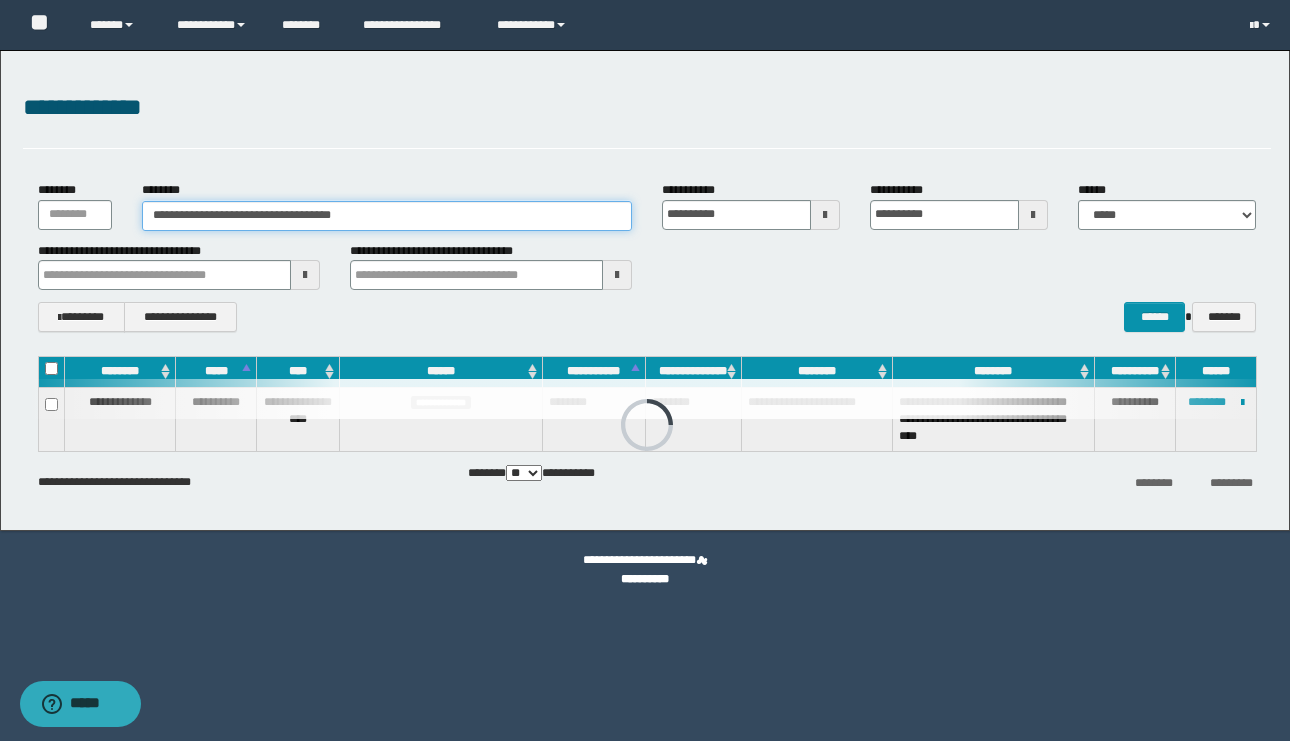 drag, startPoint x: 427, startPoint y: 213, endPoint x: 0, endPoint y: 33, distance: 463.3886 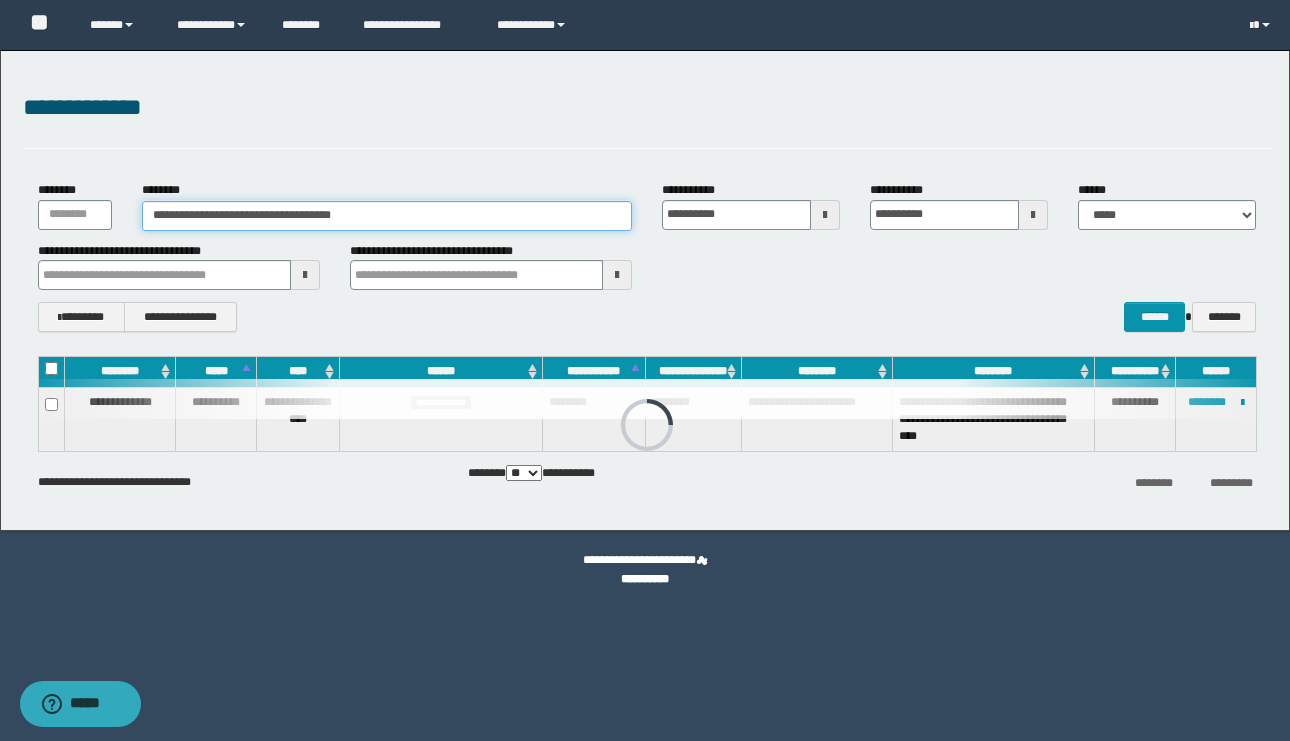 click on "**********" at bounding box center (645, 290) 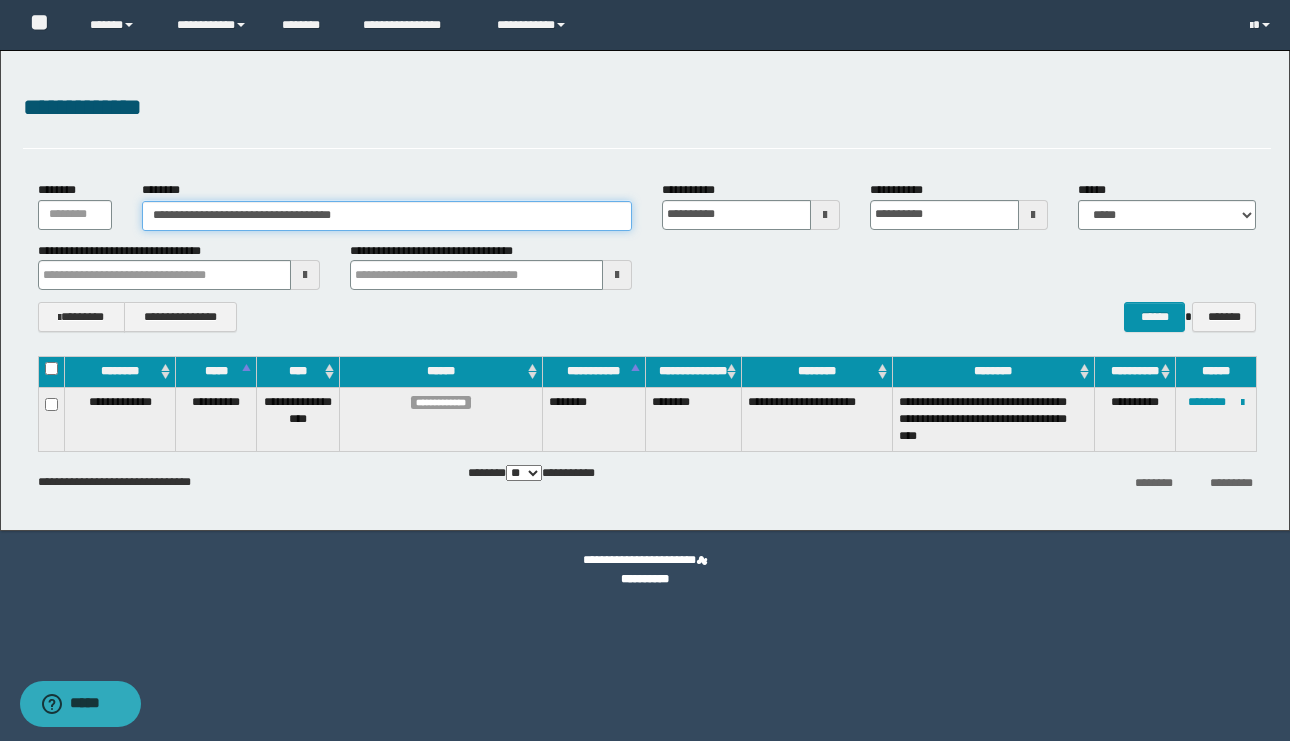 paste 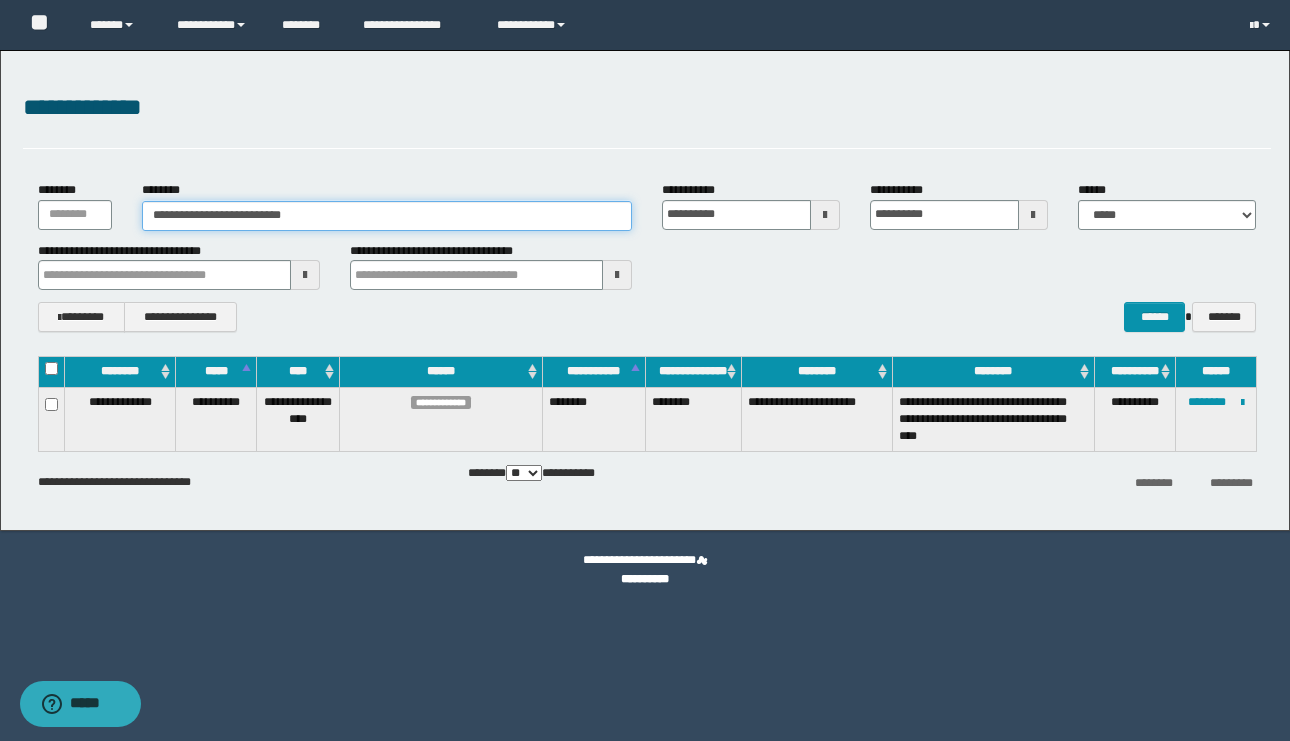 type on "**********" 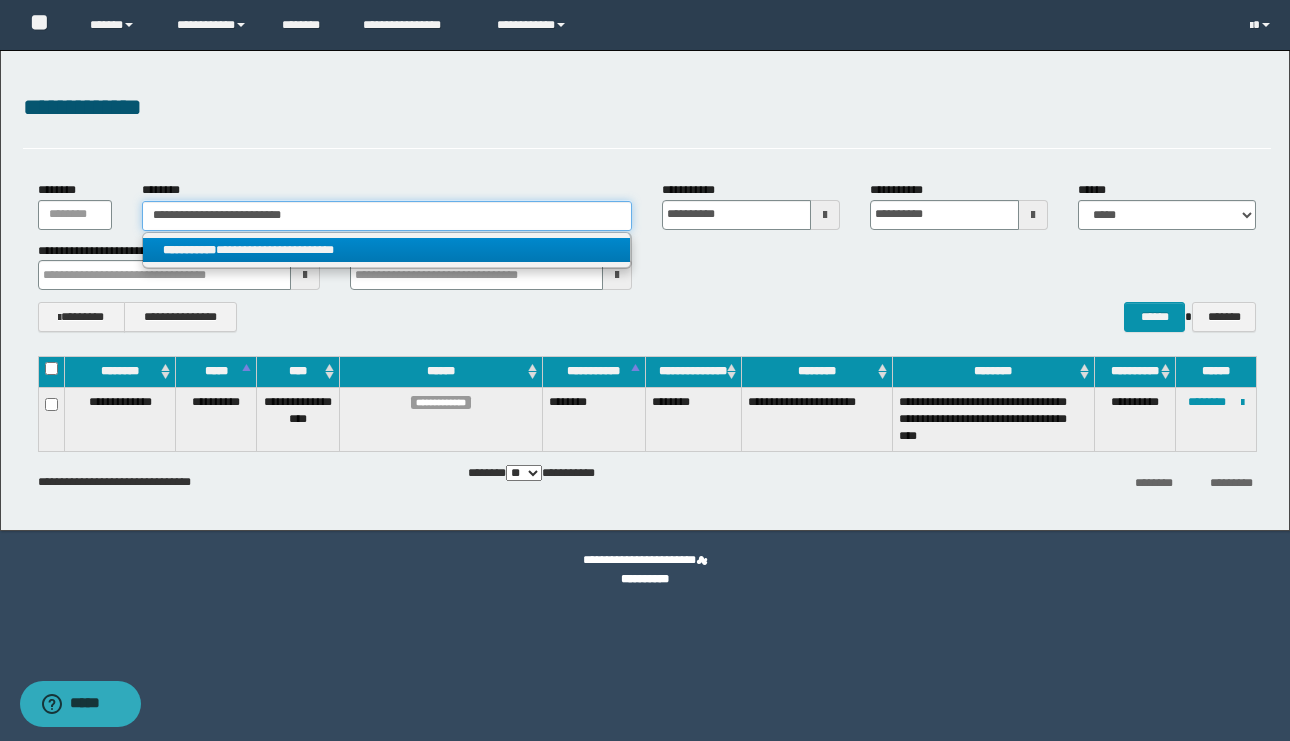 type on "**********" 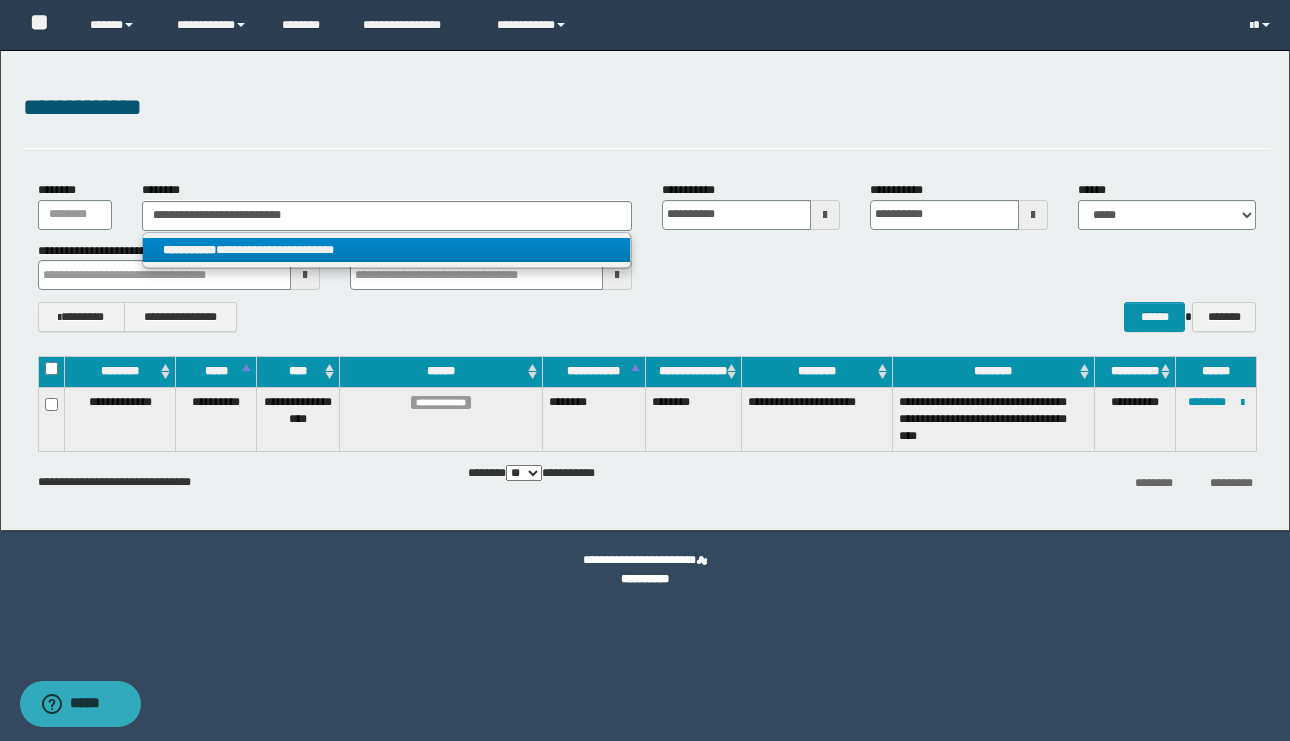 click on "**********" at bounding box center [386, 250] 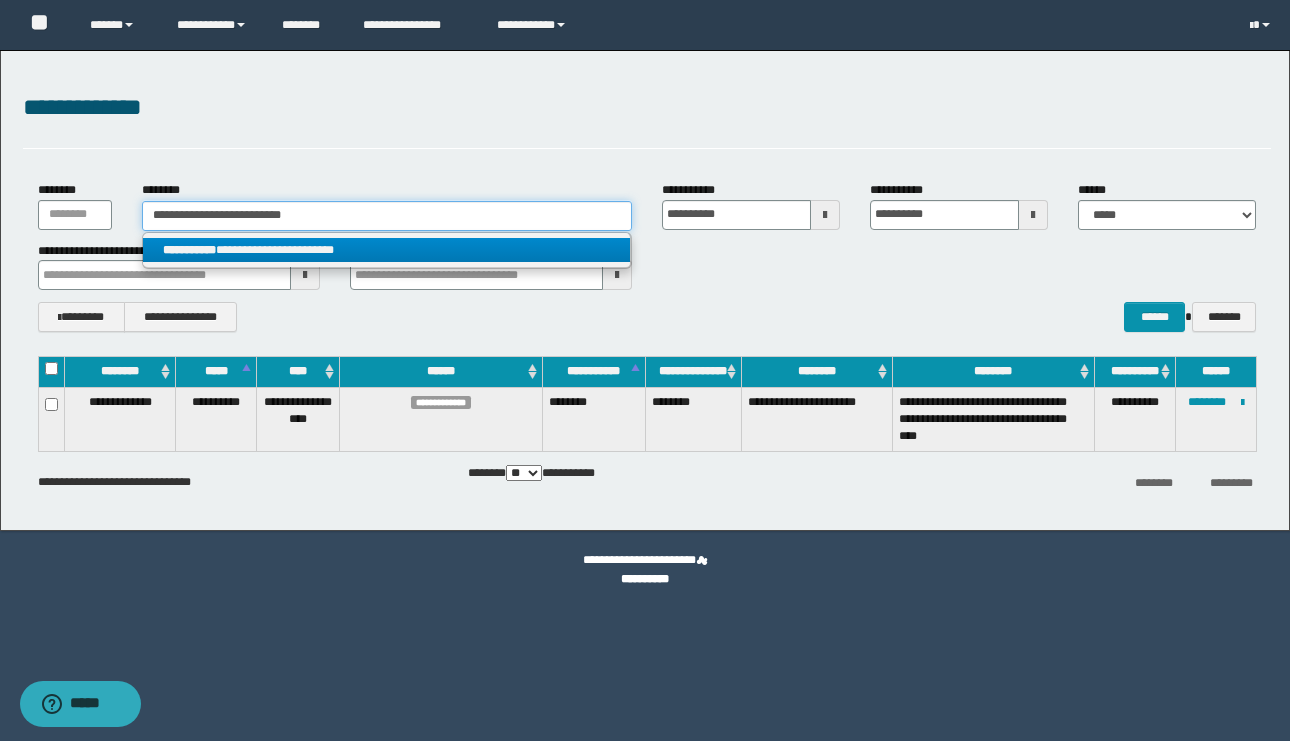 type 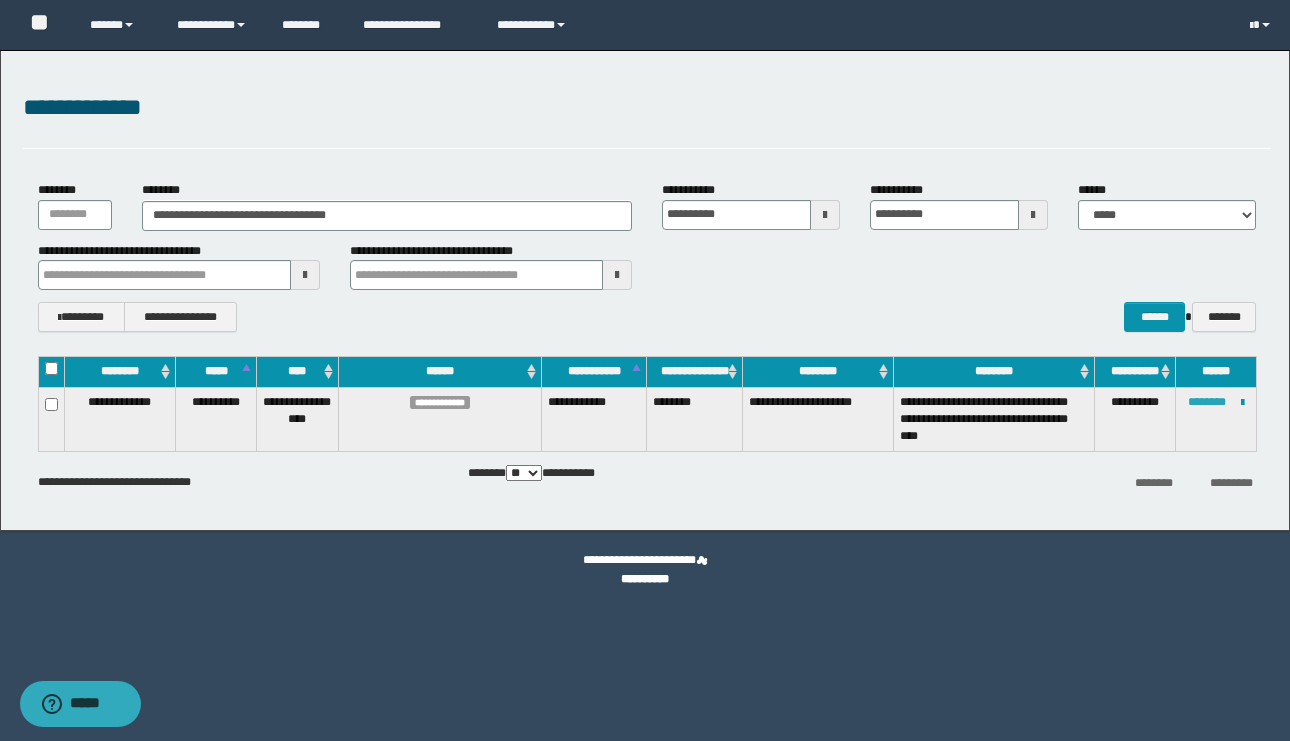 click on "********" at bounding box center (1207, 402) 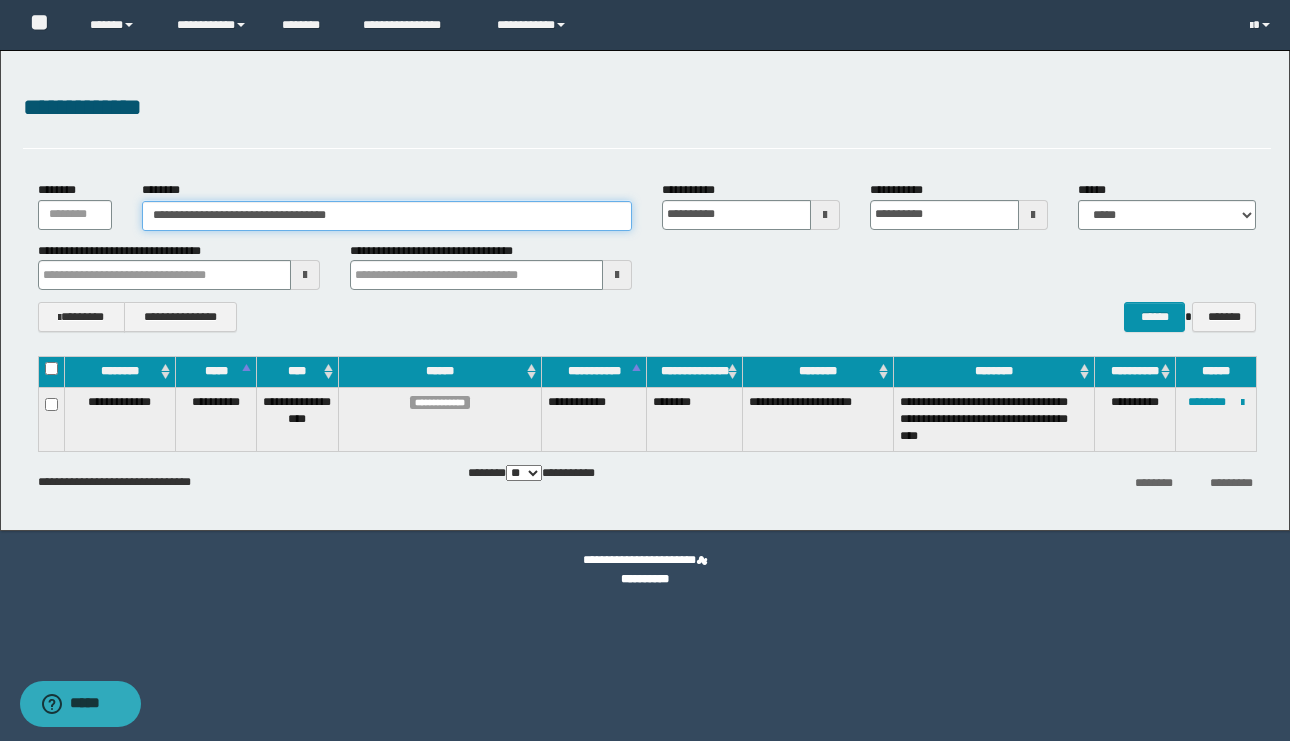 drag, startPoint x: 348, startPoint y: 194, endPoint x: 78, endPoint y: 108, distance: 283.36548 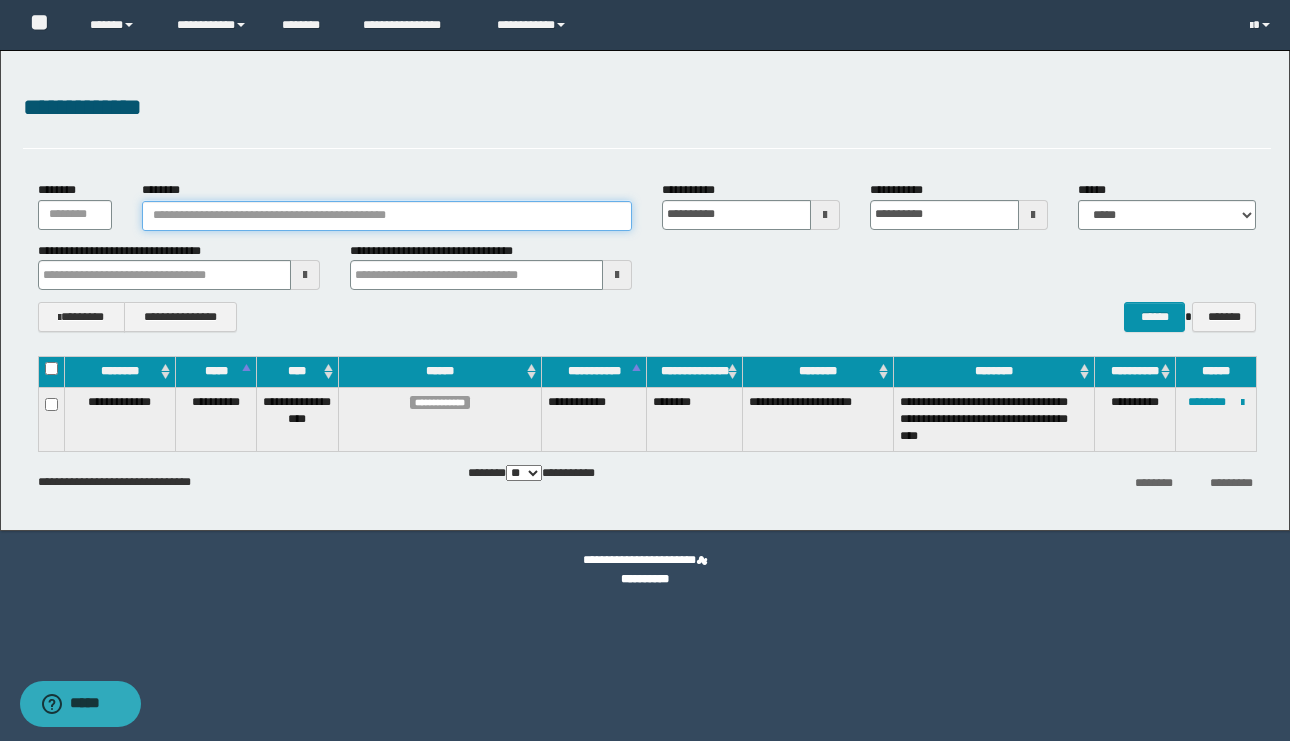 paste on "**********" 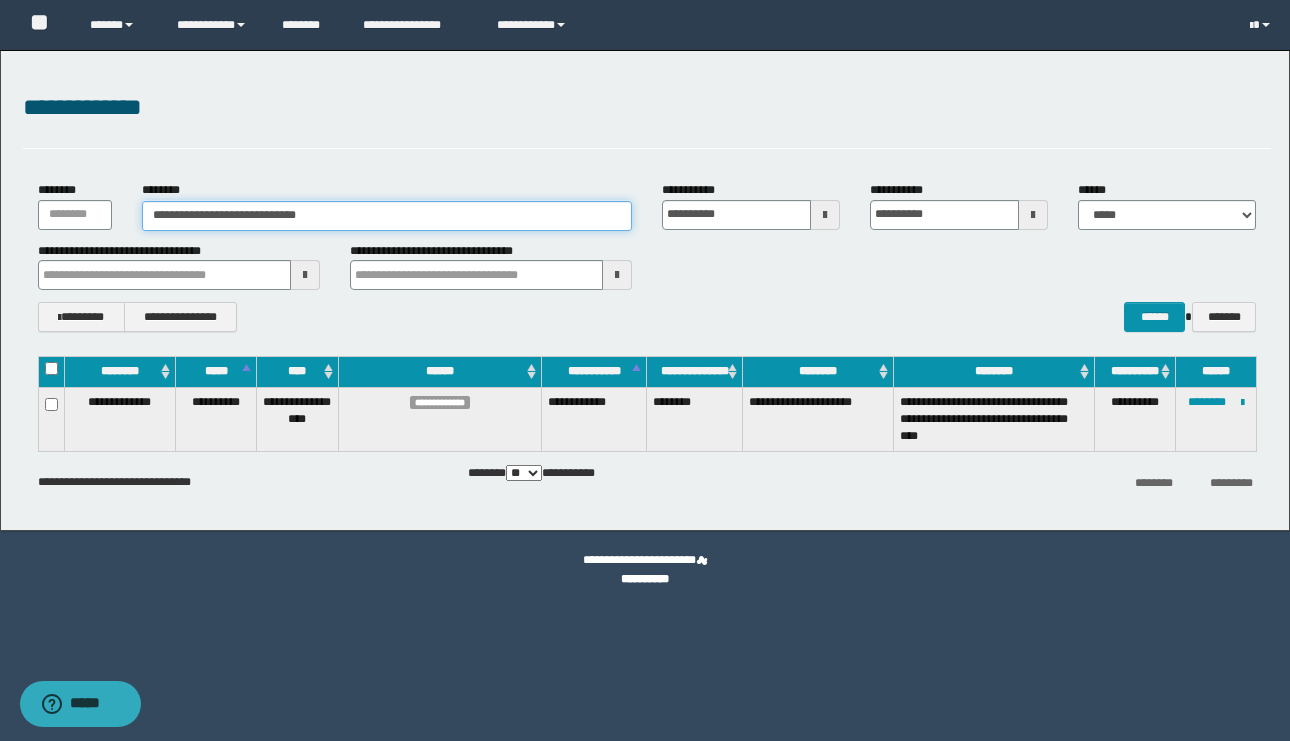 type on "**********" 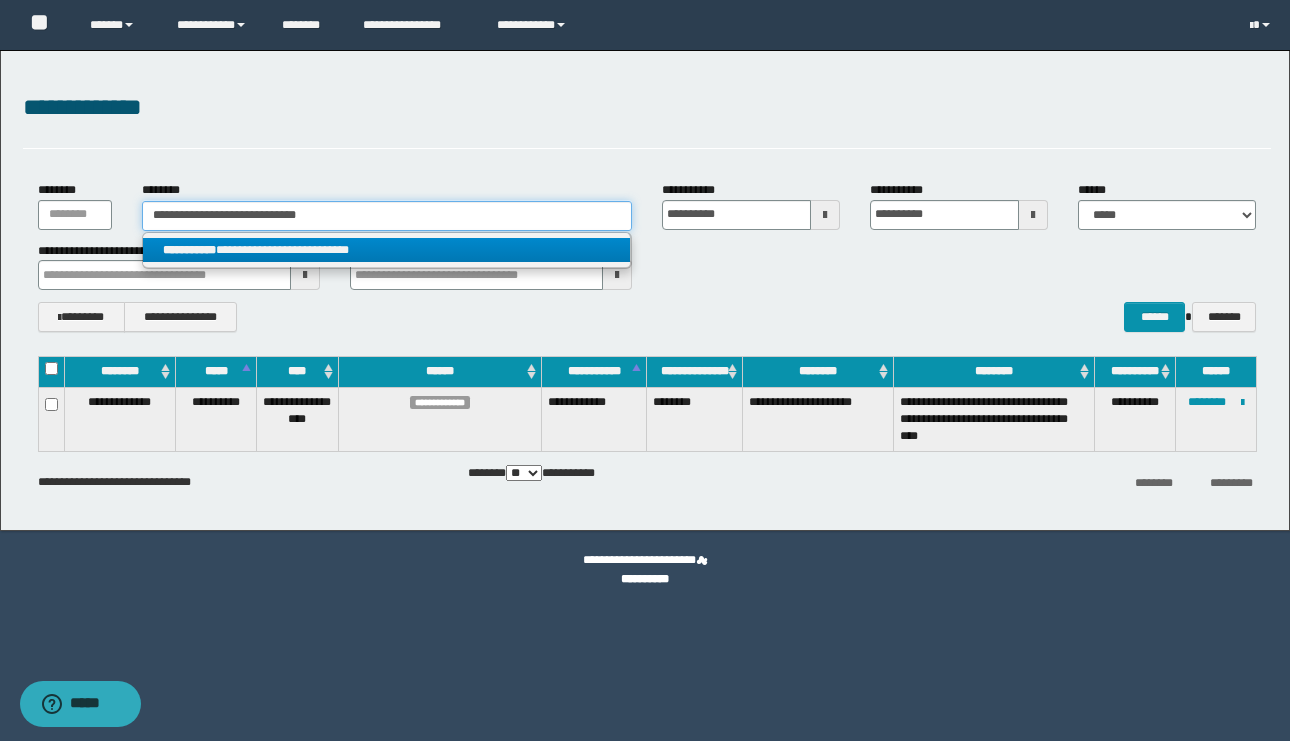 type on "**********" 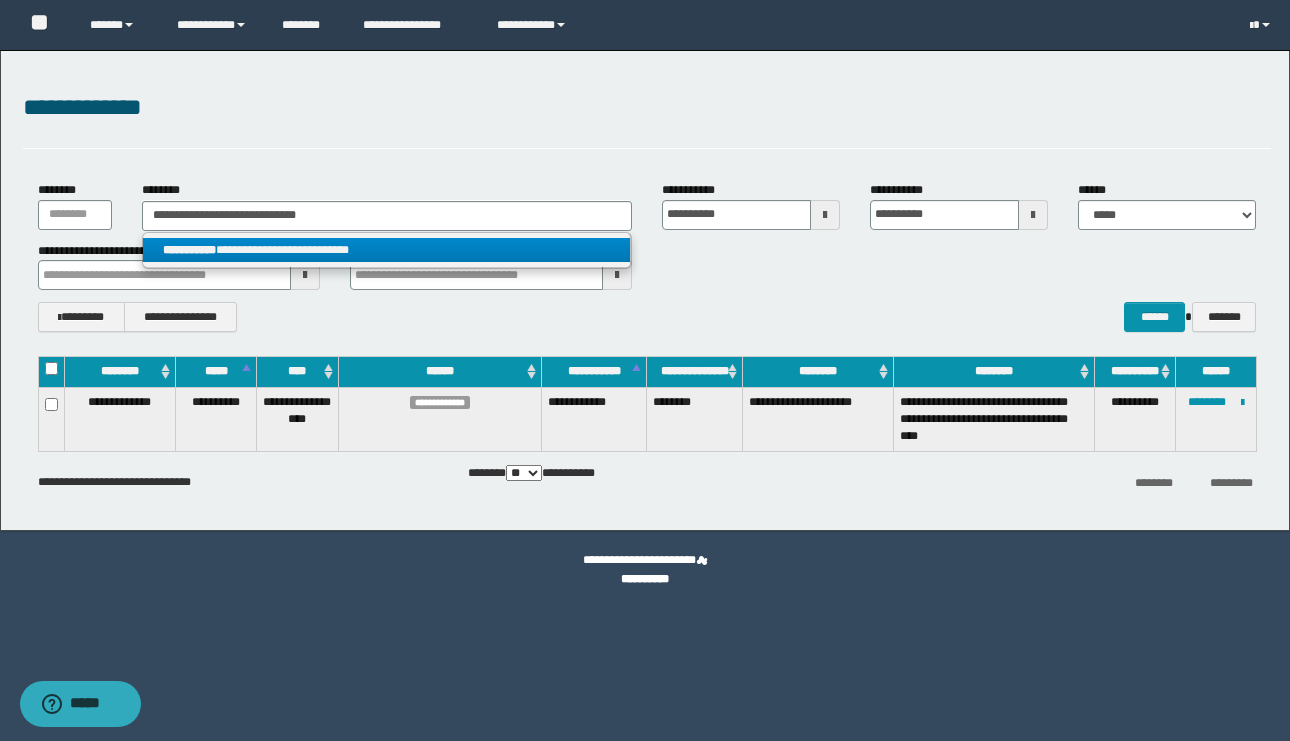 click on "**********" at bounding box center (386, 250) 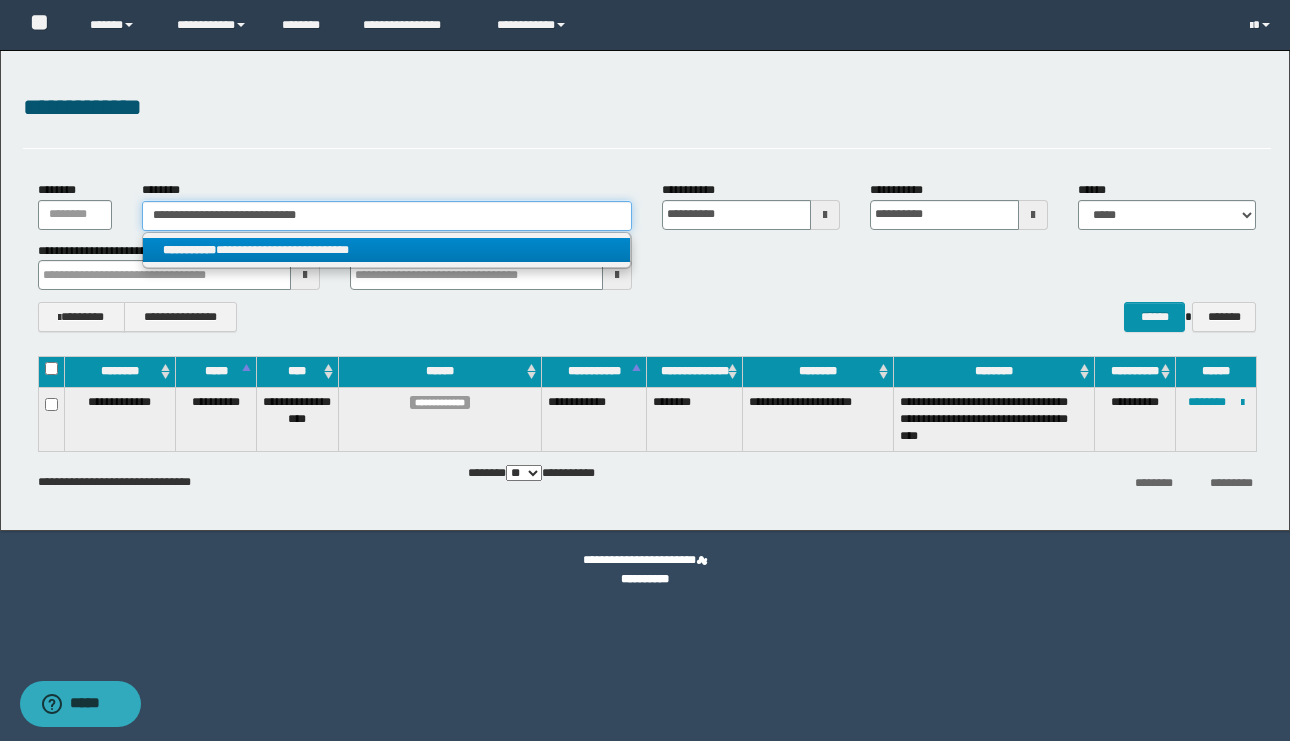type 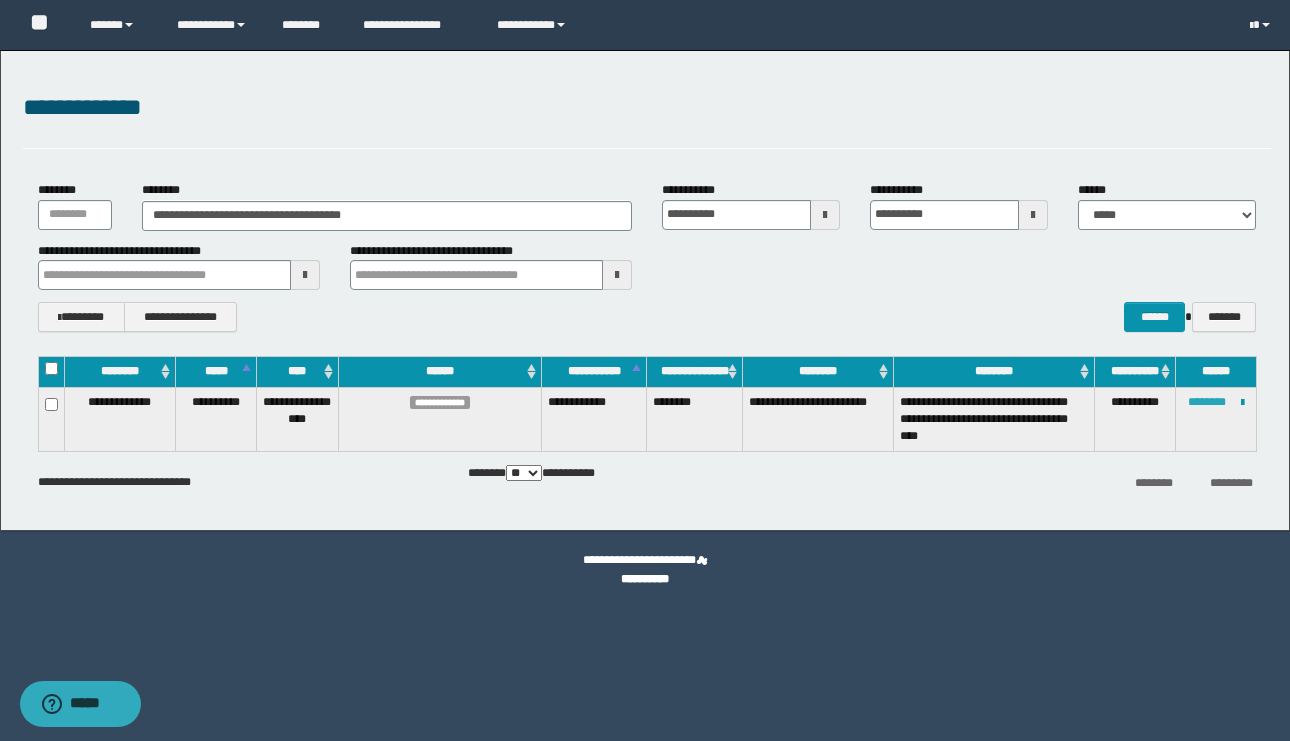 click on "********" at bounding box center (1207, 402) 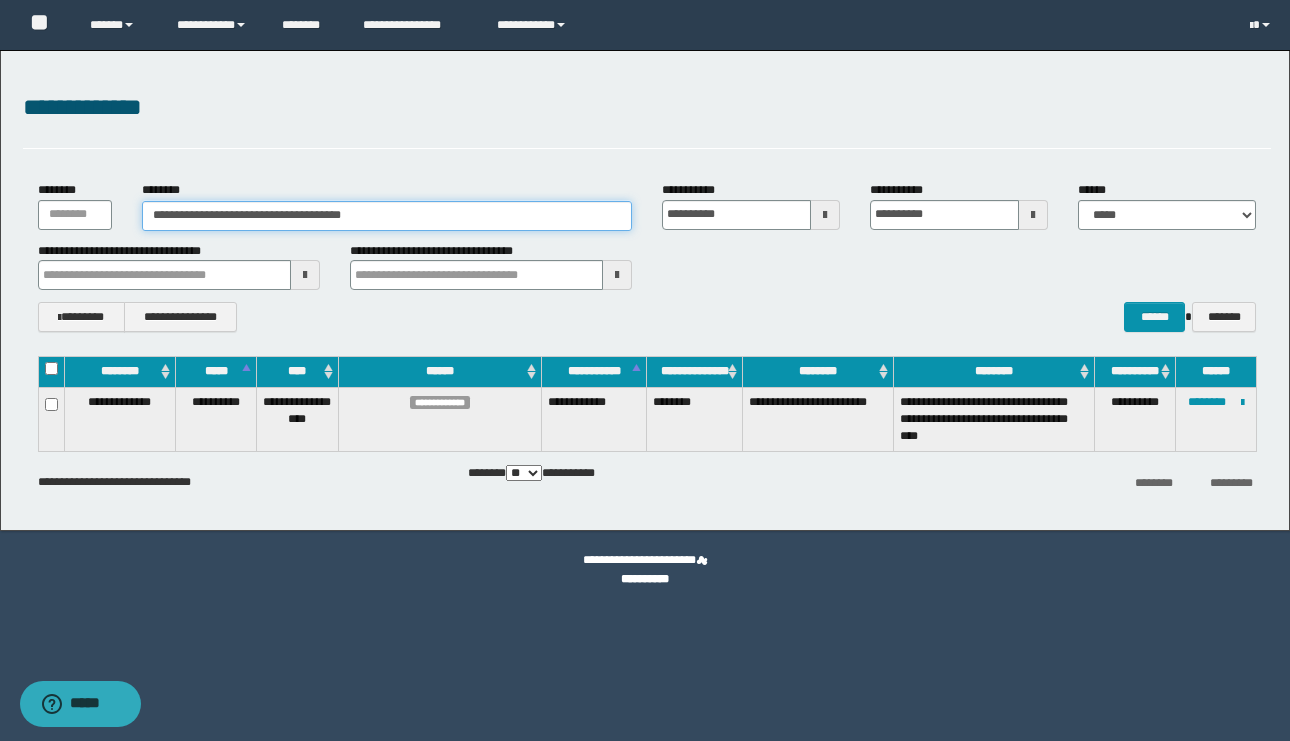 drag, startPoint x: 439, startPoint y: 220, endPoint x: 34, endPoint y: 92, distance: 424.74582 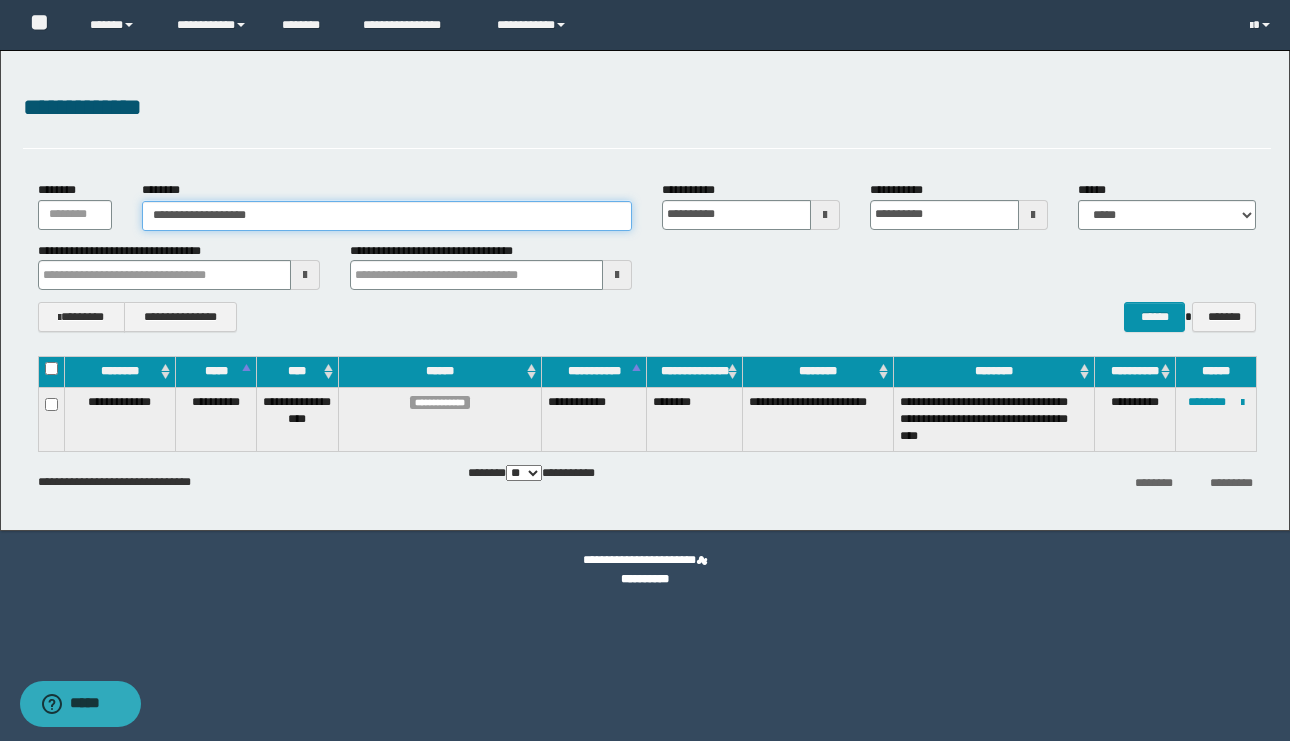 type on "**********" 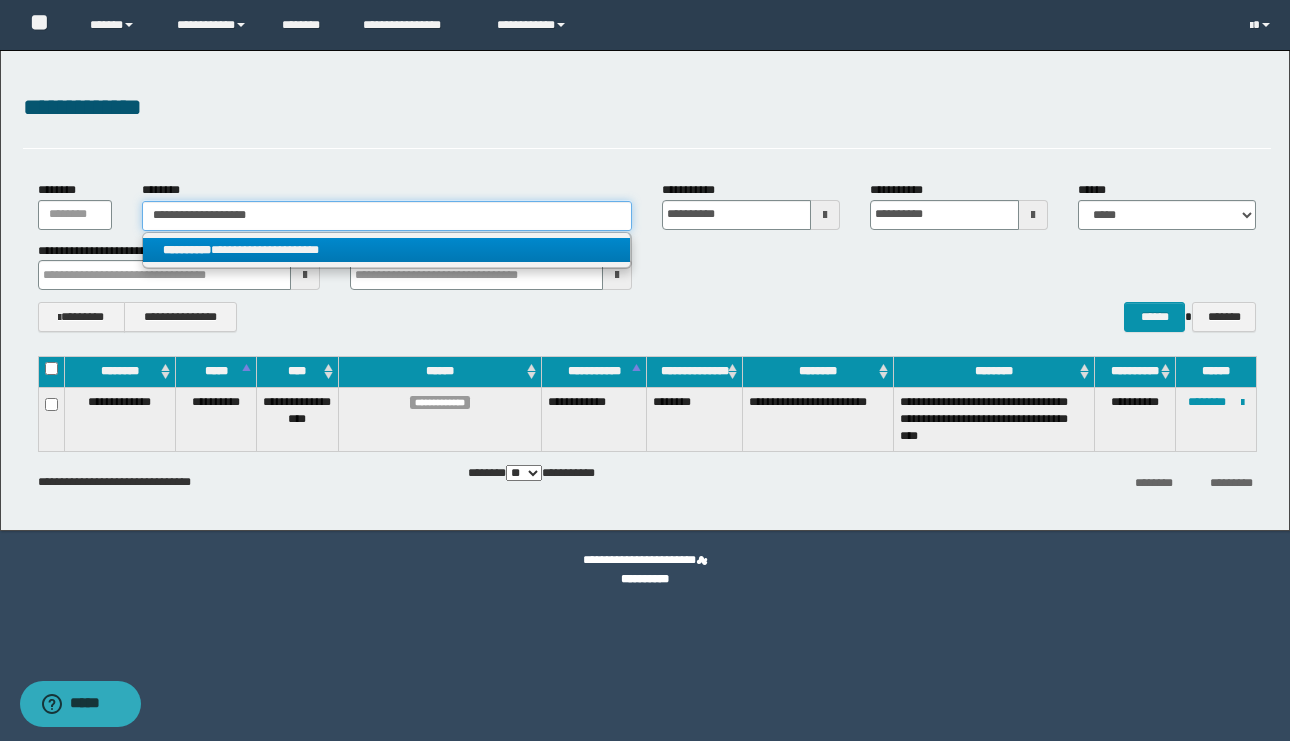 type on "**********" 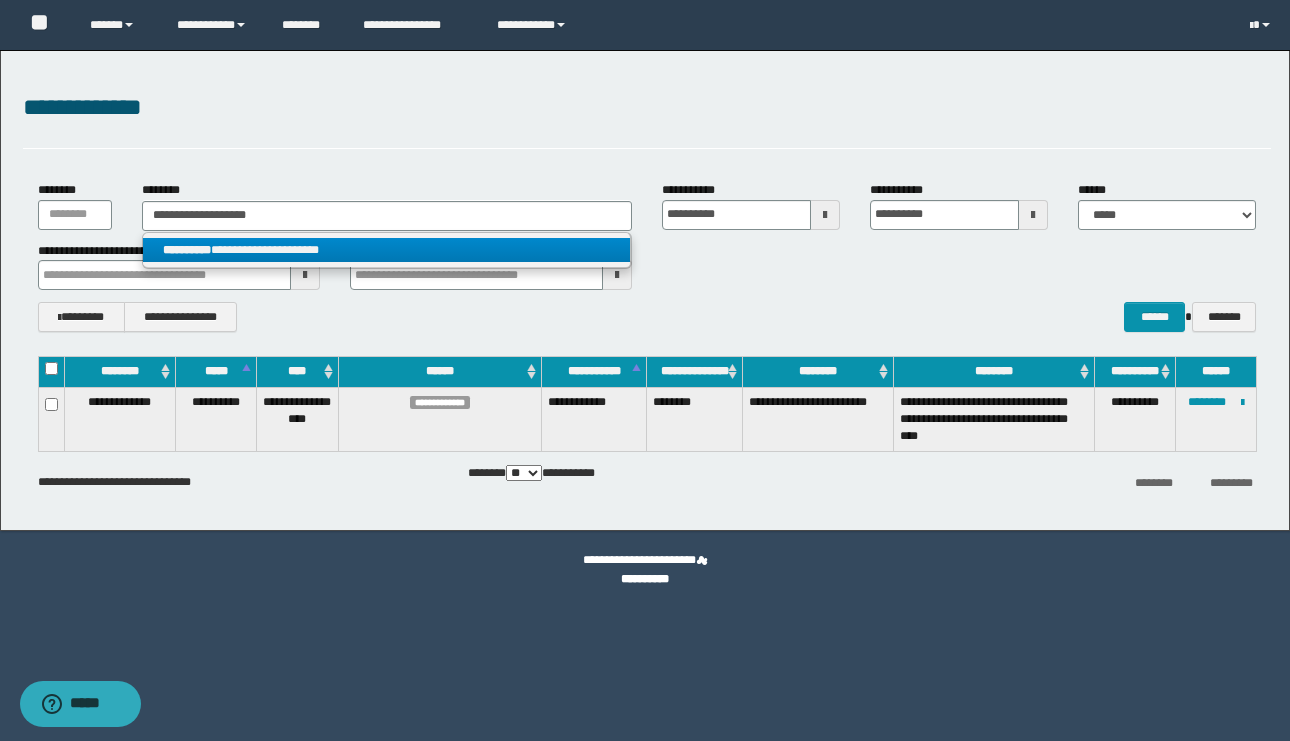 click on "**********" at bounding box center [386, 250] 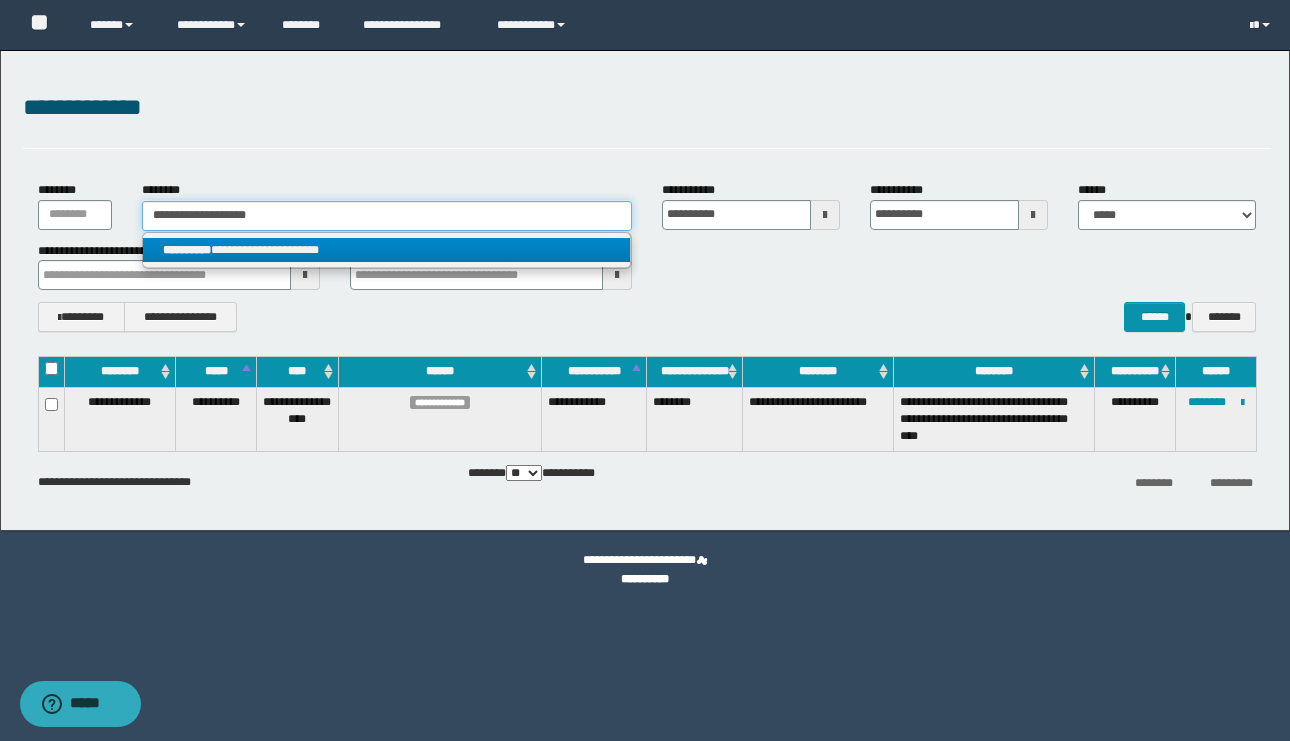 type 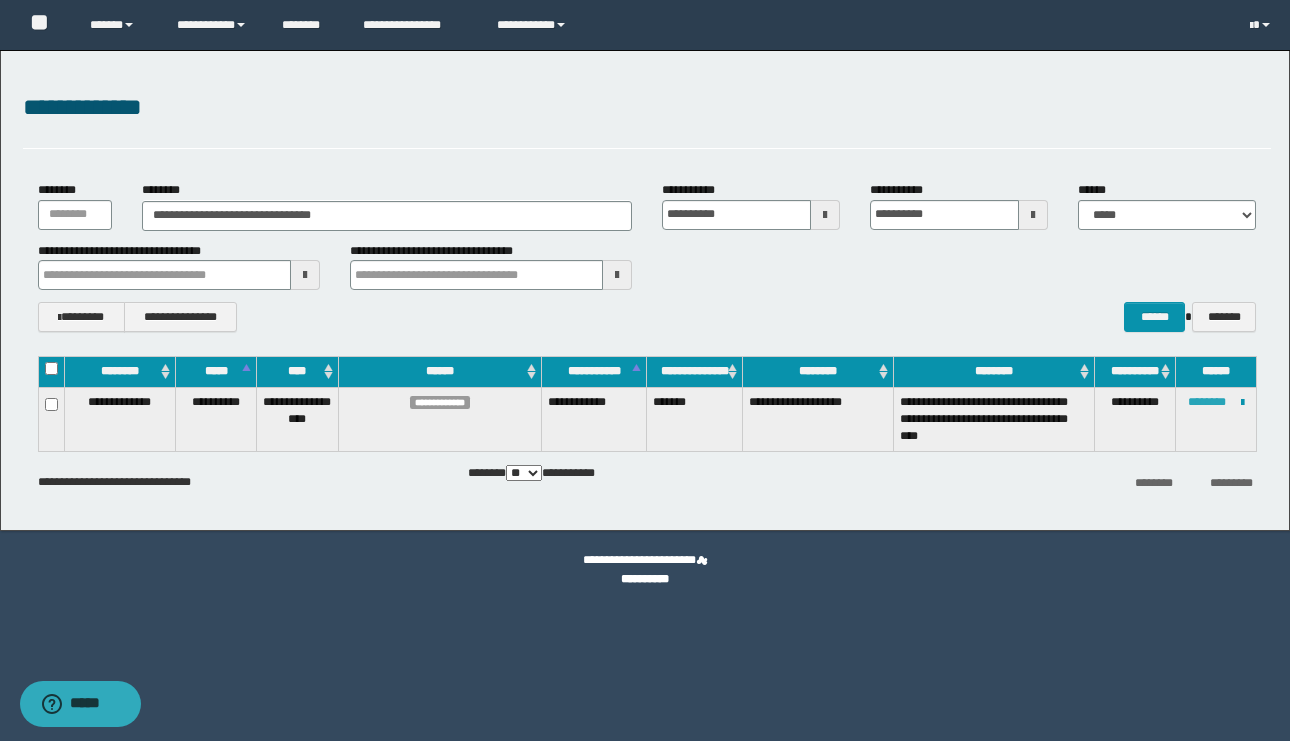 click on "********" at bounding box center [1207, 402] 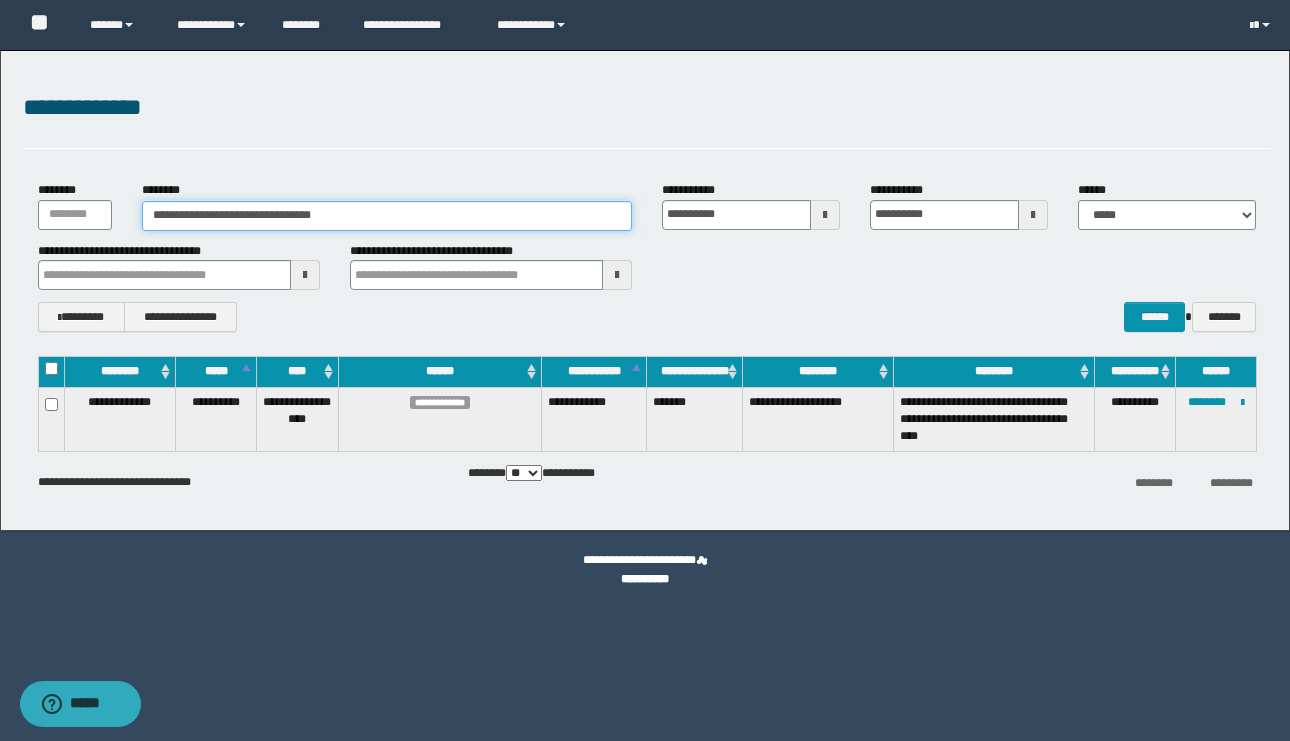 drag, startPoint x: 418, startPoint y: 223, endPoint x: 0, endPoint y: 152, distance: 423.98703 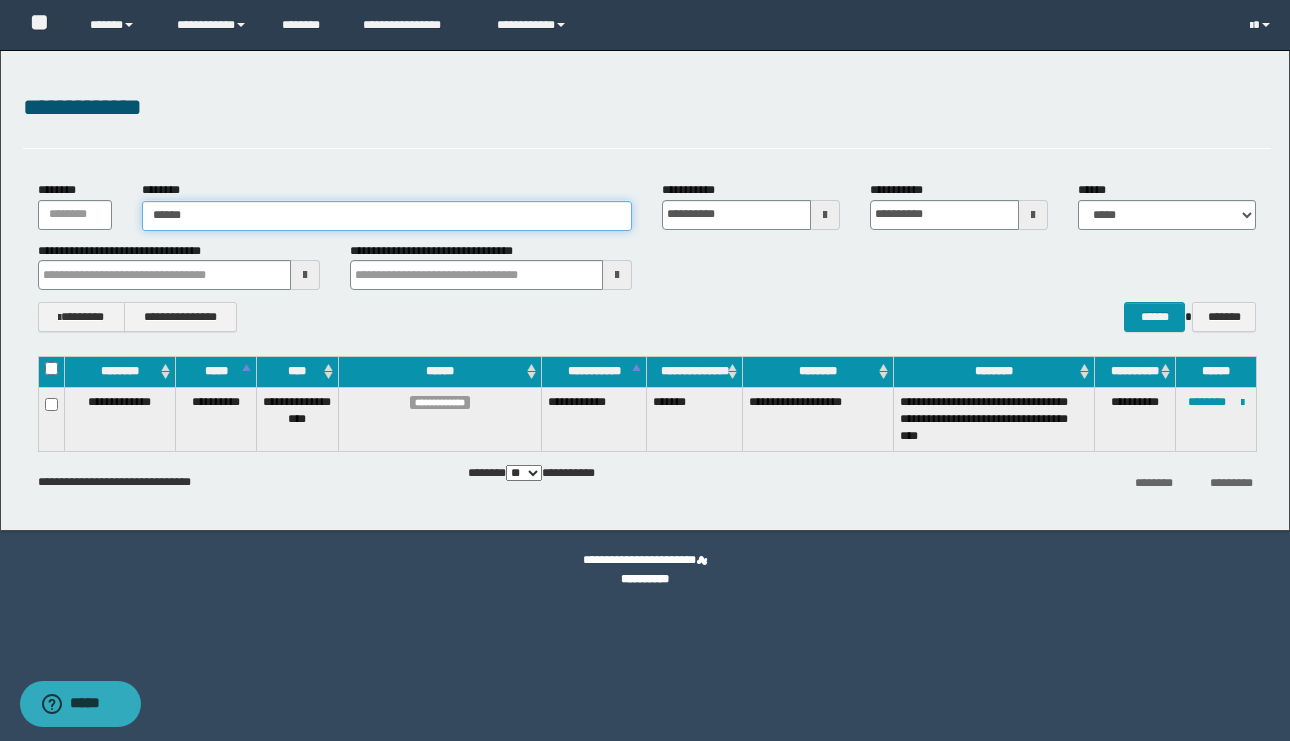 type on "*******" 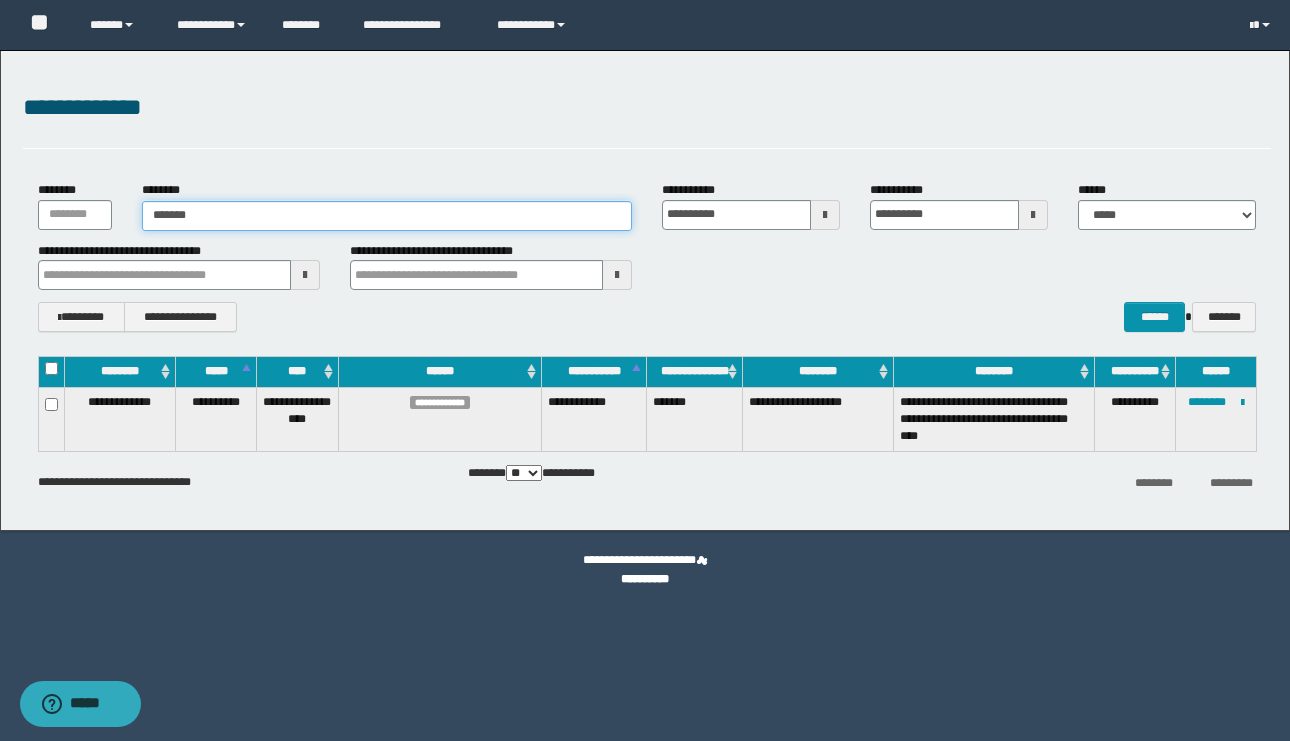 type on "*******" 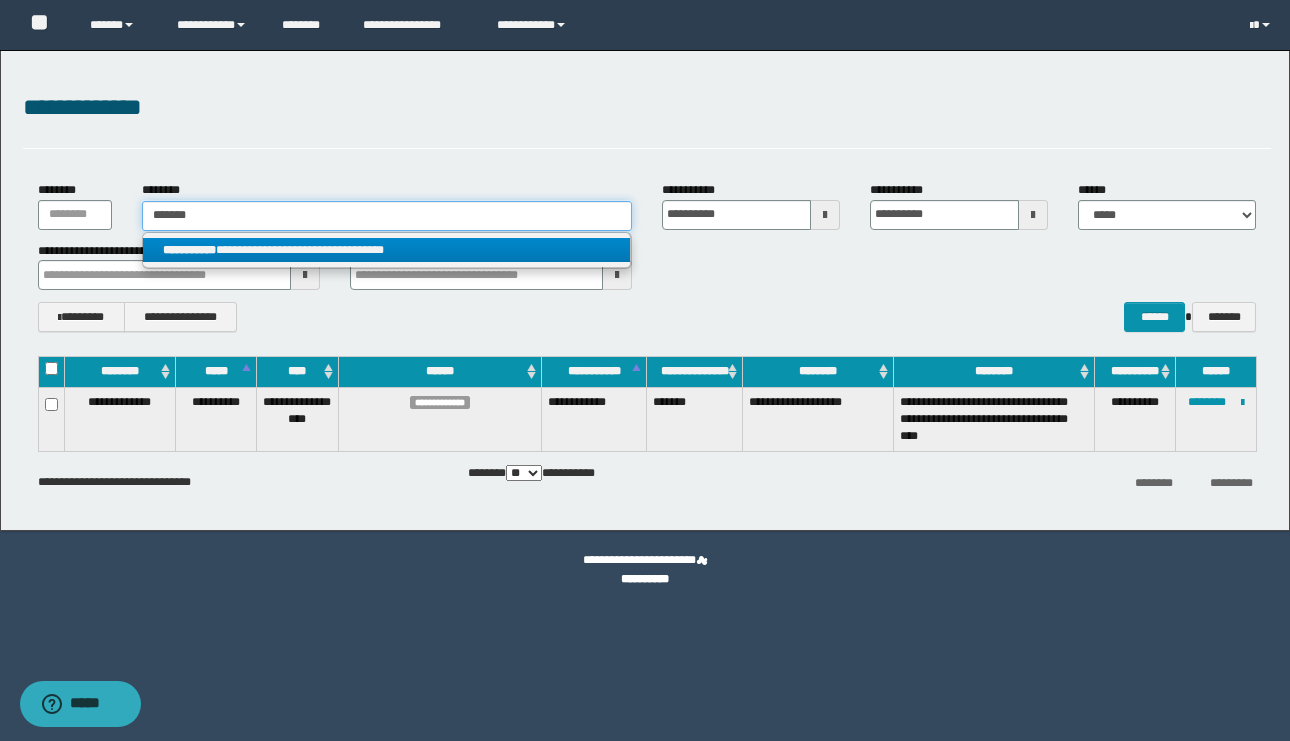 type on "*******" 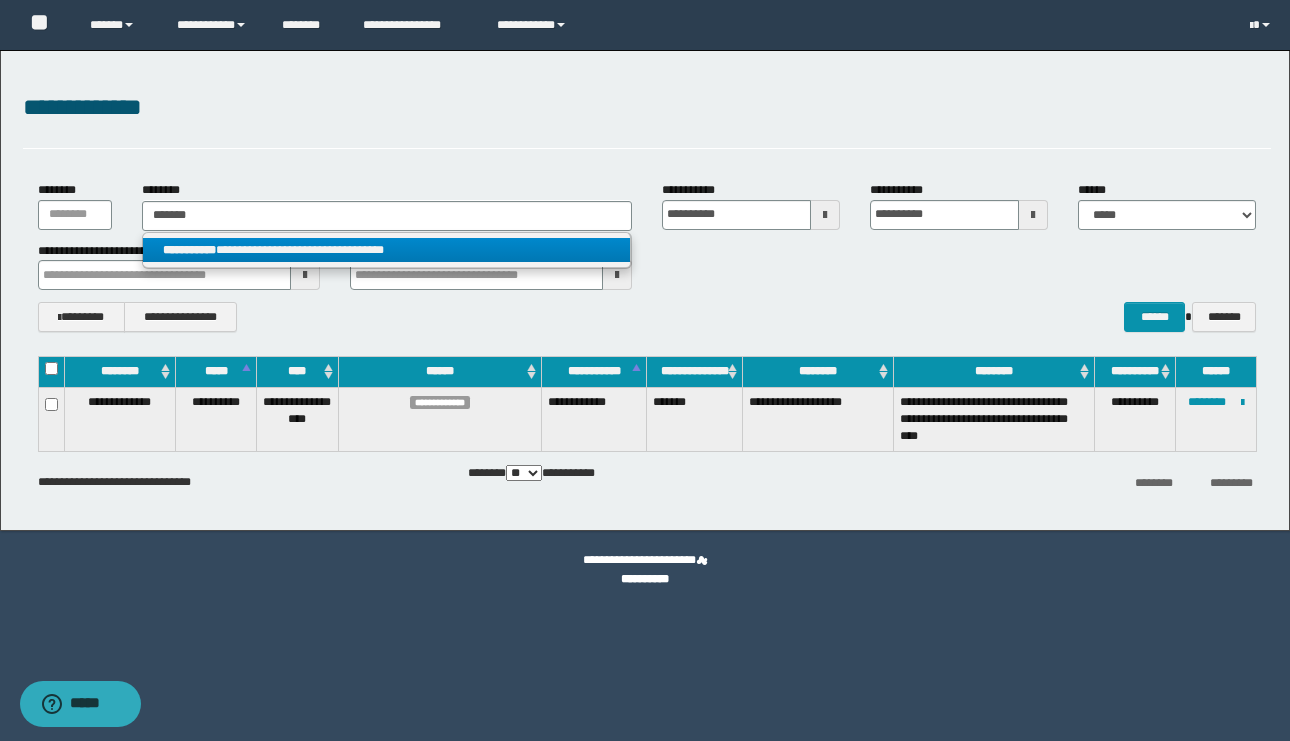 click on "**********" at bounding box center (386, 250) 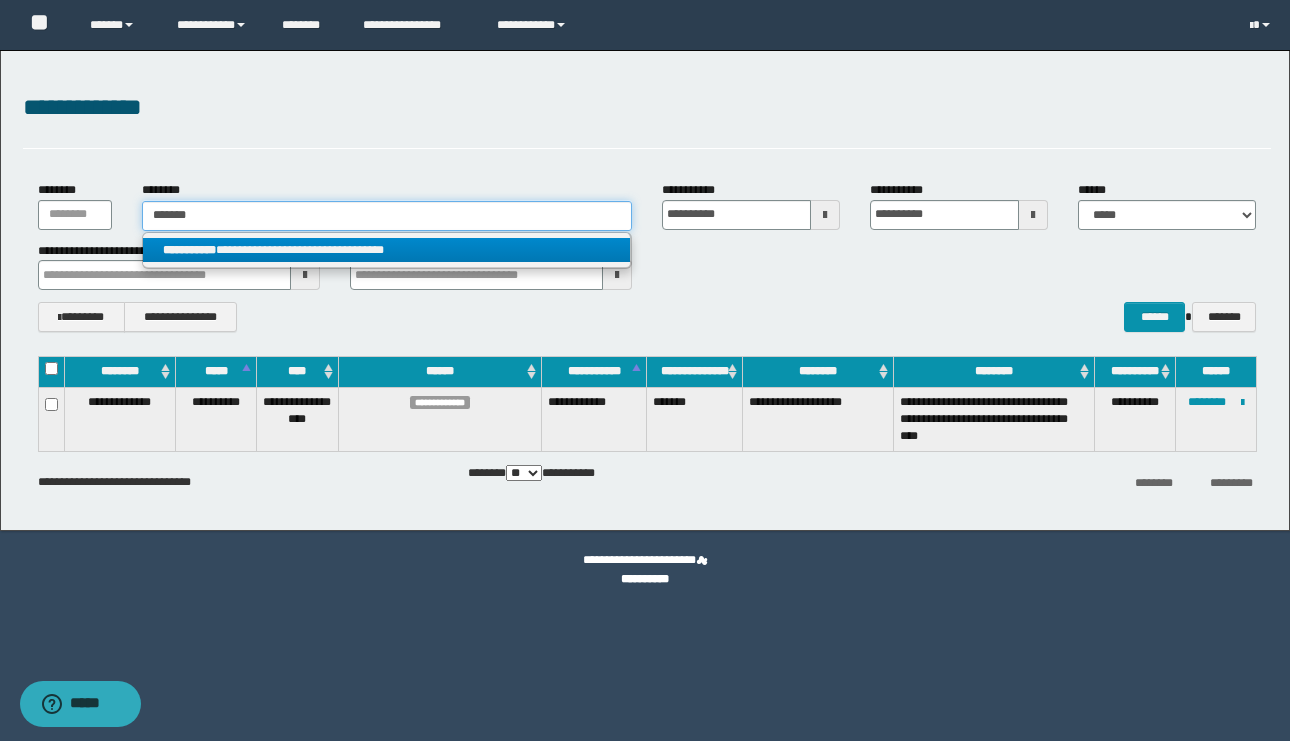 type 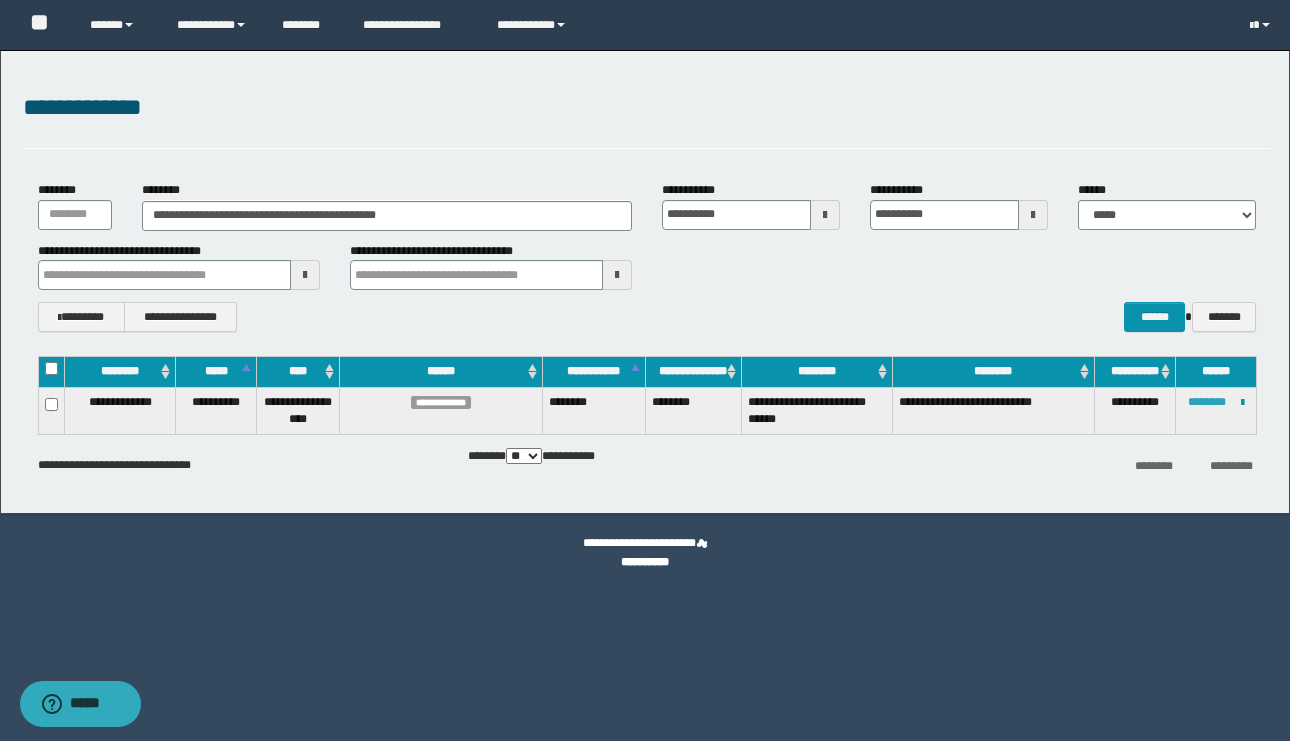 click on "********" at bounding box center (1207, 402) 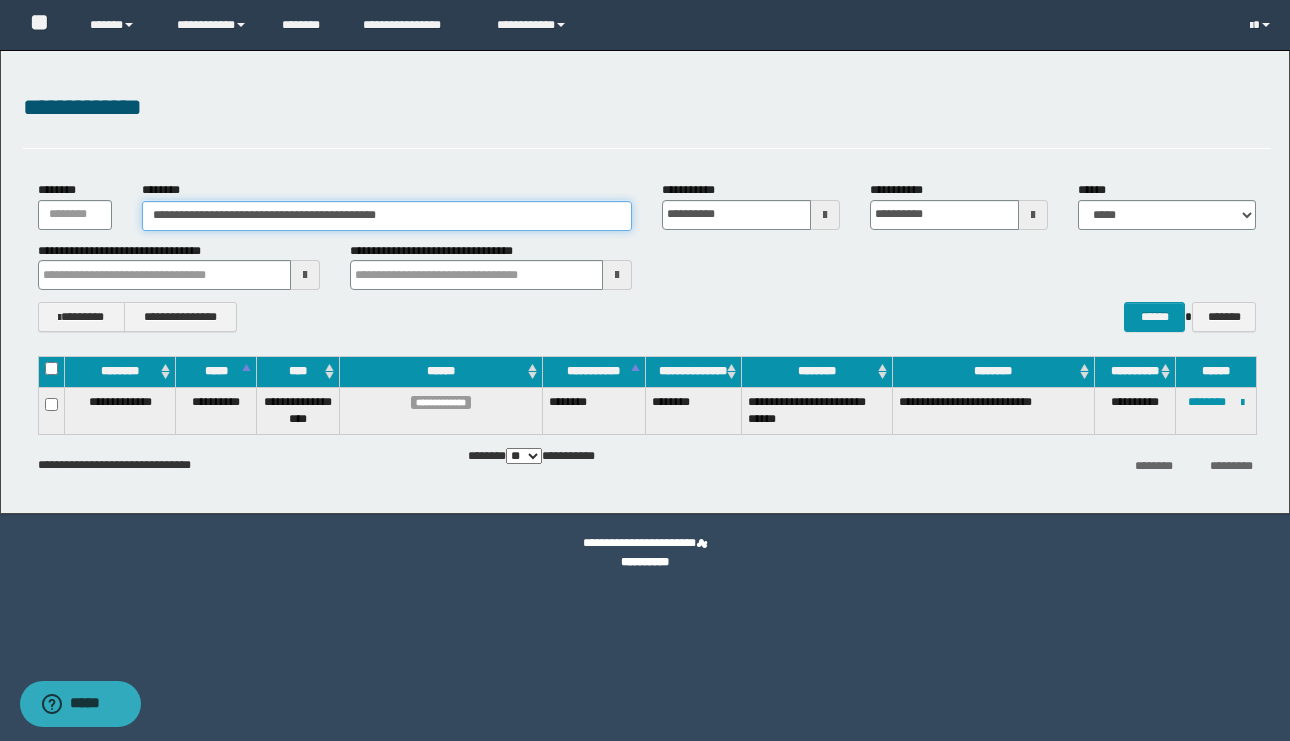 drag, startPoint x: 324, startPoint y: 160, endPoint x: 3, endPoint y: 78, distance: 331.308 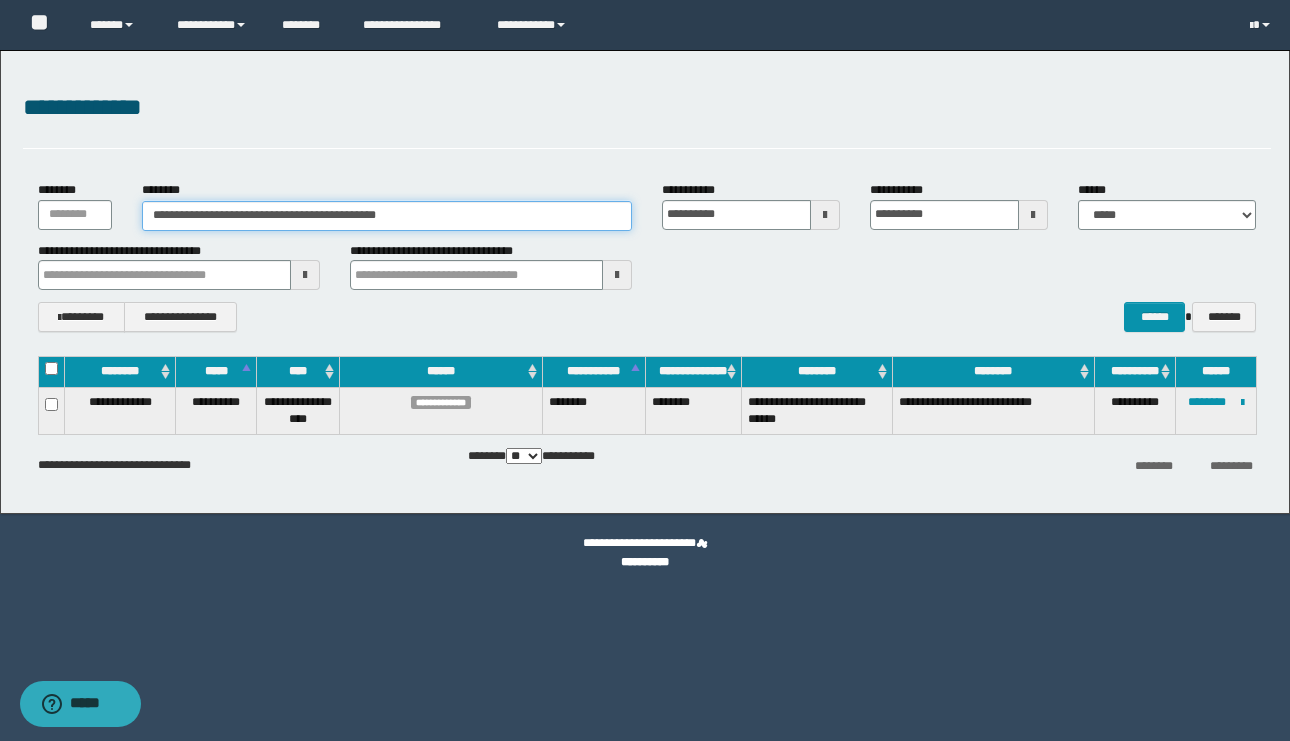 paste 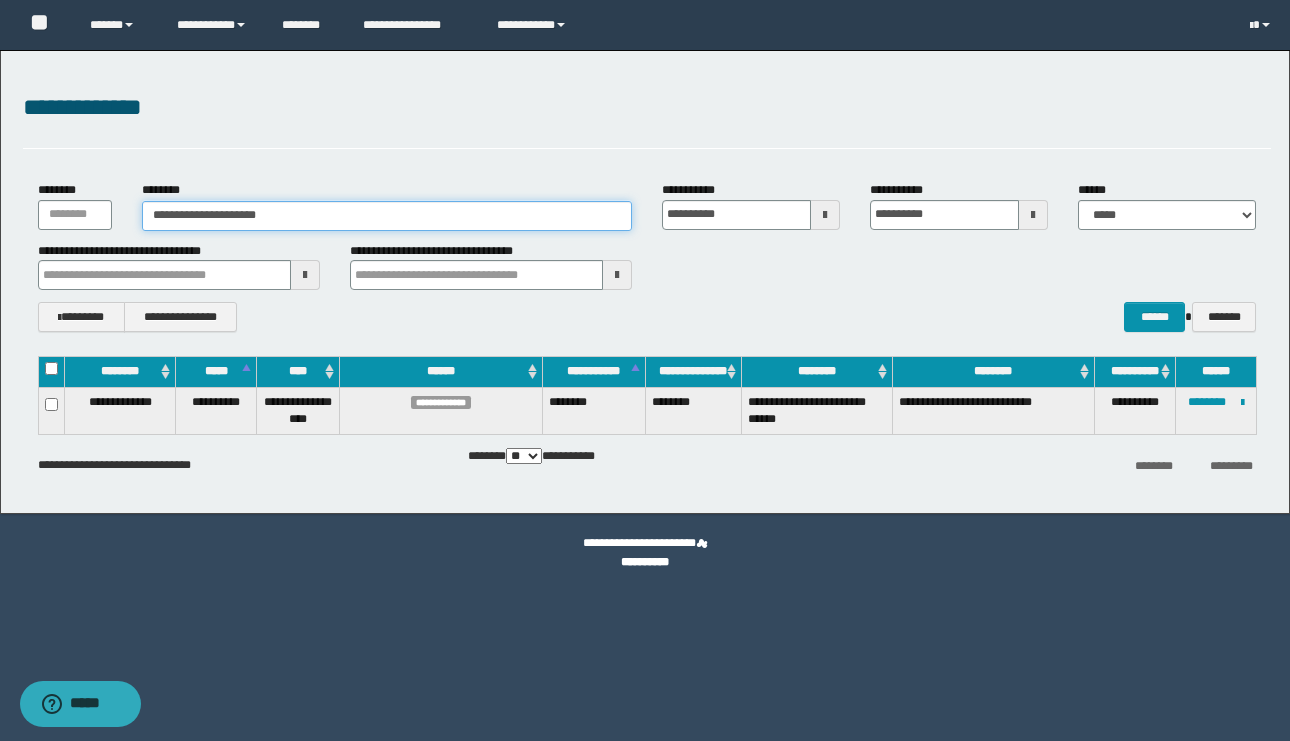 type on "**********" 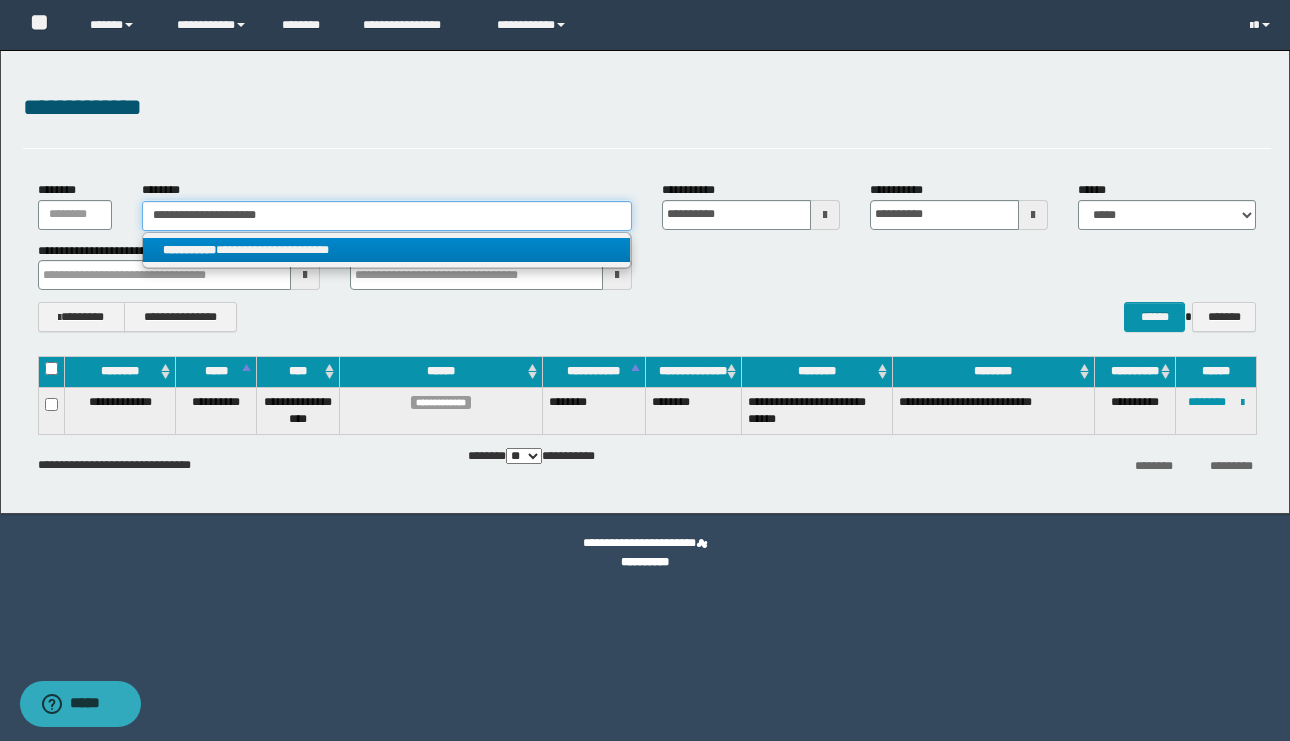 type on "**********" 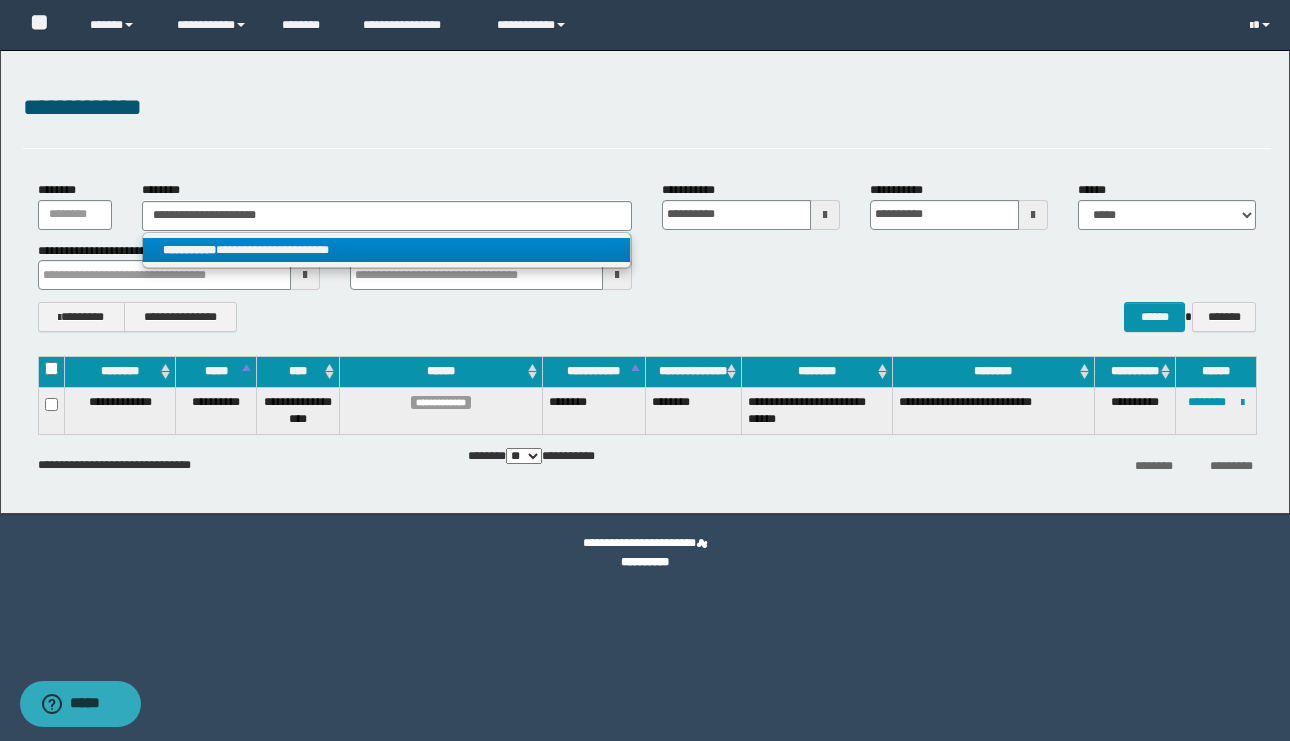 click on "**********" at bounding box center [386, 250] 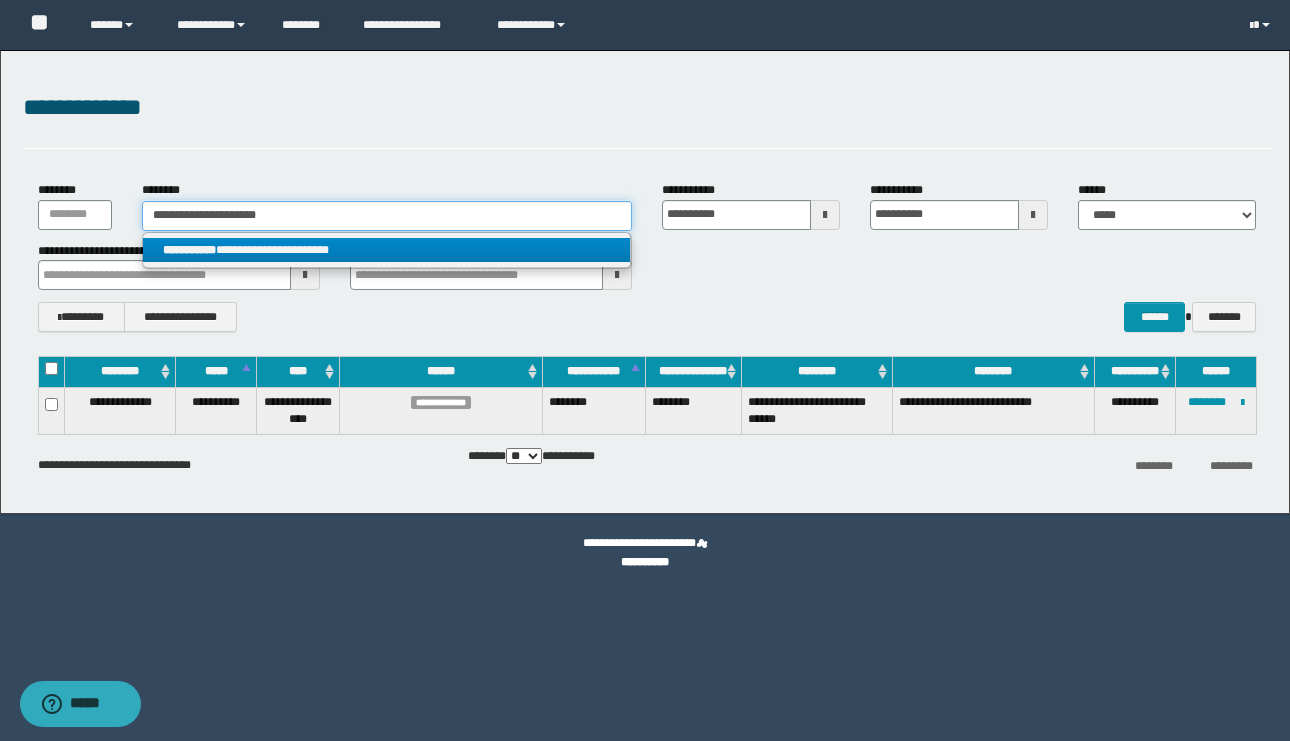 type 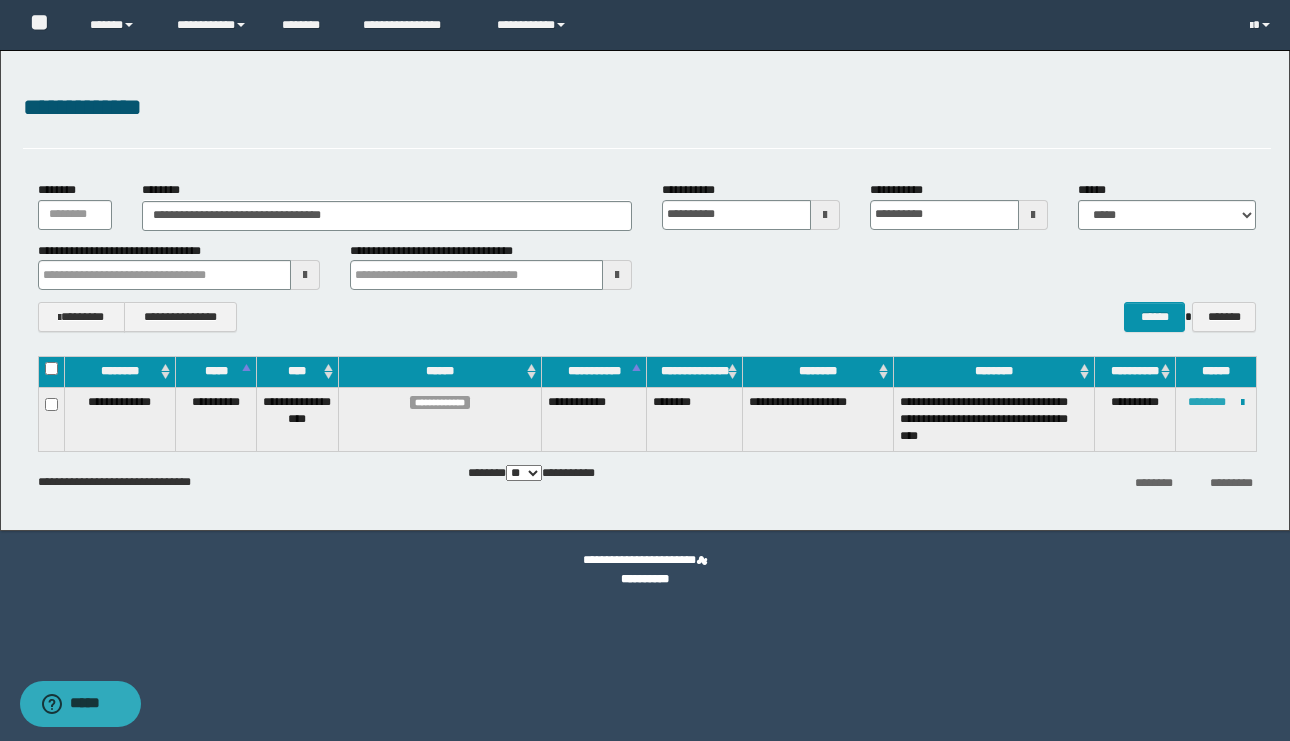 click on "********" at bounding box center [1207, 402] 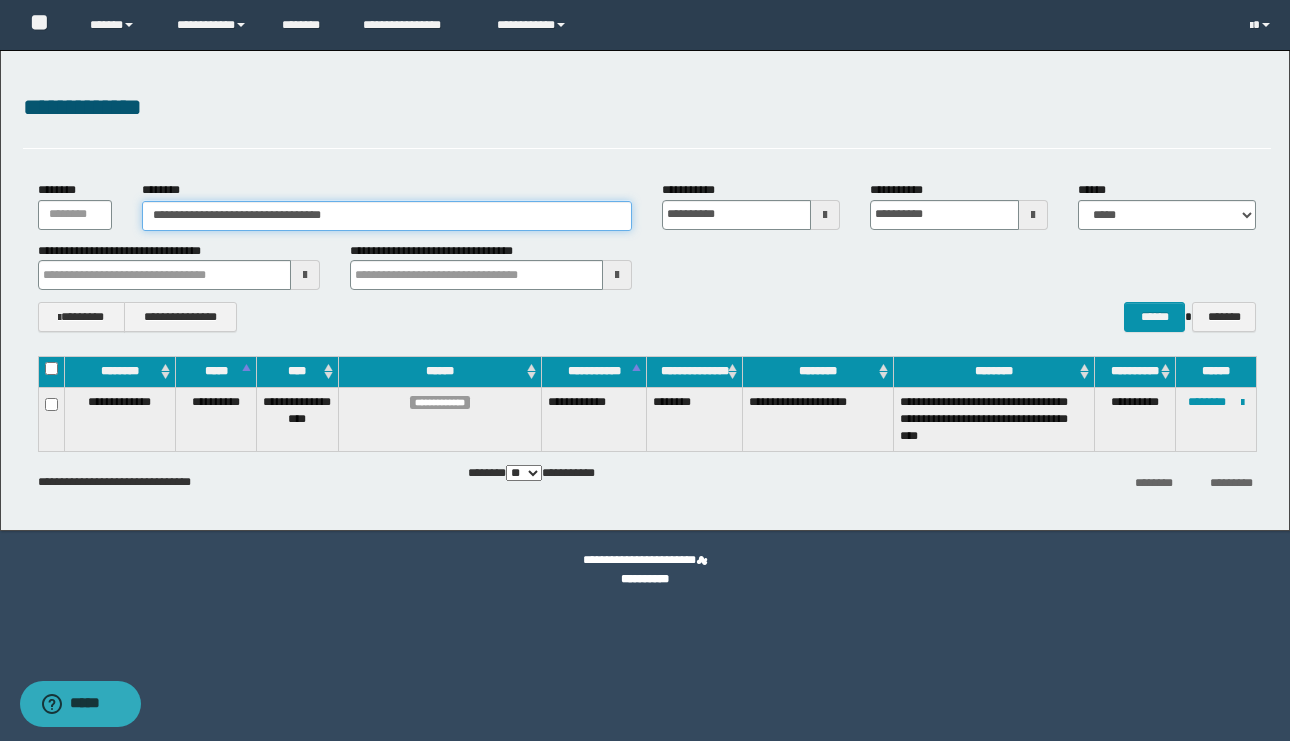 drag, startPoint x: 442, startPoint y: 220, endPoint x: 0, endPoint y: 38, distance: 478.00418 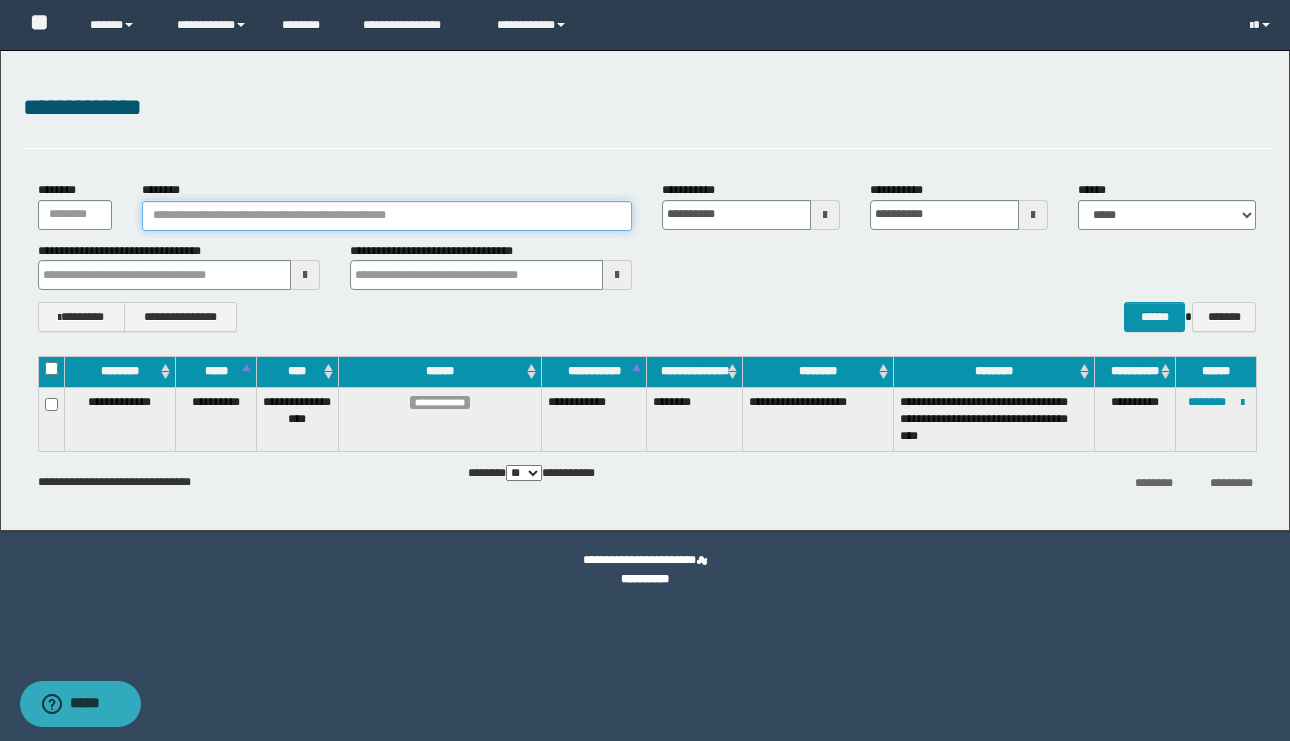 paste on "**********" 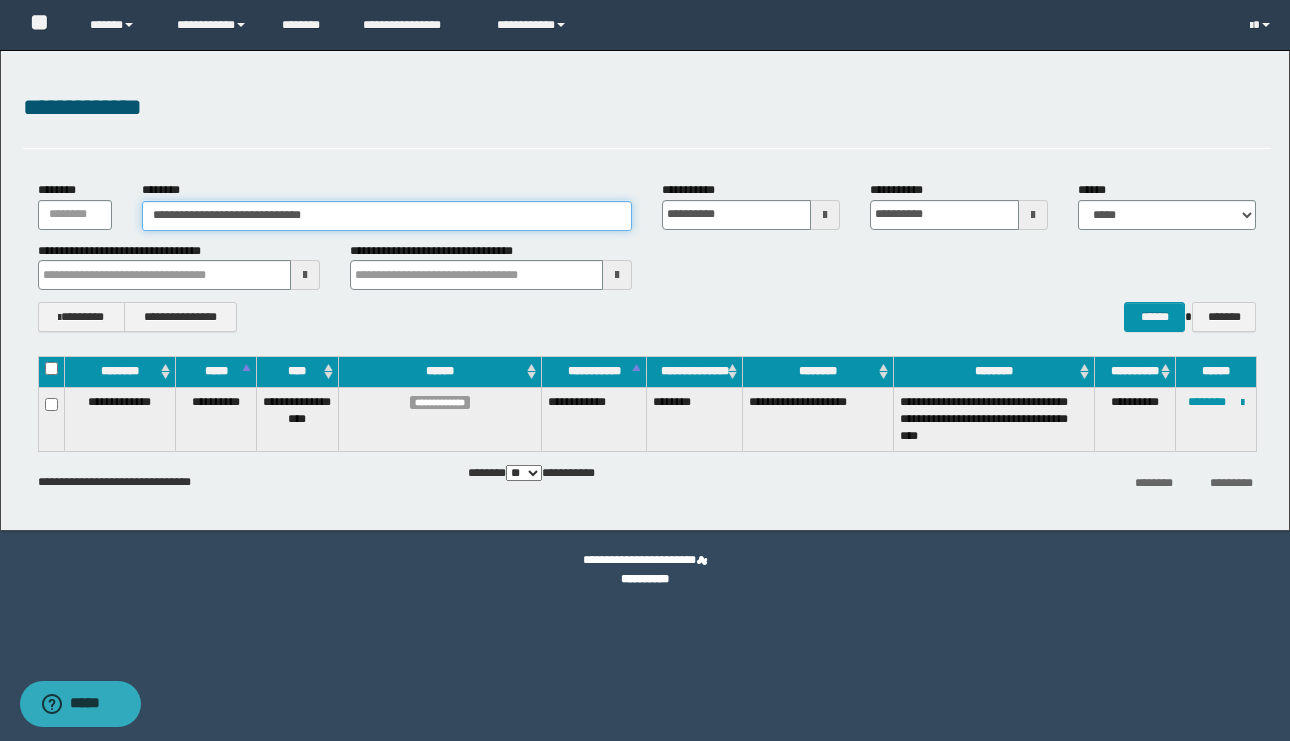 type on "**********" 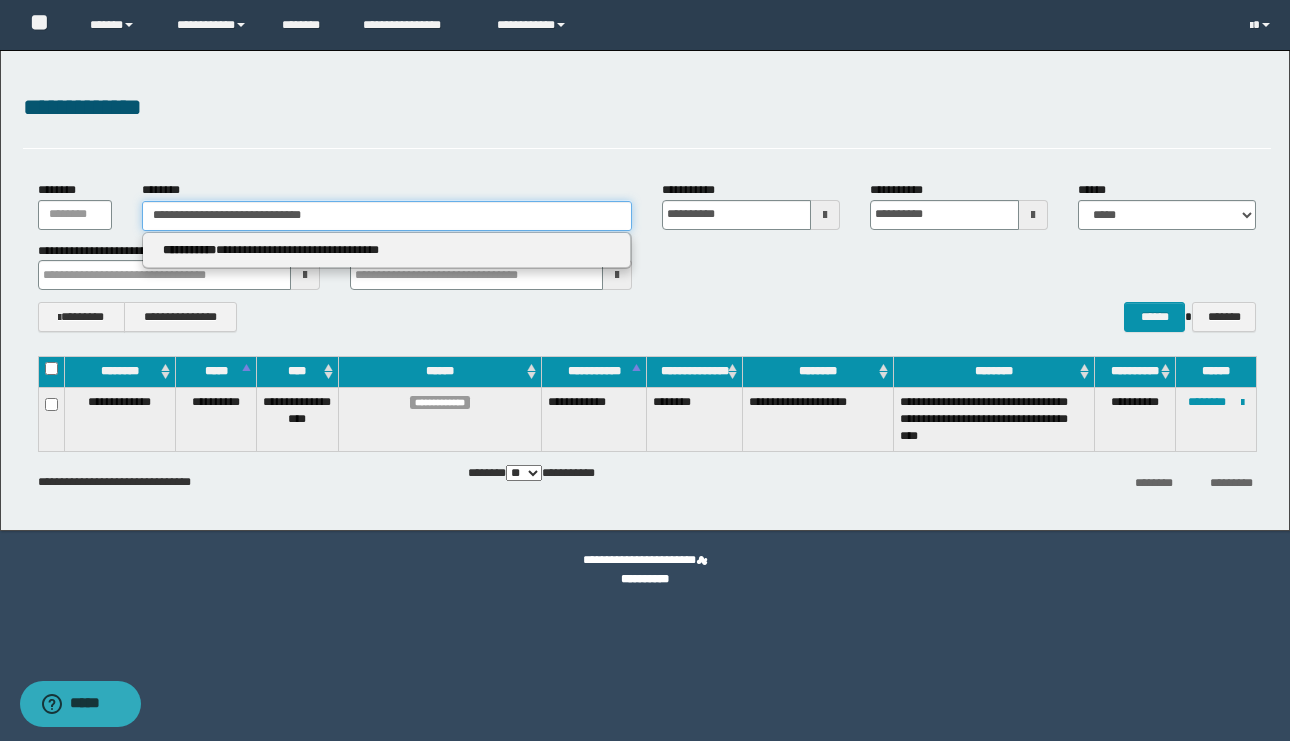 type on "**********" 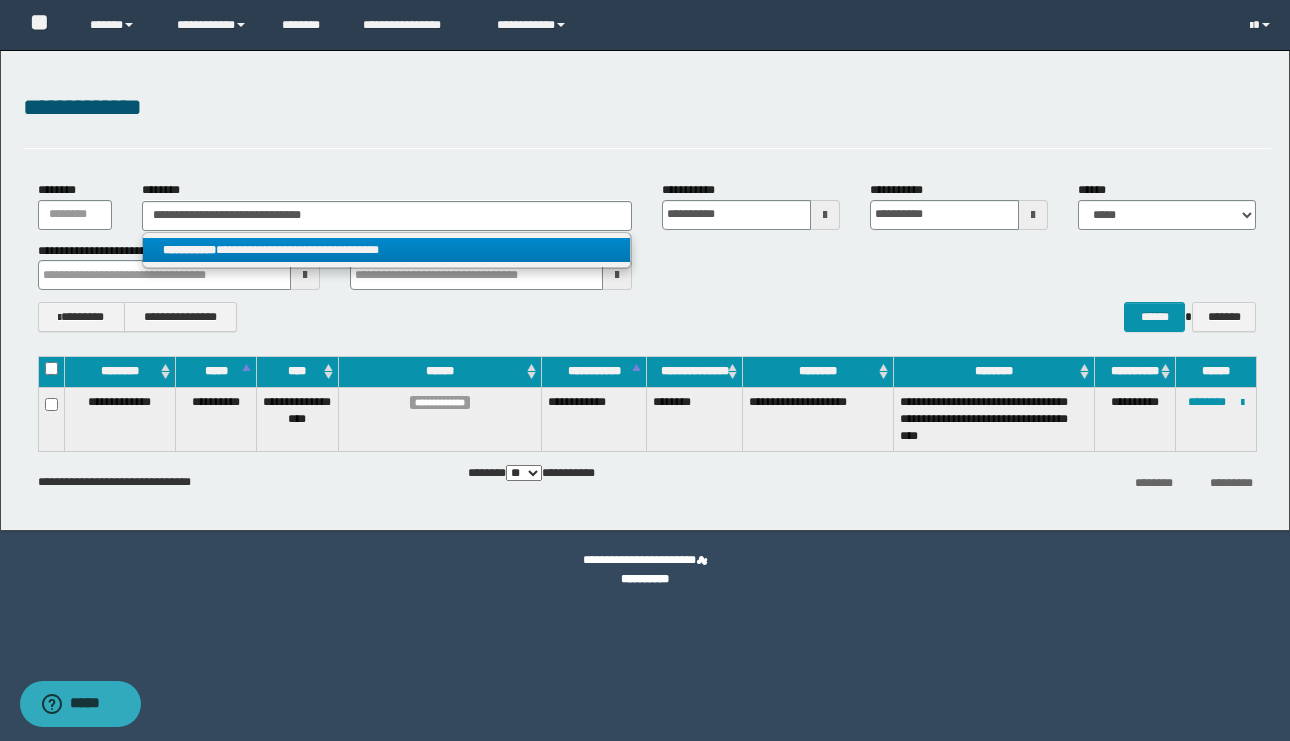 click on "**********" at bounding box center [386, 250] 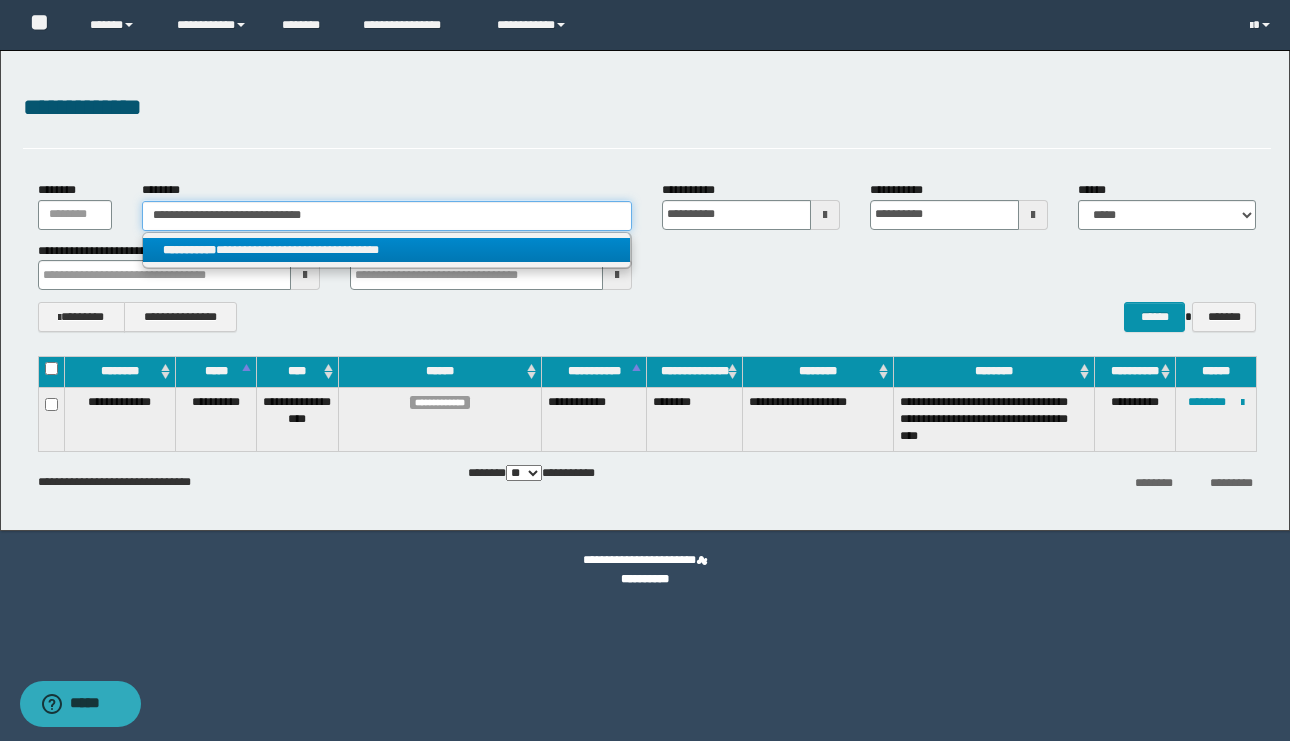 type 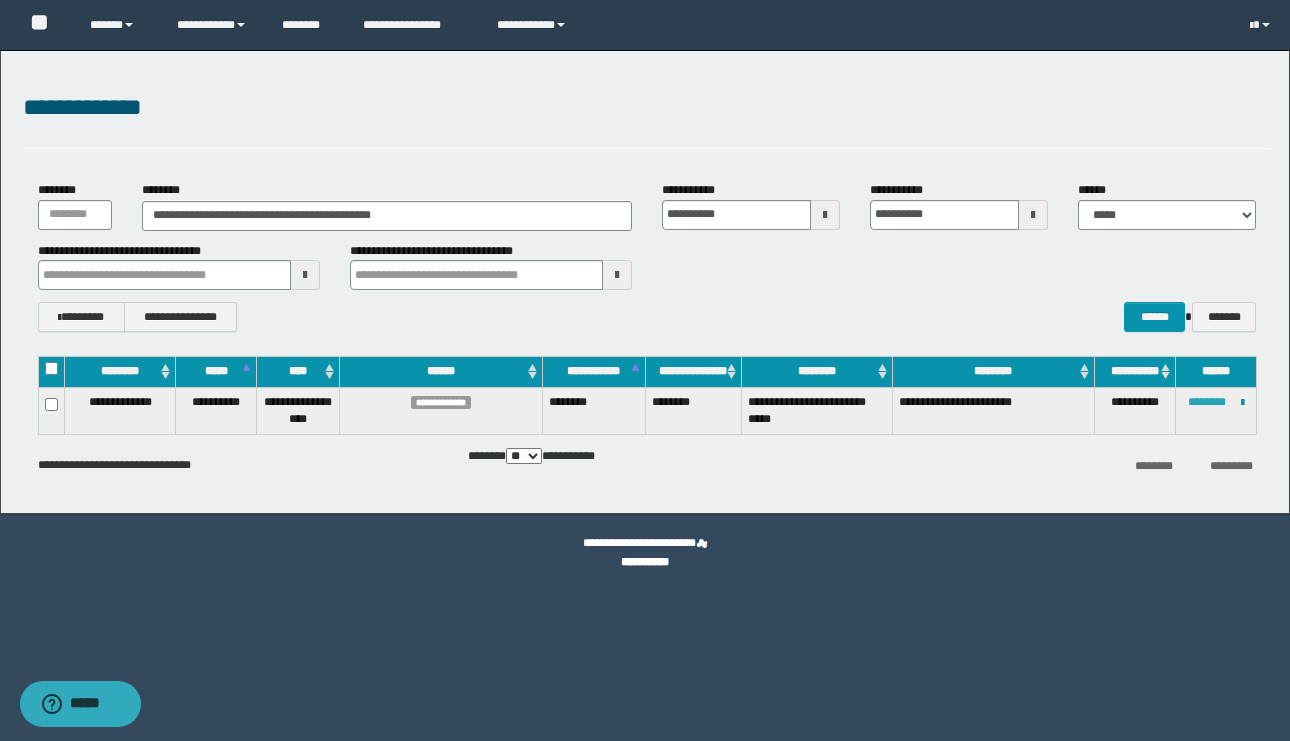 click on "********" at bounding box center (1207, 402) 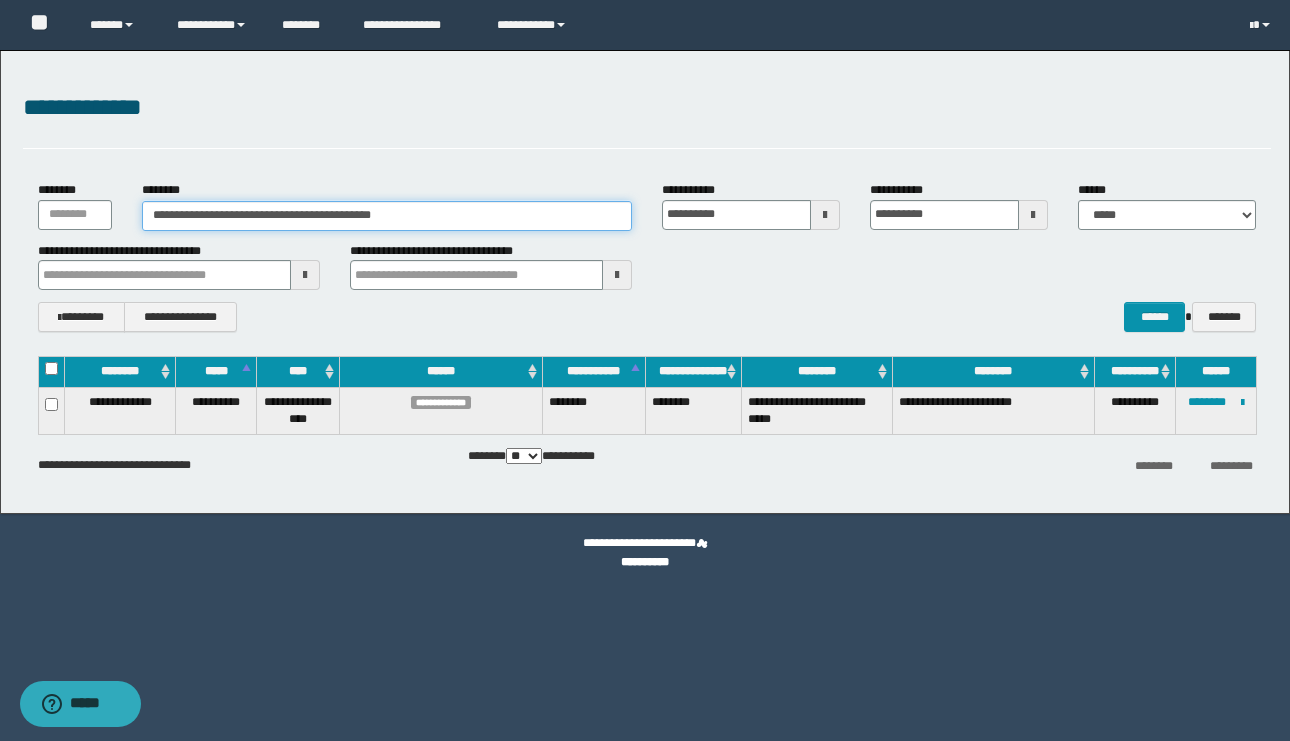 drag, startPoint x: 499, startPoint y: 218, endPoint x: 0, endPoint y: 60, distance: 523.4167 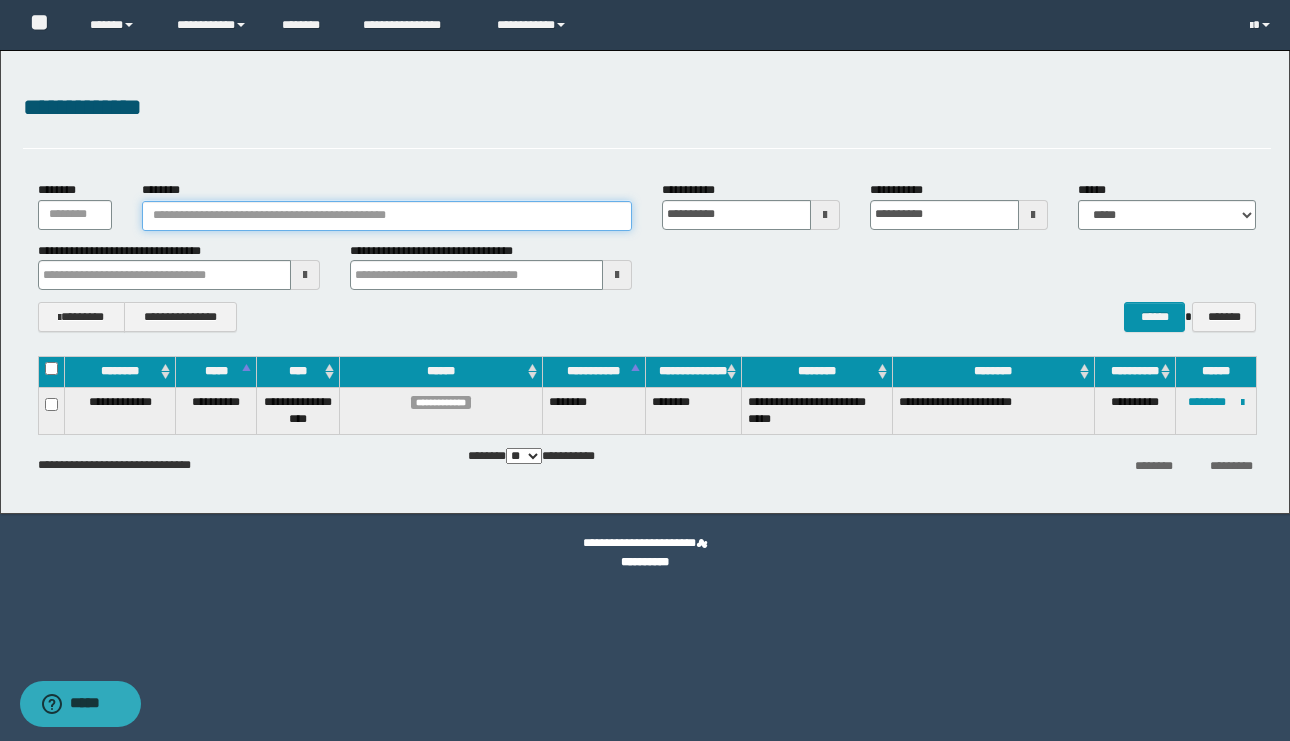 paste on "**********" 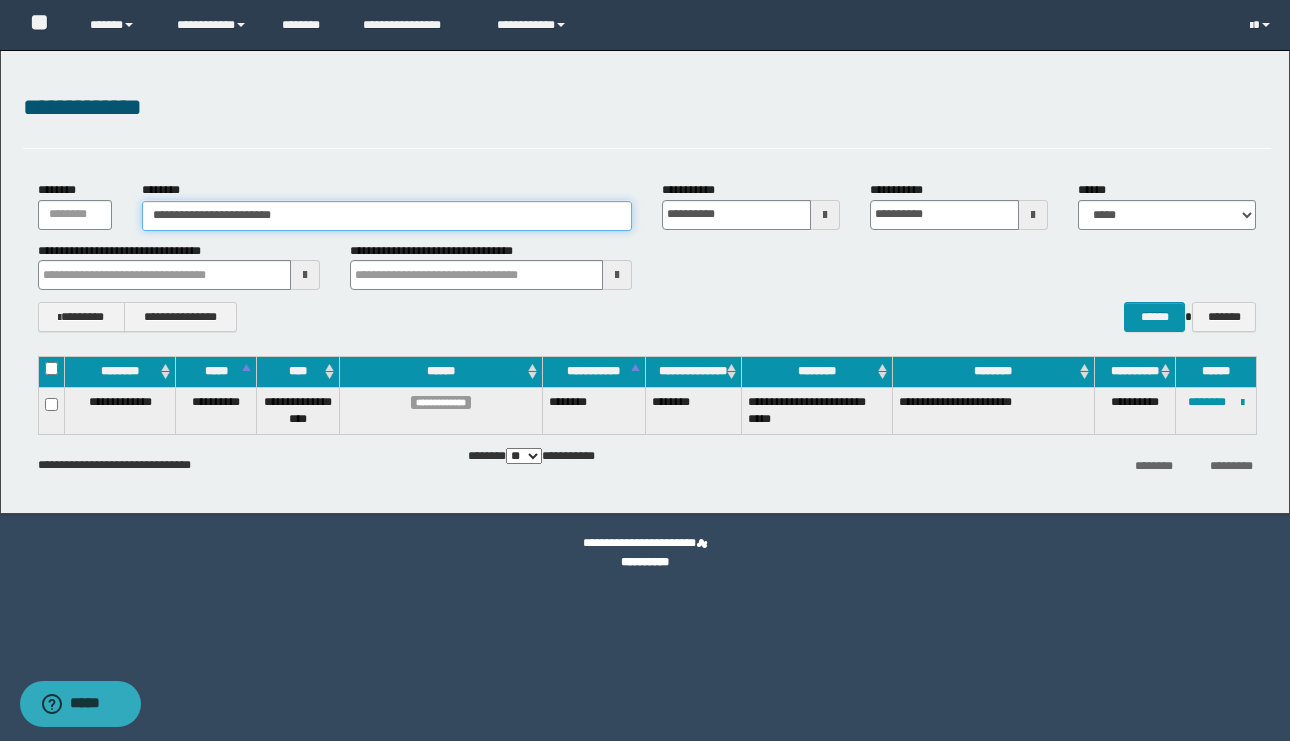 type on "**********" 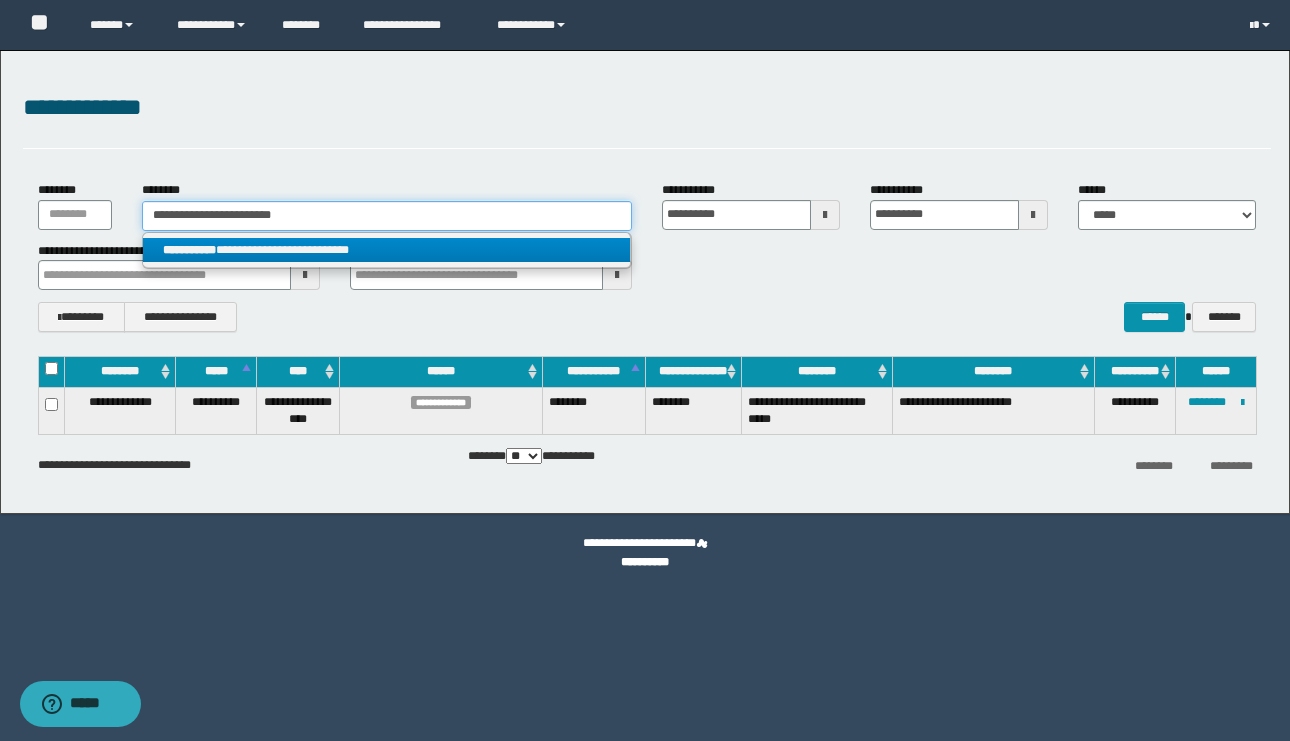 type on "**********" 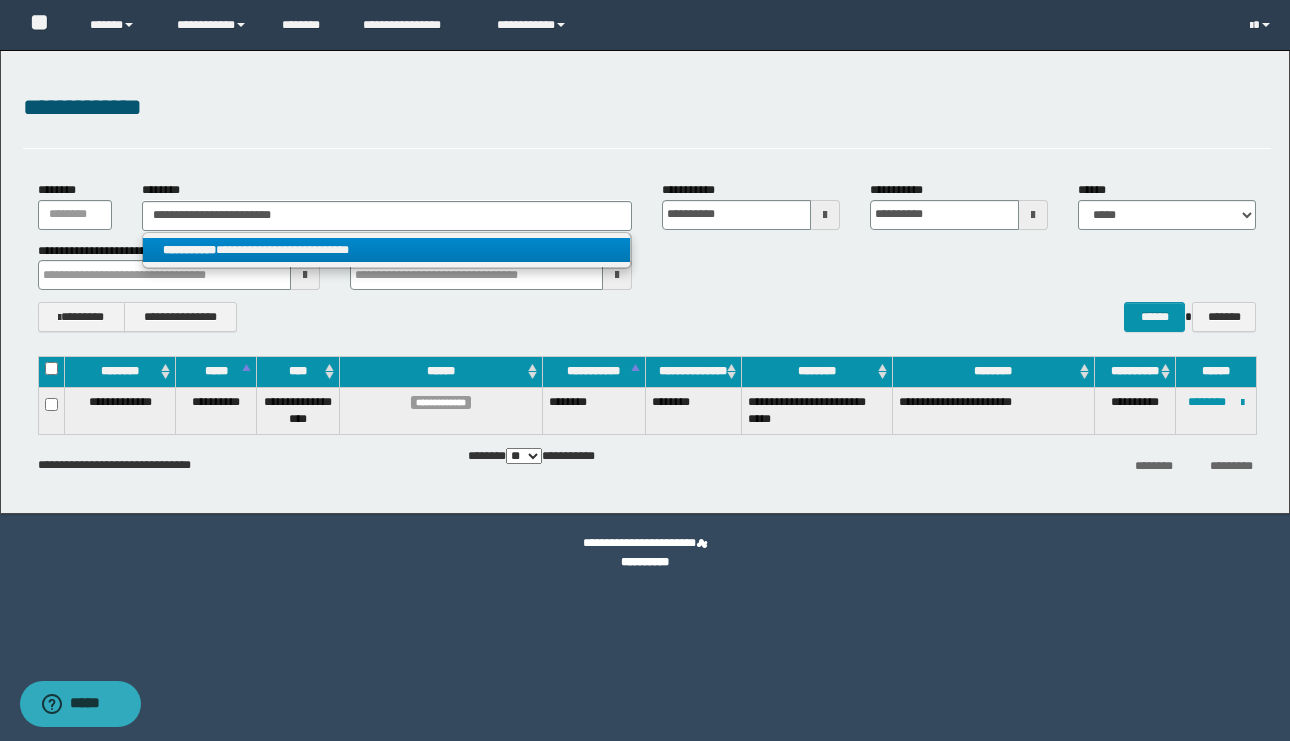 click on "**********" at bounding box center [386, 250] 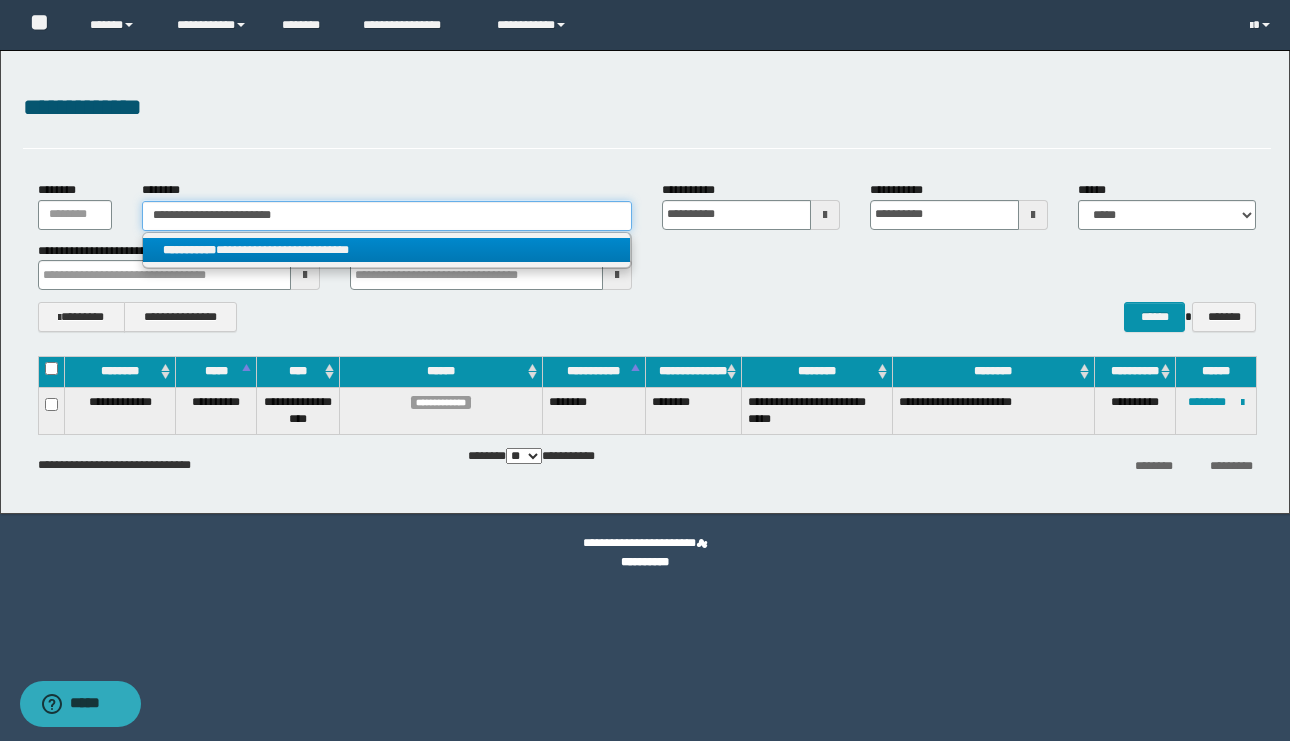 type 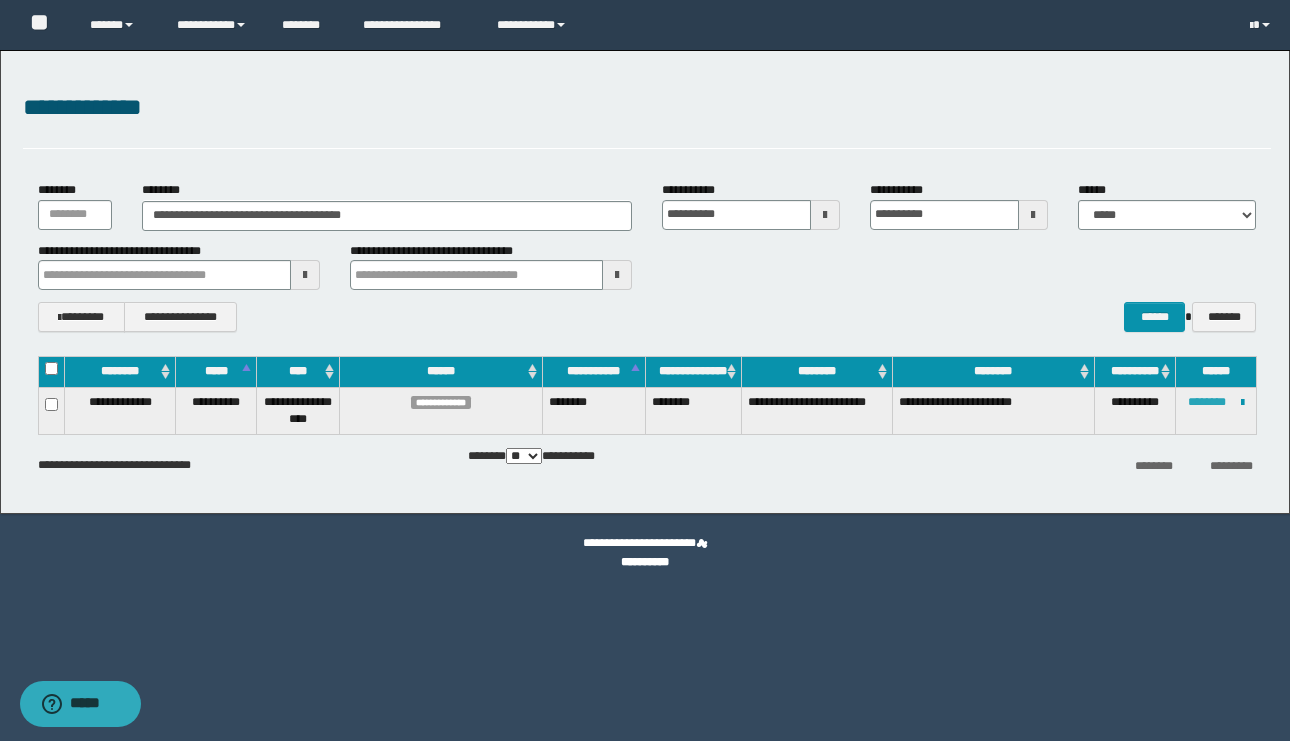 click on "********" at bounding box center [1207, 402] 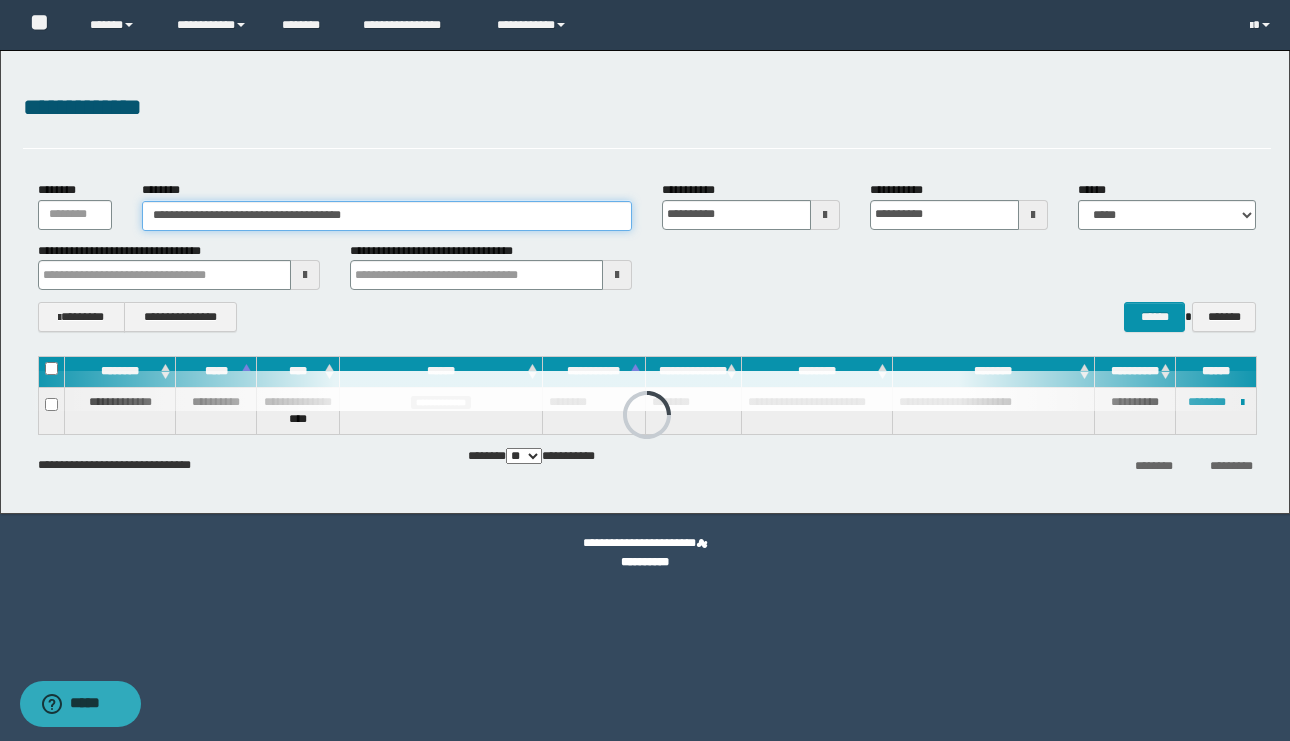 drag, startPoint x: 435, startPoint y: 219, endPoint x: 0, endPoint y: -5, distance: 489.28622 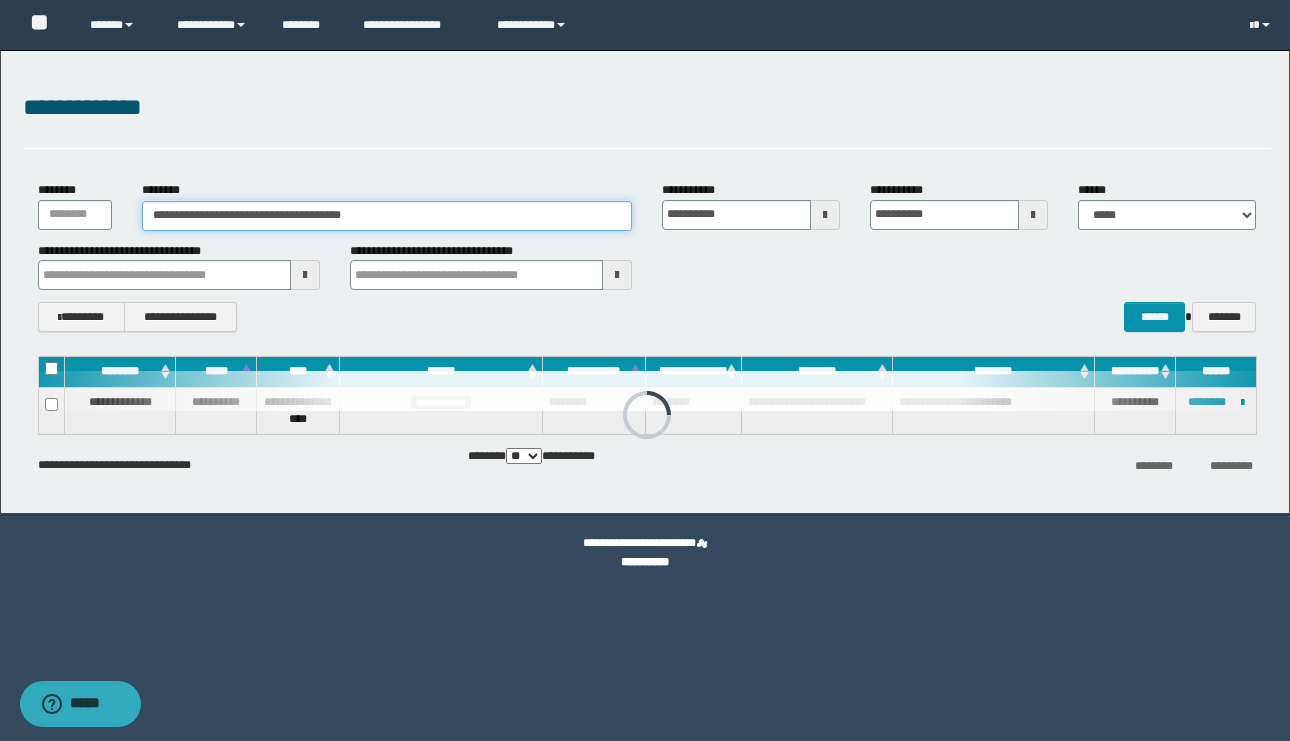click on "**********" at bounding box center (645, 370) 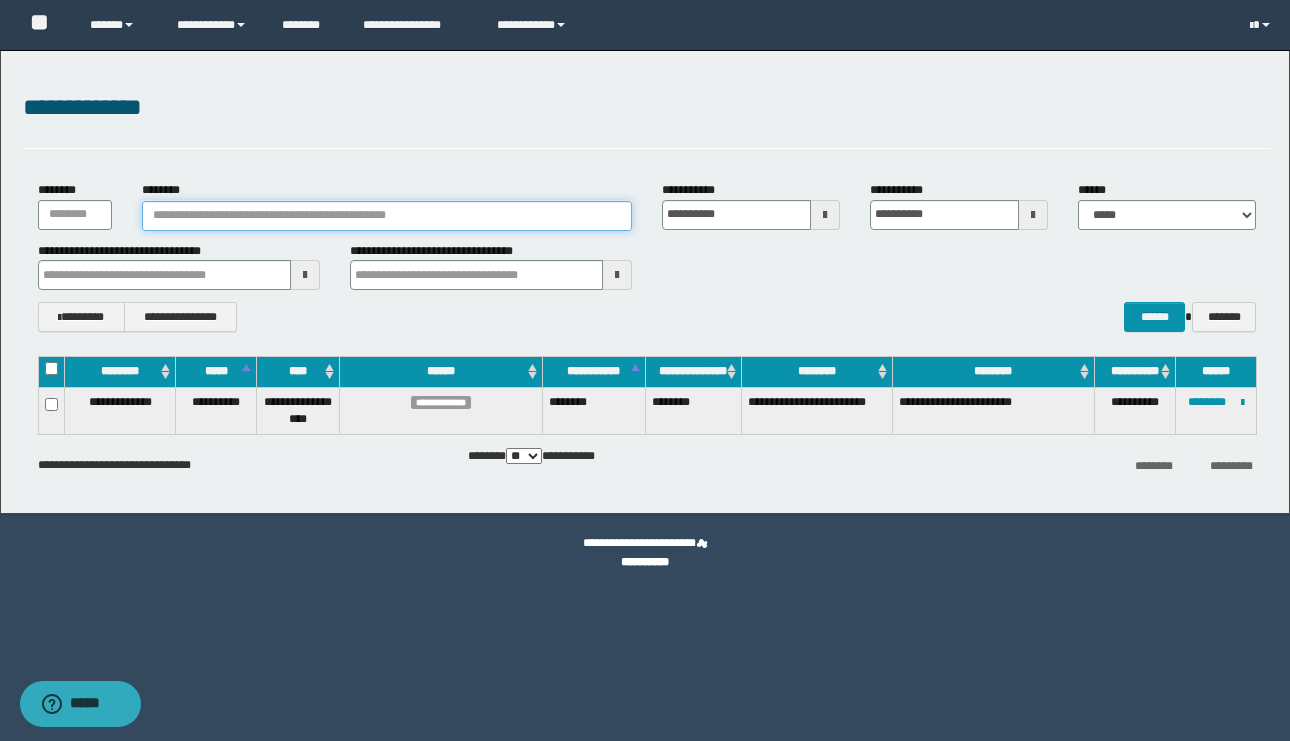 paste on "**********" 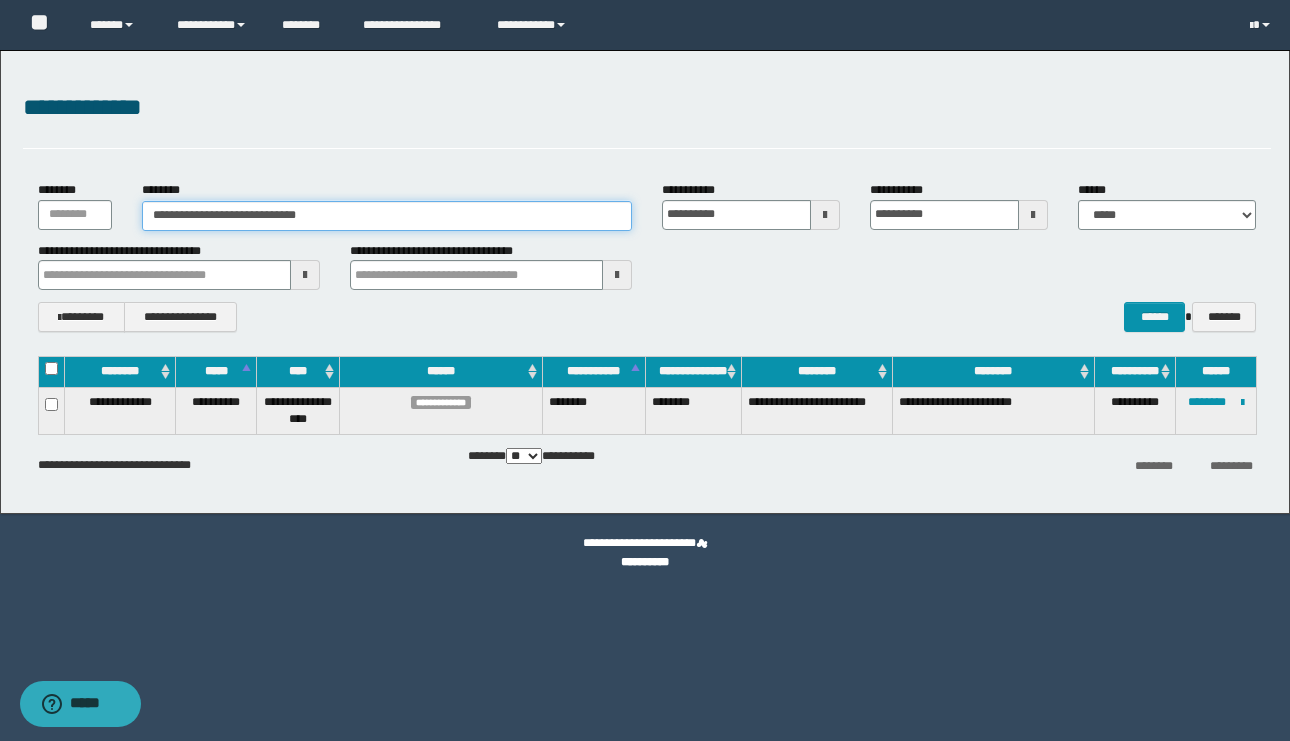type on "**********" 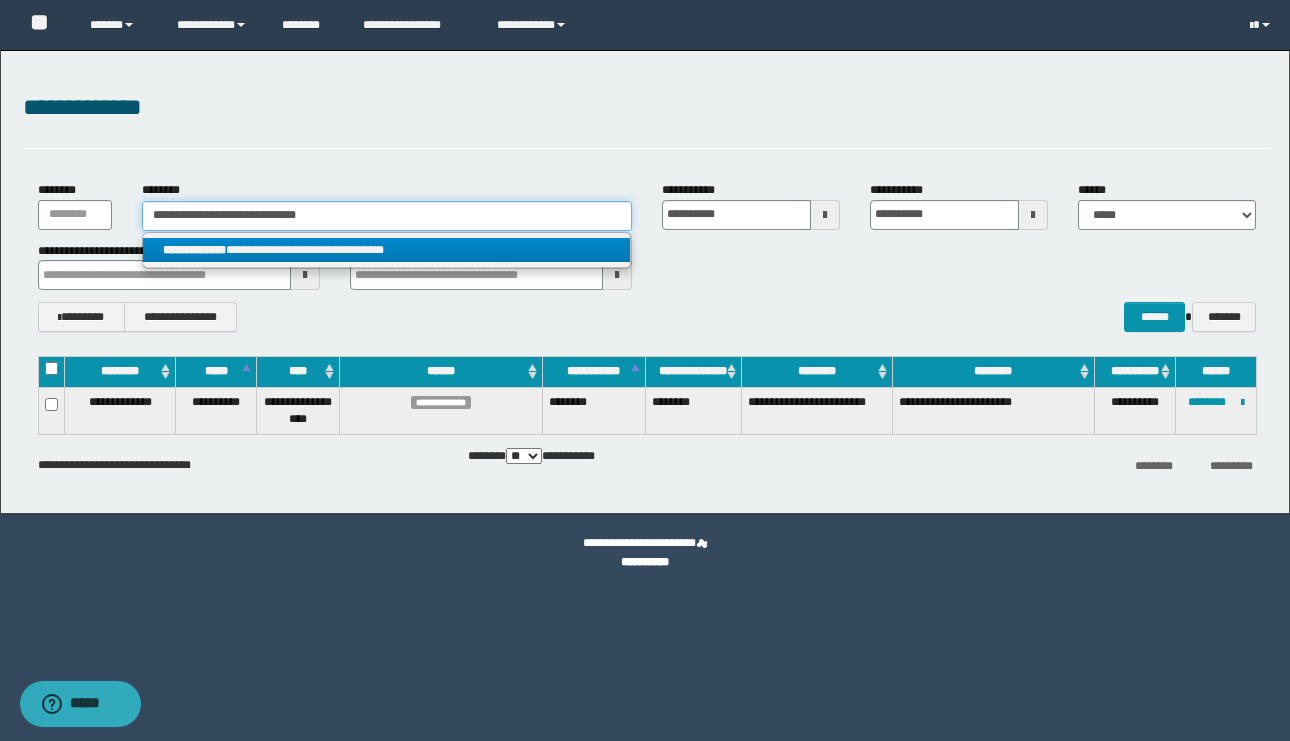 type on "**********" 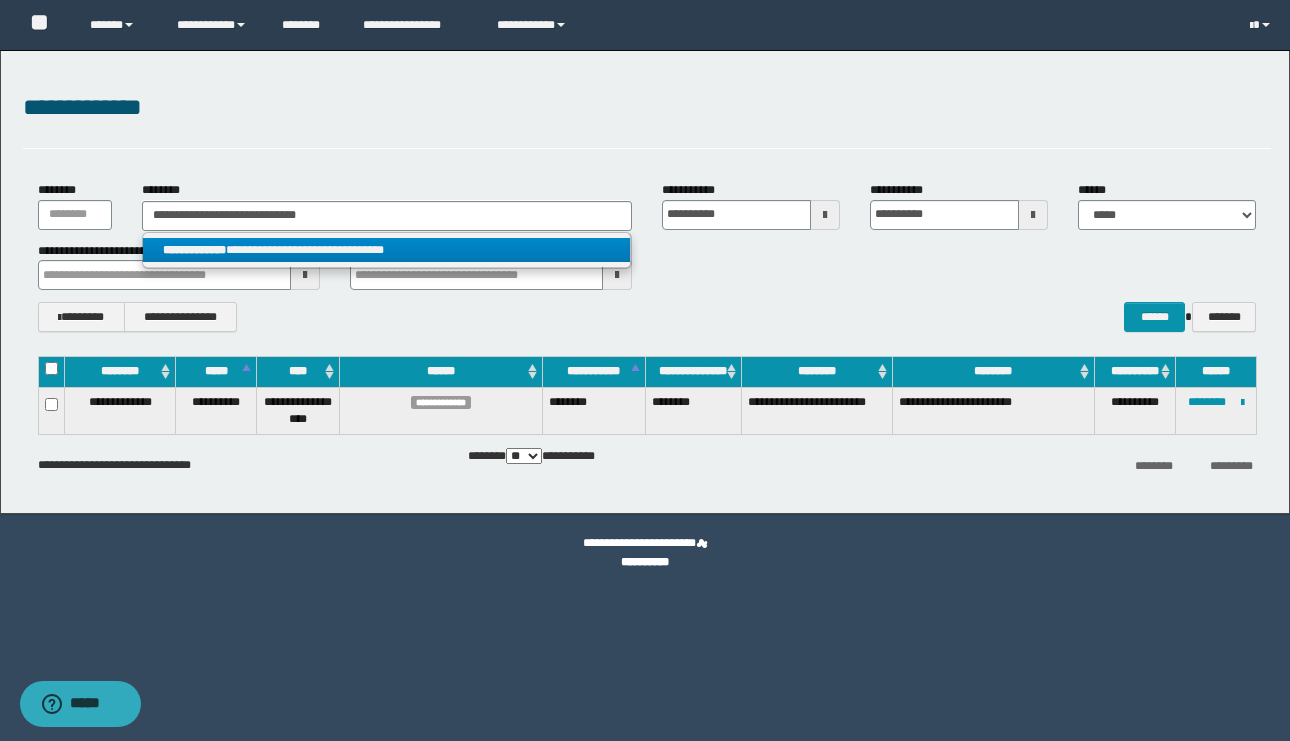 click on "**********" at bounding box center (386, 250) 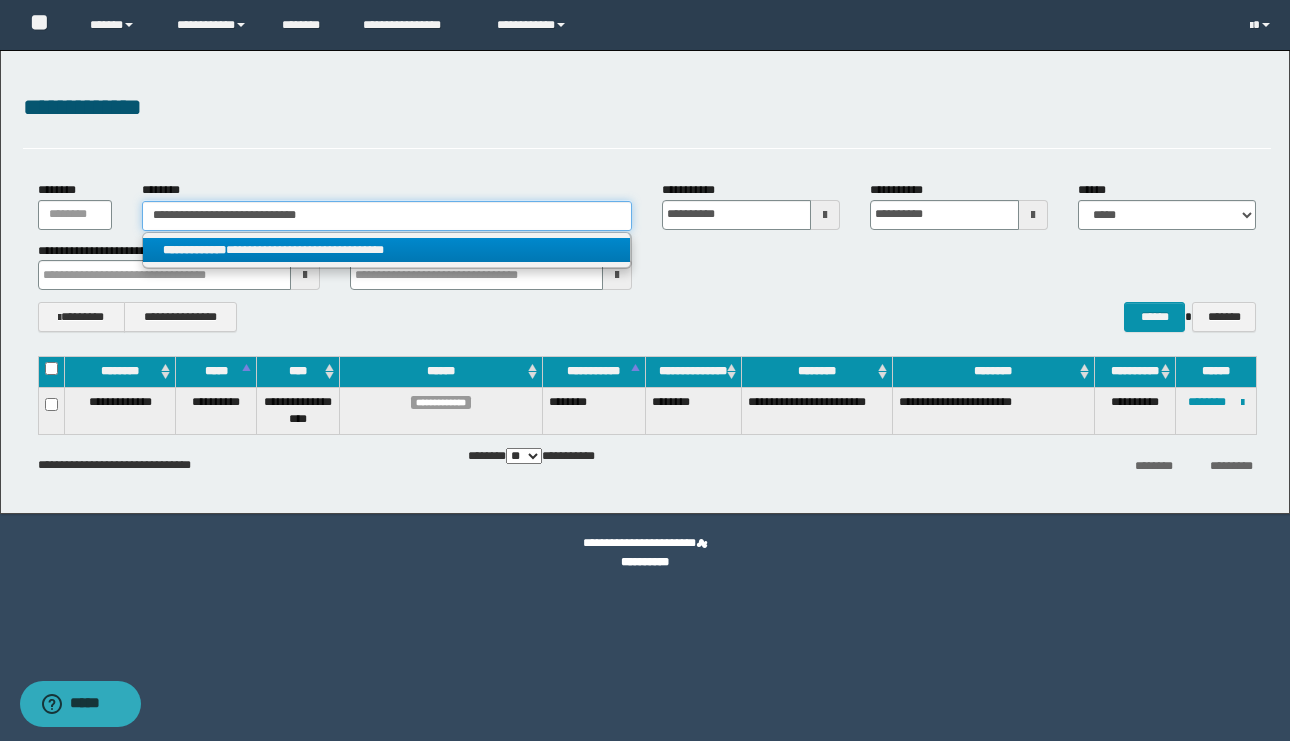 type 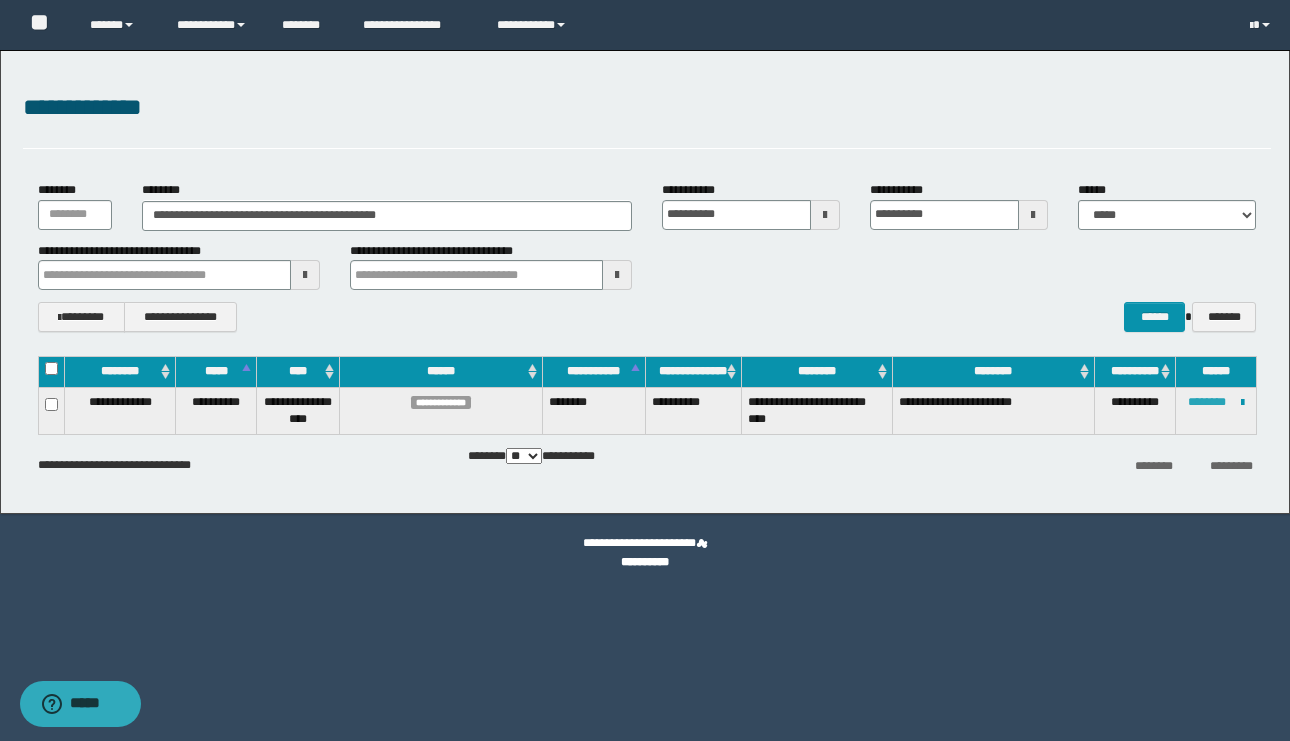 click on "********" at bounding box center [1207, 402] 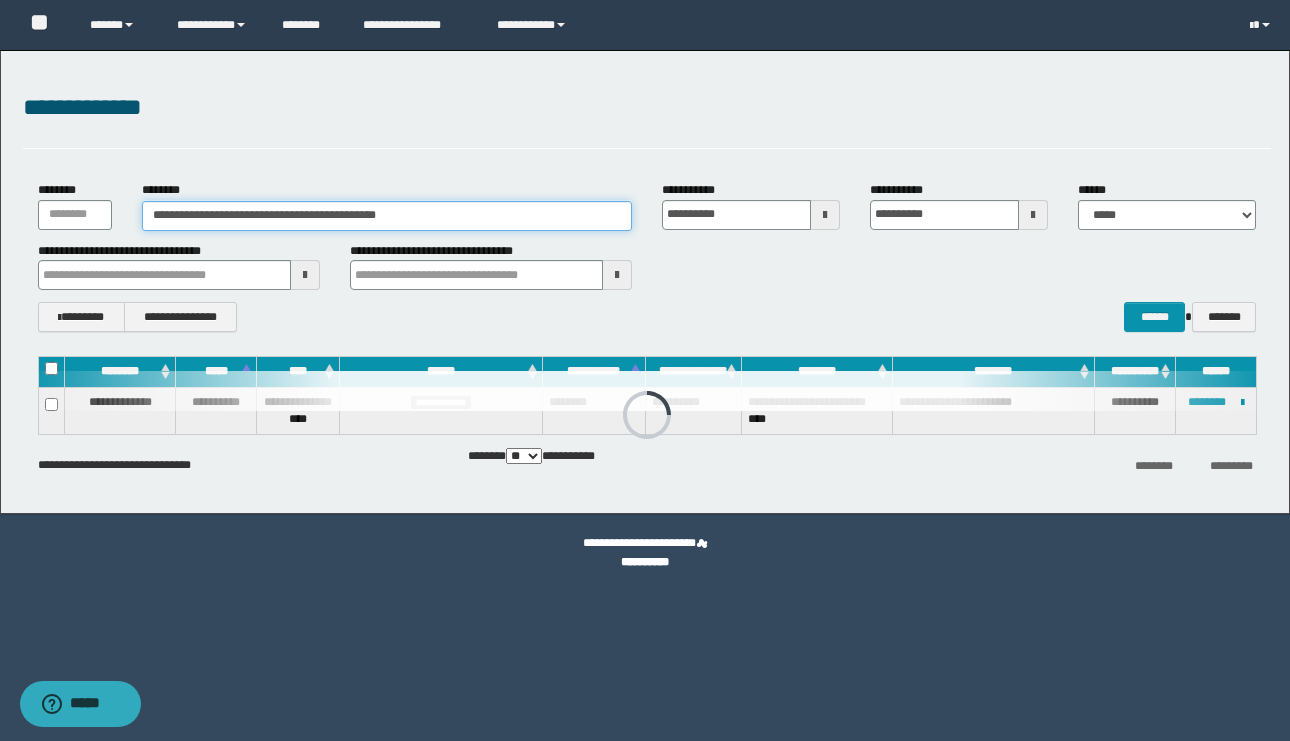 drag, startPoint x: 508, startPoint y: 226, endPoint x: 67, endPoint y: 114, distance: 455 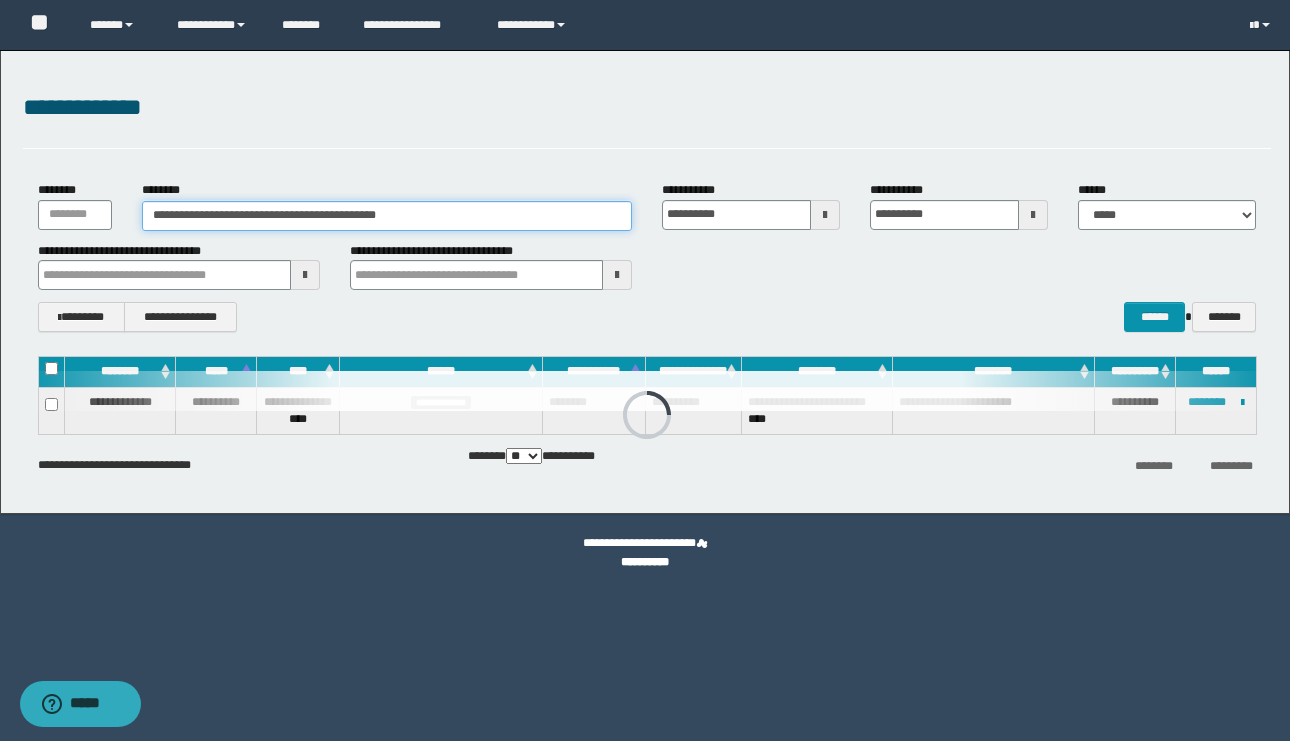 click on "**********" at bounding box center (645, 282) 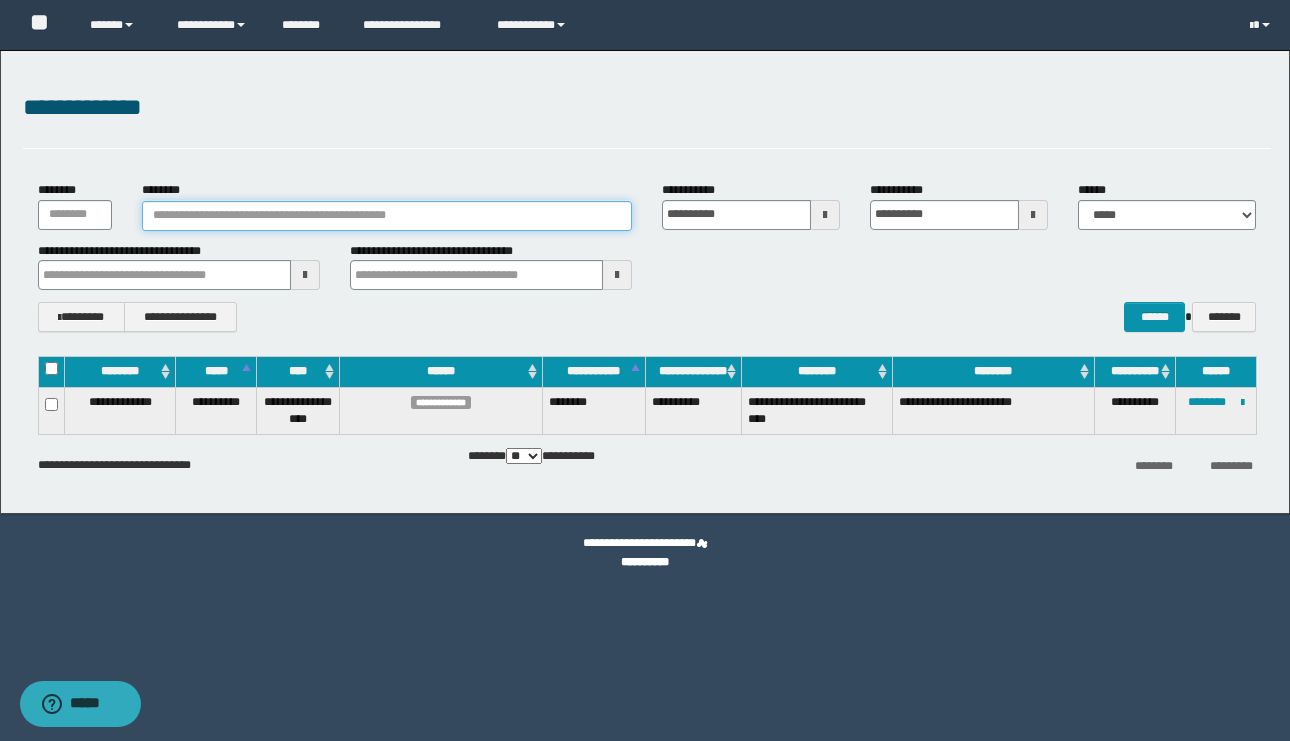 paste on "**********" 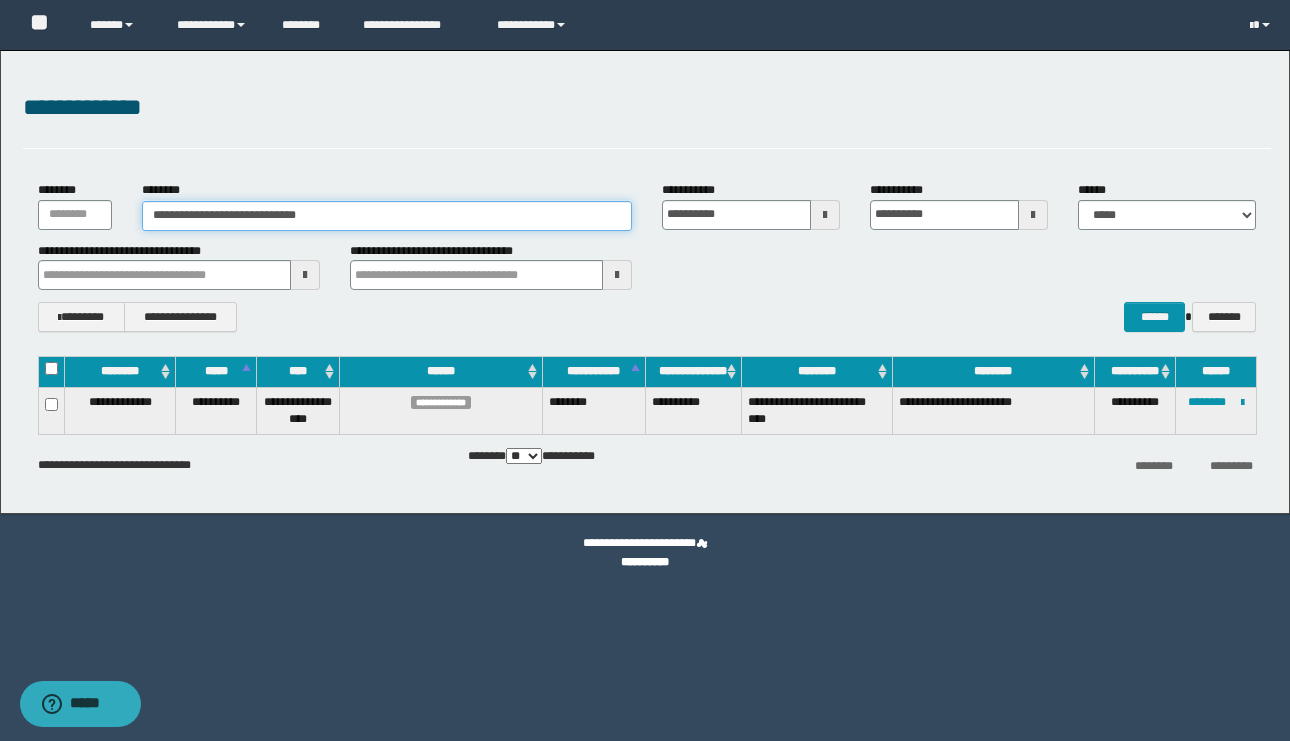 type on "**********" 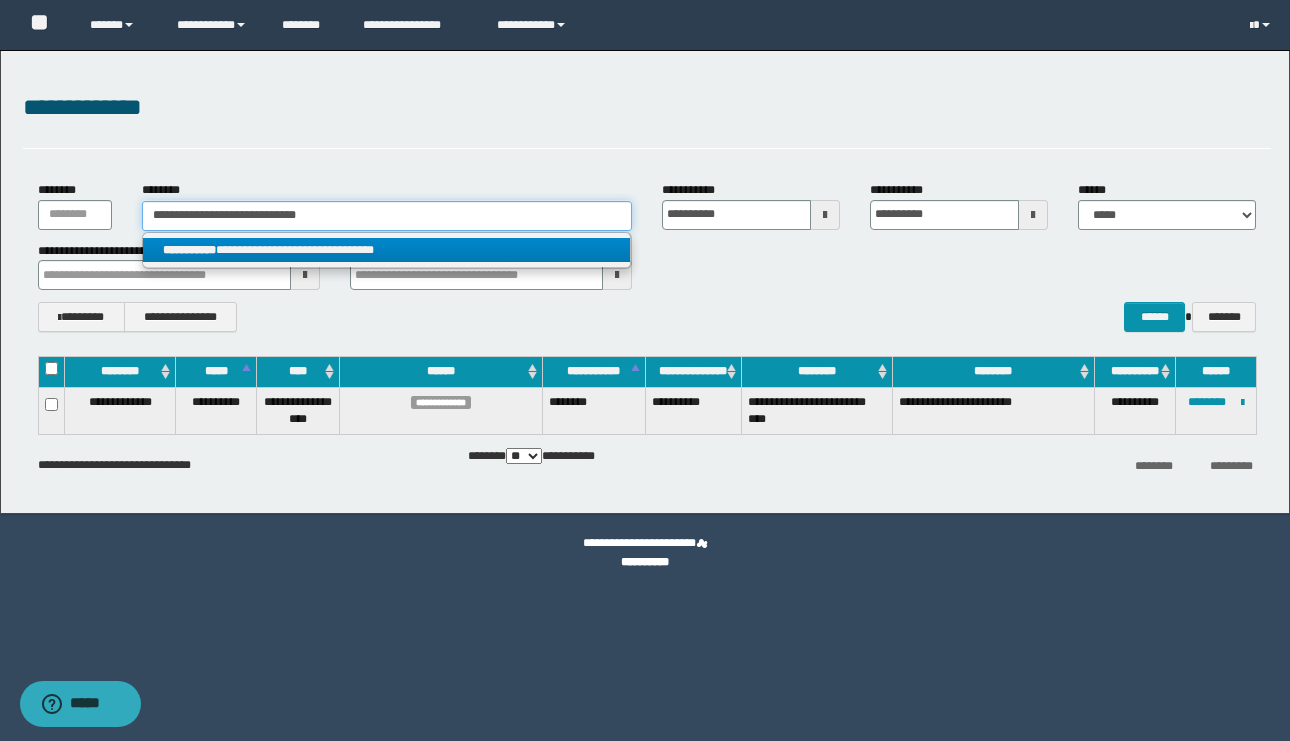 type on "**********" 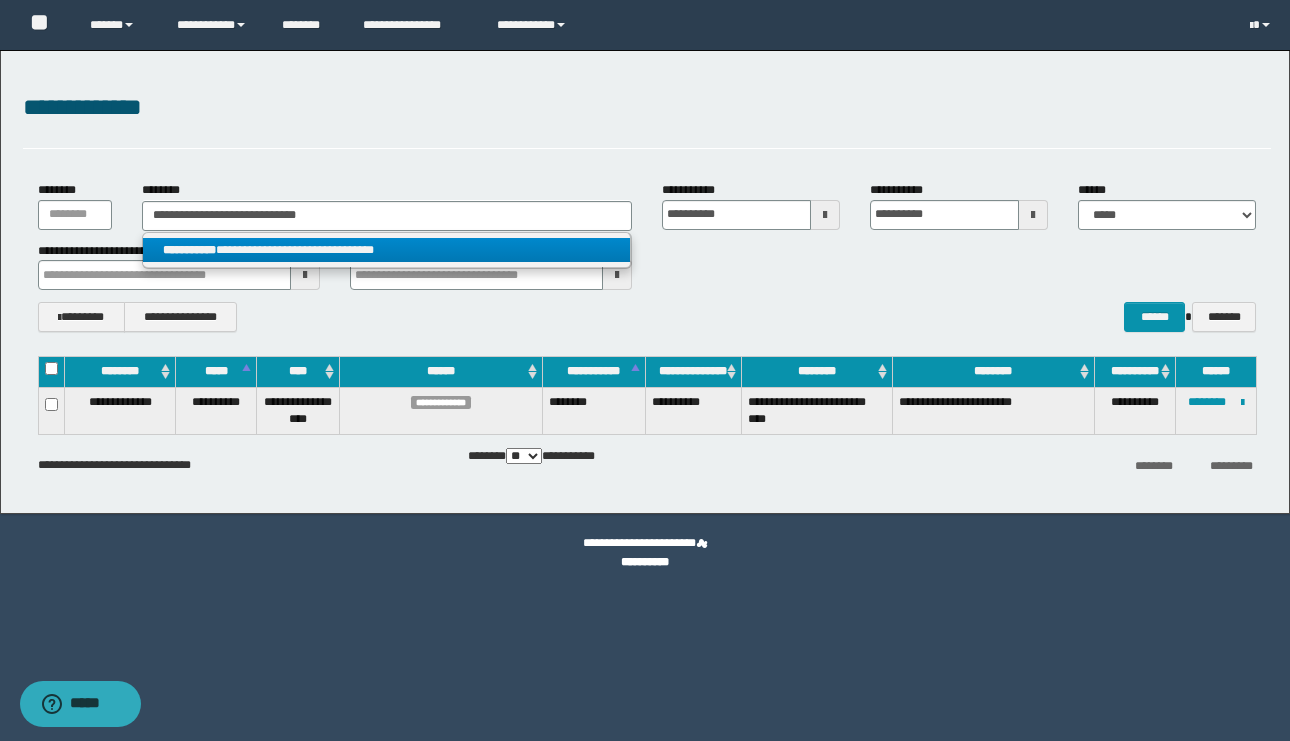 click on "**********" at bounding box center (386, 250) 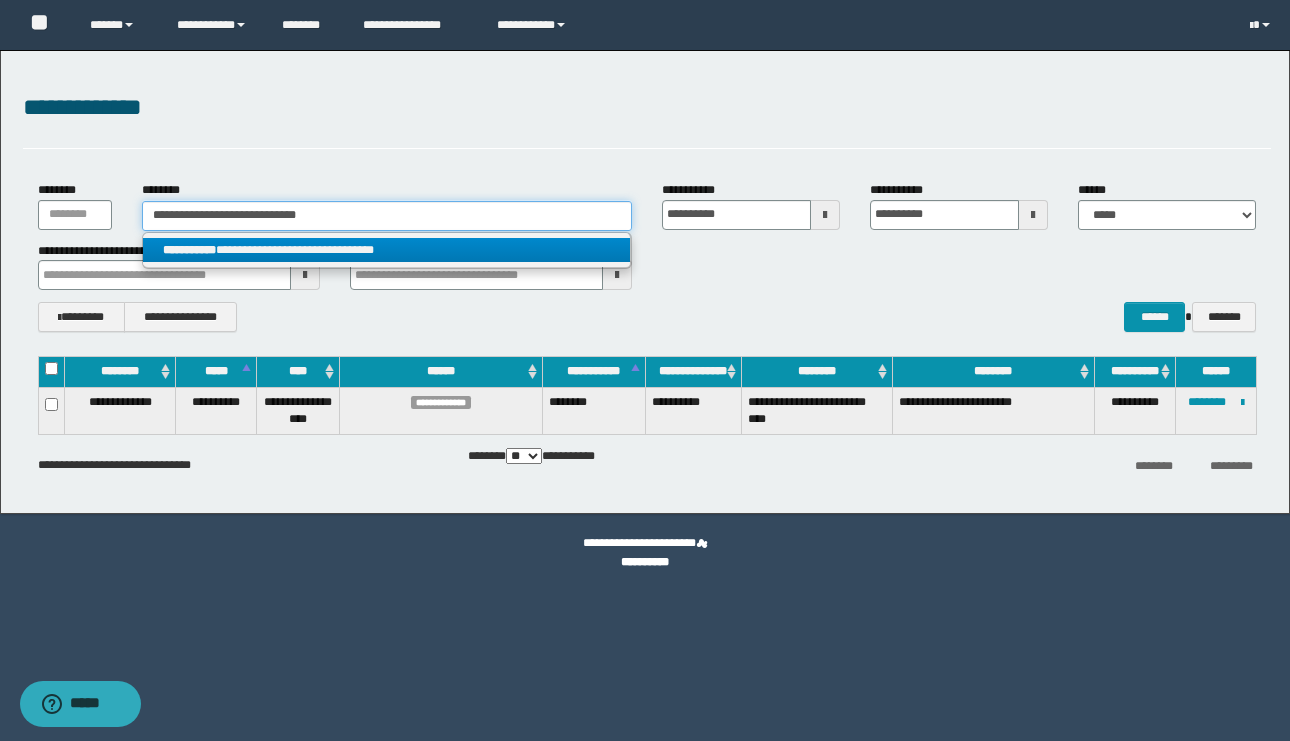 type 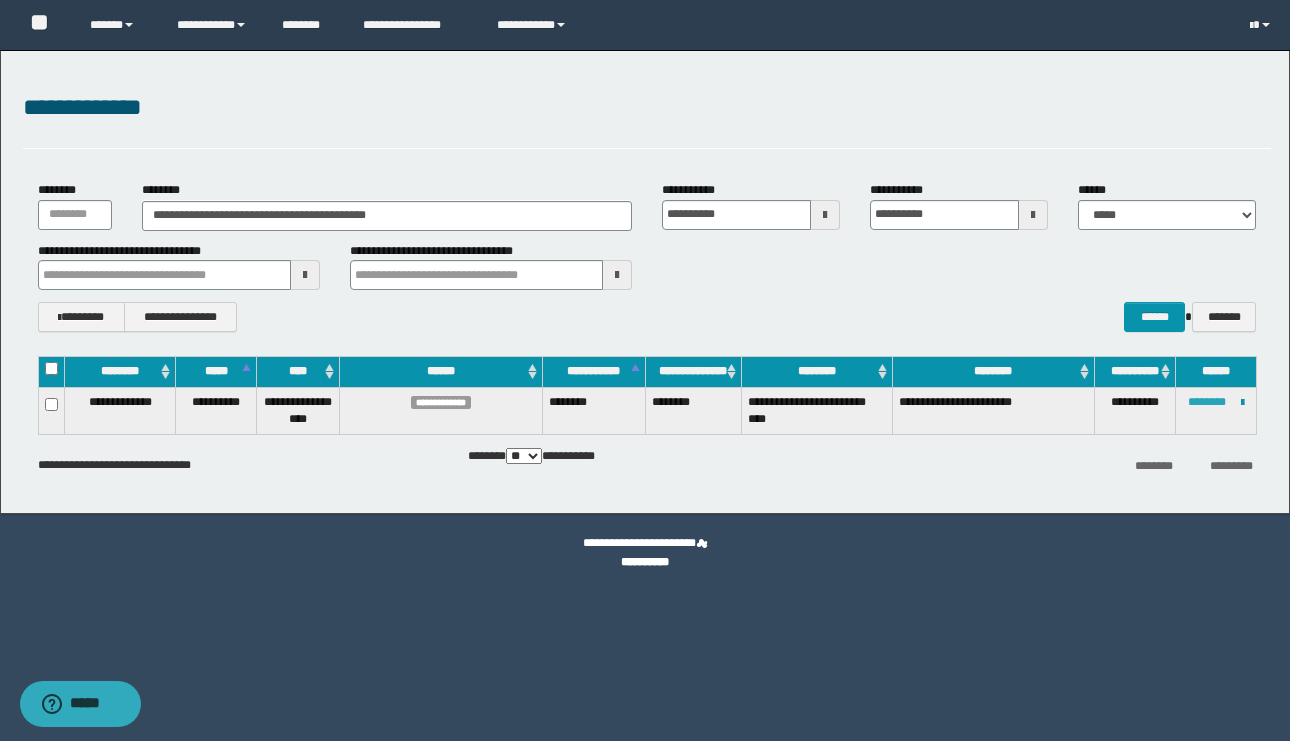 click on "********" at bounding box center [1207, 402] 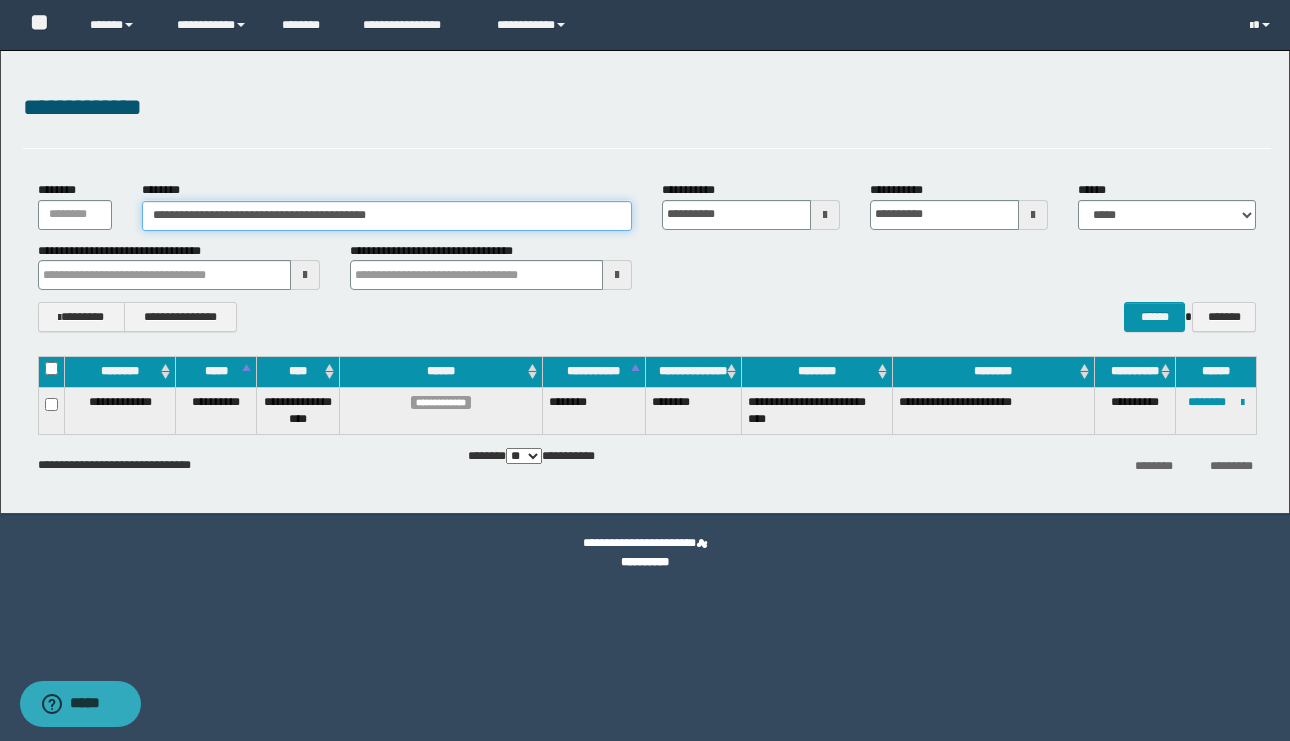 drag, startPoint x: 479, startPoint y: 218, endPoint x: 0, endPoint y: 84, distance: 497.3902 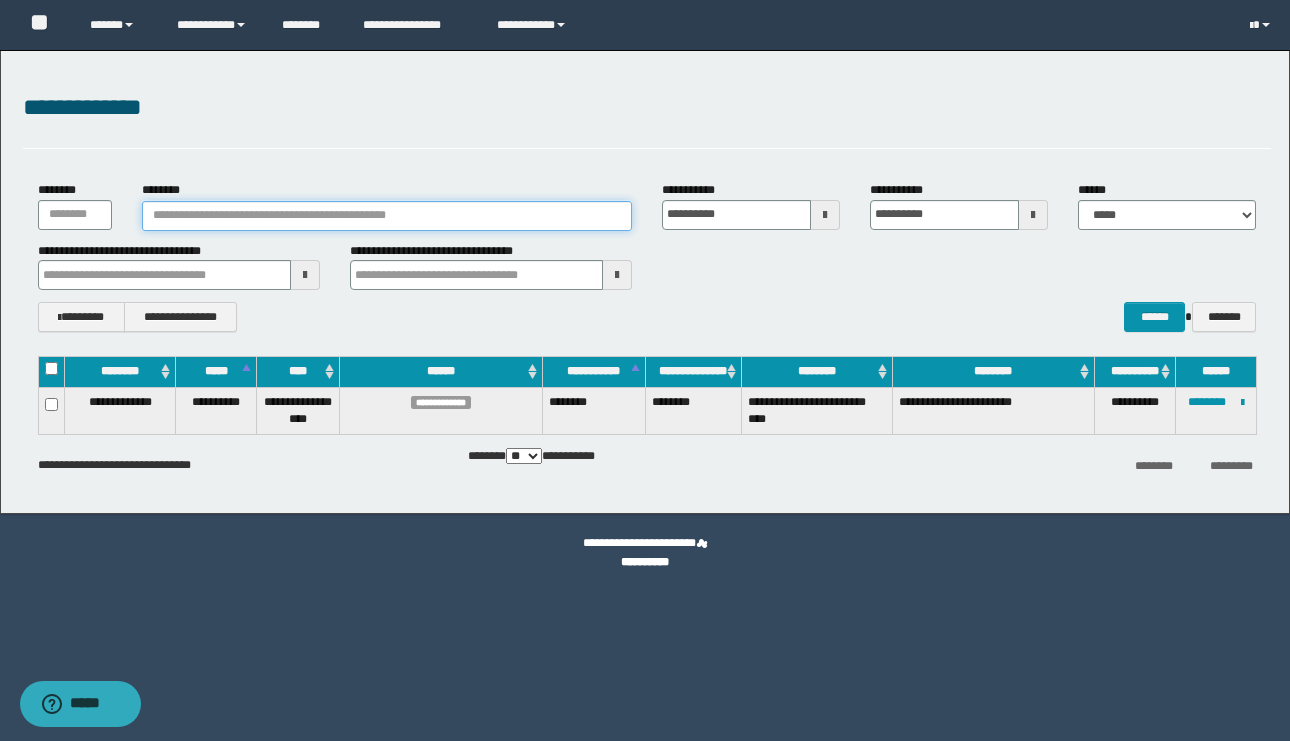 paste on "**********" 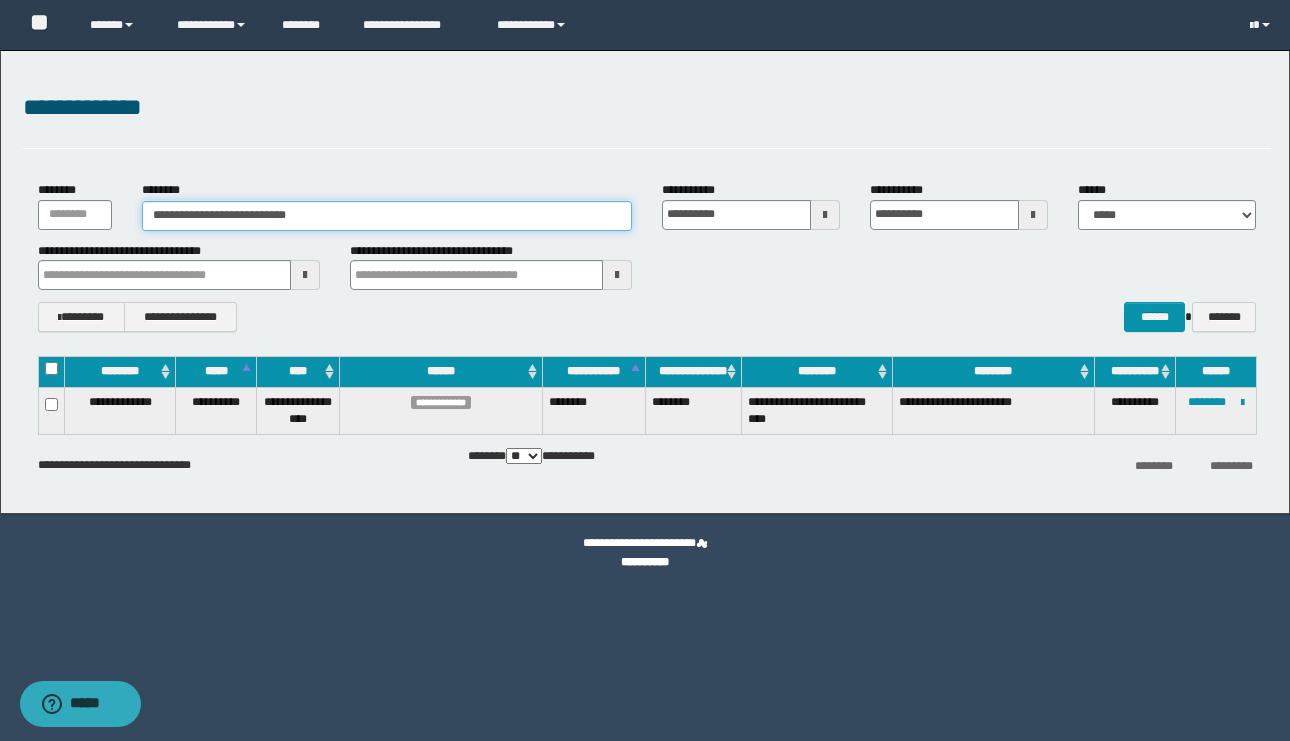 type on "**********" 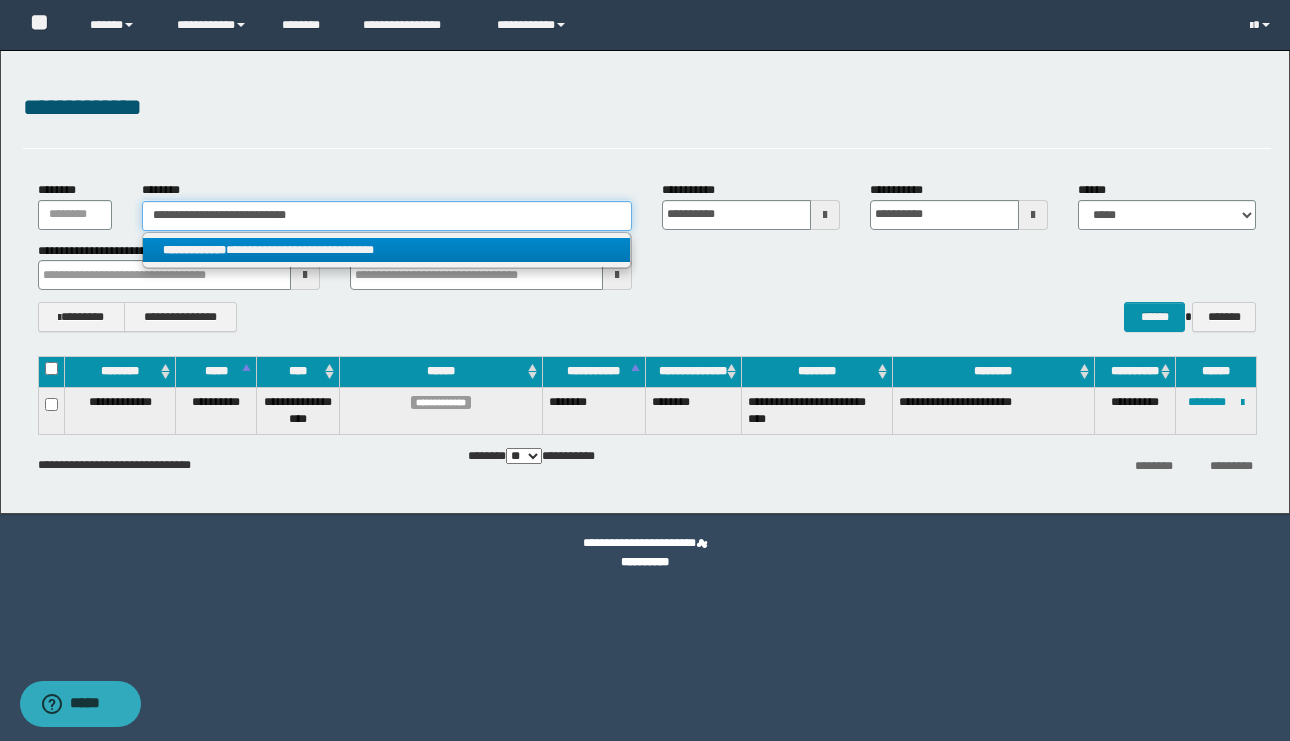 type on "**********" 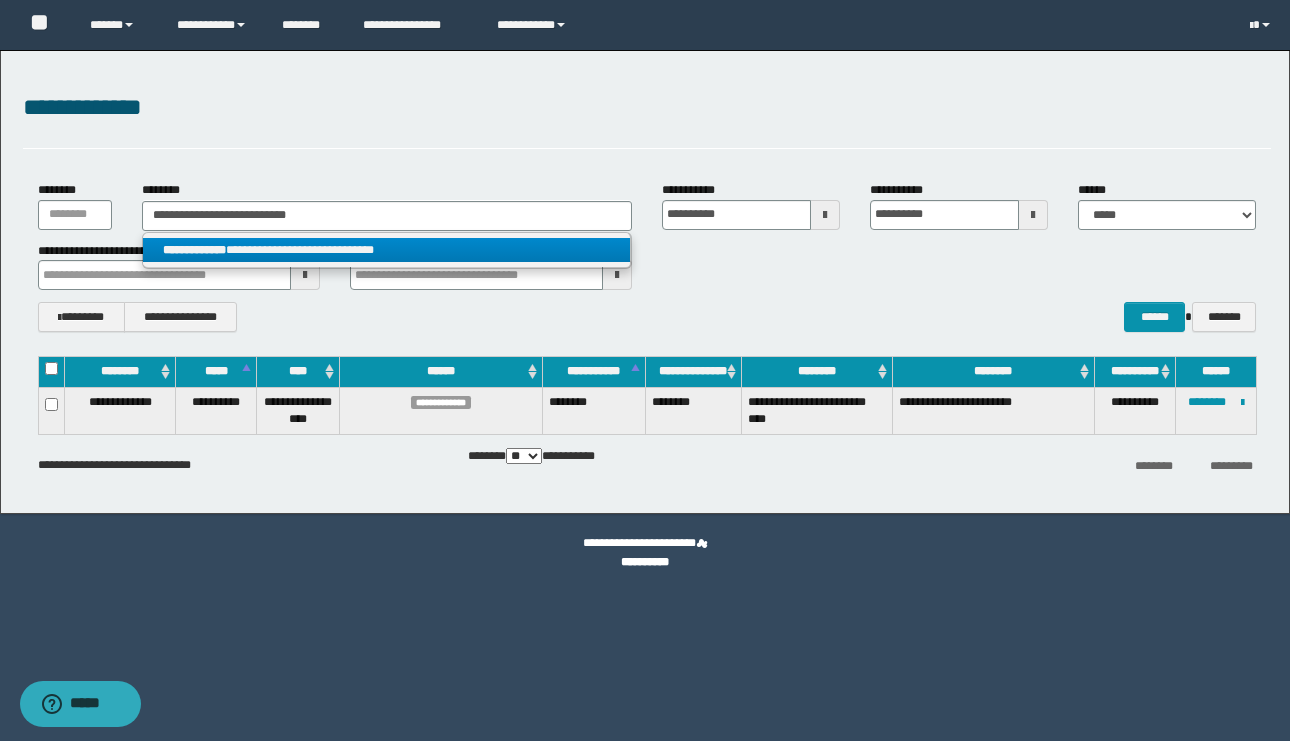 click on "**********" at bounding box center [386, 250] 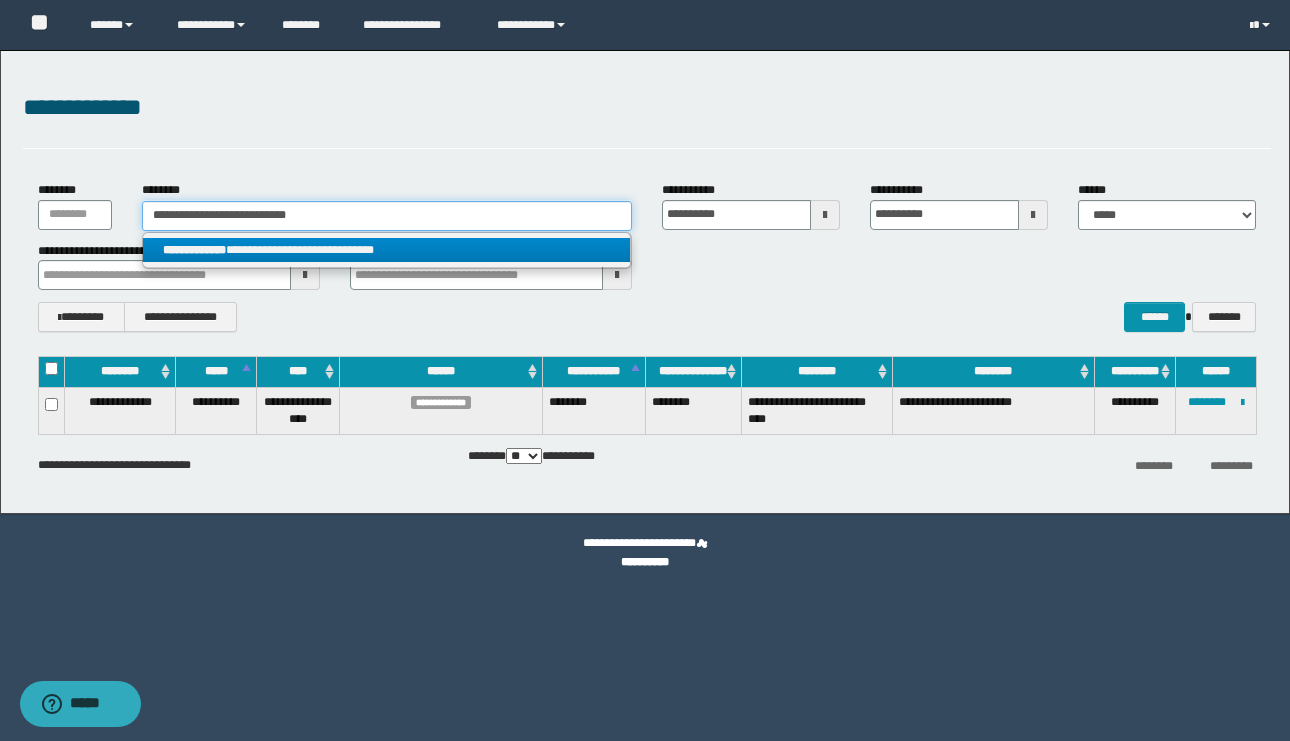 type 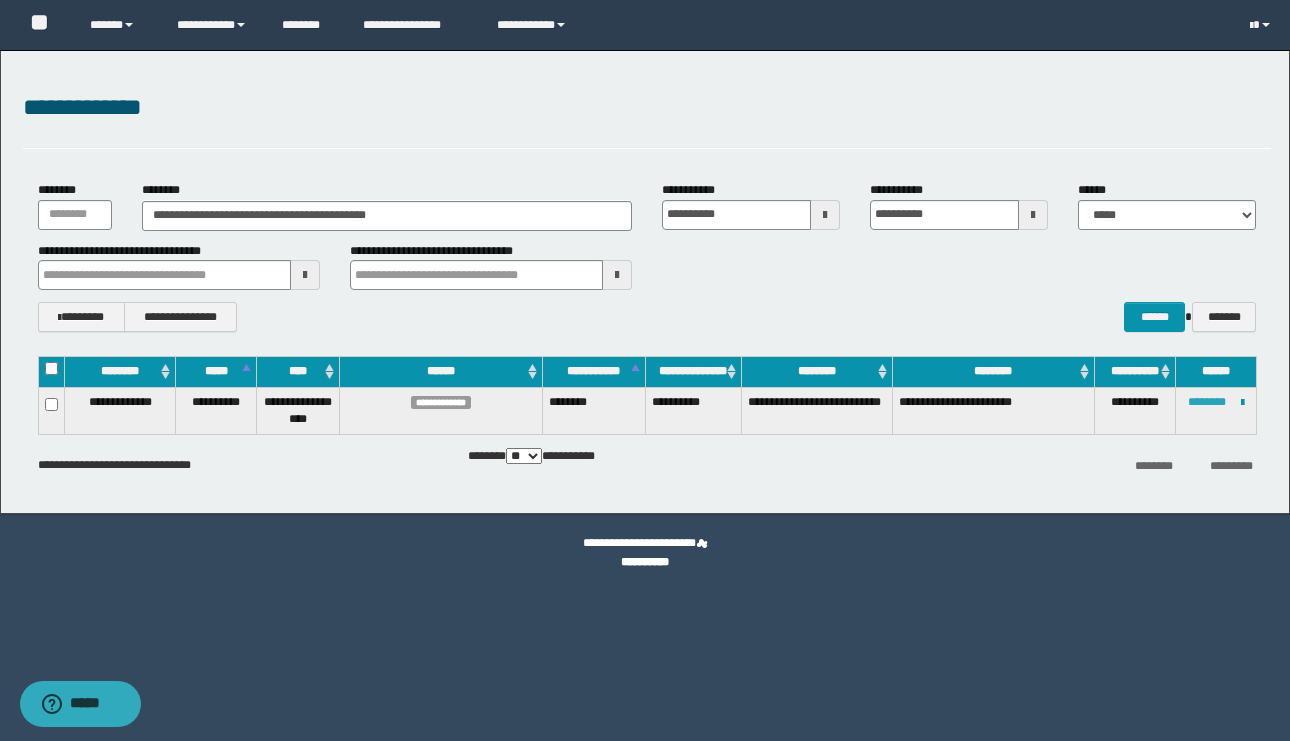 click on "********" at bounding box center [1207, 402] 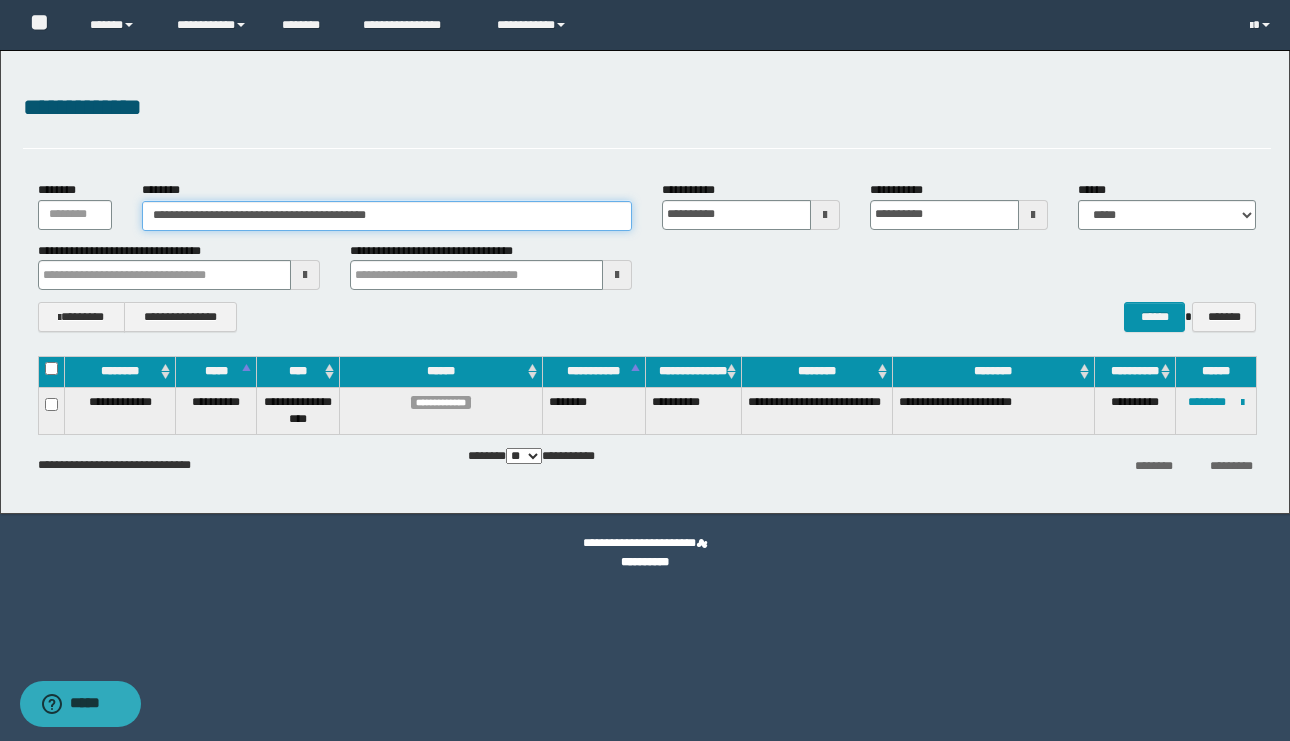 drag, startPoint x: 479, startPoint y: 219, endPoint x: 0, endPoint y: 63, distance: 503.76285 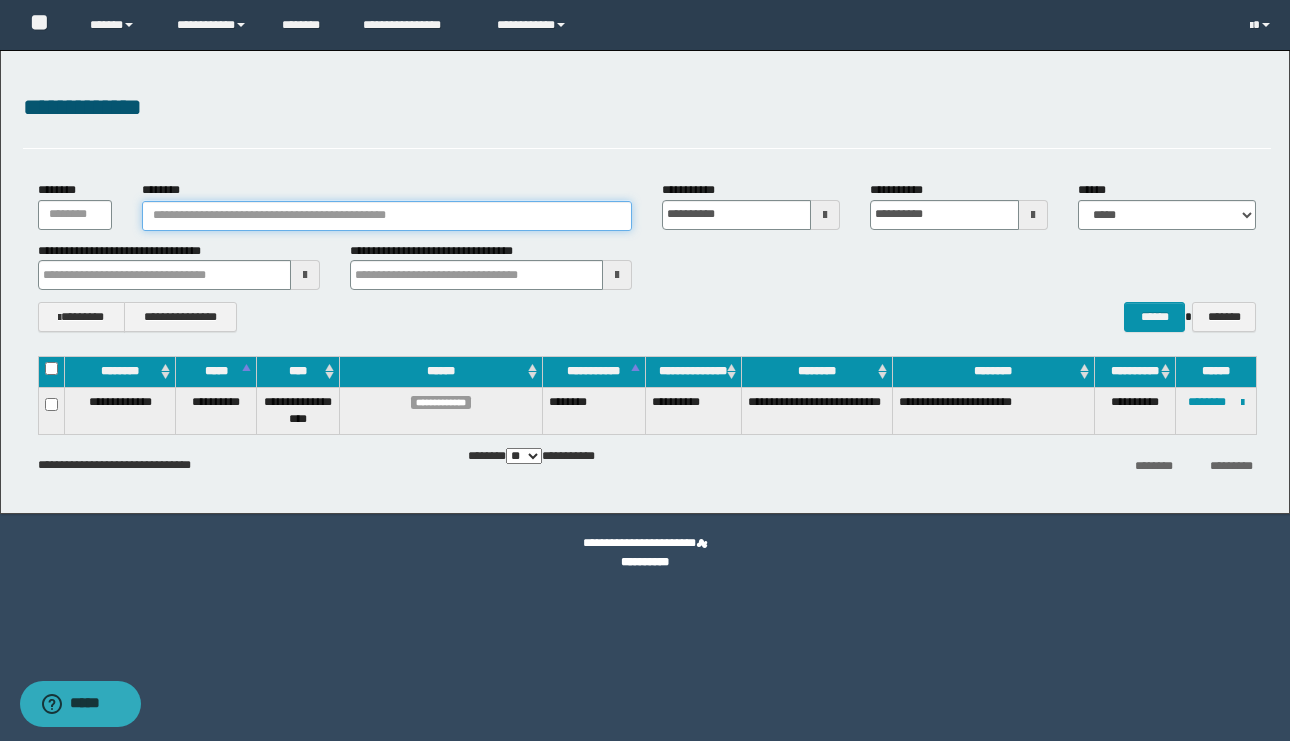 paste on "**********" 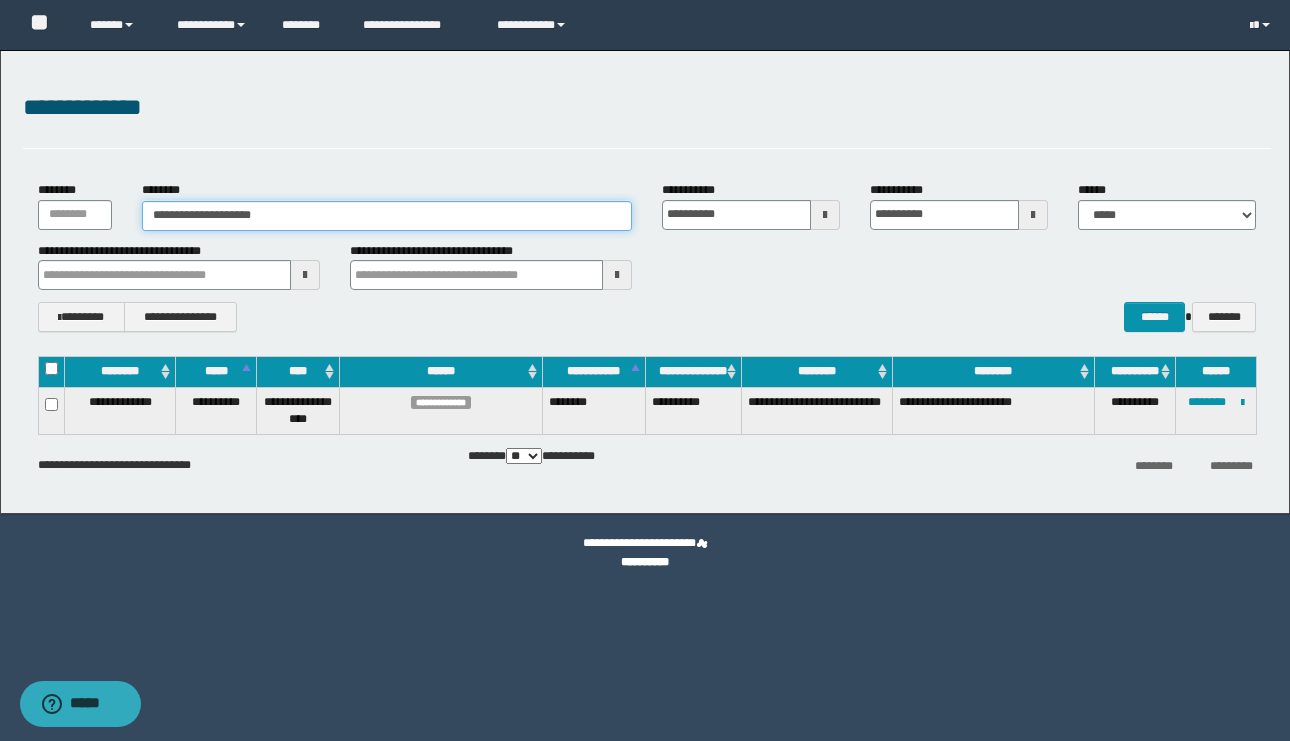 type on "**********" 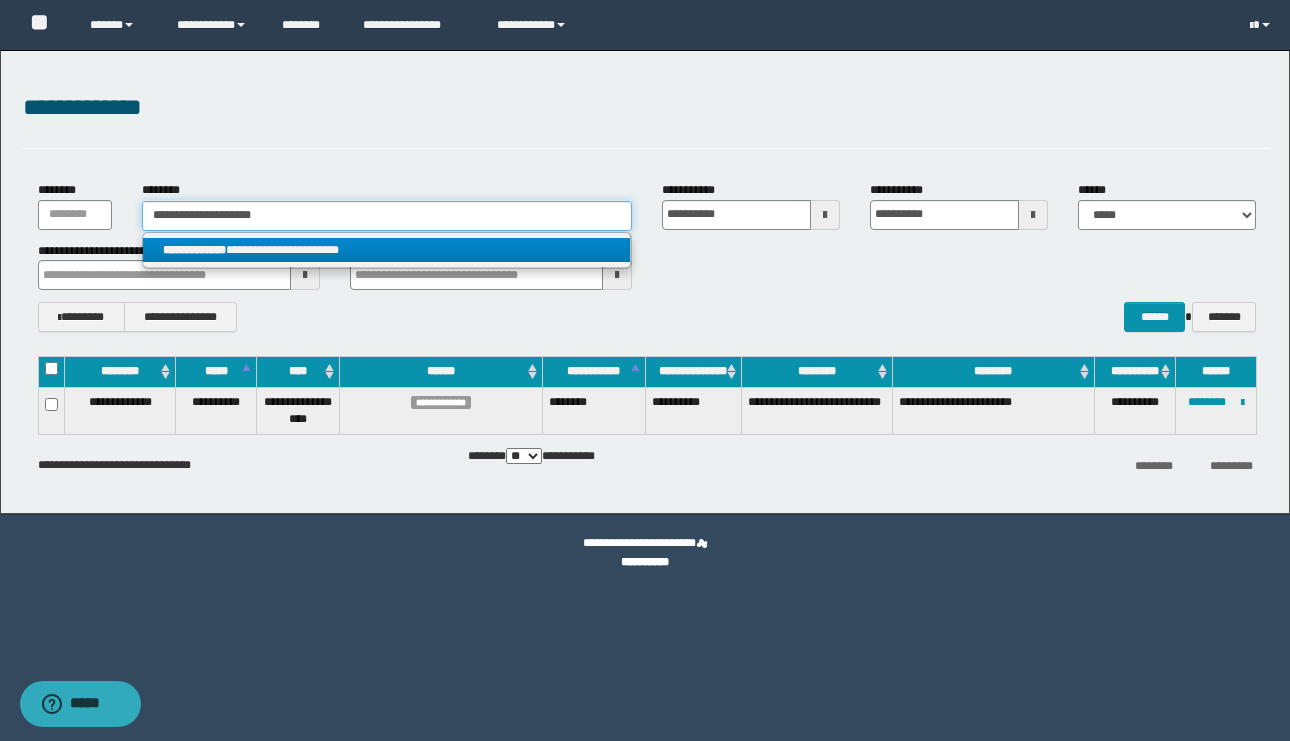 type on "**********" 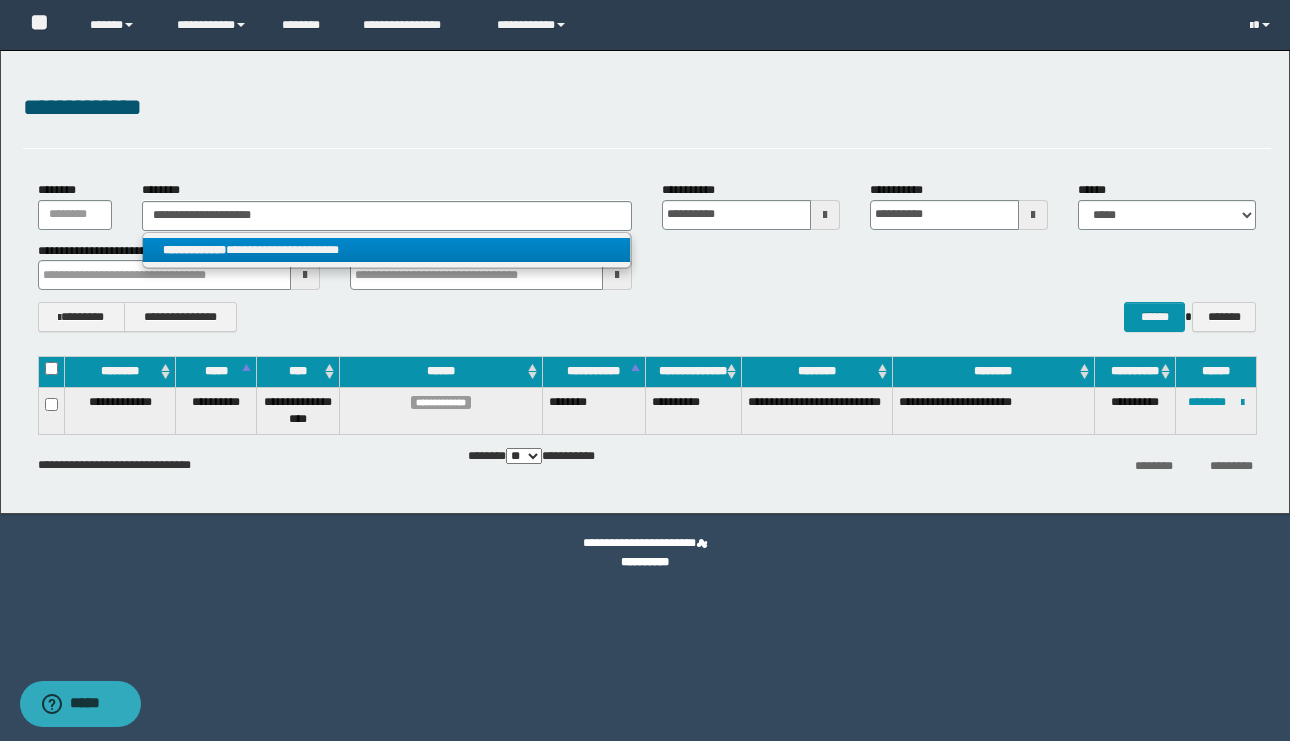 click on "**********" at bounding box center [386, 250] 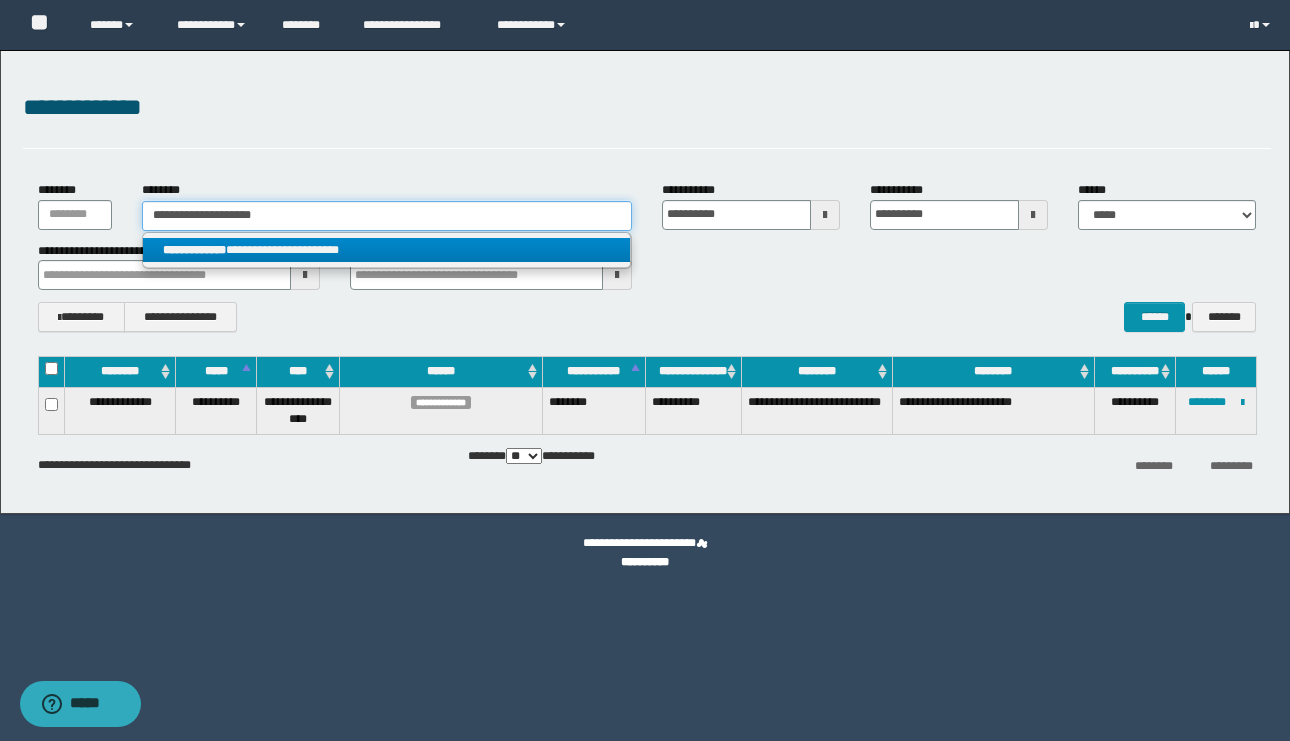 type 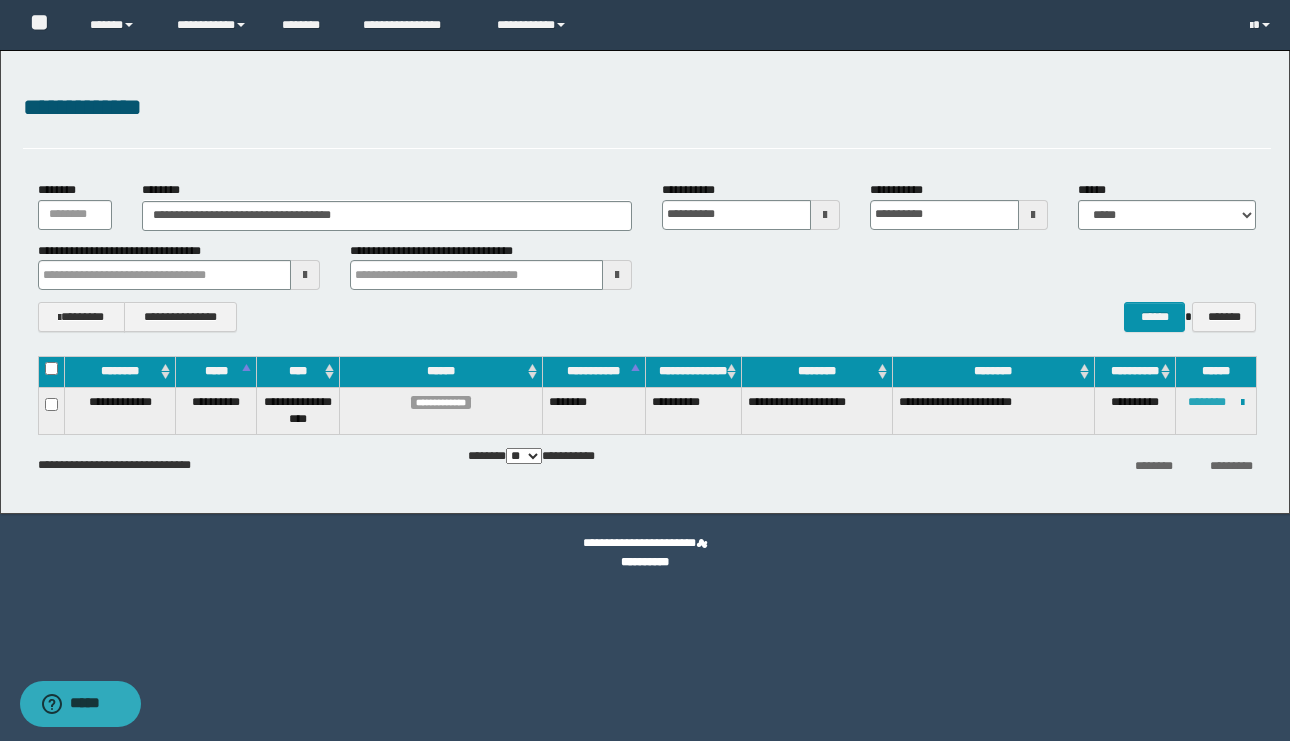 click on "********" at bounding box center (1207, 402) 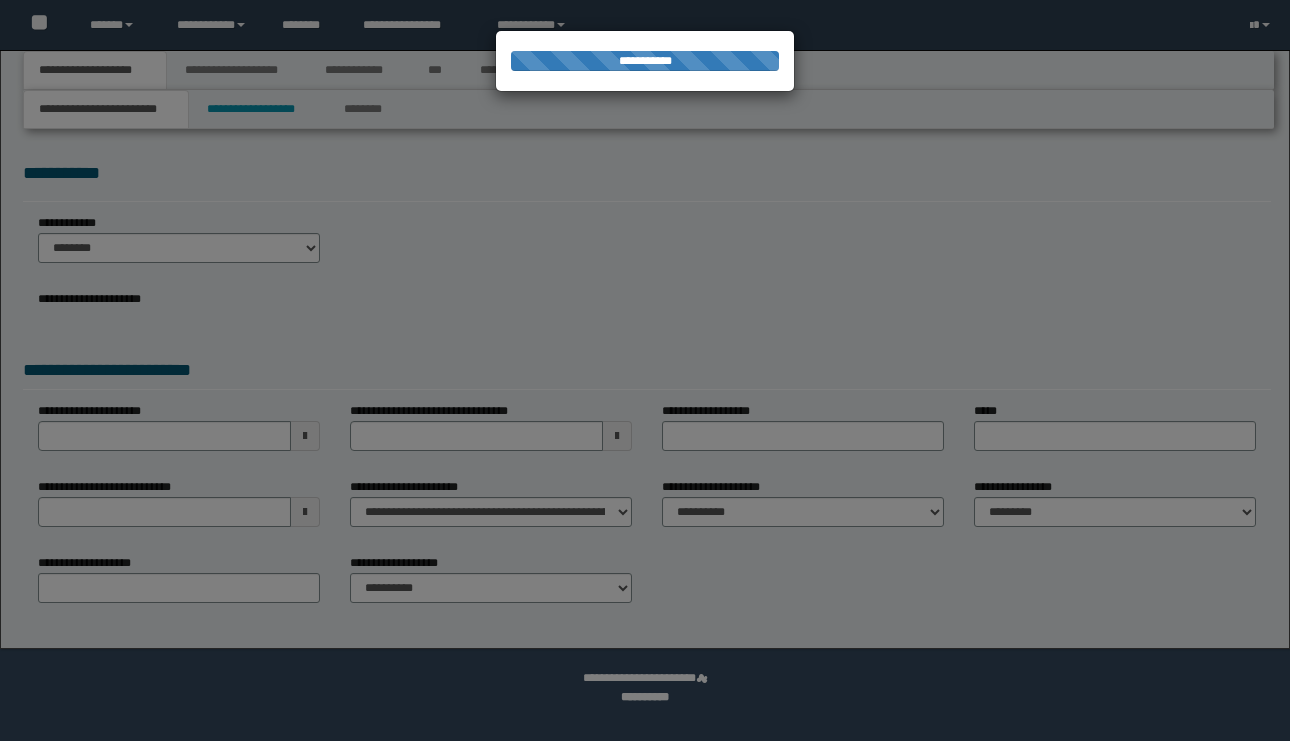 scroll, scrollTop: 0, scrollLeft: 0, axis: both 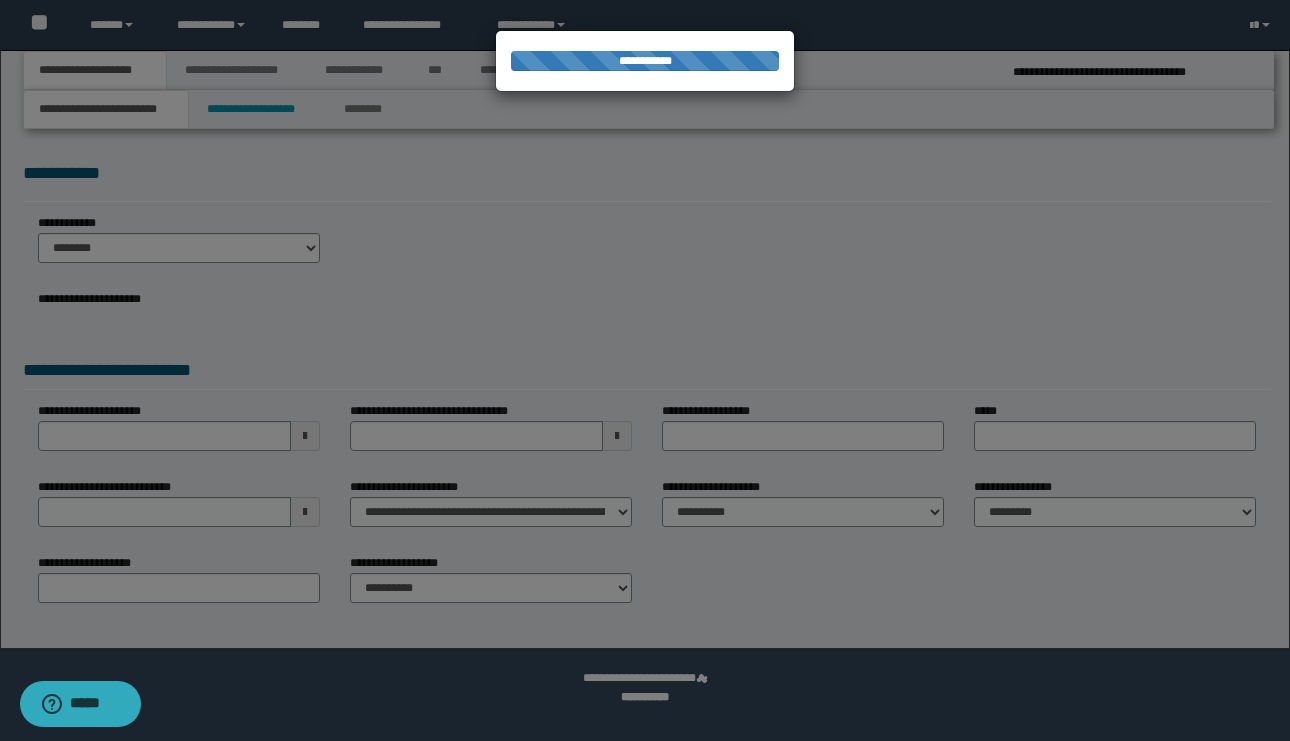select on "*" 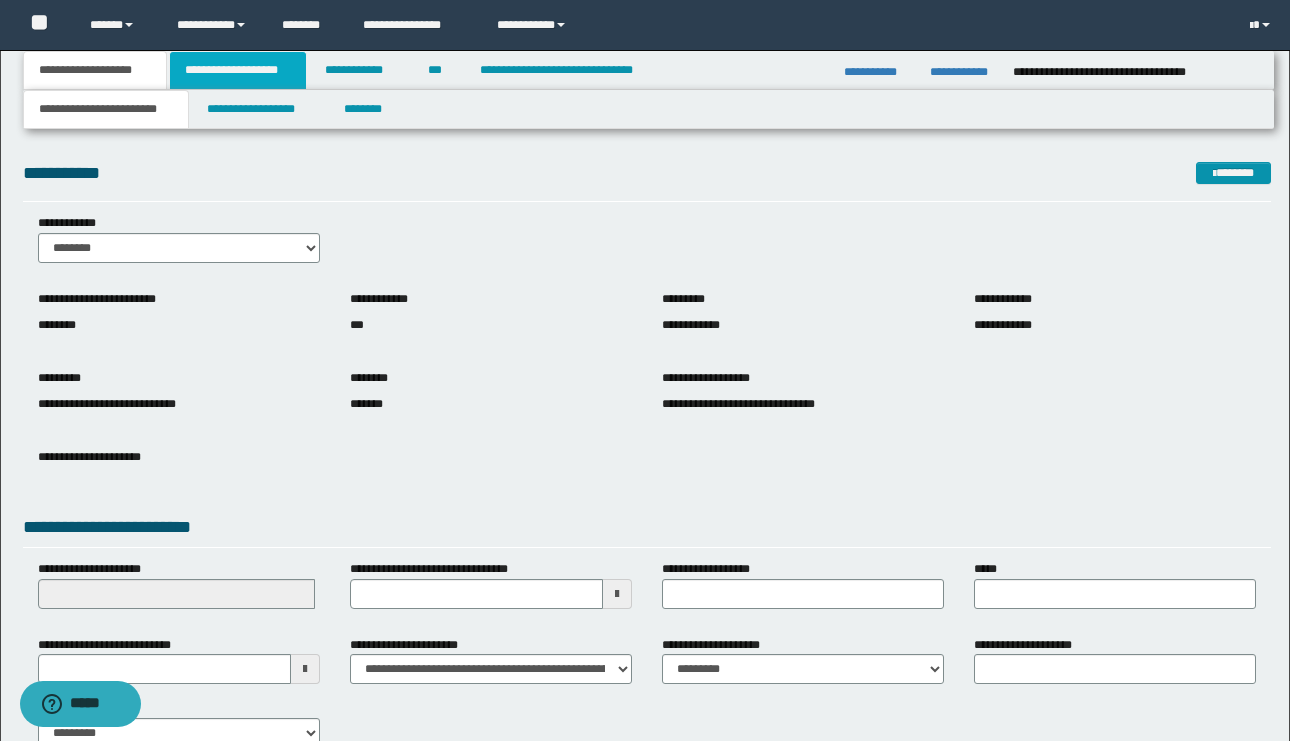 click on "**********" at bounding box center (238, 70) 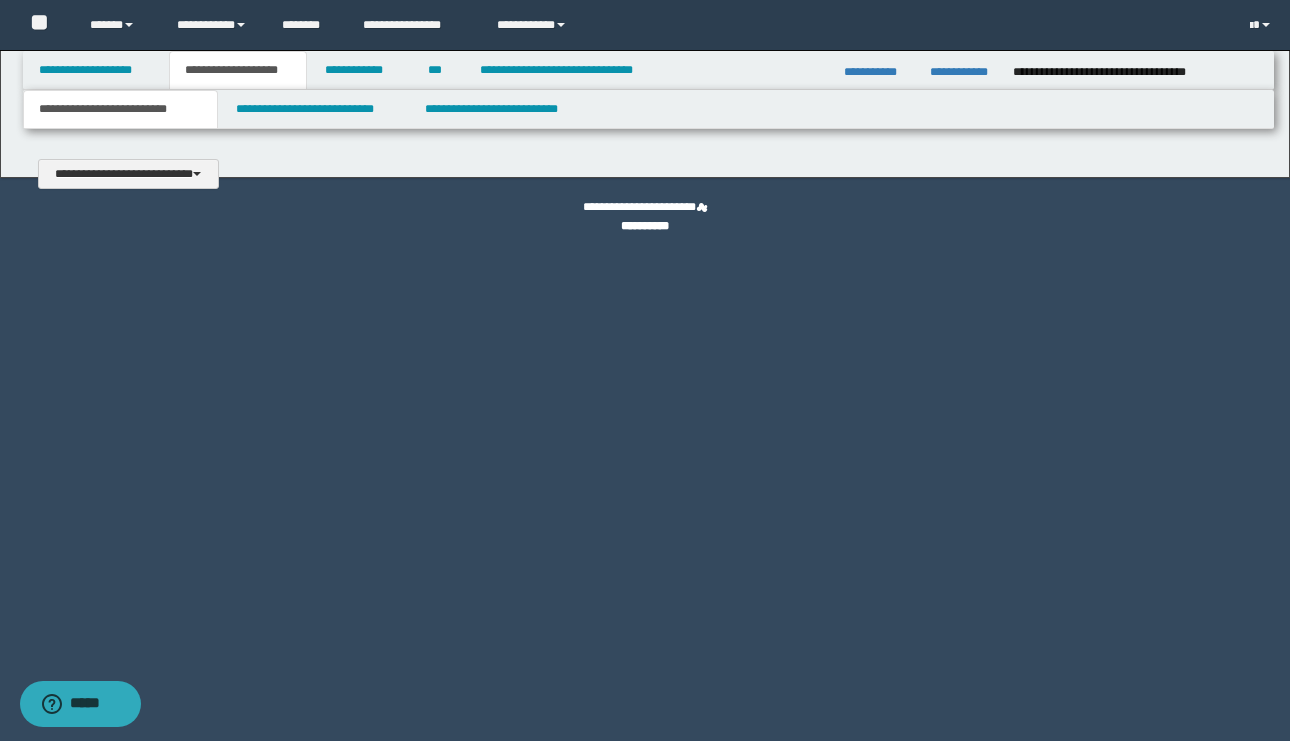 type 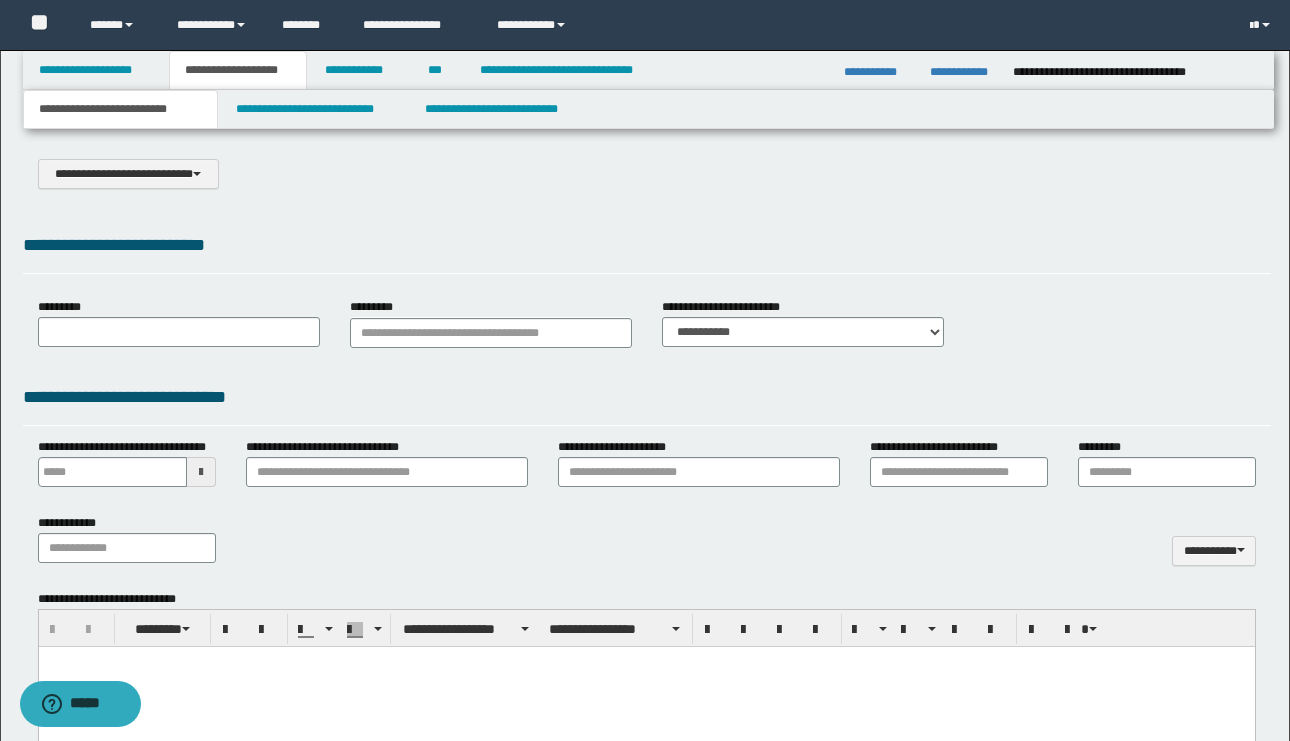 scroll, scrollTop: 0, scrollLeft: 0, axis: both 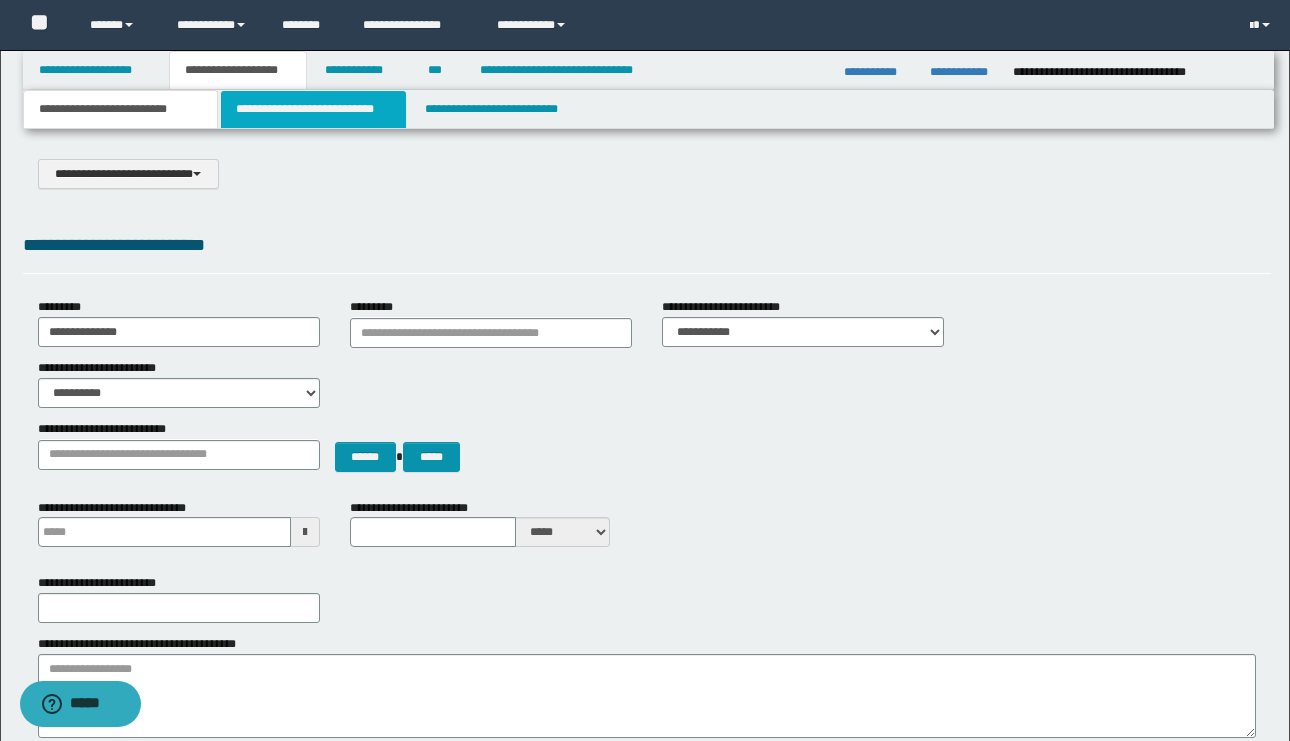 click on "**********" at bounding box center [314, 109] 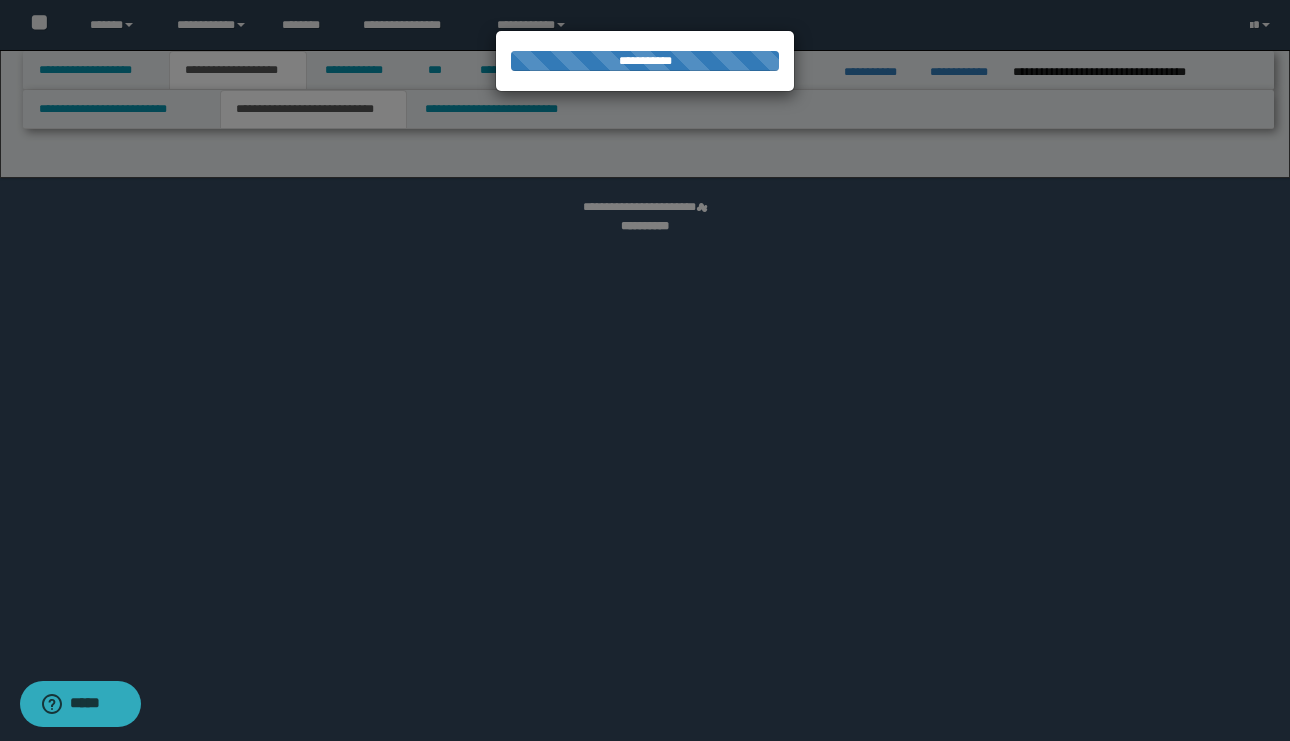 select on "*" 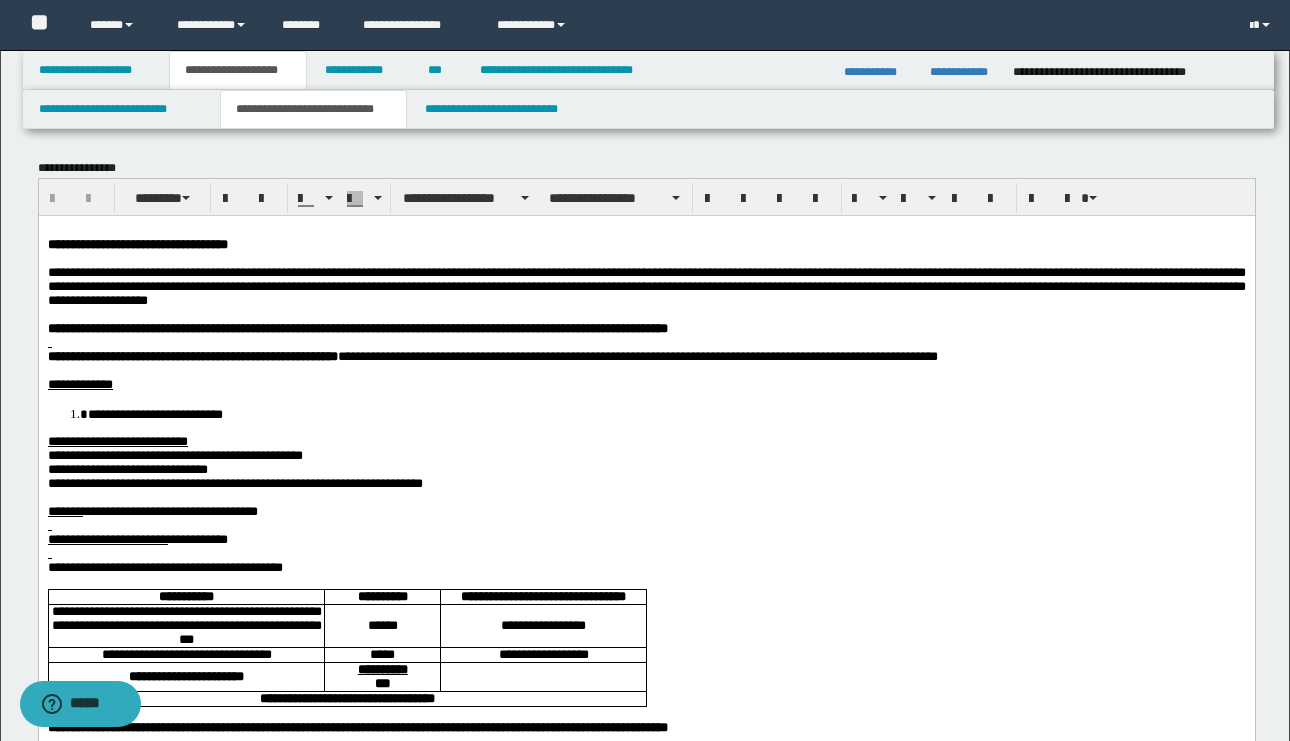 scroll, scrollTop: 0, scrollLeft: 0, axis: both 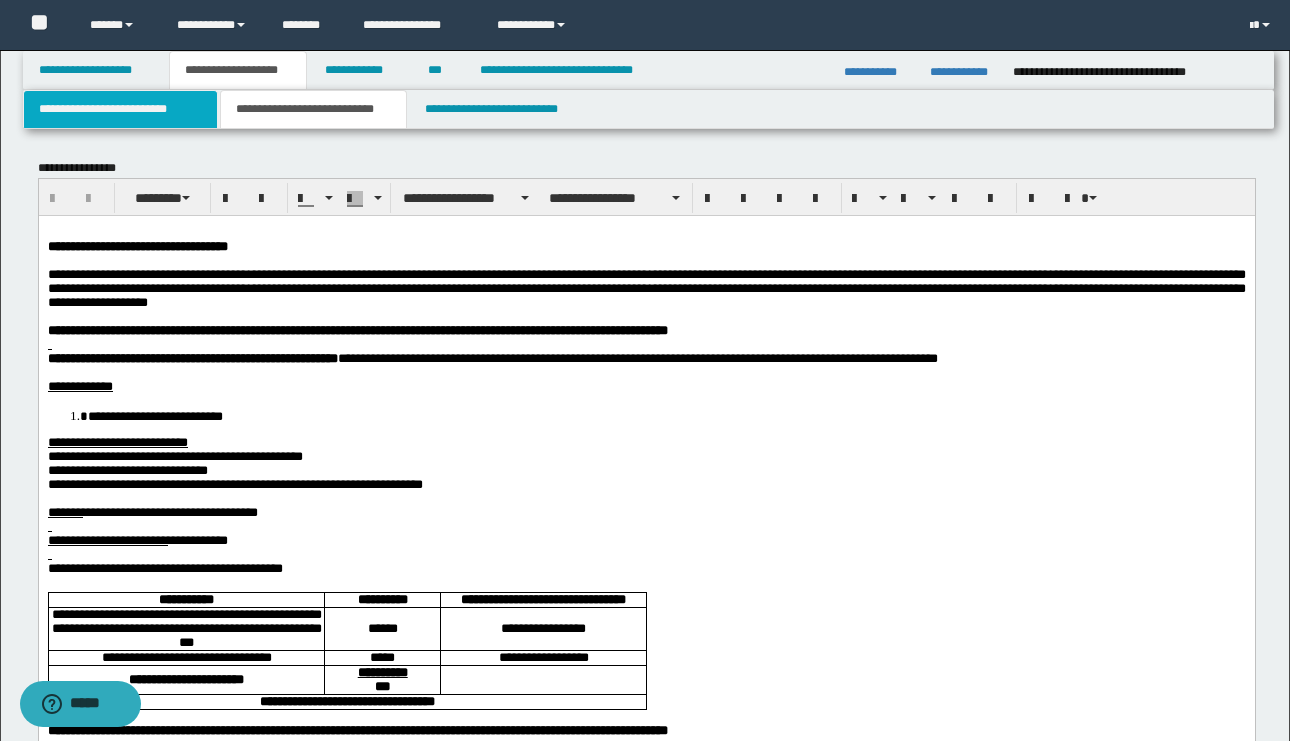 click on "**********" at bounding box center [120, 109] 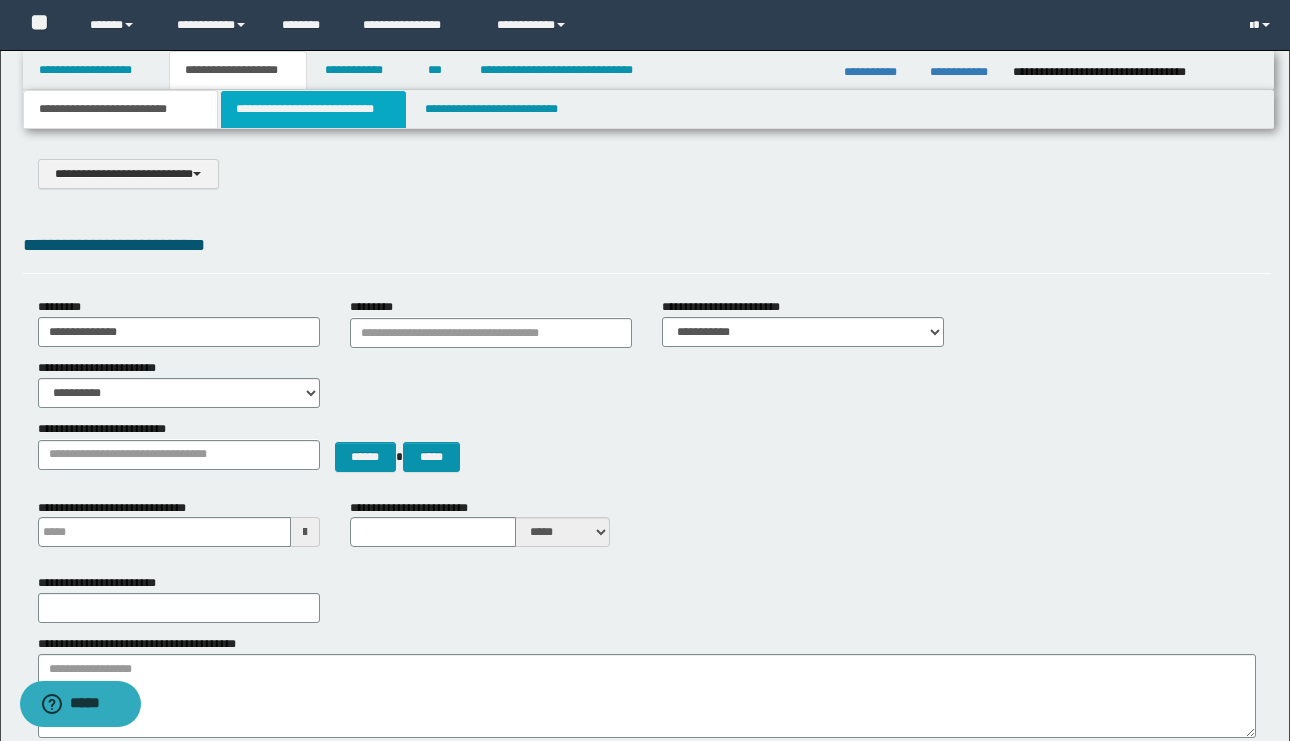 click on "**********" at bounding box center (314, 109) 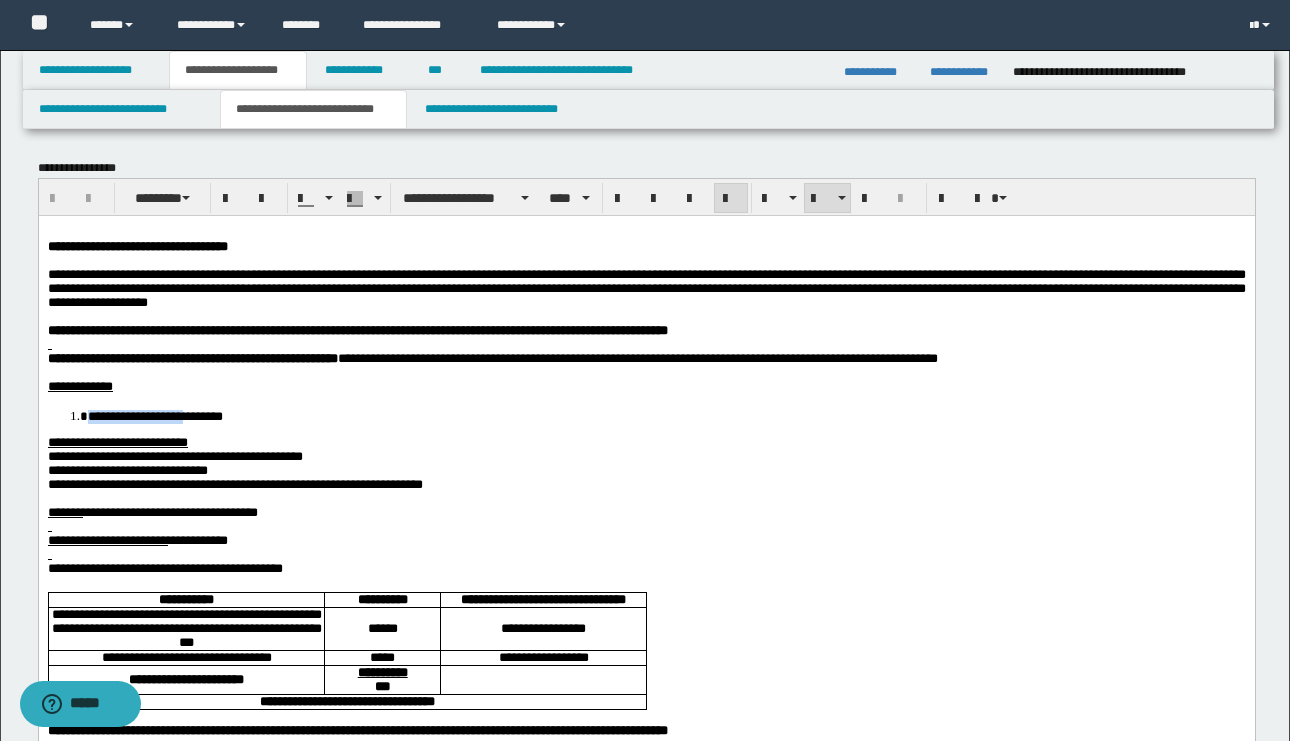 drag, startPoint x: 239, startPoint y: 434, endPoint x: 89, endPoint y: 433, distance: 150.00333 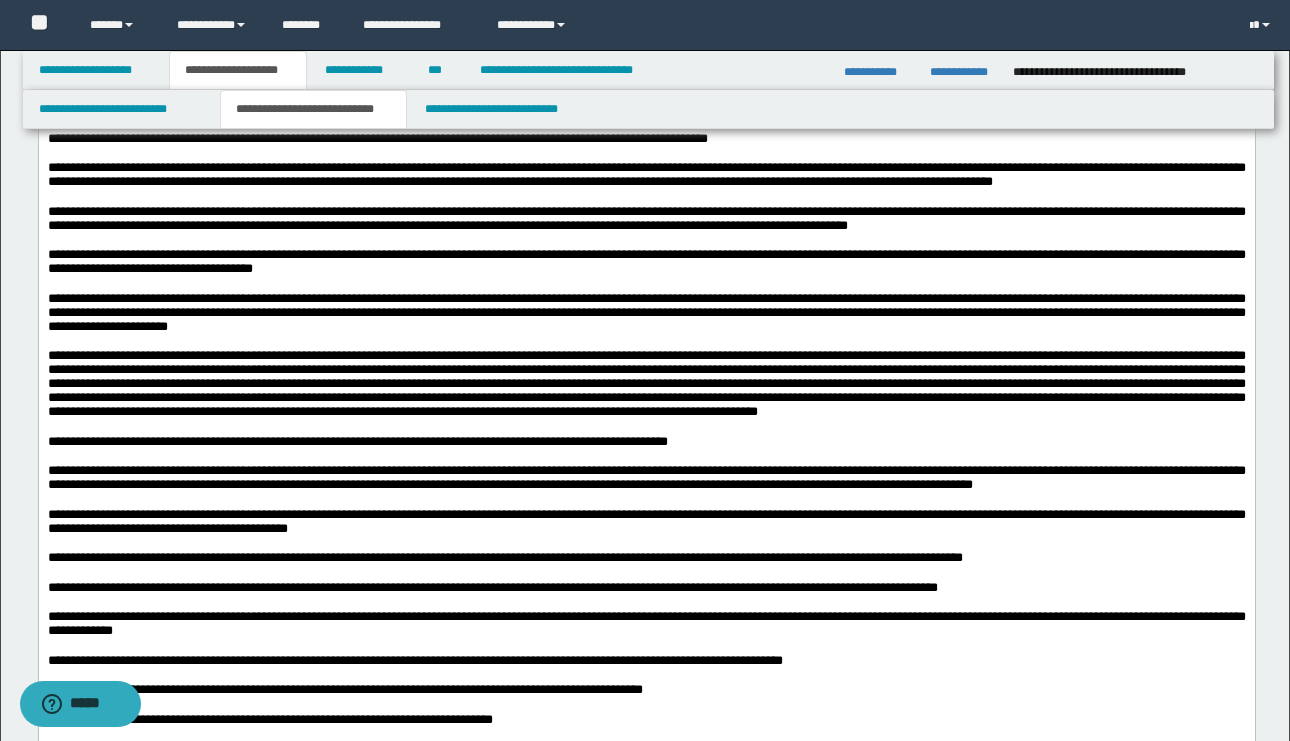 scroll, scrollTop: 967, scrollLeft: 0, axis: vertical 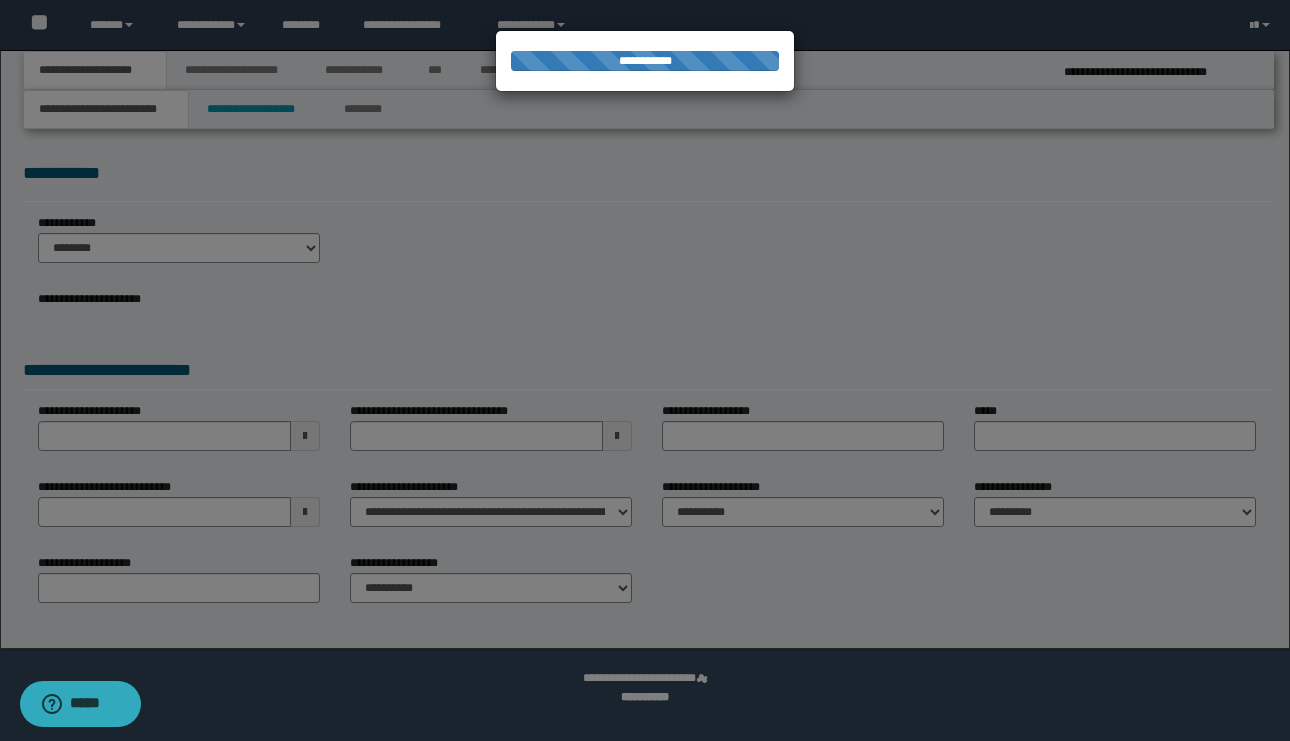 select on "*" 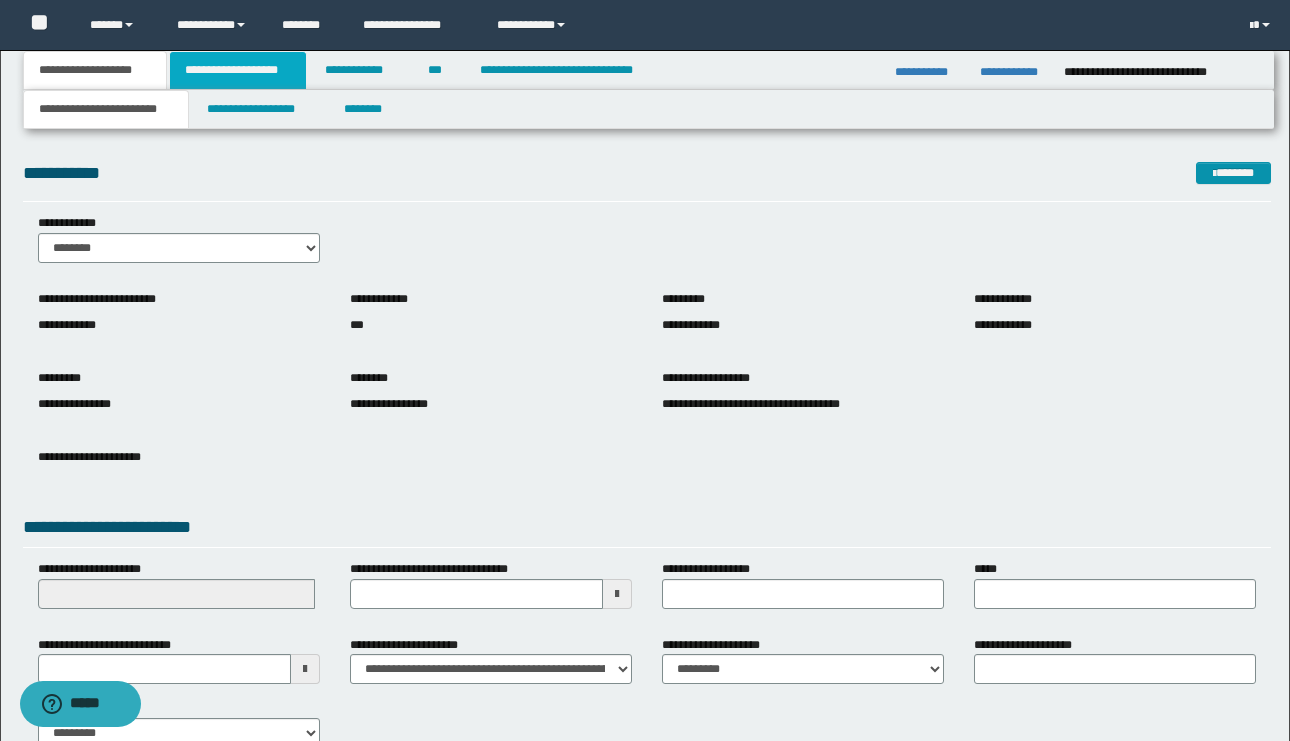 click on "**********" at bounding box center [238, 70] 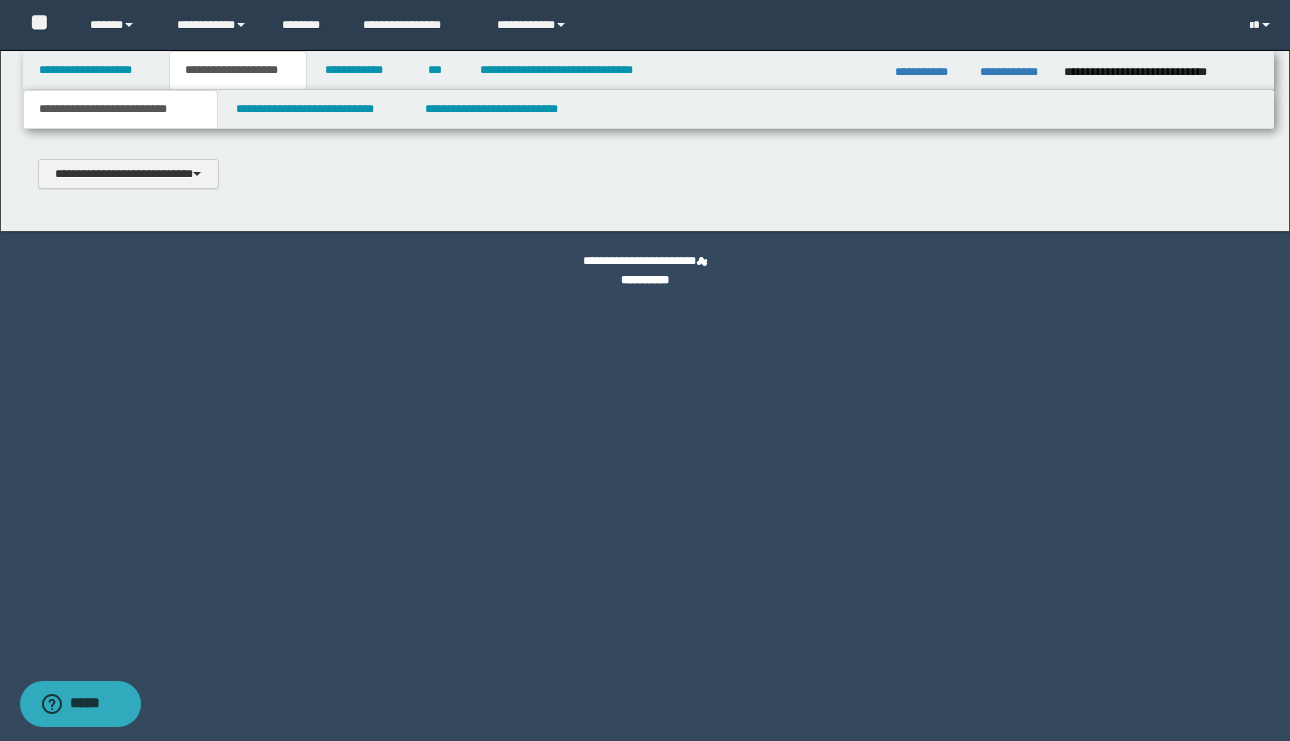 scroll, scrollTop: 0, scrollLeft: 0, axis: both 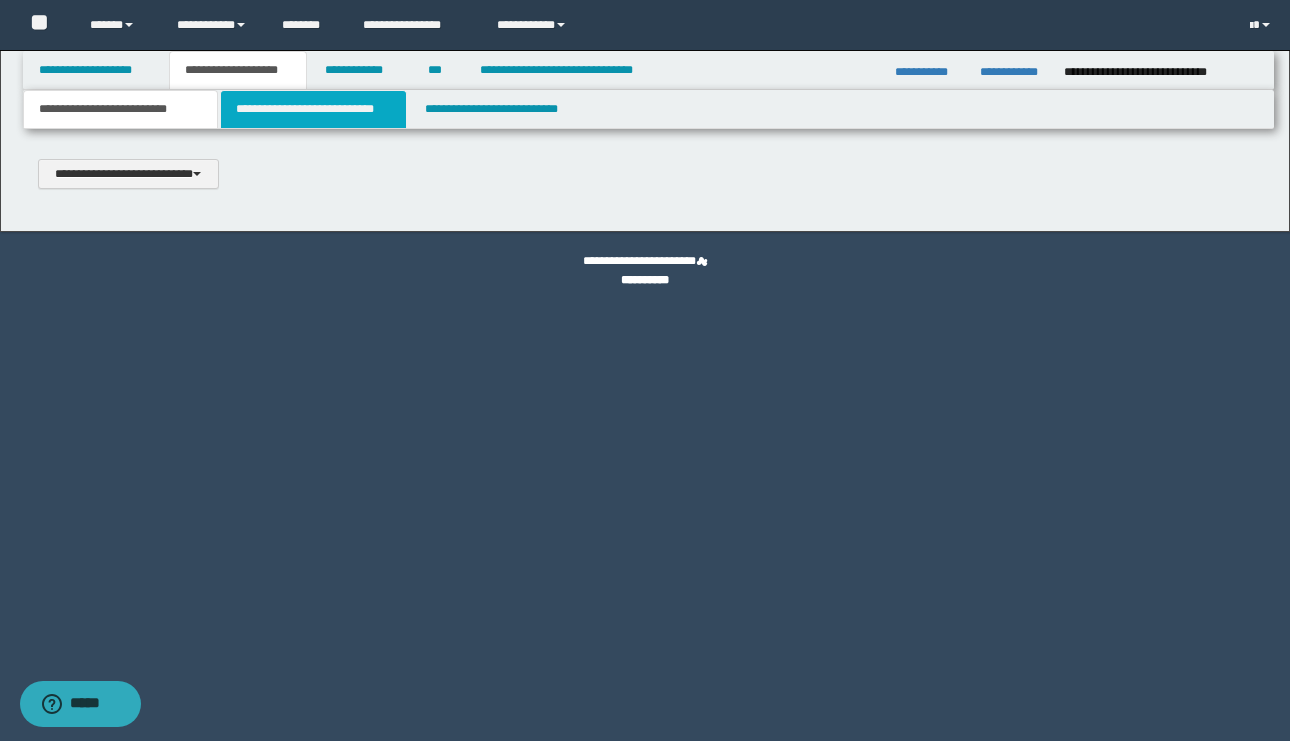 click on "**********" at bounding box center [314, 109] 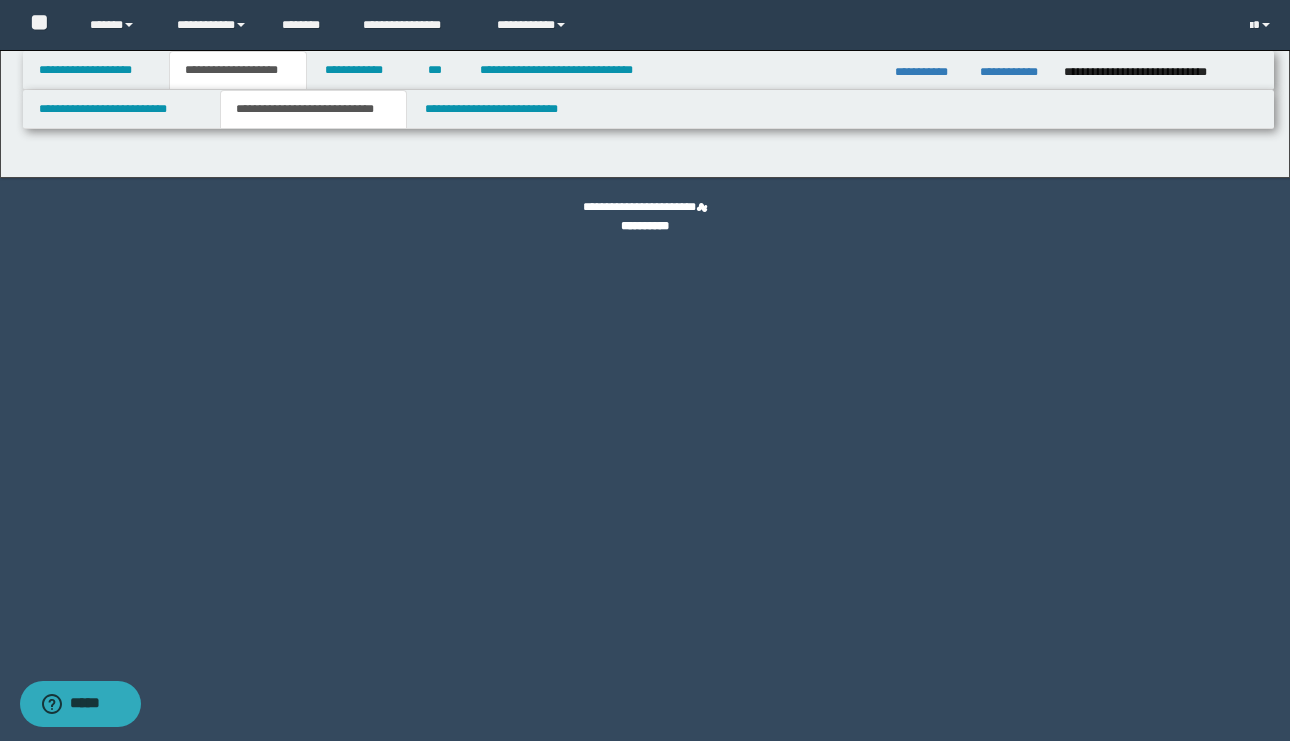 select on "*" 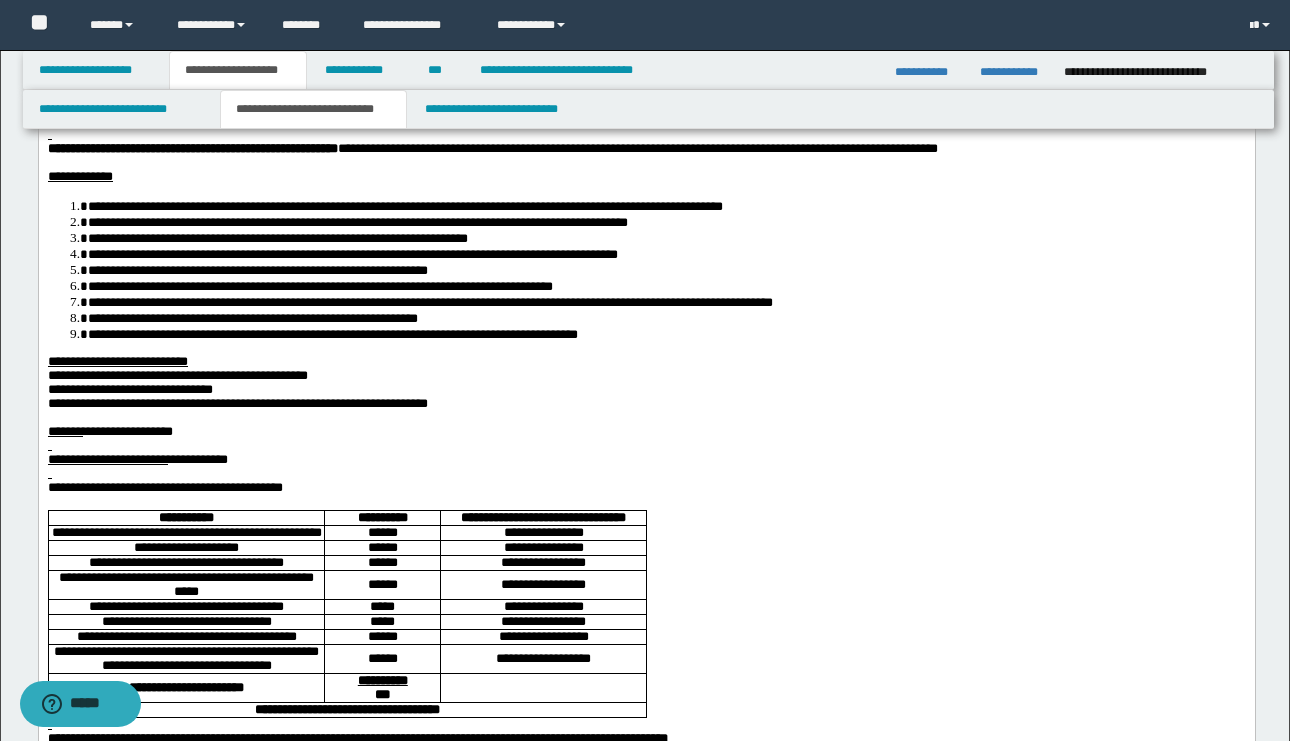 scroll, scrollTop: 183, scrollLeft: 0, axis: vertical 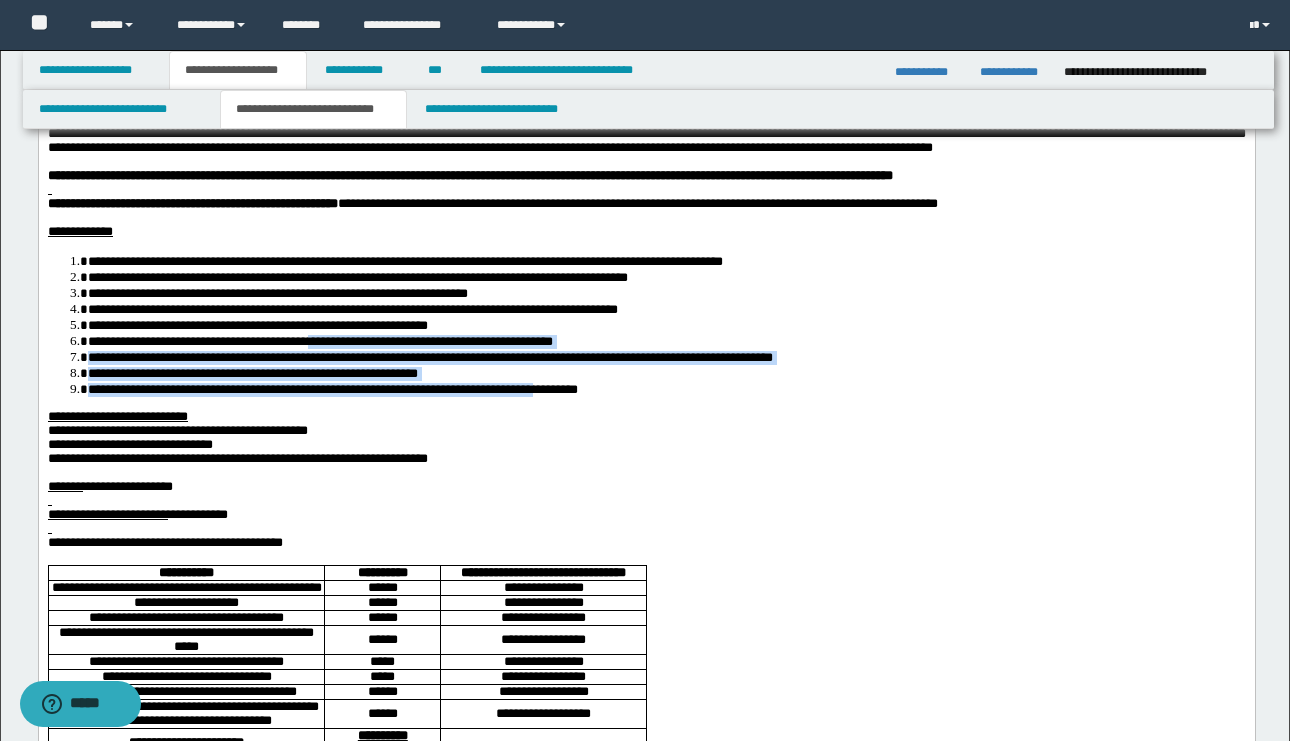 drag, startPoint x: 755, startPoint y: 419, endPoint x: 417, endPoint y: 374, distance: 340.9824 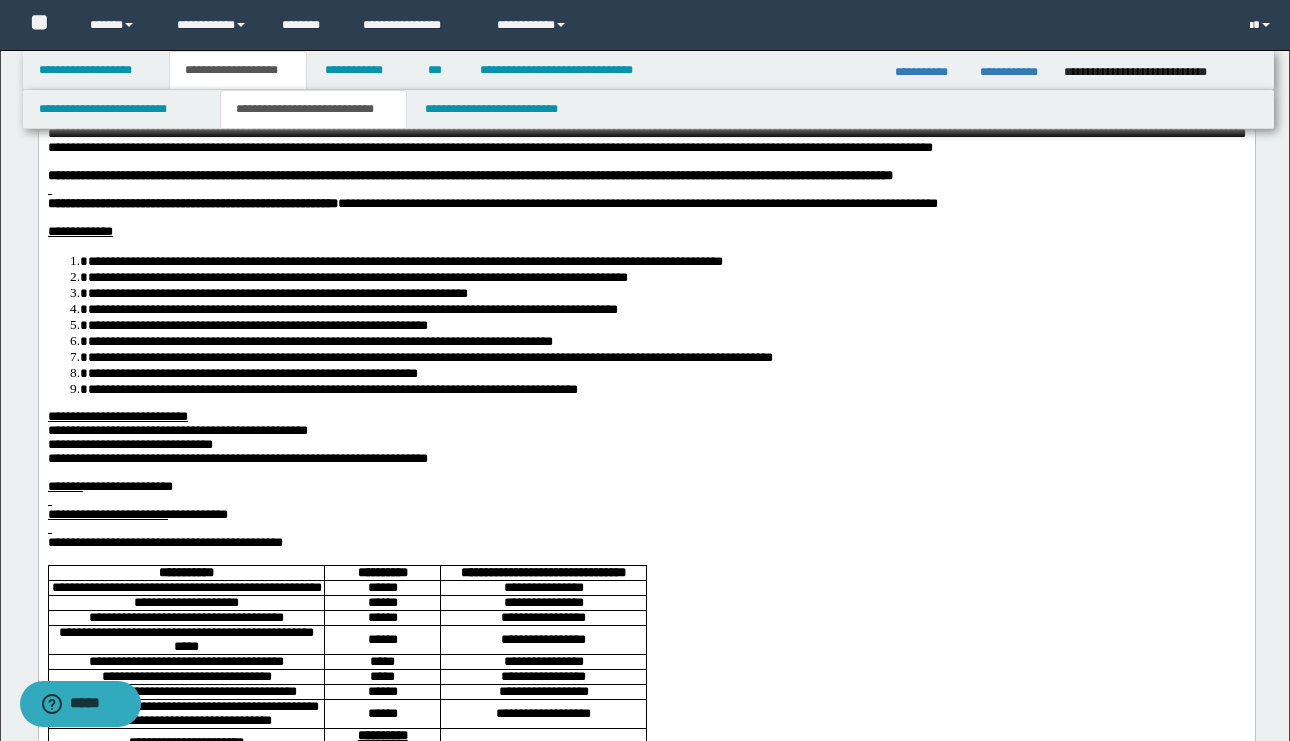 click on "**********" at bounding box center (646, 416) 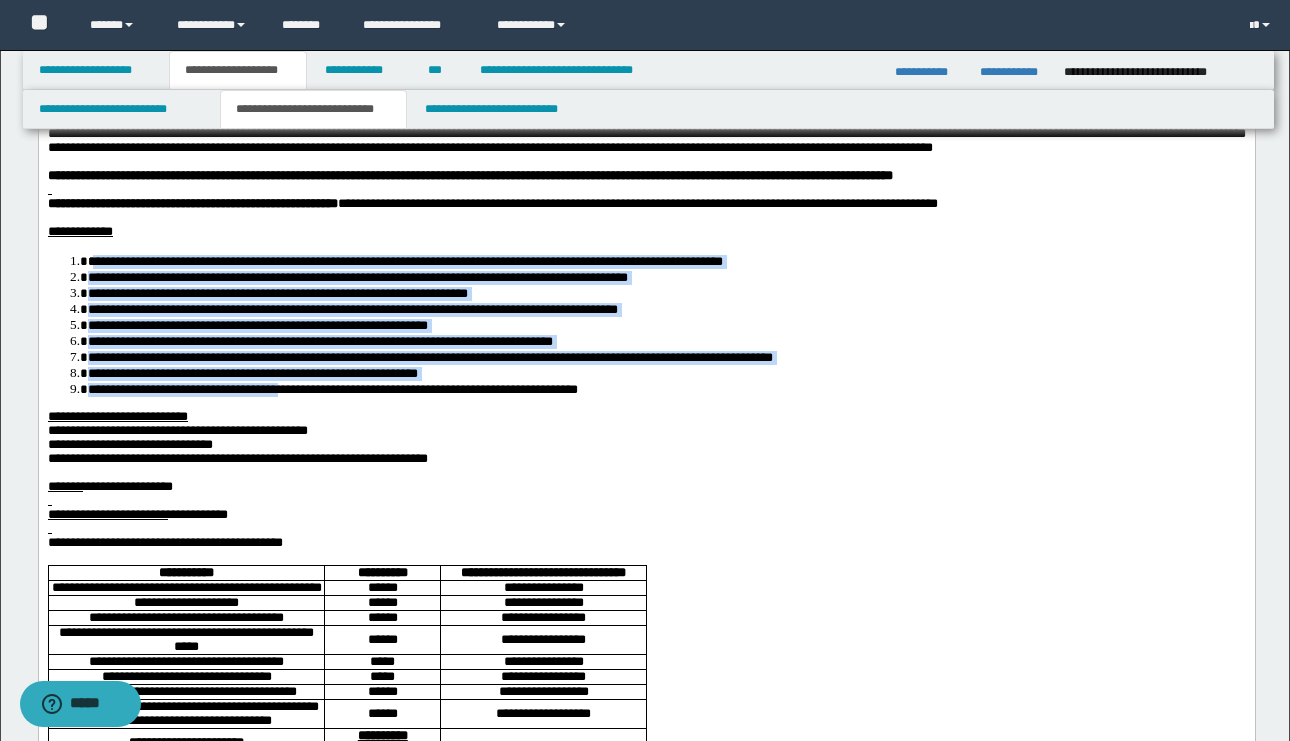 drag, startPoint x: 377, startPoint y: 418, endPoint x: 95, endPoint y: 297, distance: 306.86316 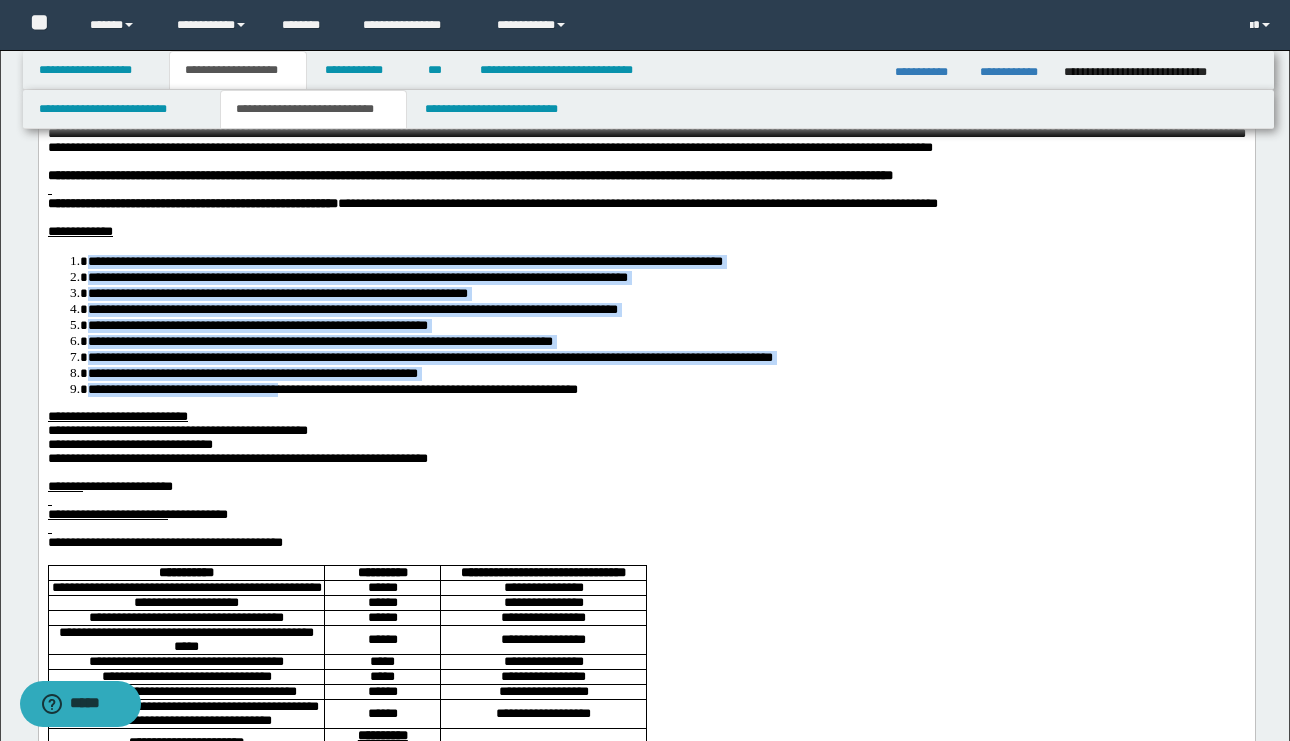 drag, startPoint x: 91, startPoint y: 294, endPoint x: 378, endPoint y: 419, distance: 313.03995 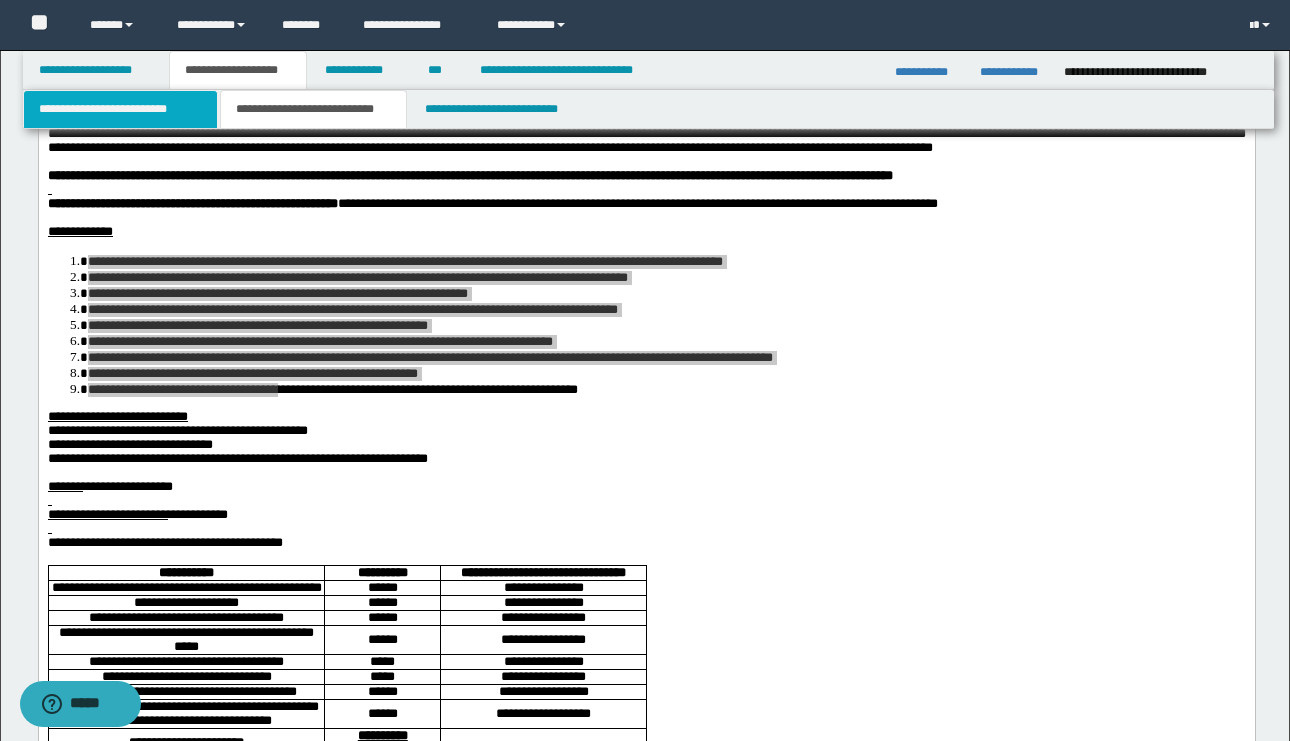 click on "**********" at bounding box center [120, 109] 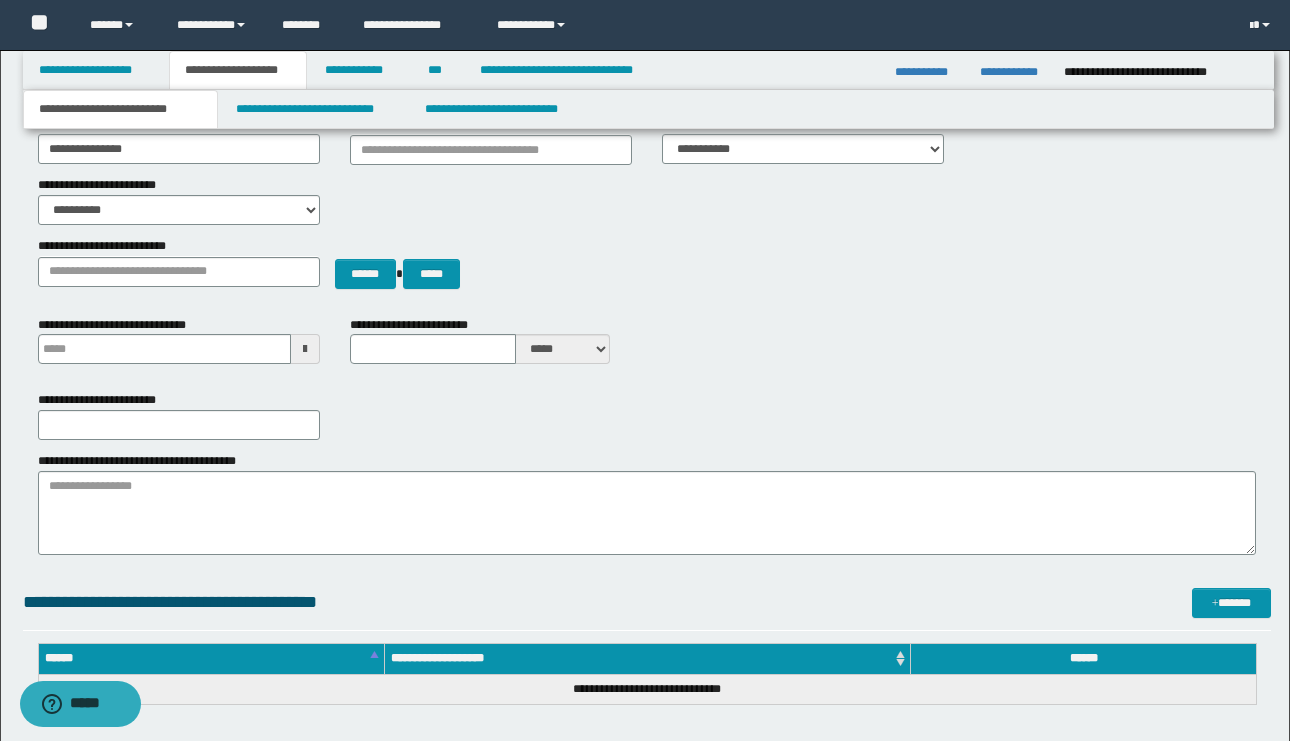 scroll, scrollTop: 0, scrollLeft: 0, axis: both 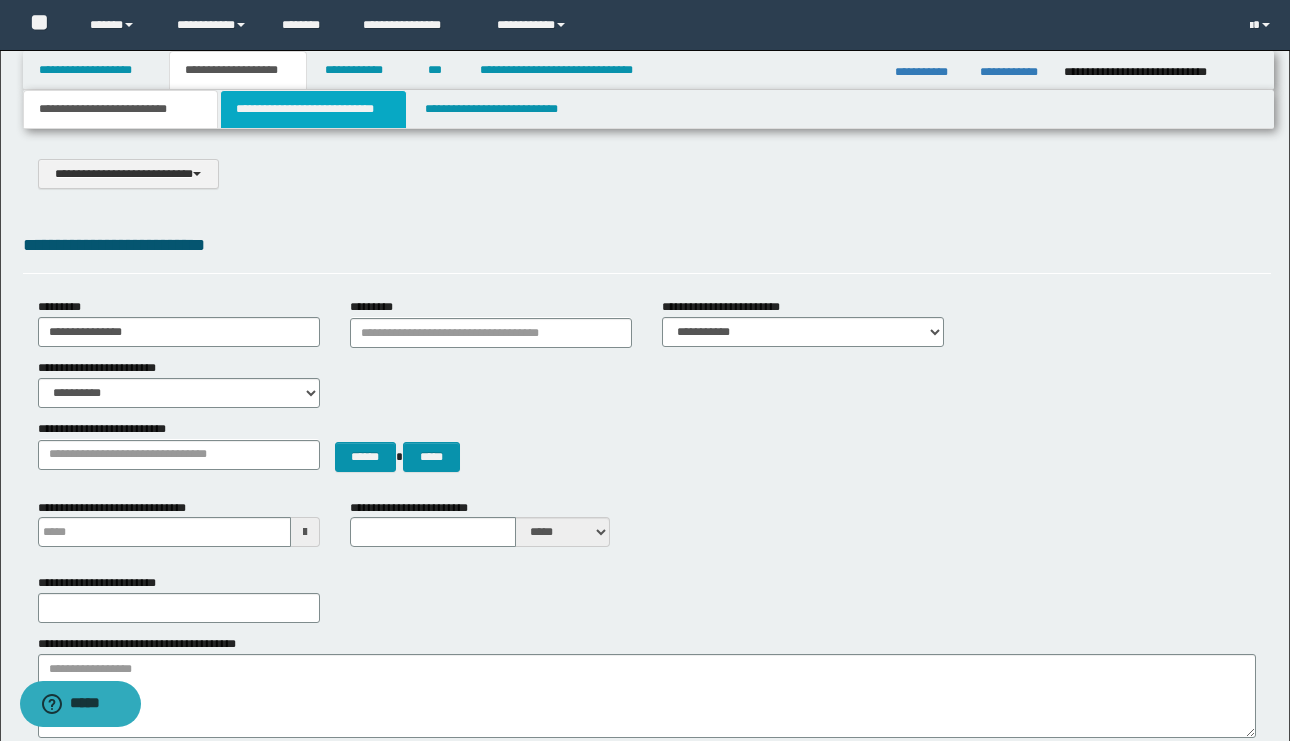 click on "**********" at bounding box center (314, 109) 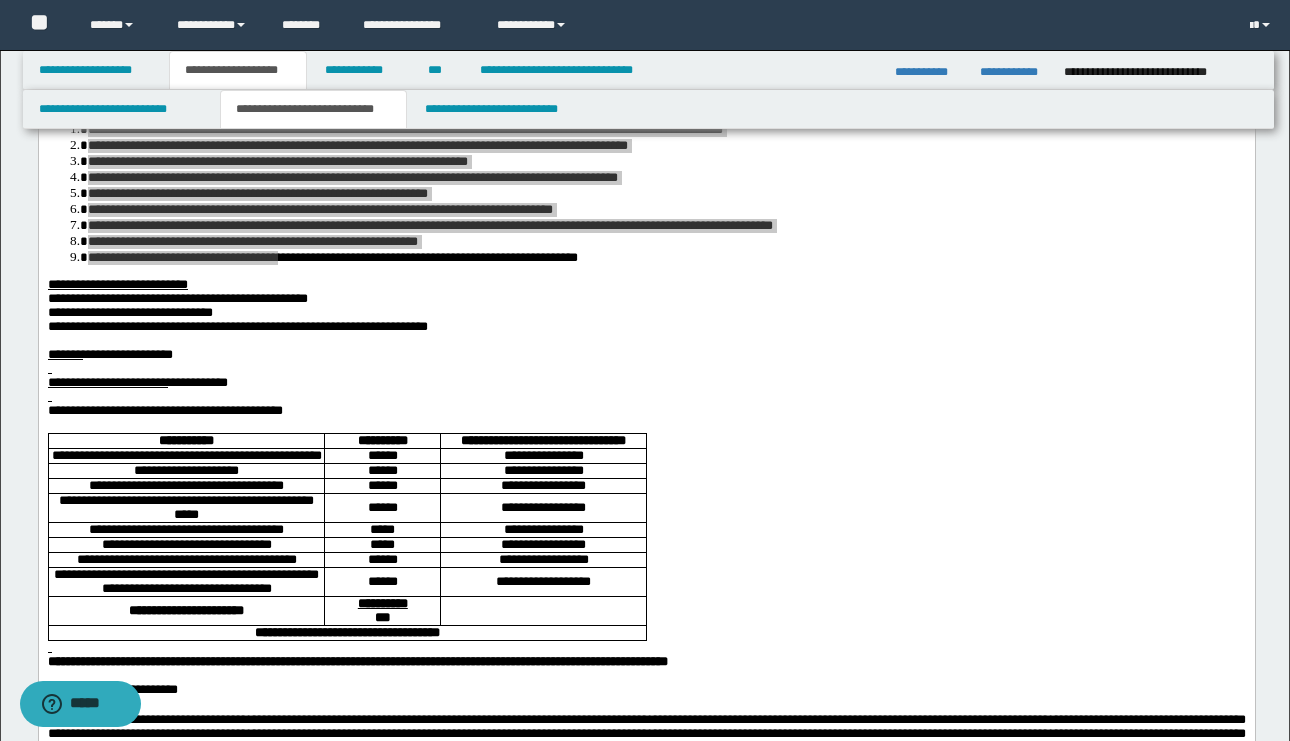 scroll, scrollTop: 291, scrollLeft: 0, axis: vertical 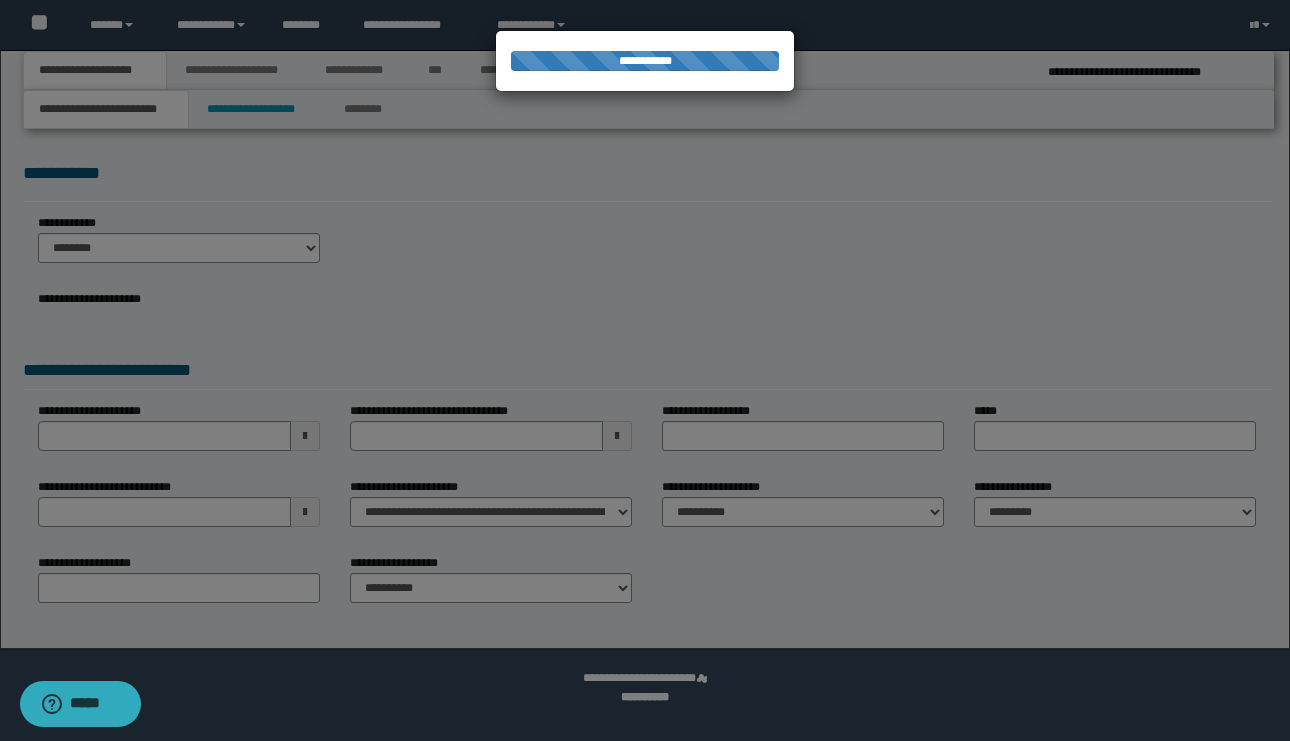 select on "*" 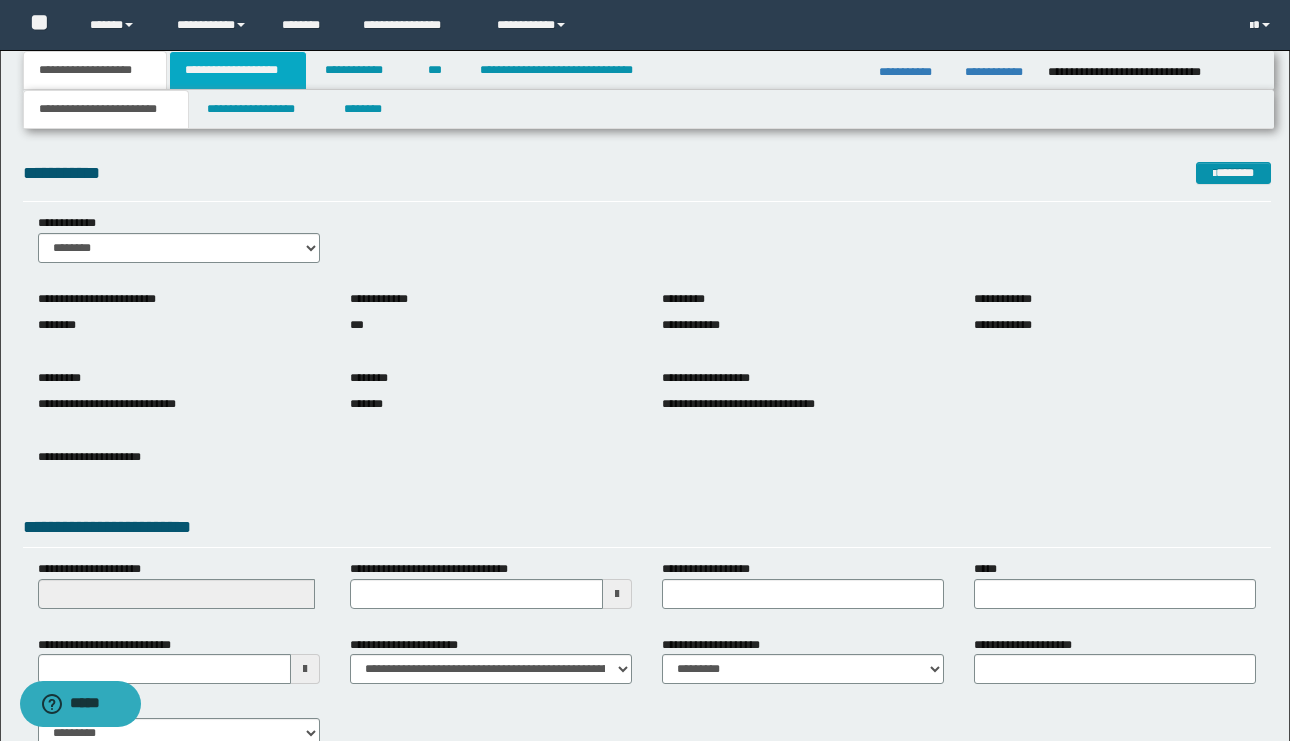 click on "**********" at bounding box center [238, 70] 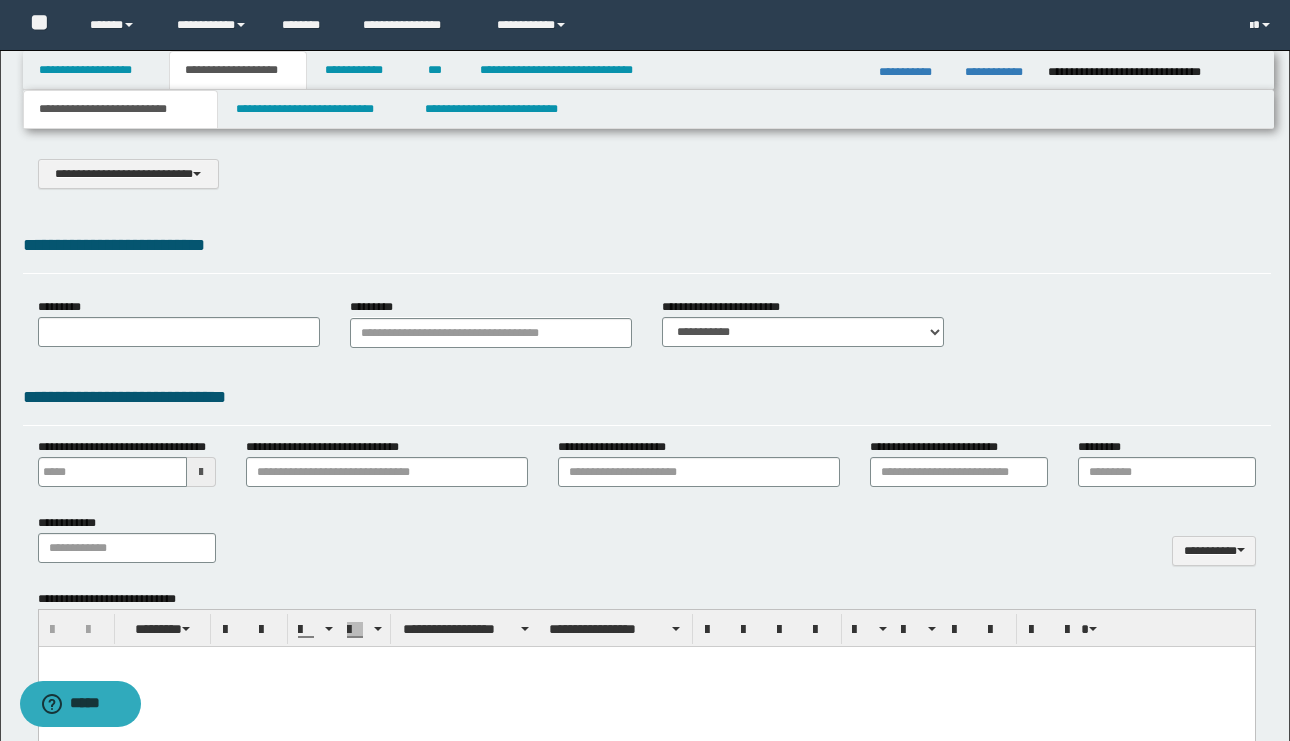 scroll, scrollTop: 0, scrollLeft: 0, axis: both 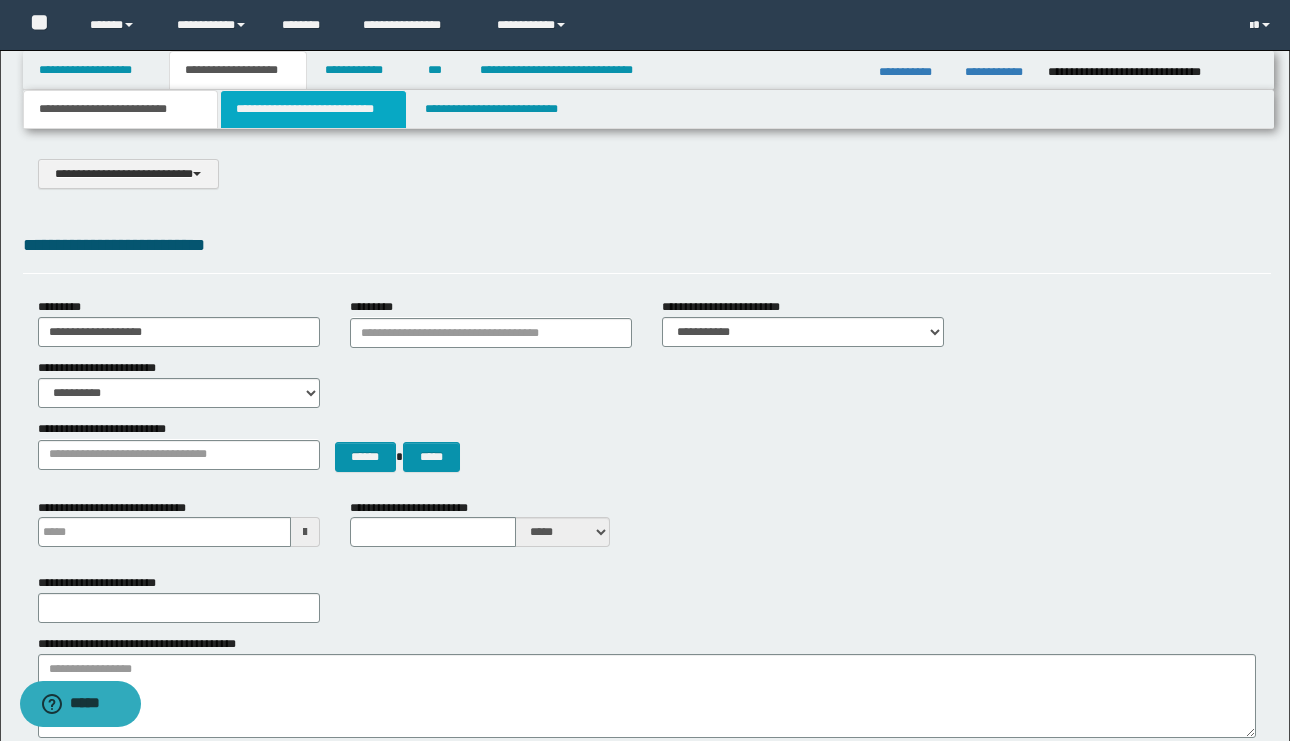 click on "**********" at bounding box center (314, 109) 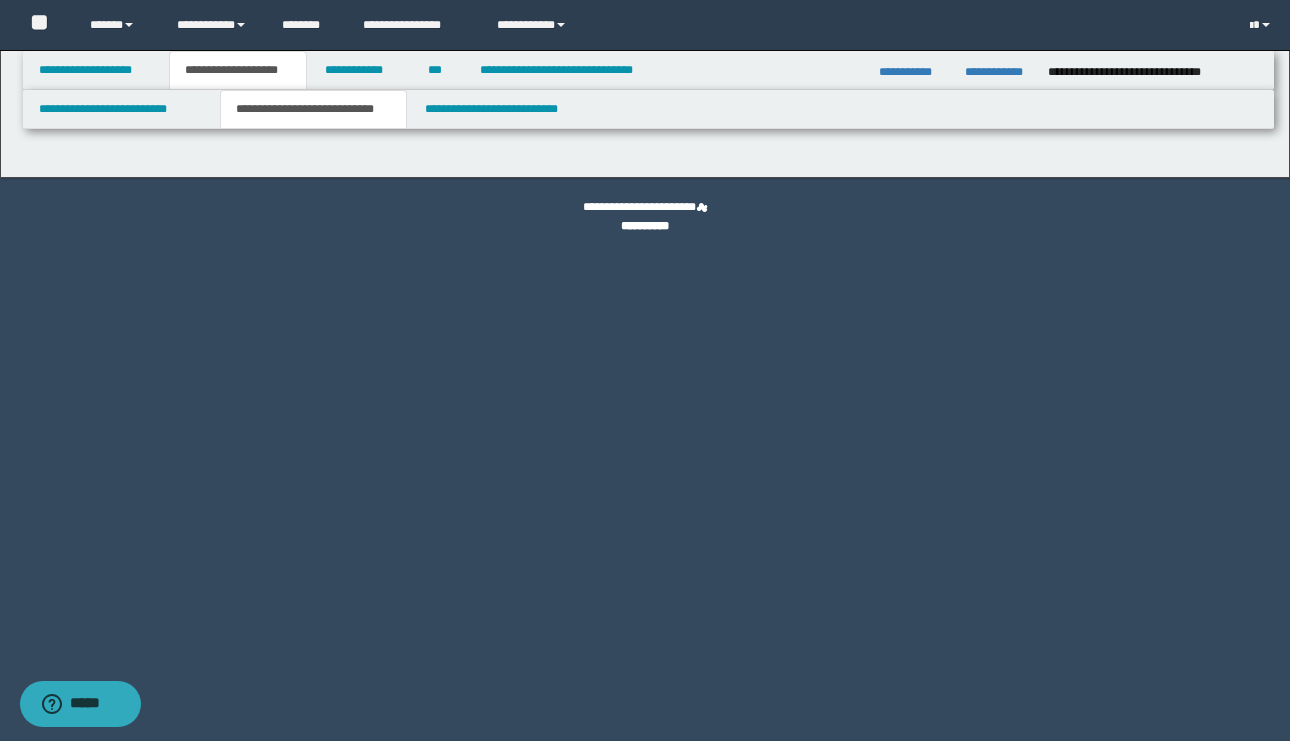 select on "*" 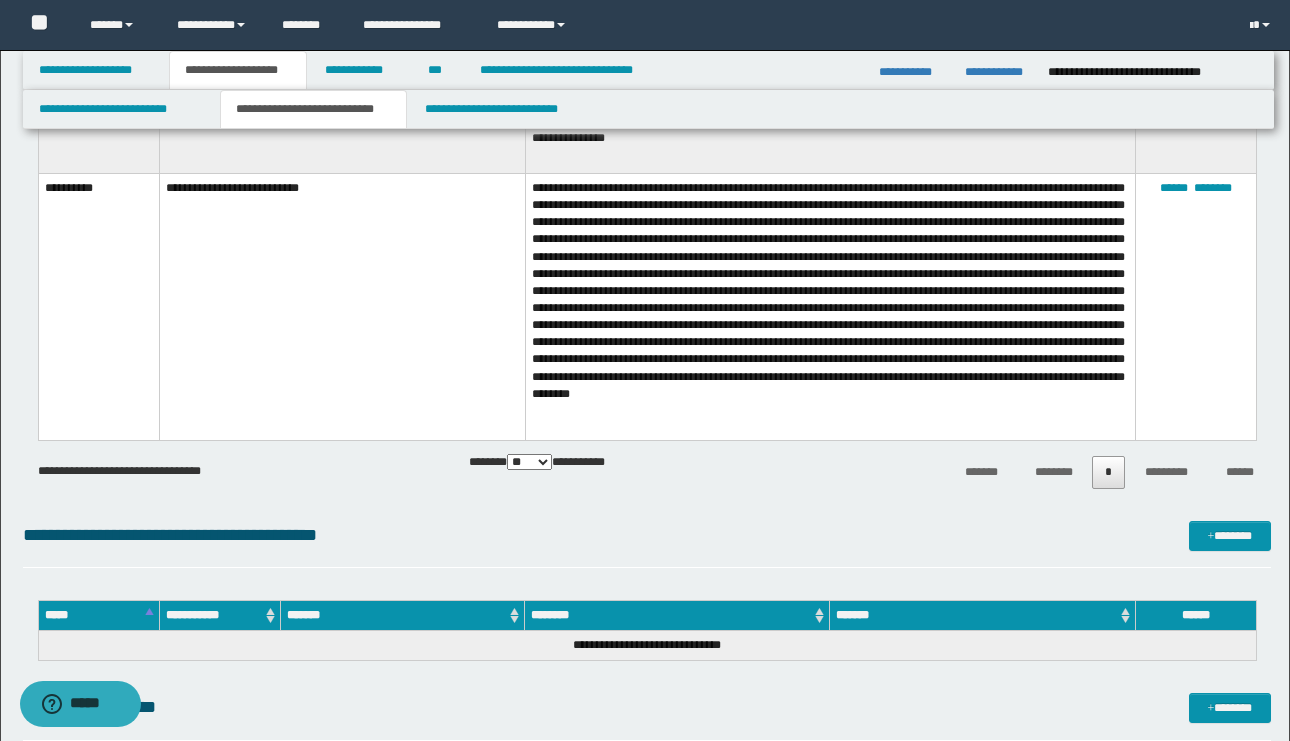 scroll, scrollTop: 7046, scrollLeft: 0, axis: vertical 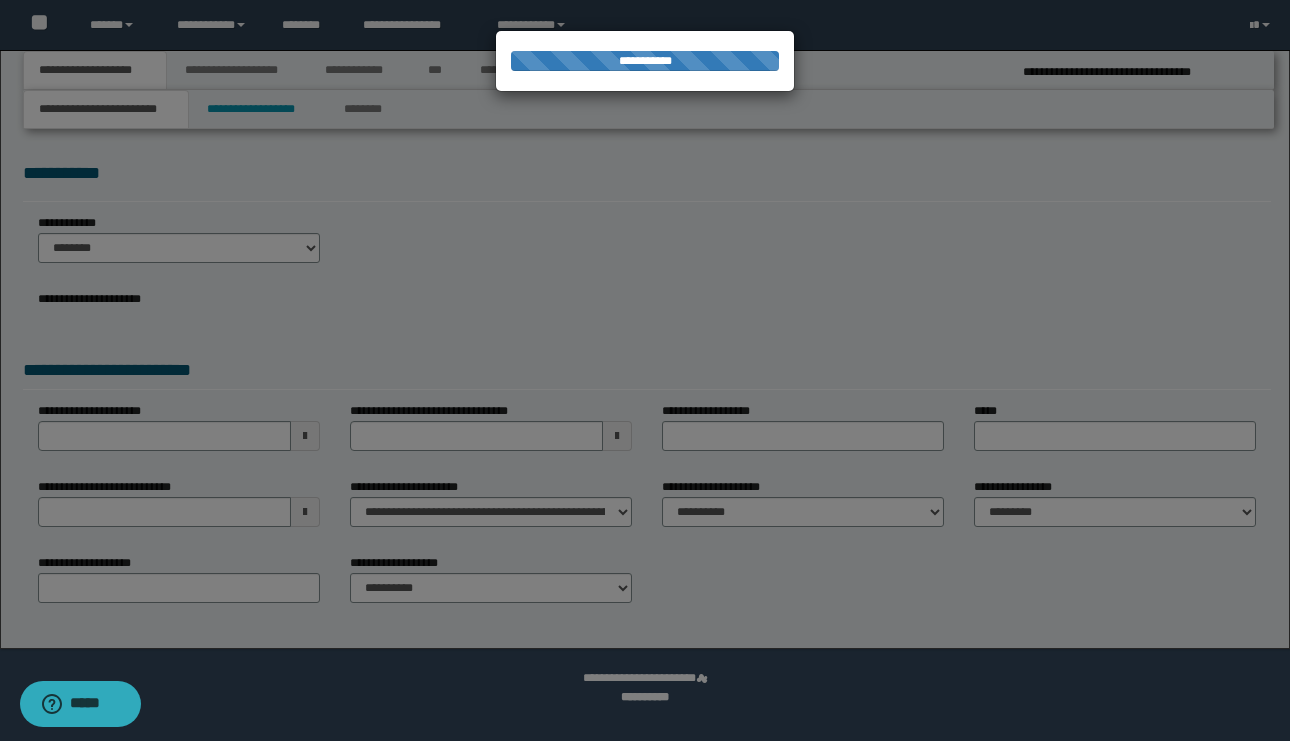 select on "*" 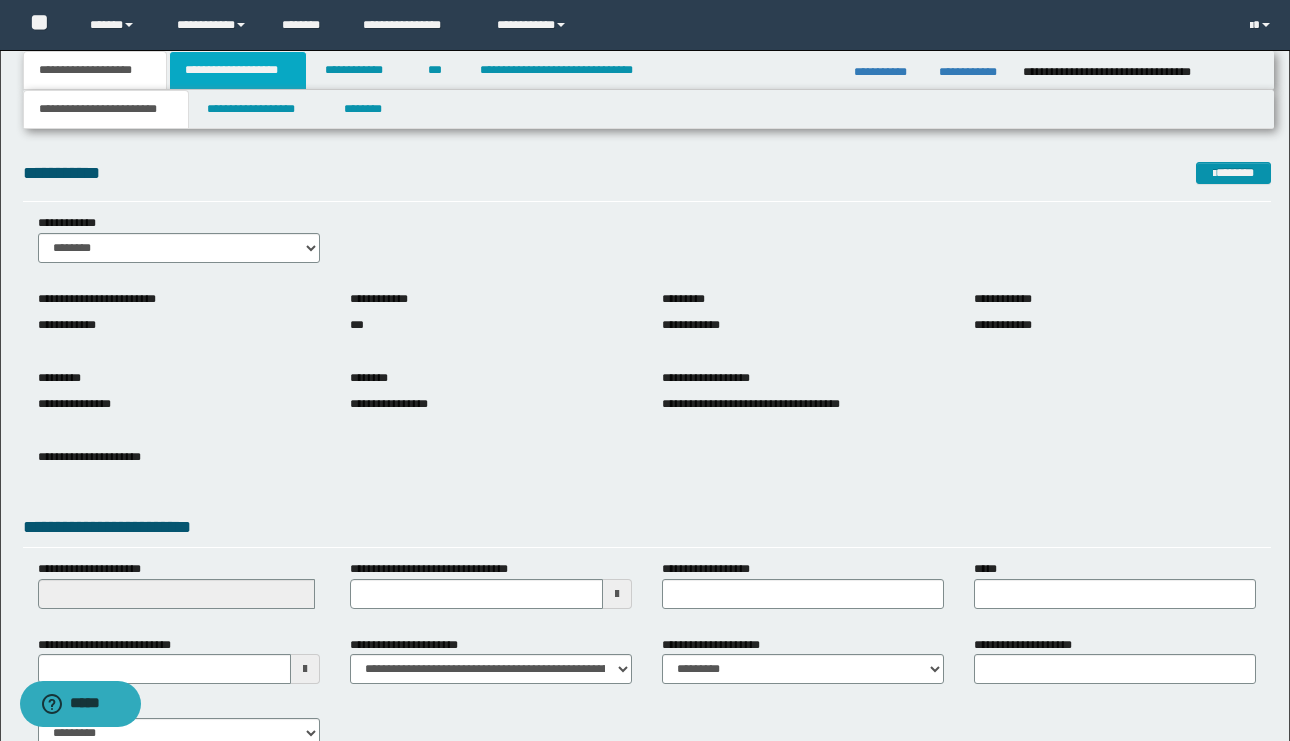 click on "**********" at bounding box center [238, 70] 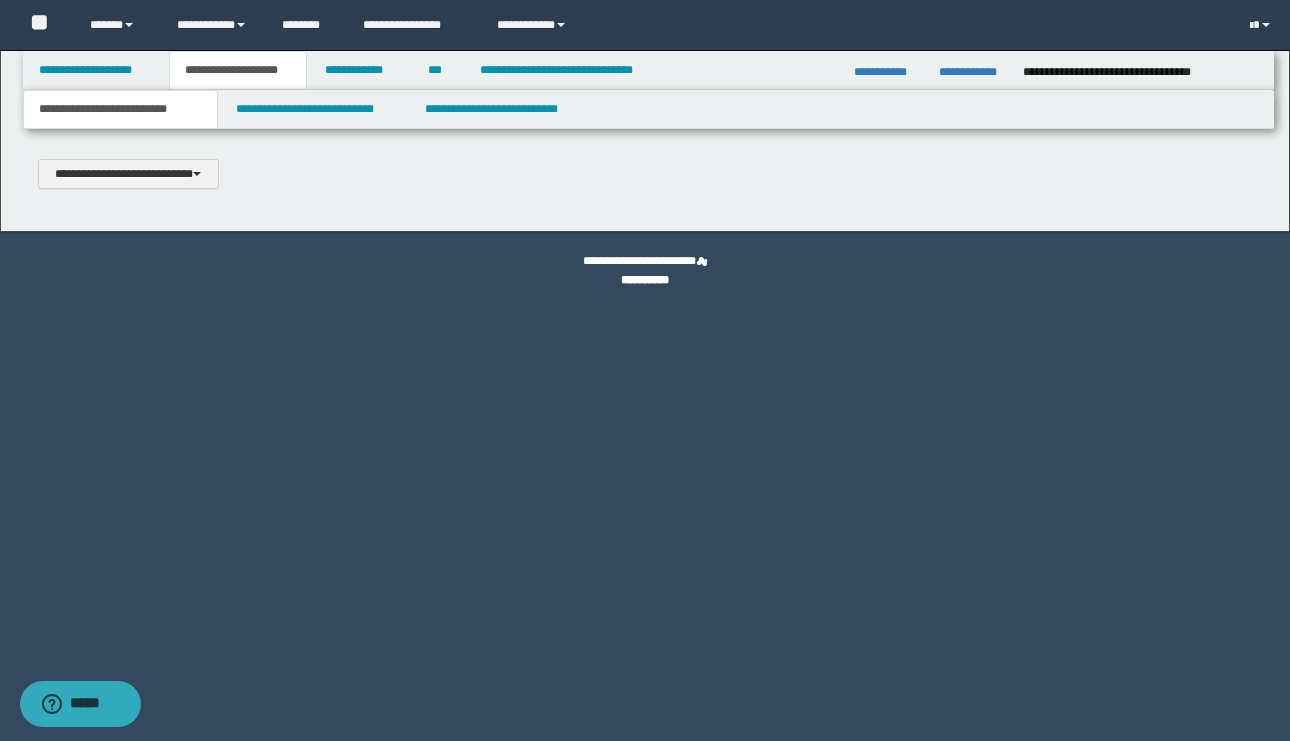 scroll, scrollTop: 0, scrollLeft: 0, axis: both 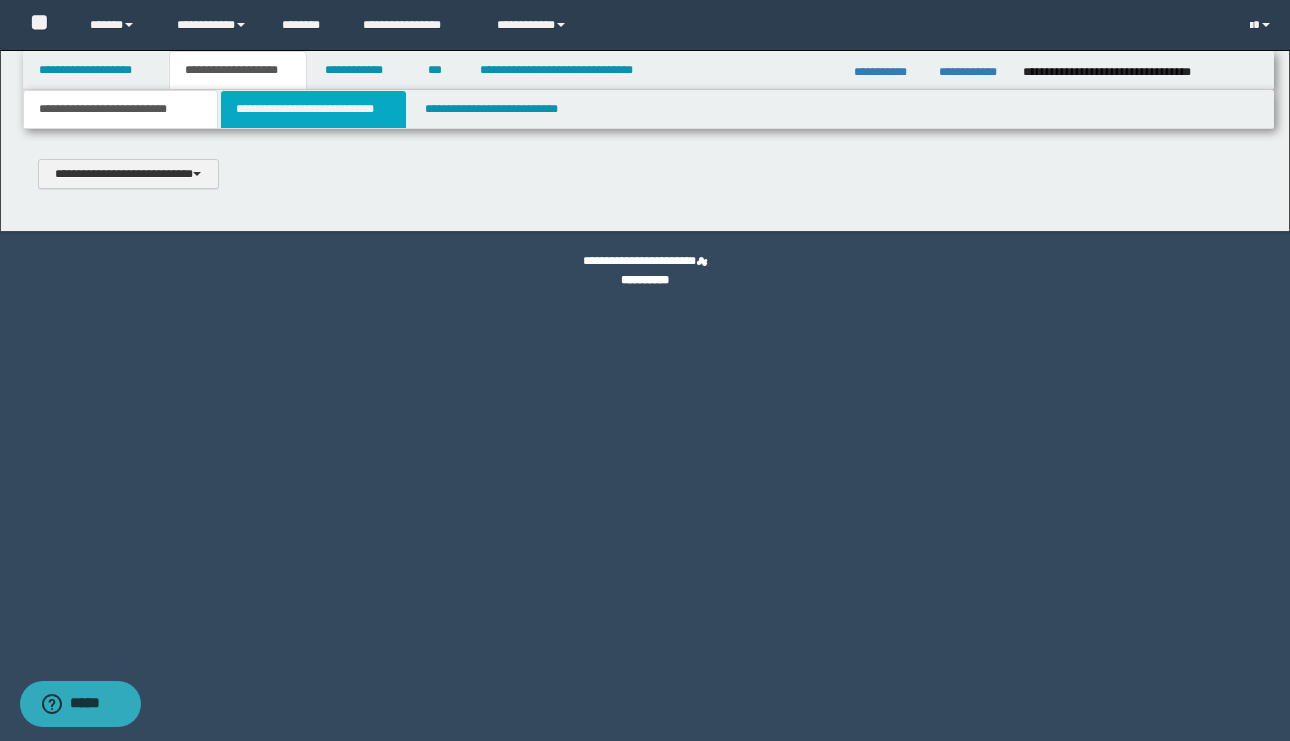 type 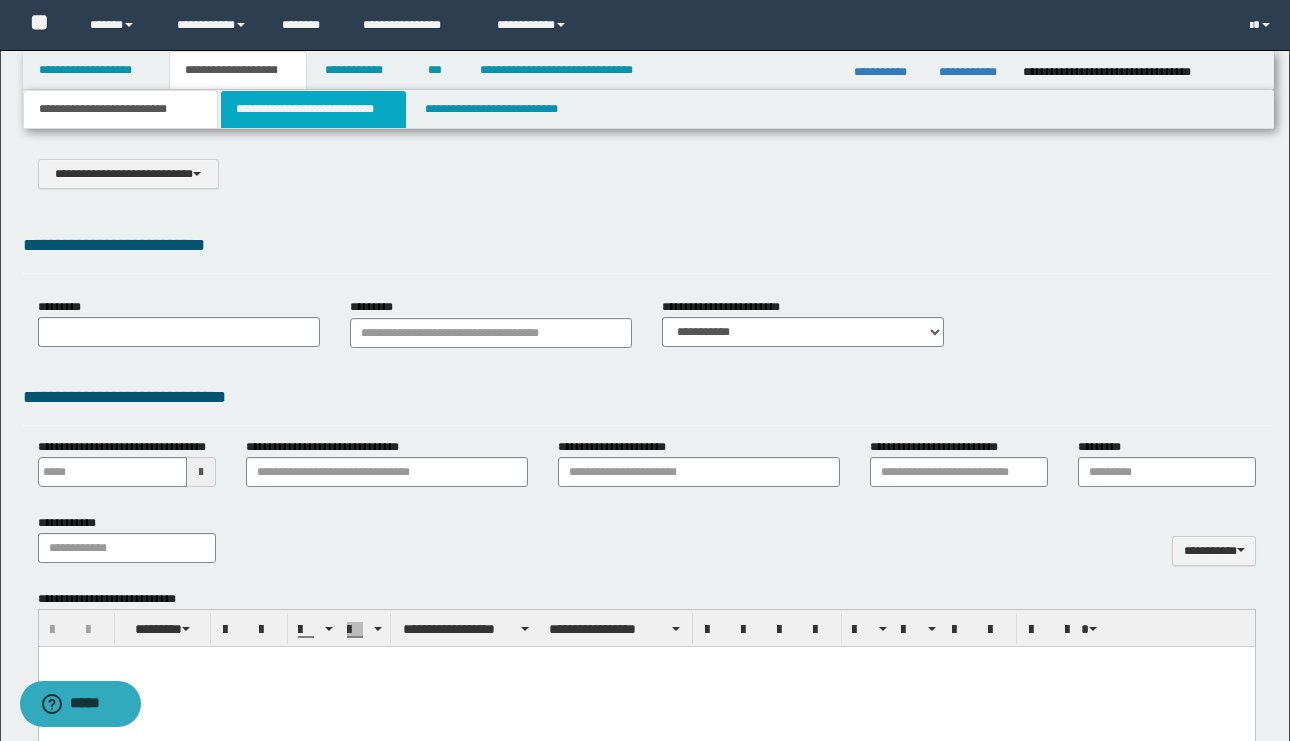 select on "*" 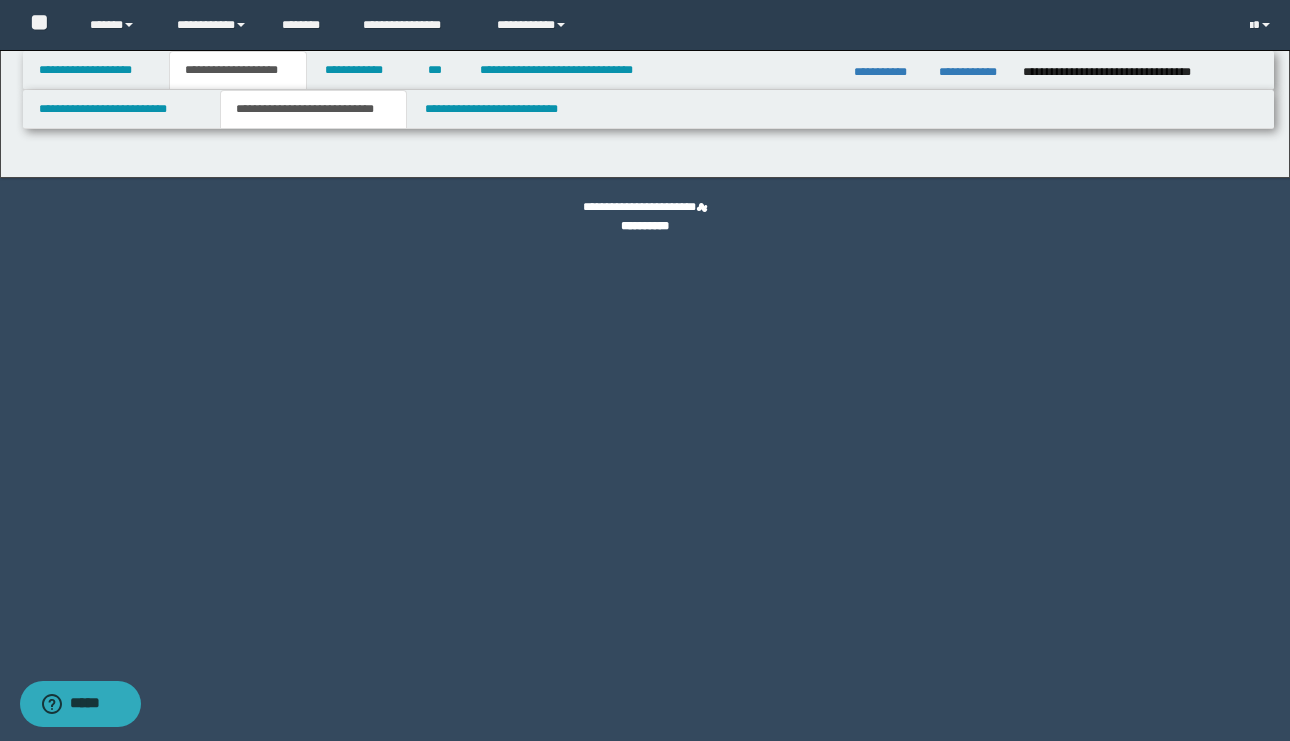 select on "*" 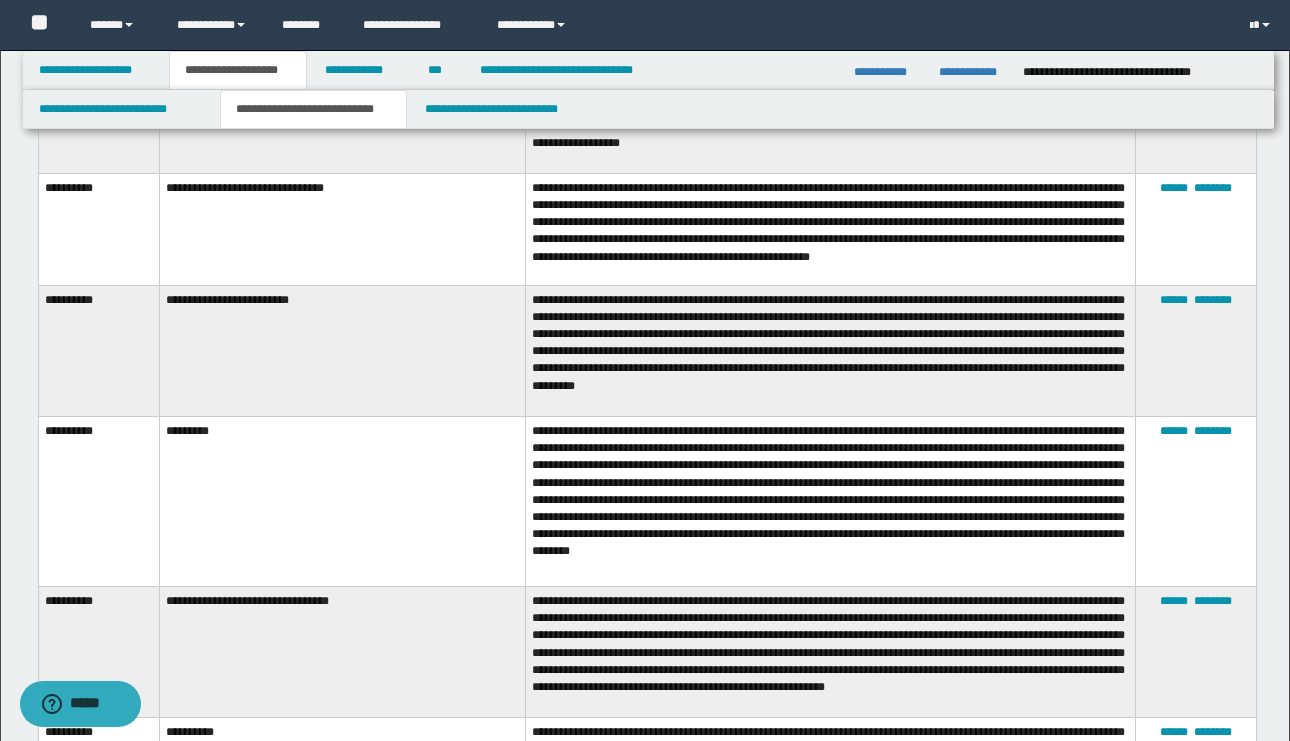 scroll, scrollTop: 3636, scrollLeft: 0, axis: vertical 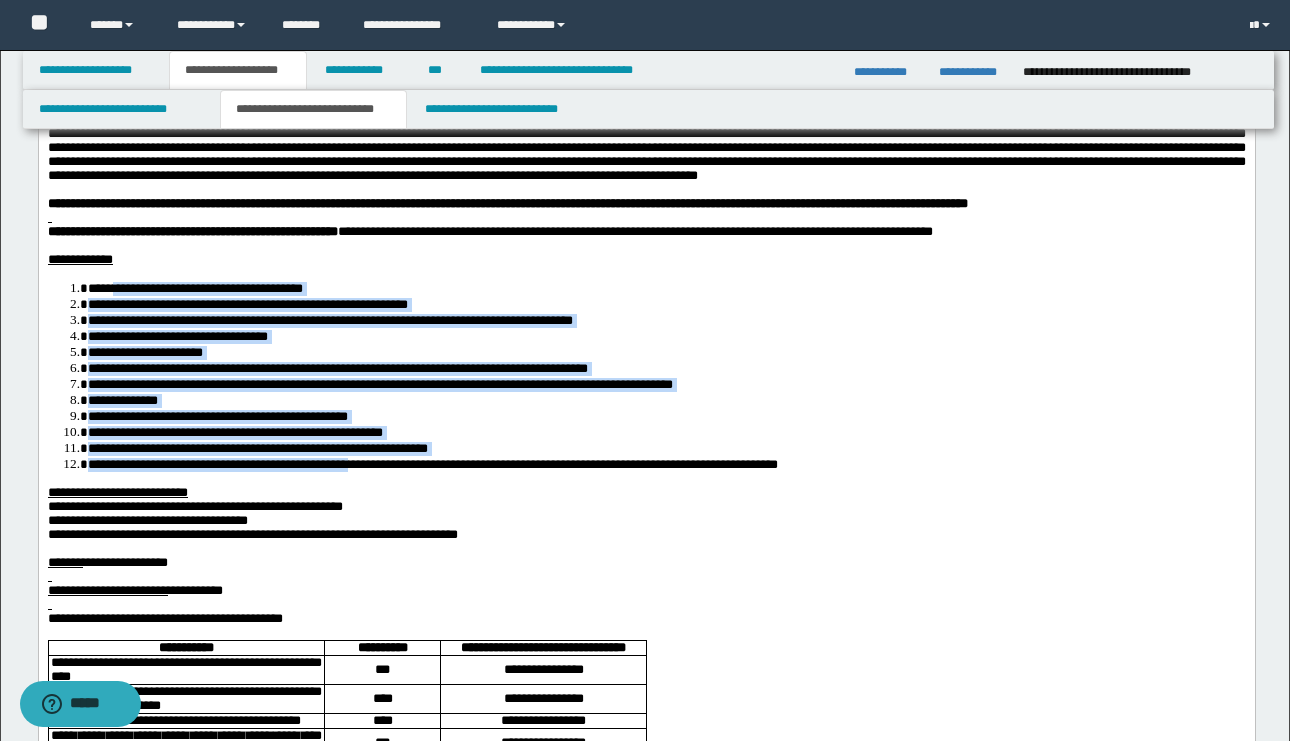 drag, startPoint x: 485, startPoint y: 496, endPoint x: 123, endPoint y: 328, distance: 399.08395 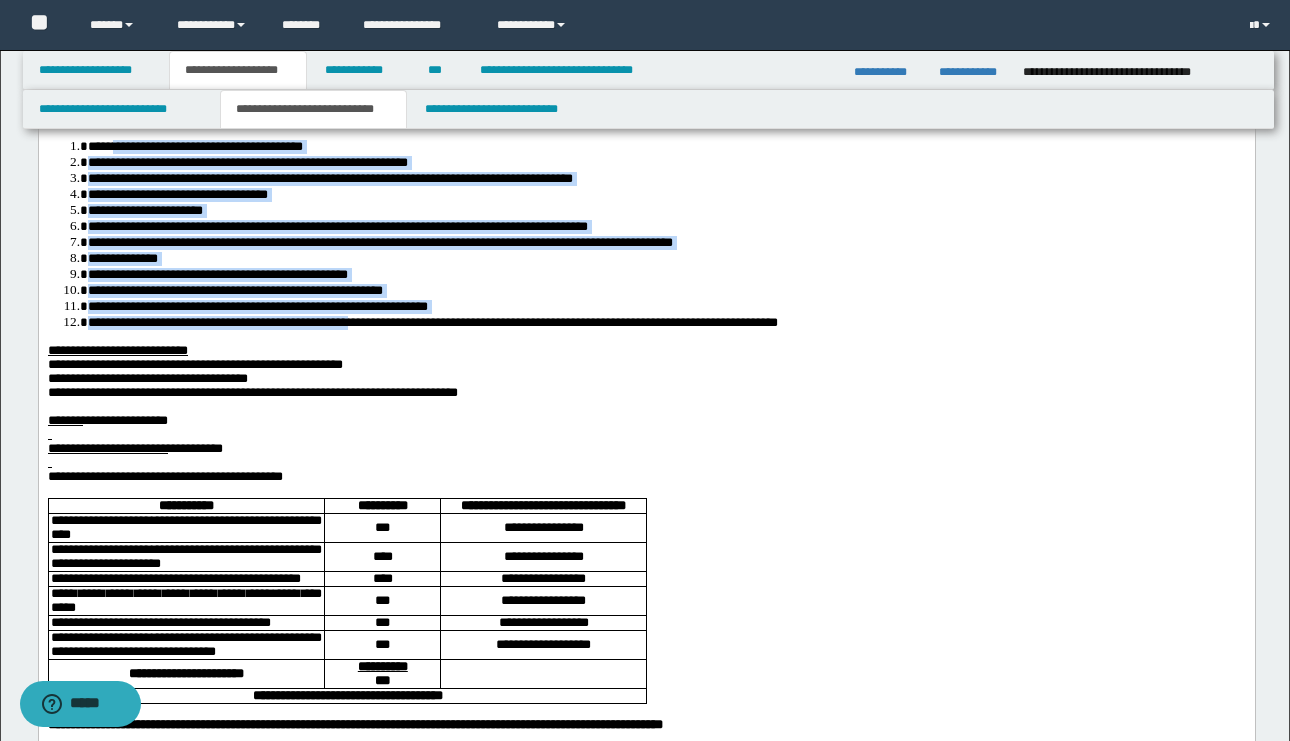 scroll, scrollTop: 290, scrollLeft: 0, axis: vertical 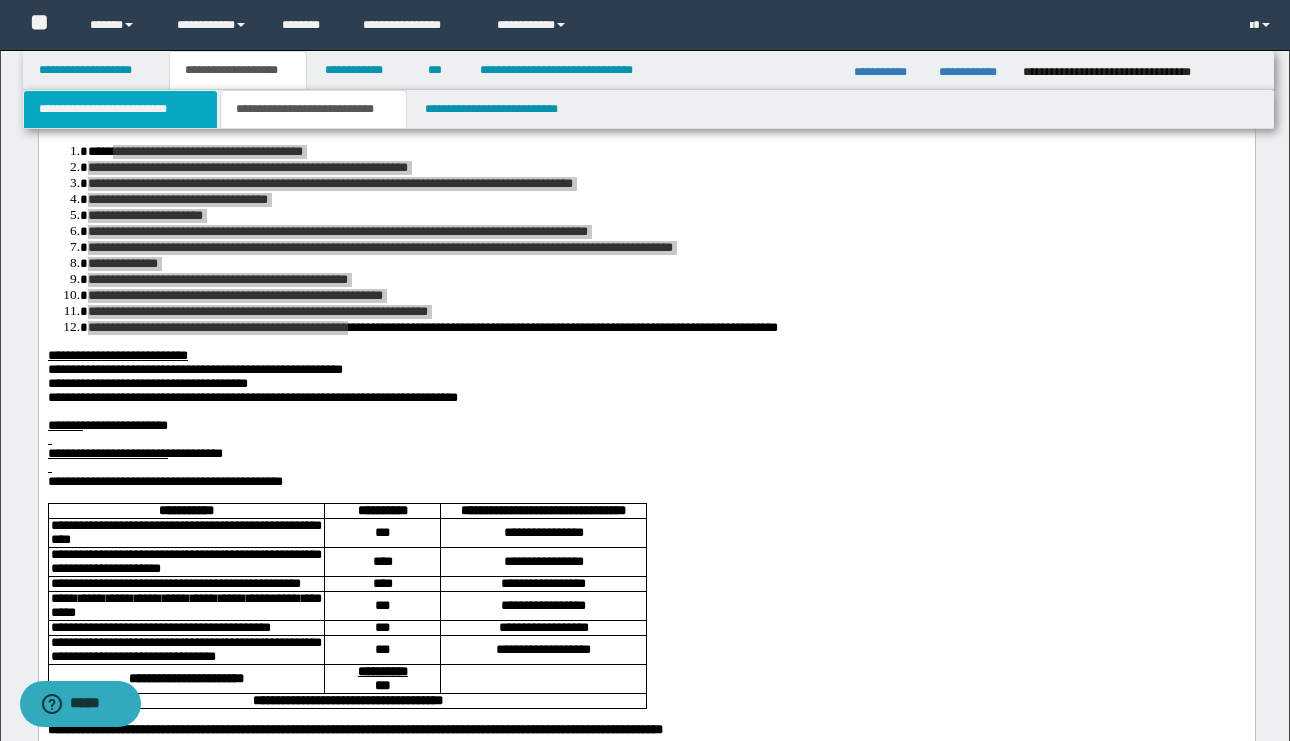 click on "**********" at bounding box center (120, 109) 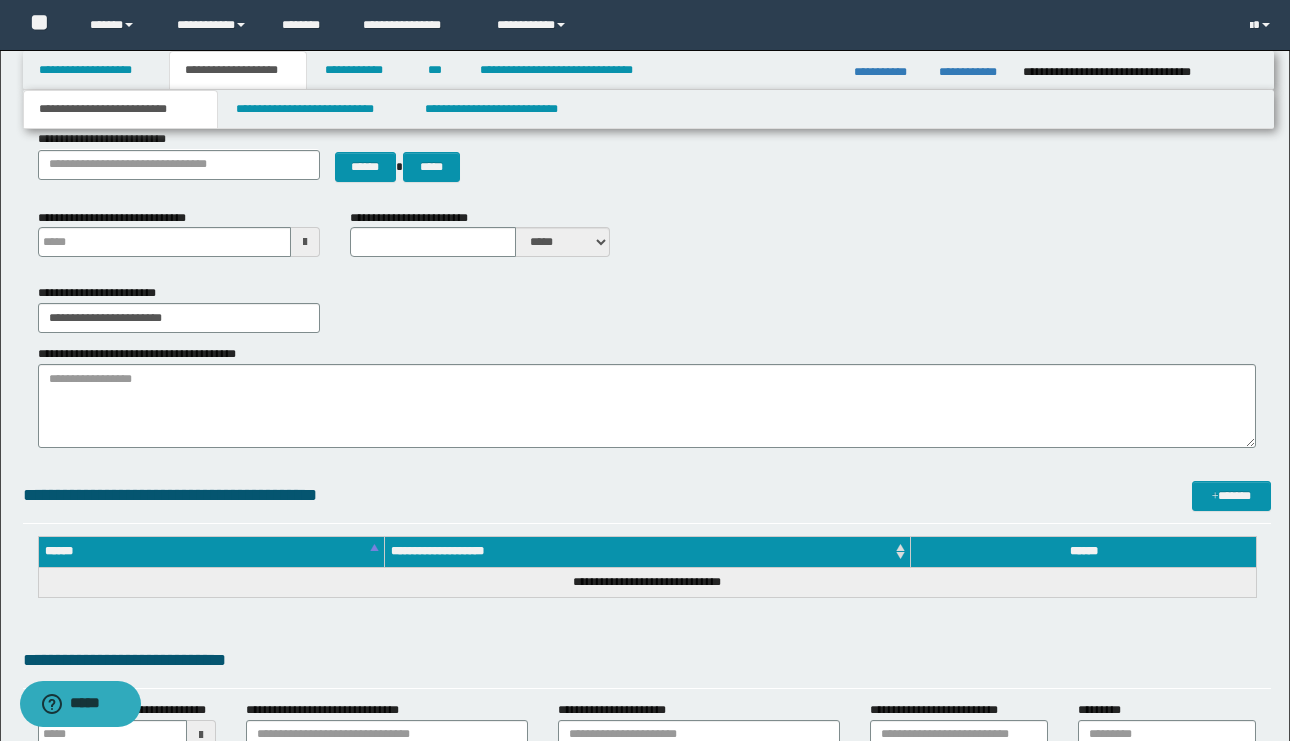 type 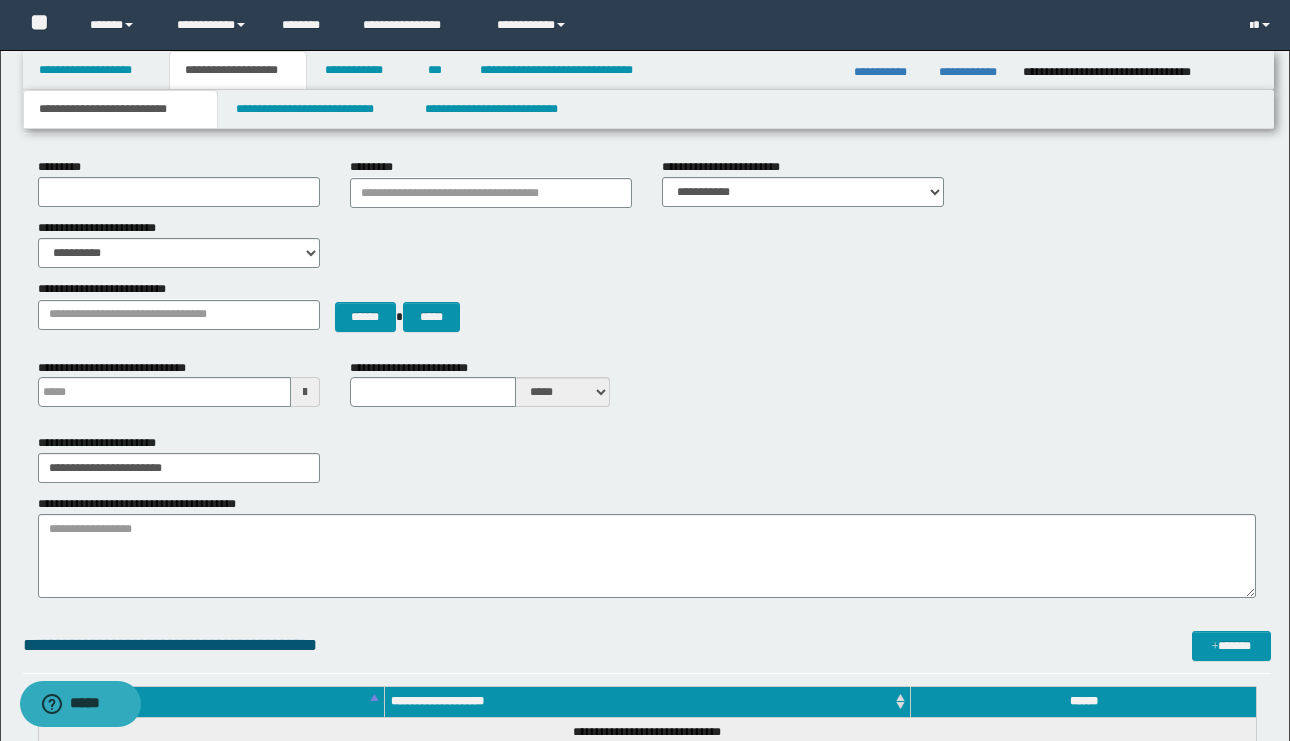 scroll, scrollTop: 144, scrollLeft: 0, axis: vertical 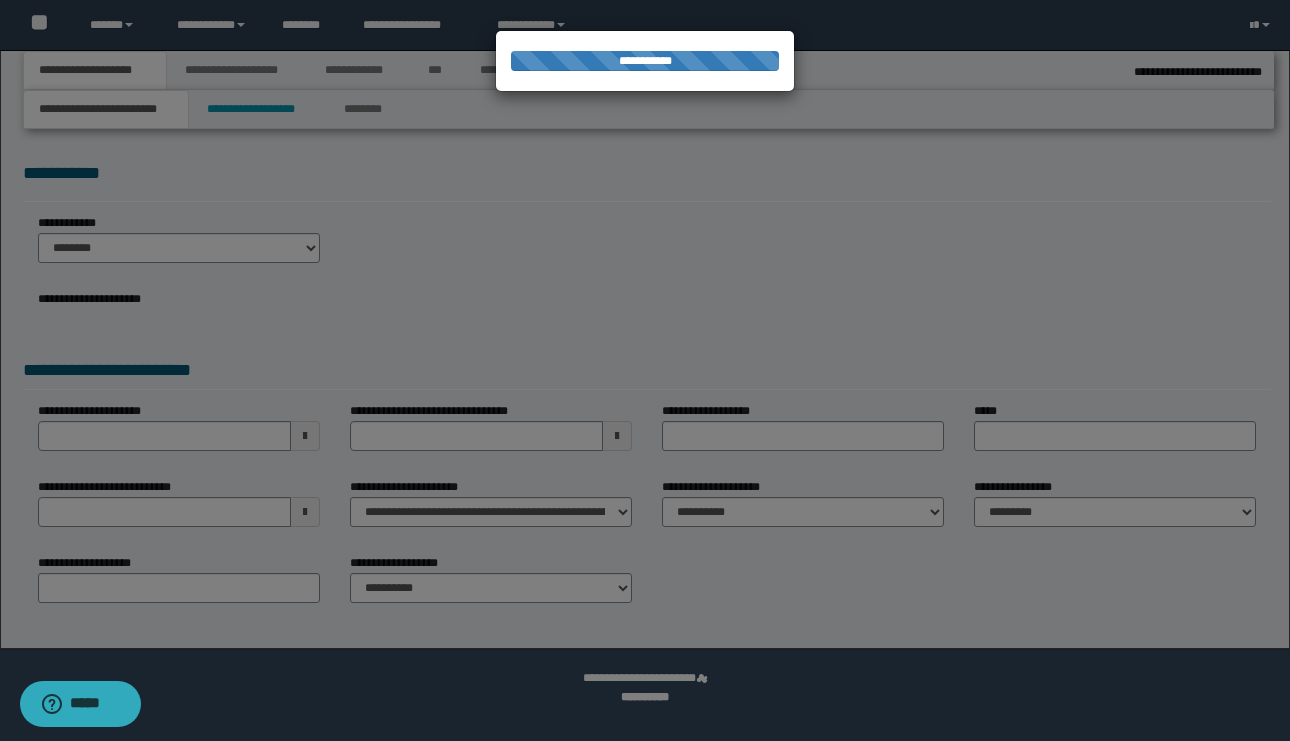 select on "*" 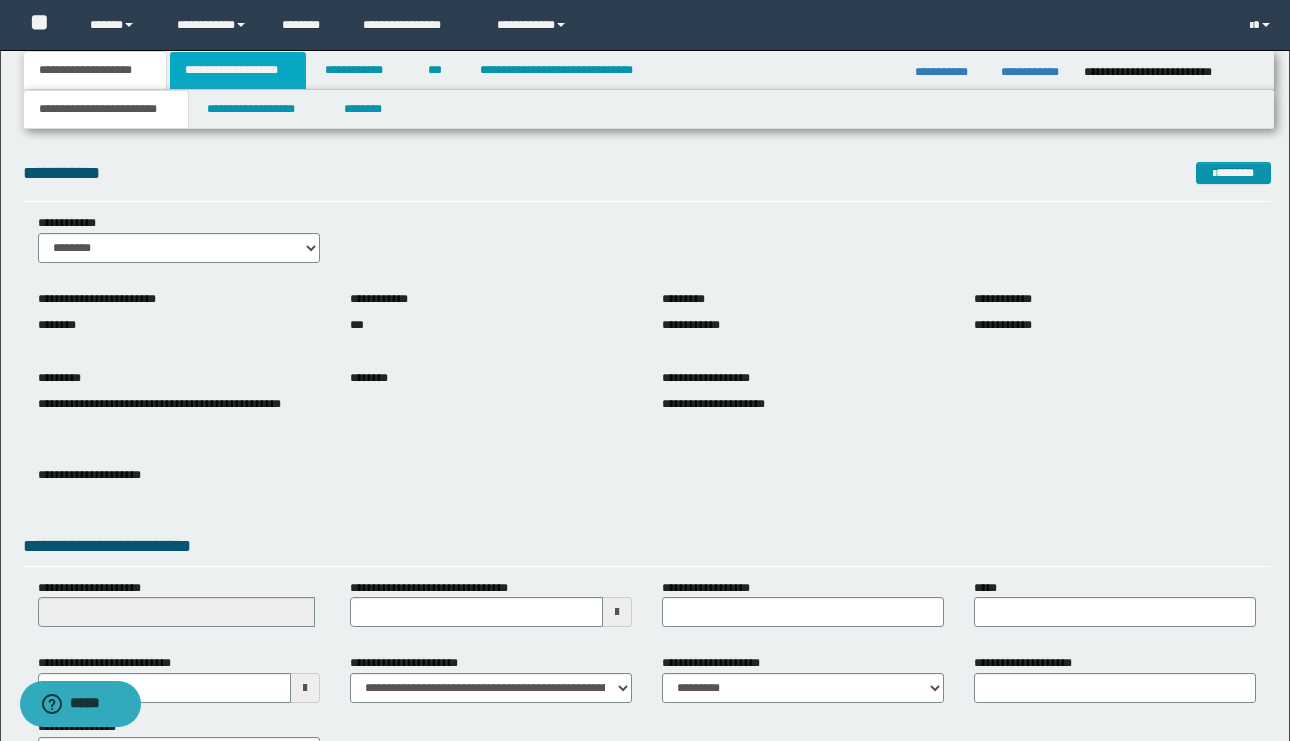 click on "**********" at bounding box center (238, 70) 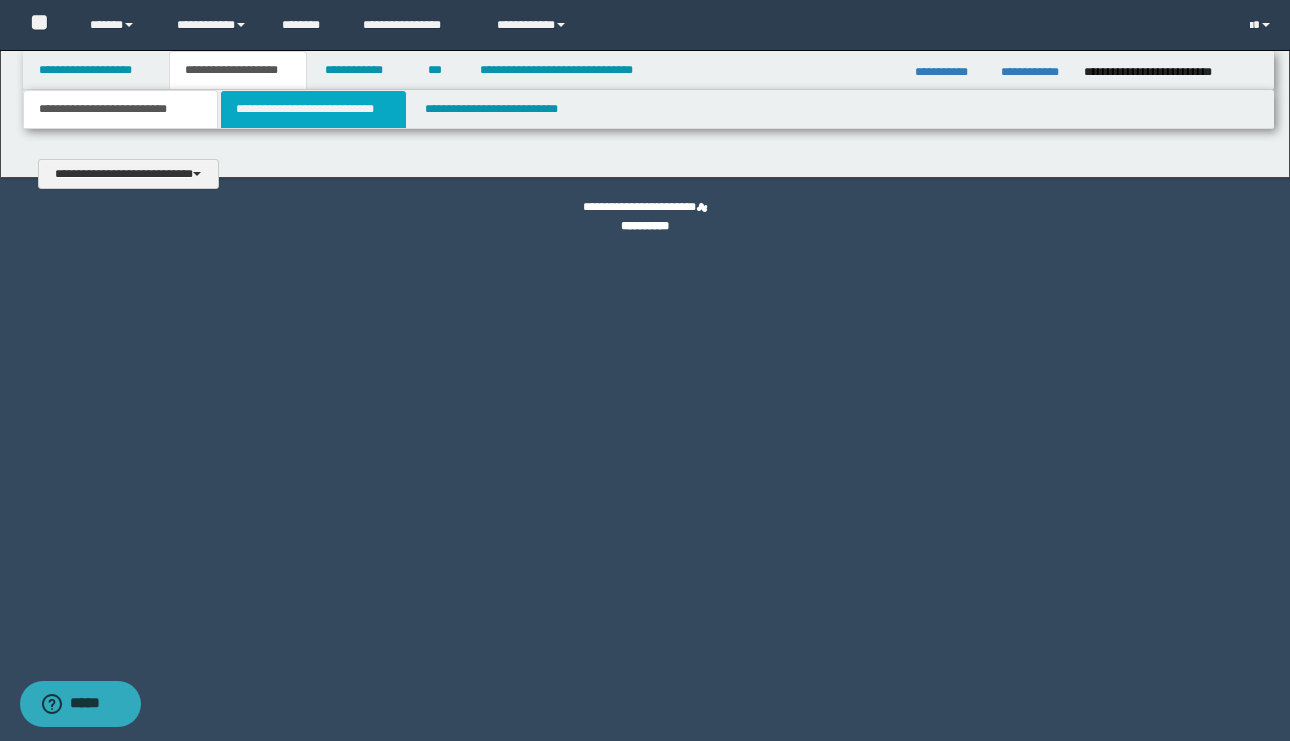 type 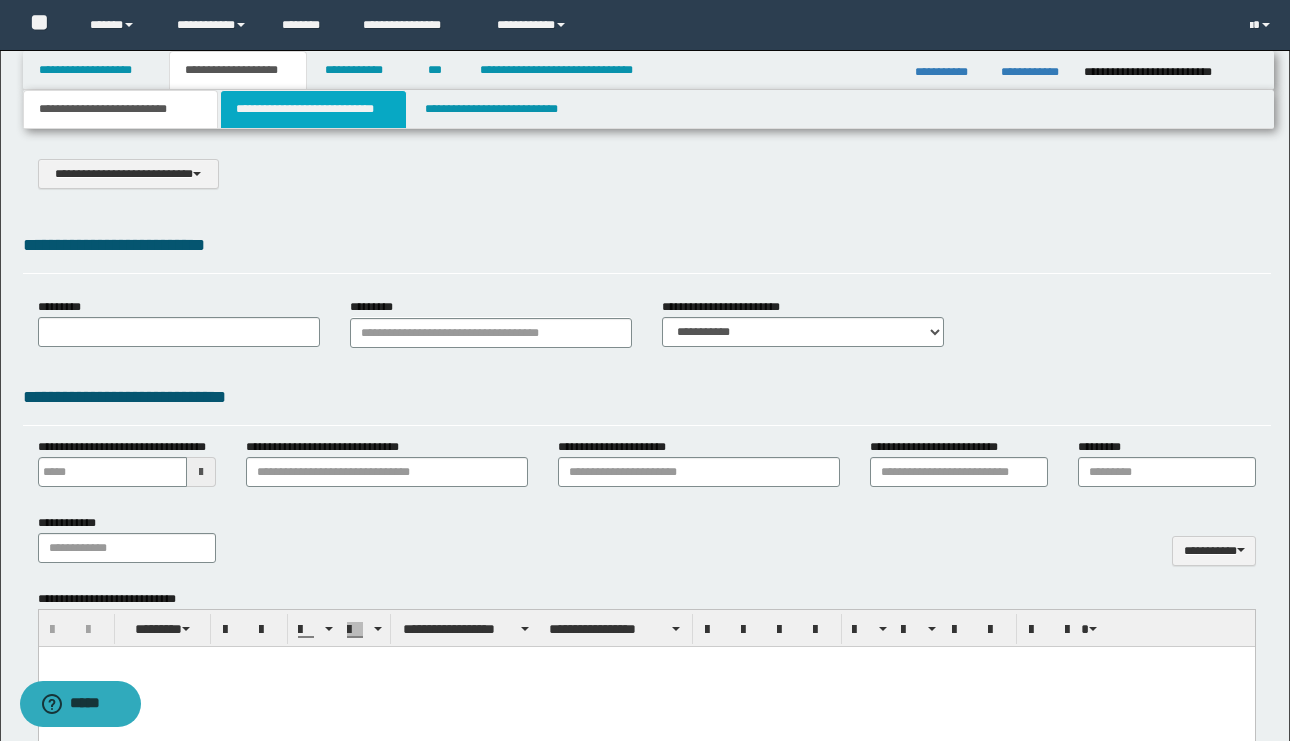 select on "*" 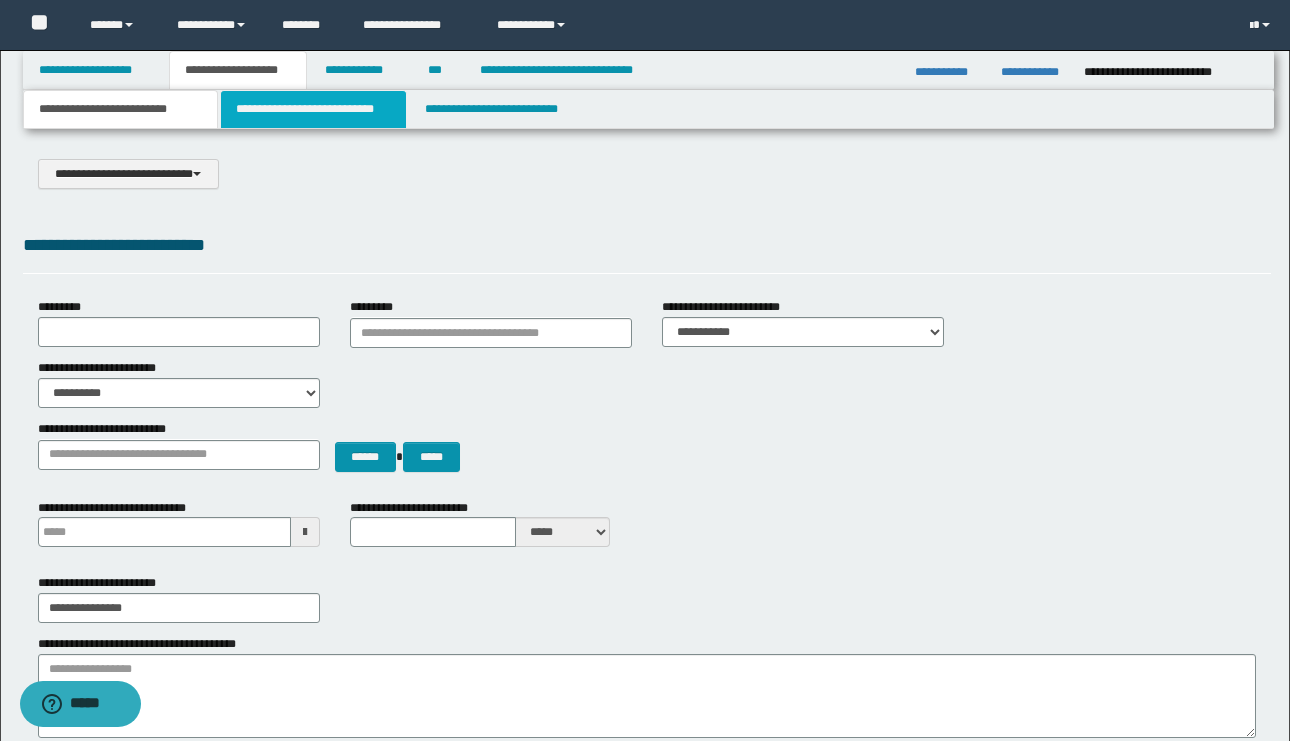 click on "**********" at bounding box center [314, 109] 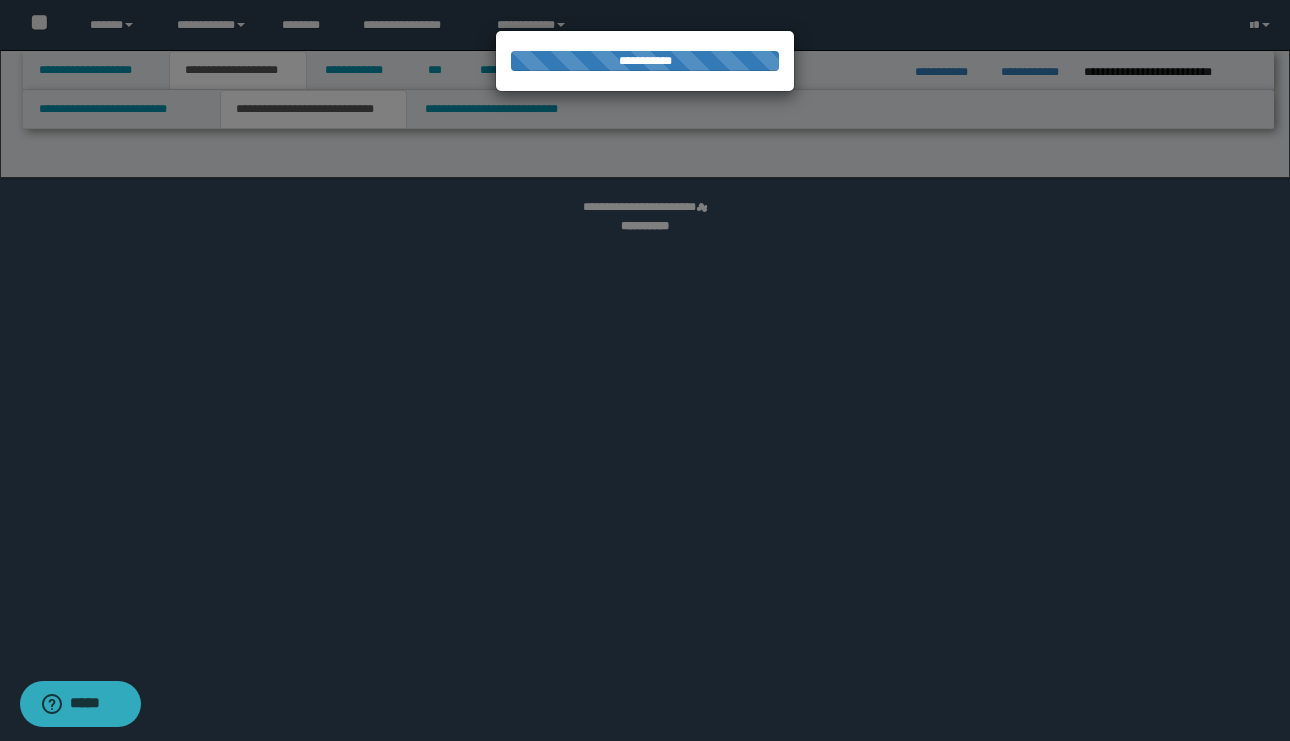select on "*" 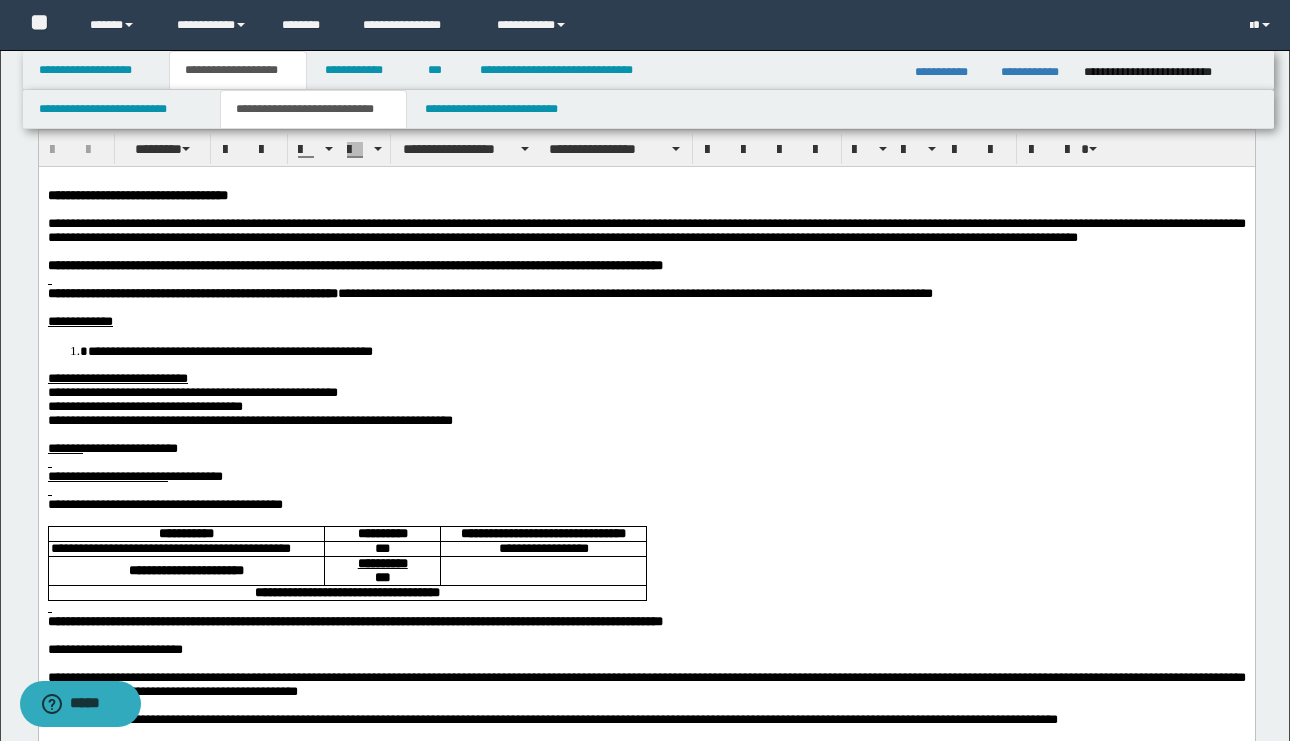 scroll, scrollTop: 61, scrollLeft: 0, axis: vertical 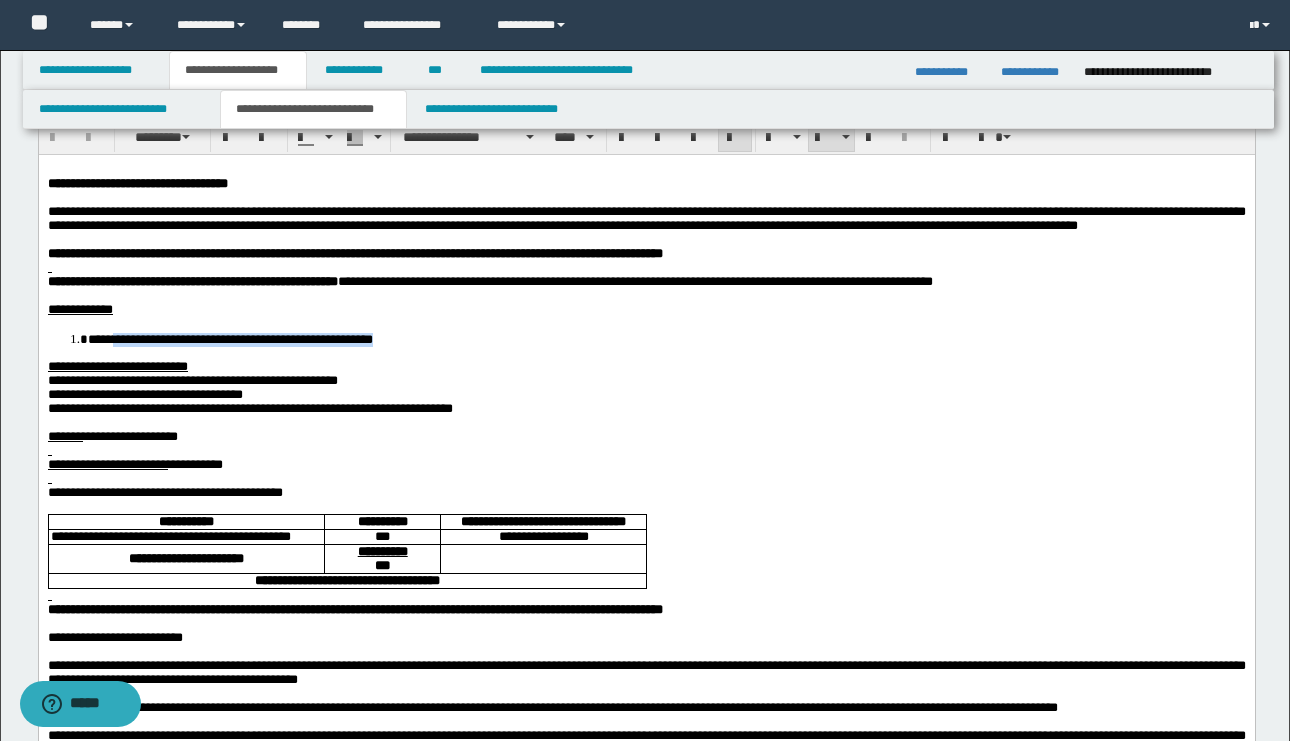 drag, startPoint x: 528, startPoint y: 372, endPoint x: 123, endPoint y: 370, distance: 405.00494 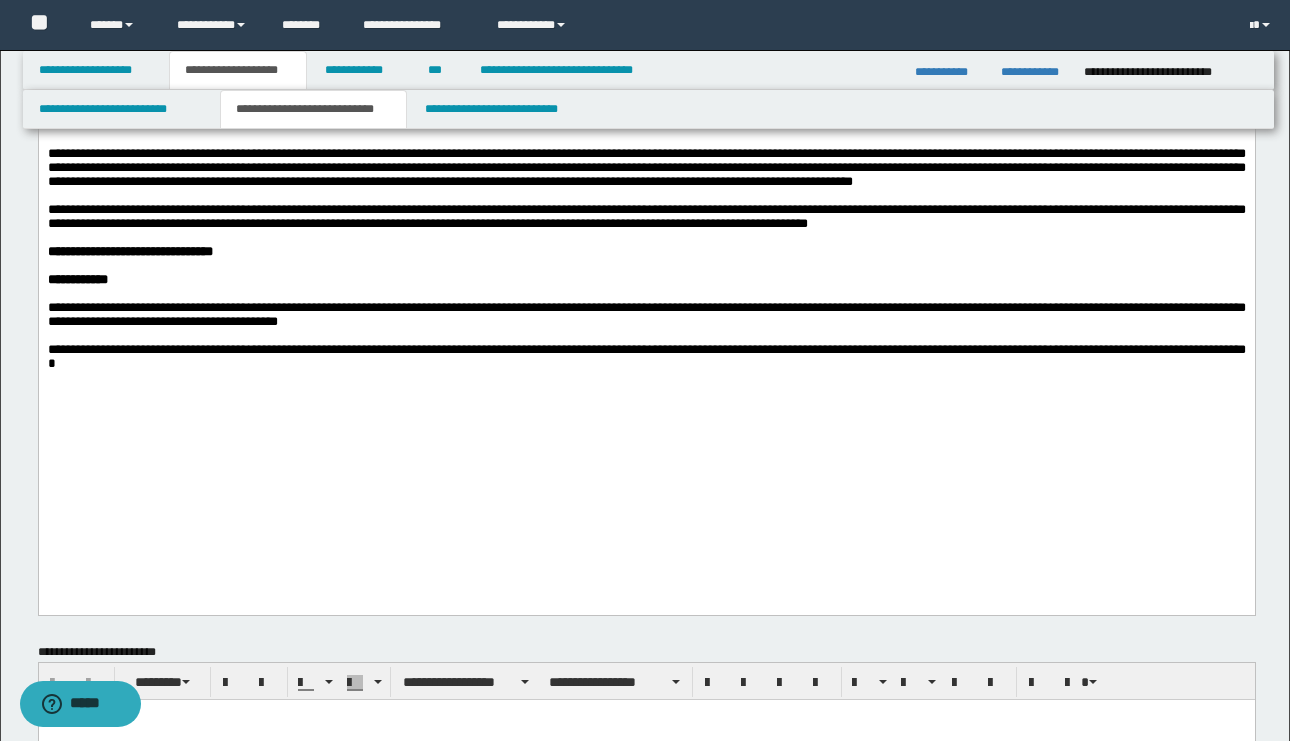scroll, scrollTop: 870, scrollLeft: 0, axis: vertical 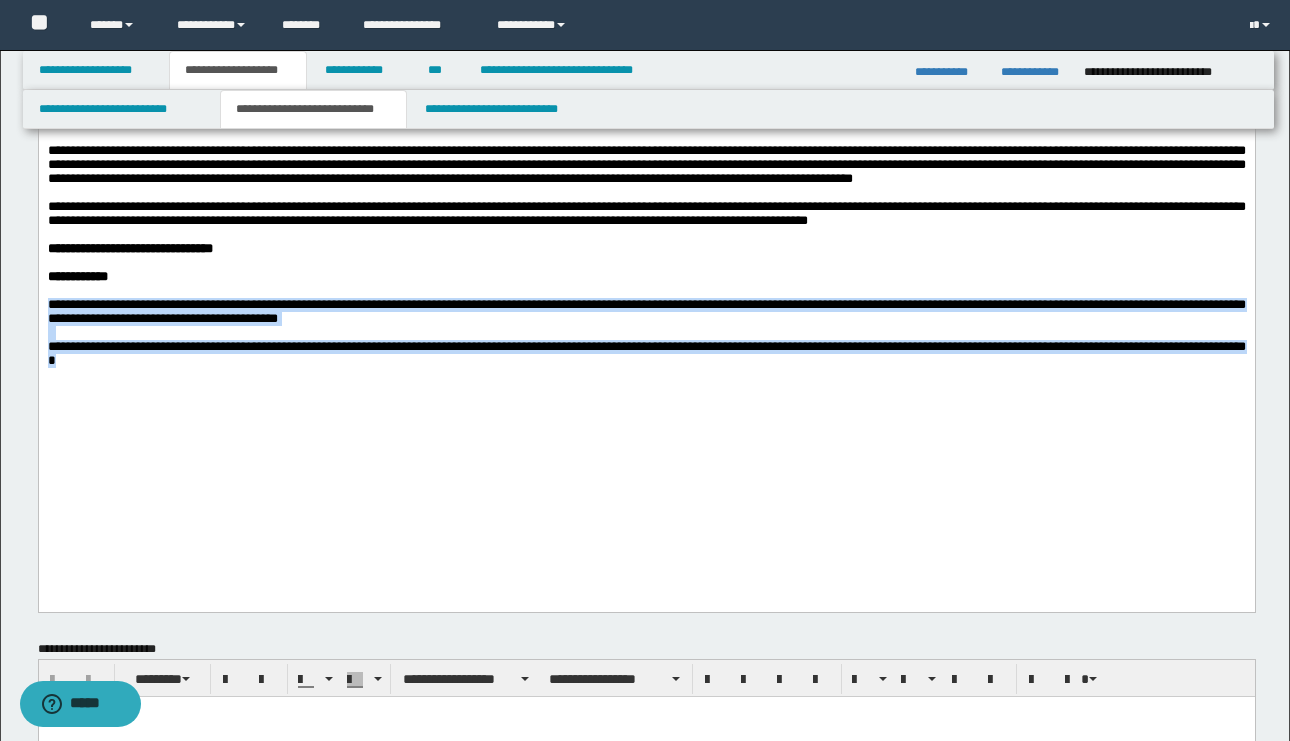 drag, startPoint x: 95, startPoint y: 490, endPoint x: 0, endPoint y: 431, distance: 111.83023 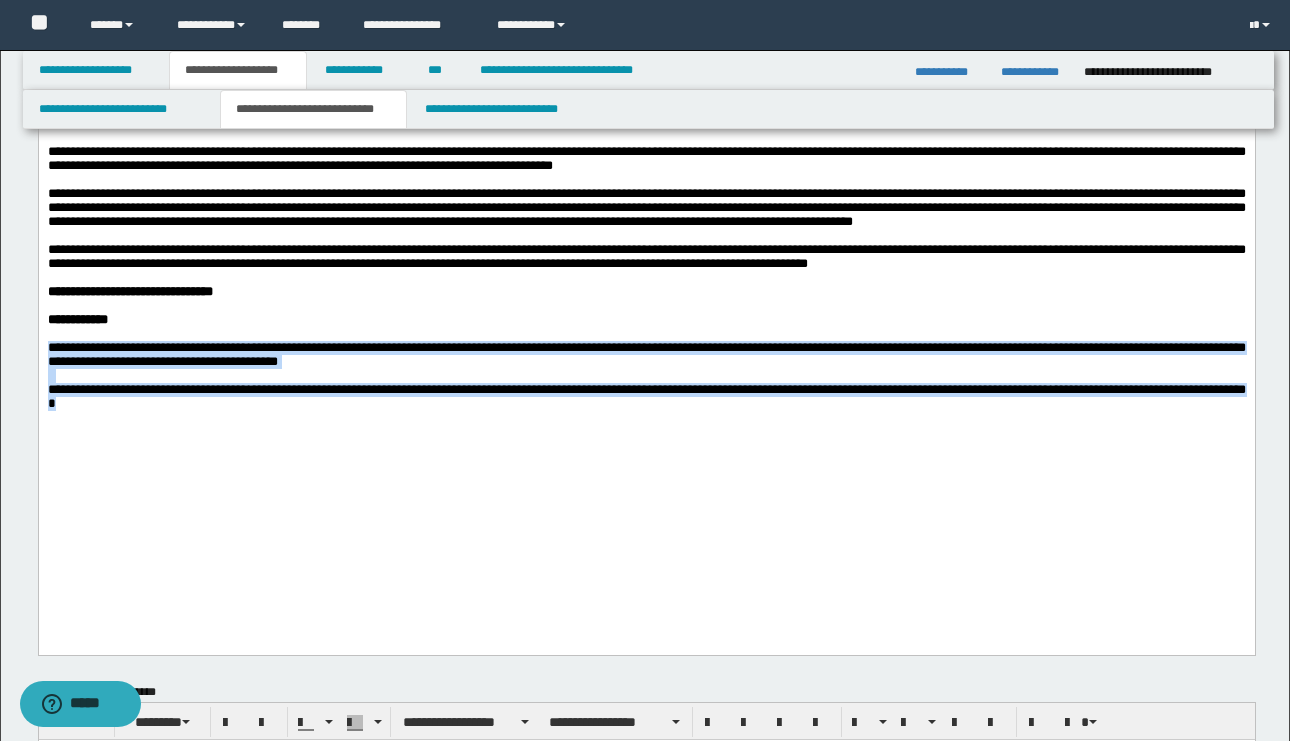 scroll, scrollTop: 825, scrollLeft: 0, axis: vertical 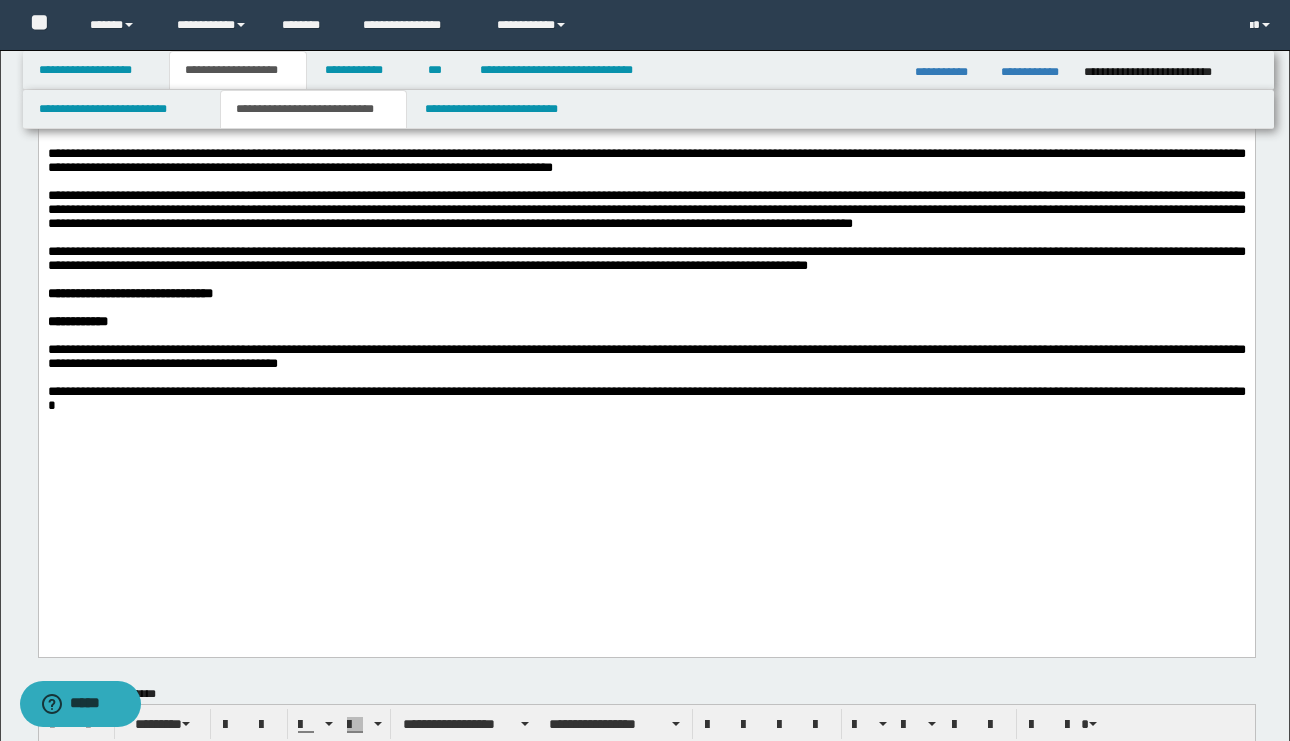 click on "**********" at bounding box center [646, 209] 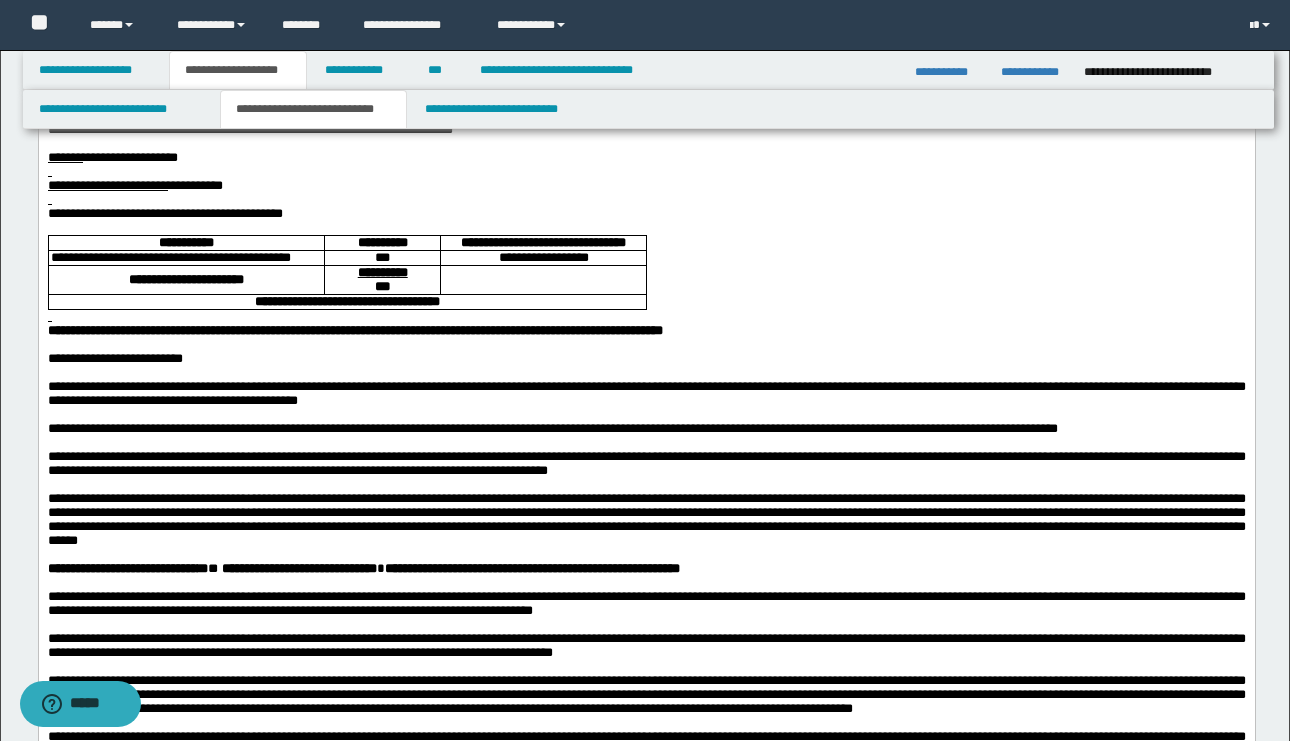 scroll, scrollTop: 205, scrollLeft: 0, axis: vertical 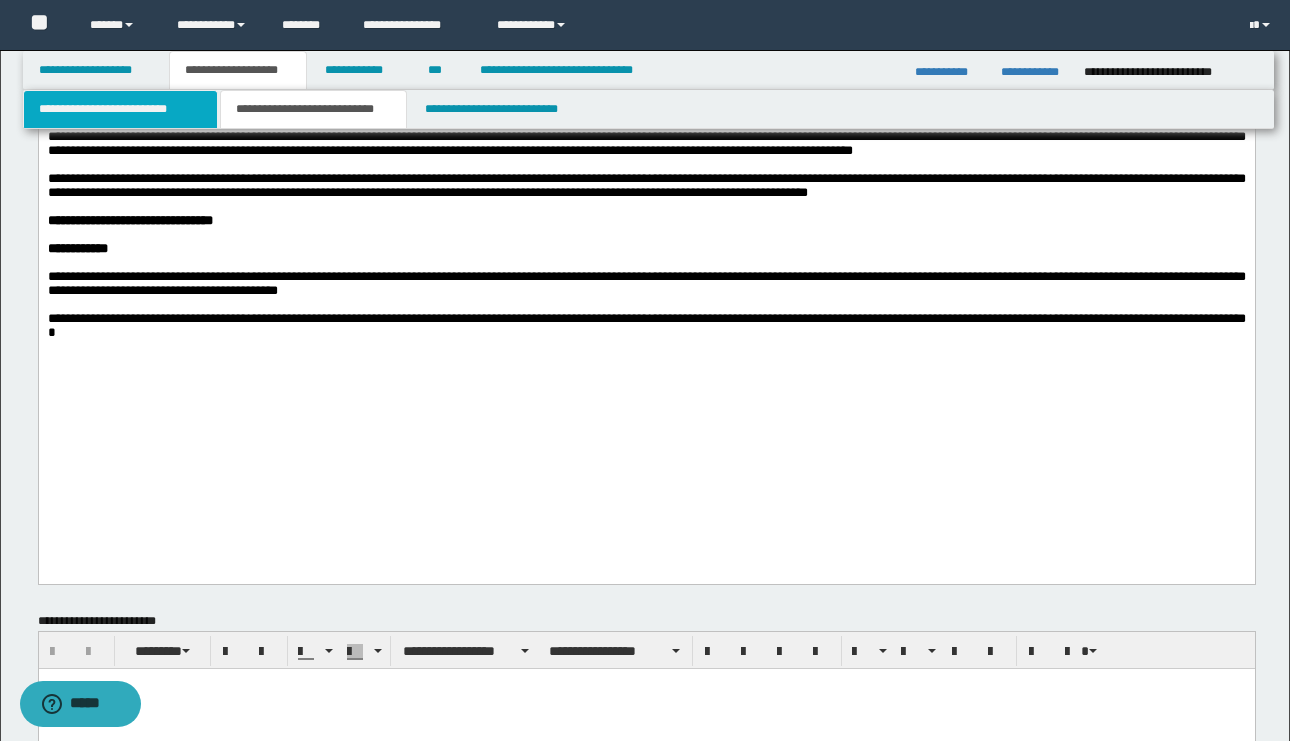 click on "**********" at bounding box center [120, 109] 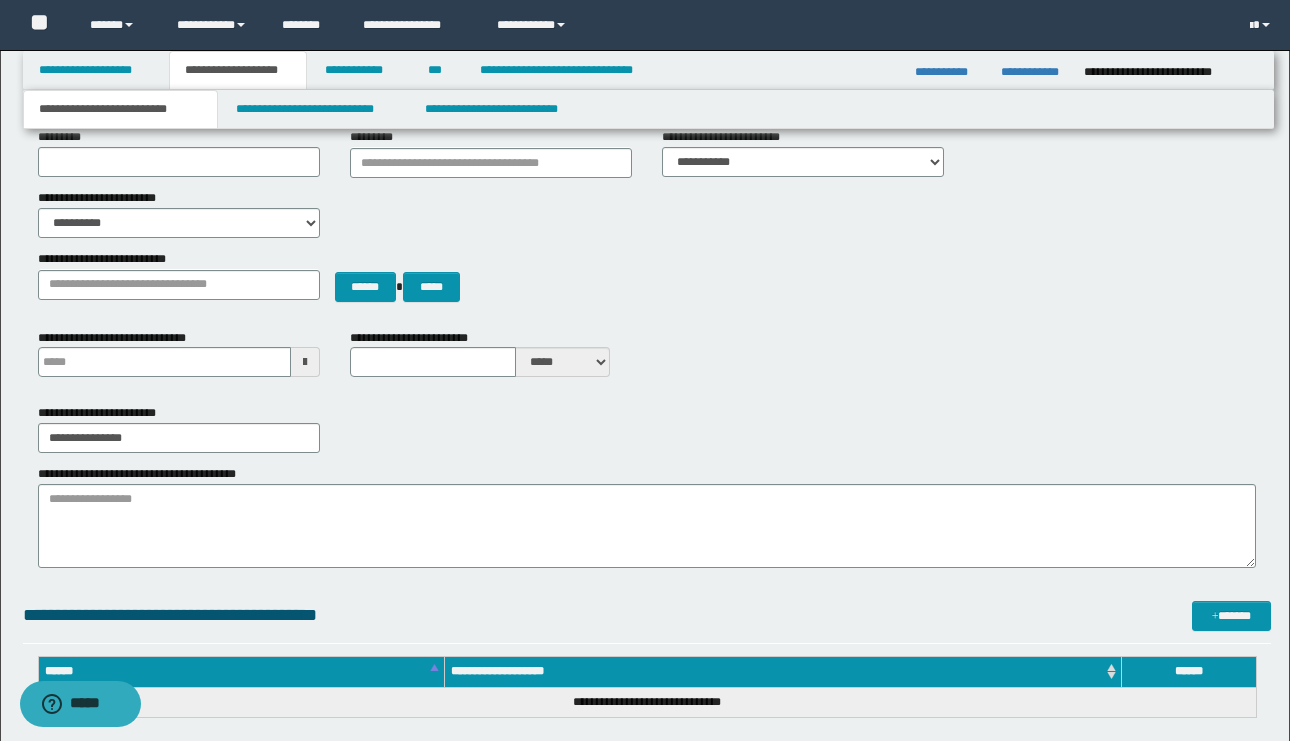 scroll, scrollTop: 207, scrollLeft: 0, axis: vertical 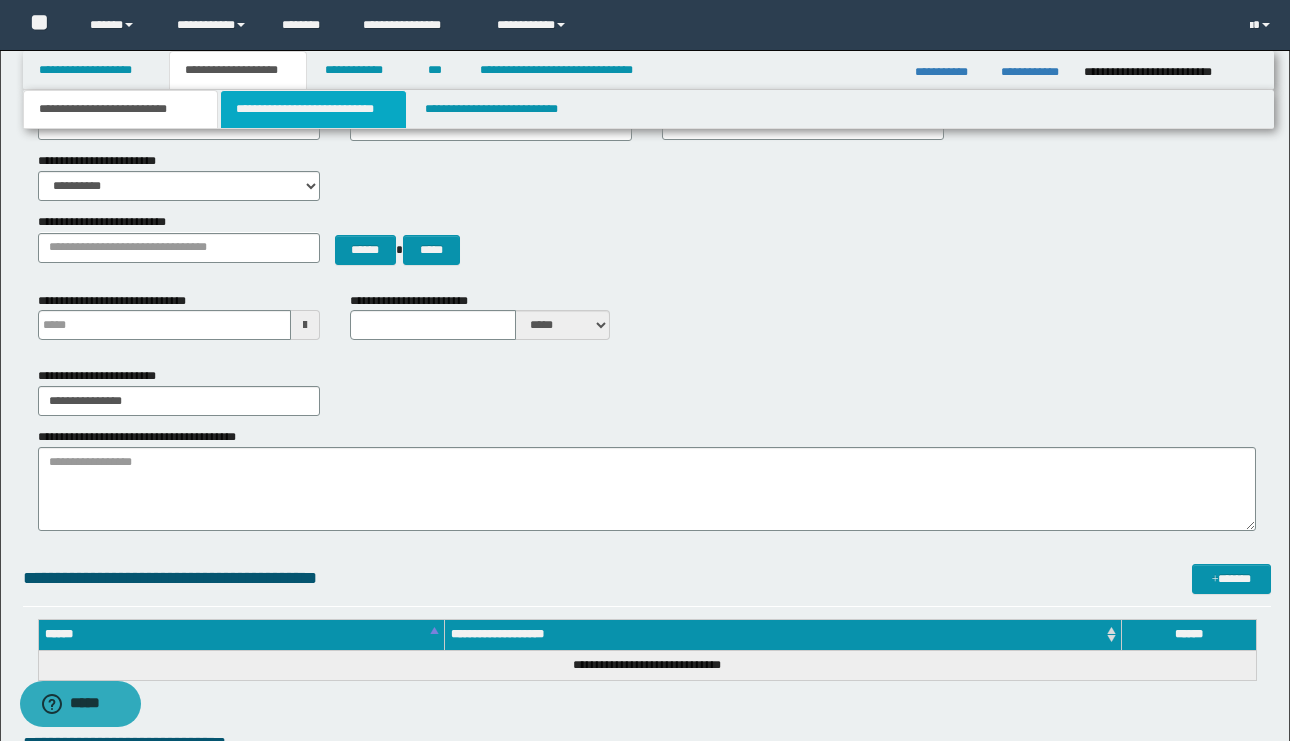 click on "**********" at bounding box center (314, 109) 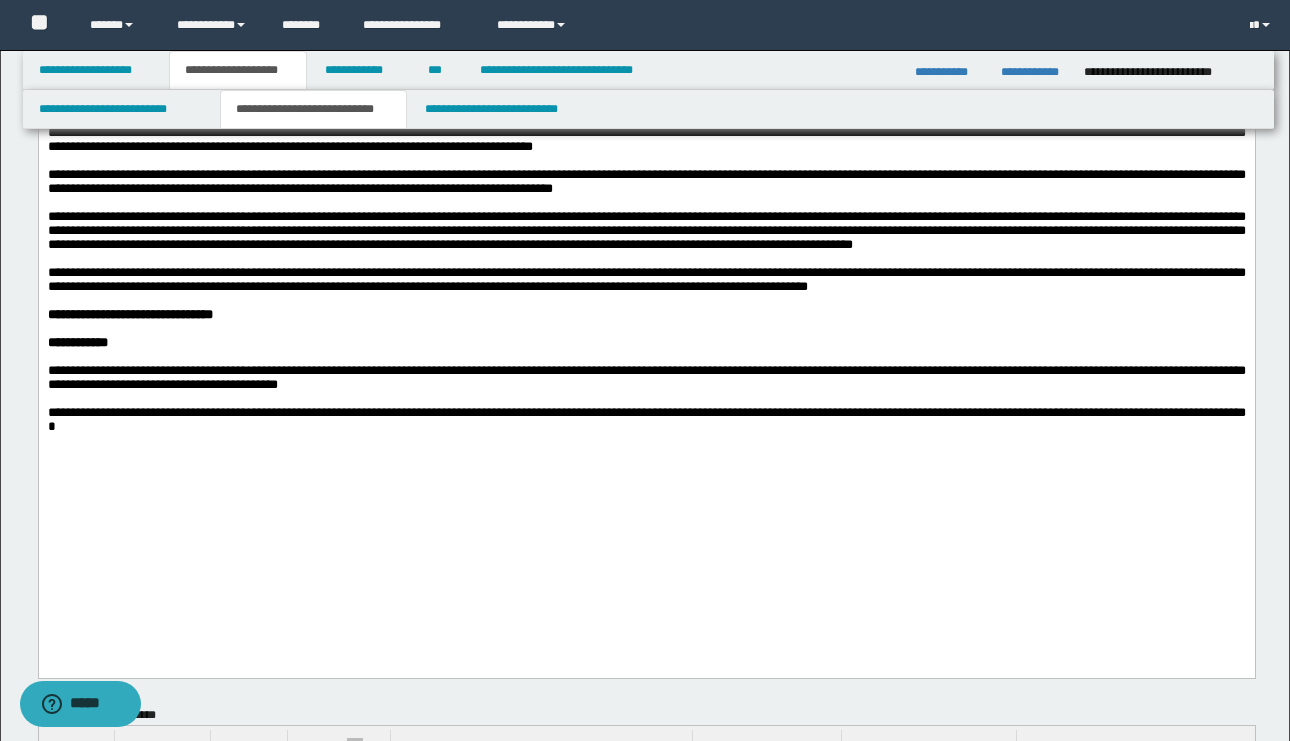 scroll, scrollTop: 817, scrollLeft: 0, axis: vertical 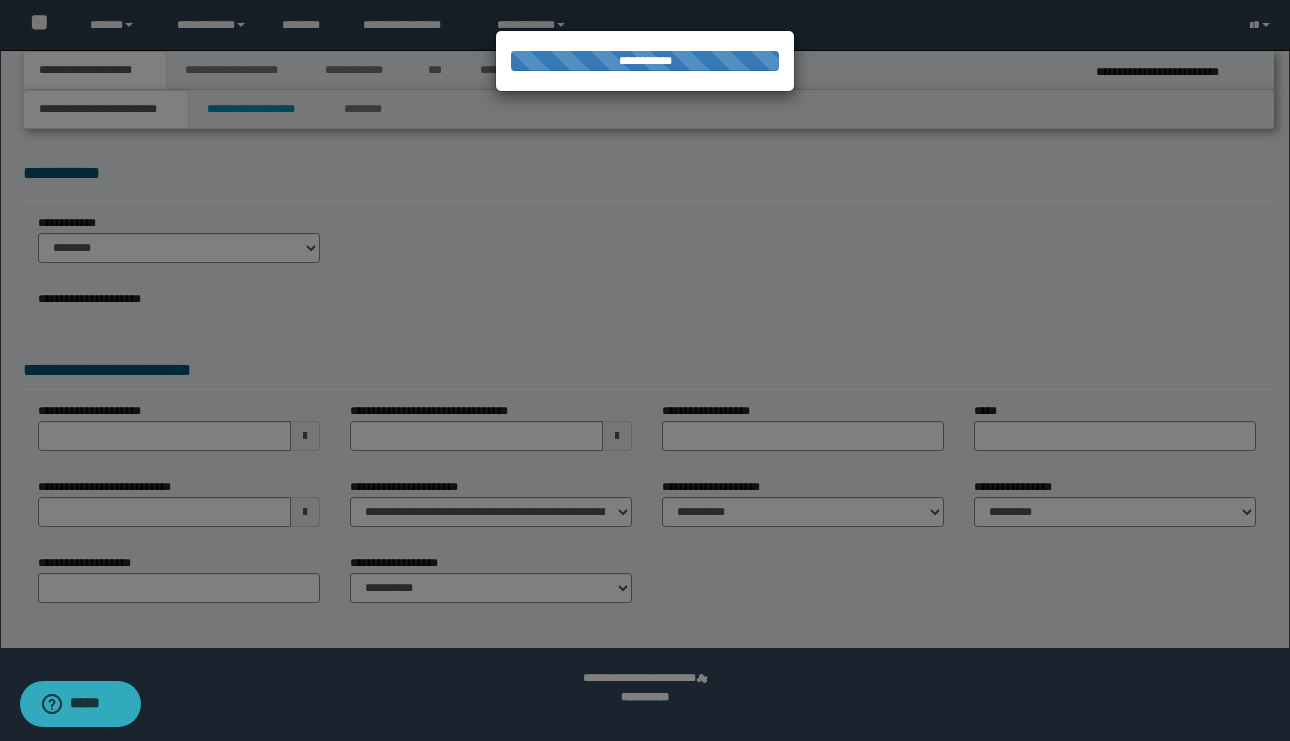 select on "*" 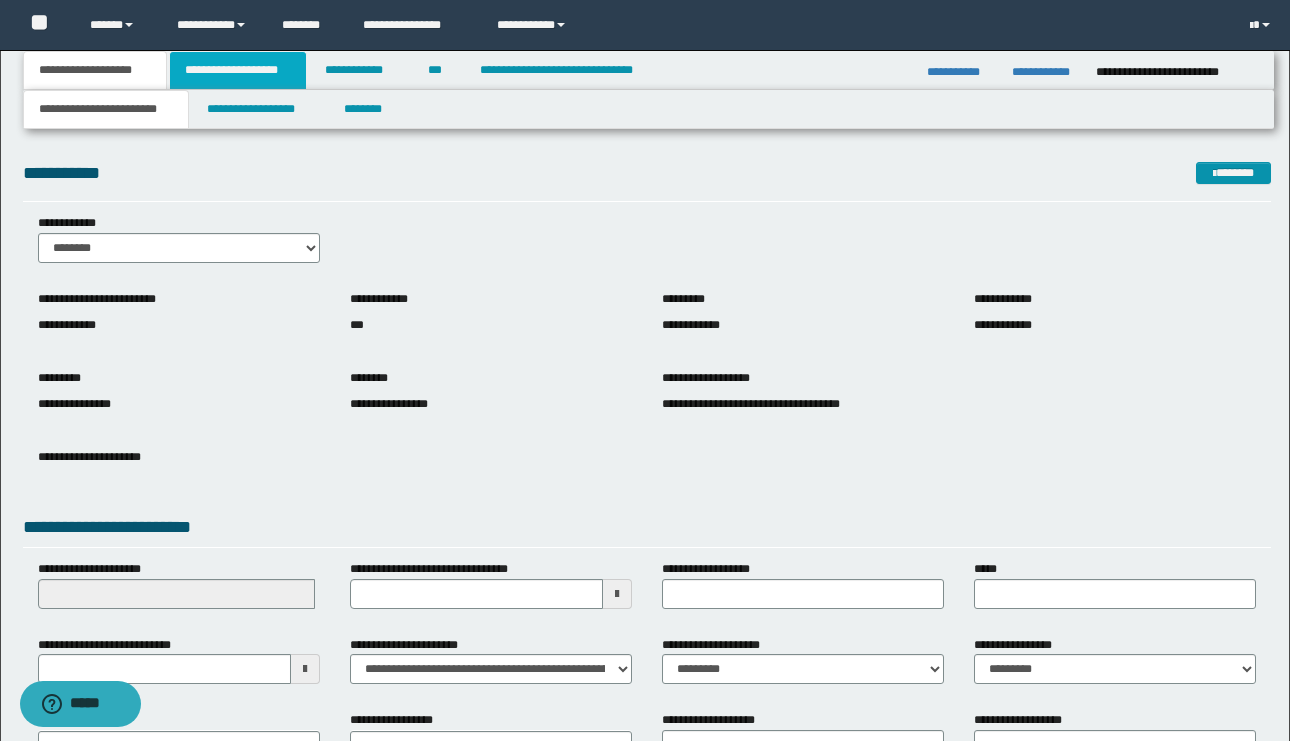click on "**********" at bounding box center (238, 70) 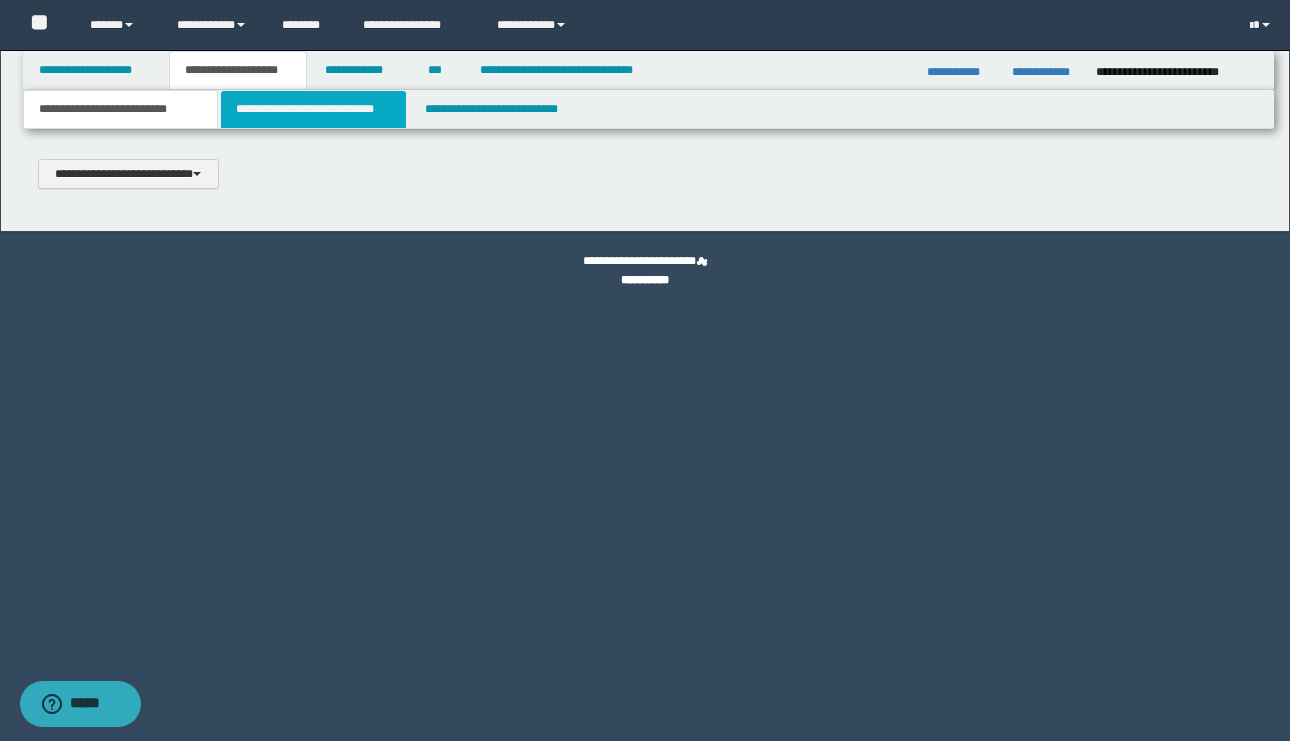 scroll, scrollTop: 0, scrollLeft: 0, axis: both 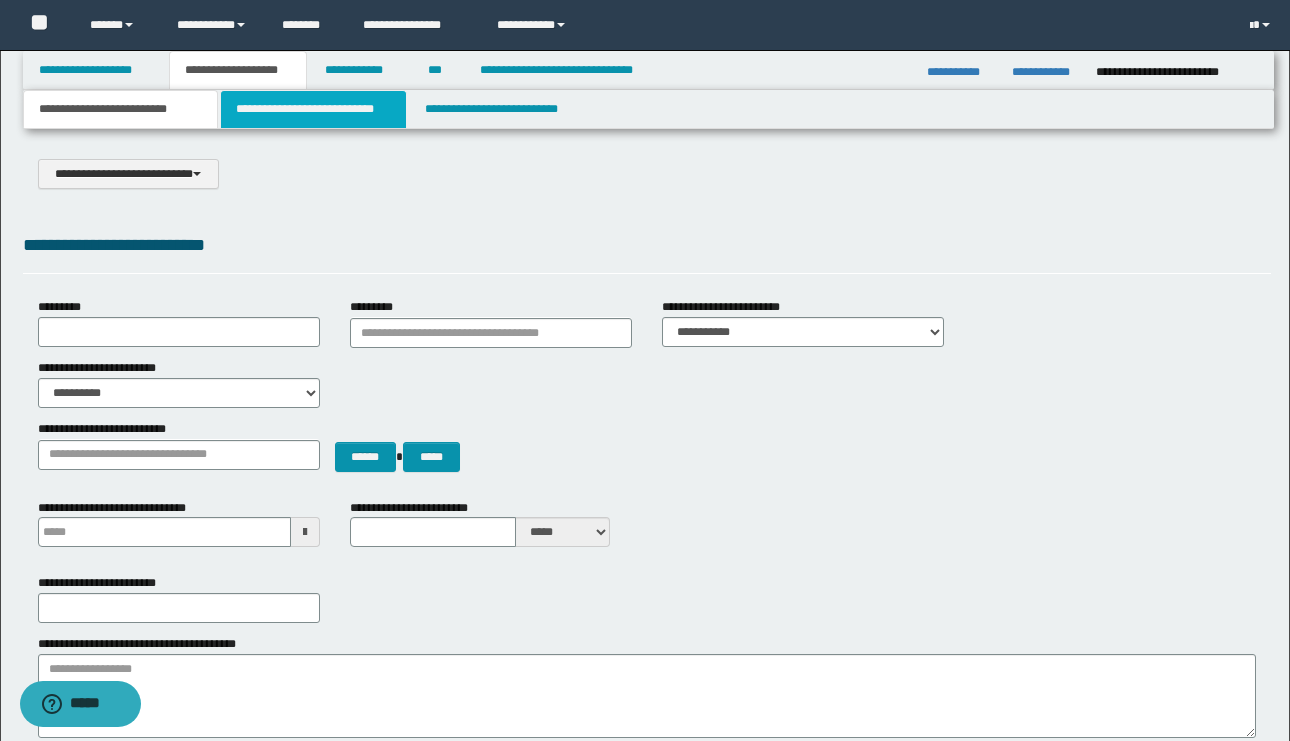 click on "**********" at bounding box center [314, 109] 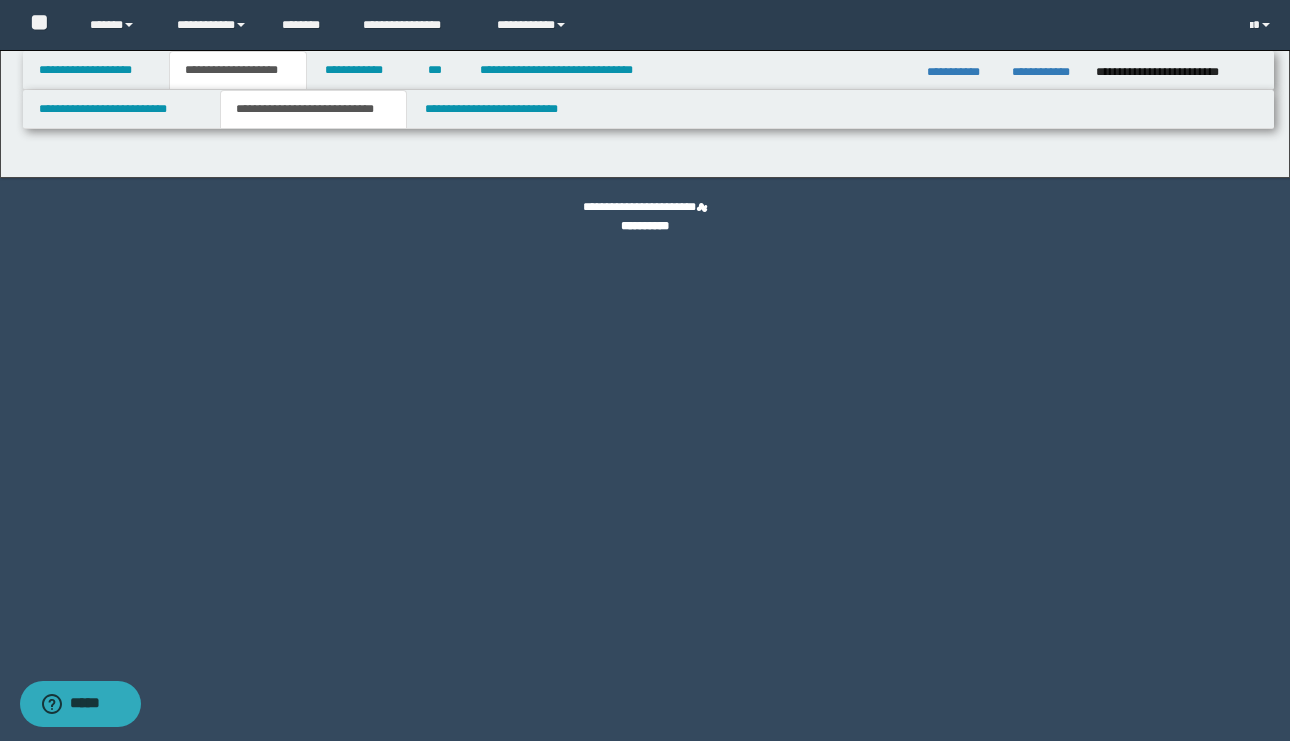 select on "*" 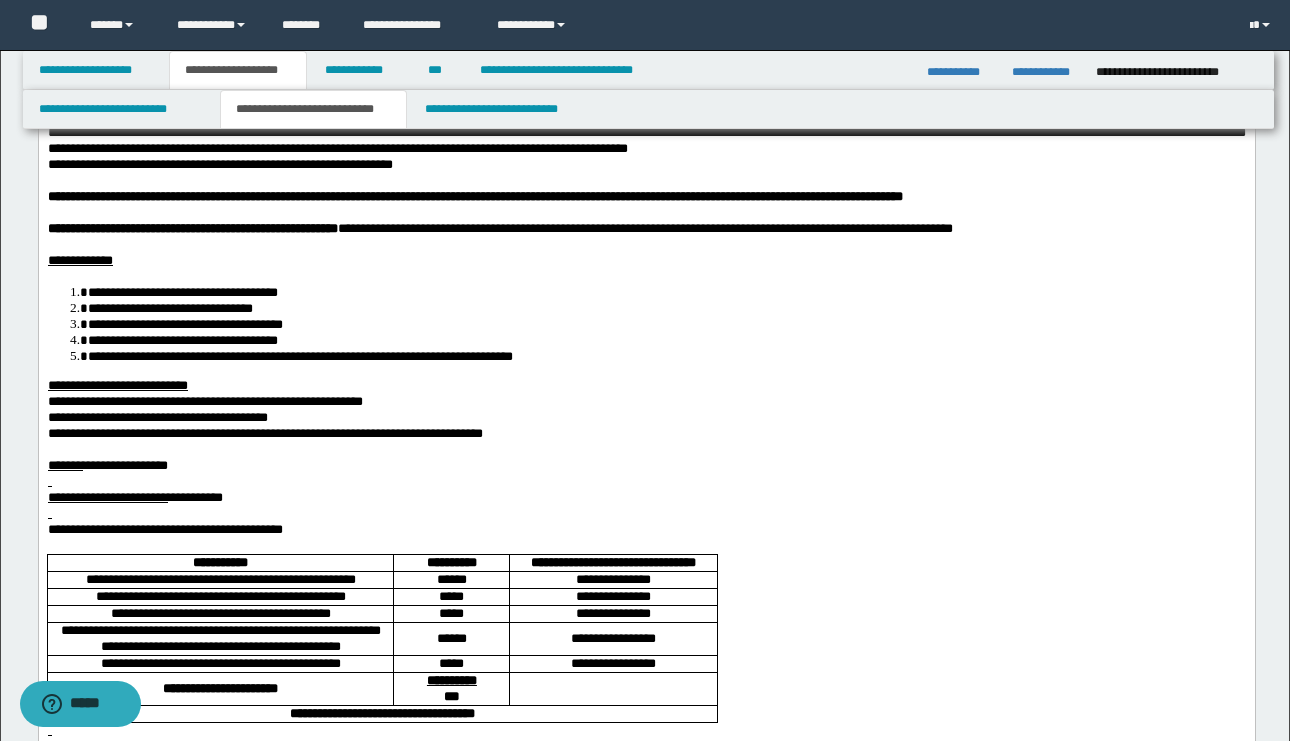 scroll, scrollTop: 194, scrollLeft: 0, axis: vertical 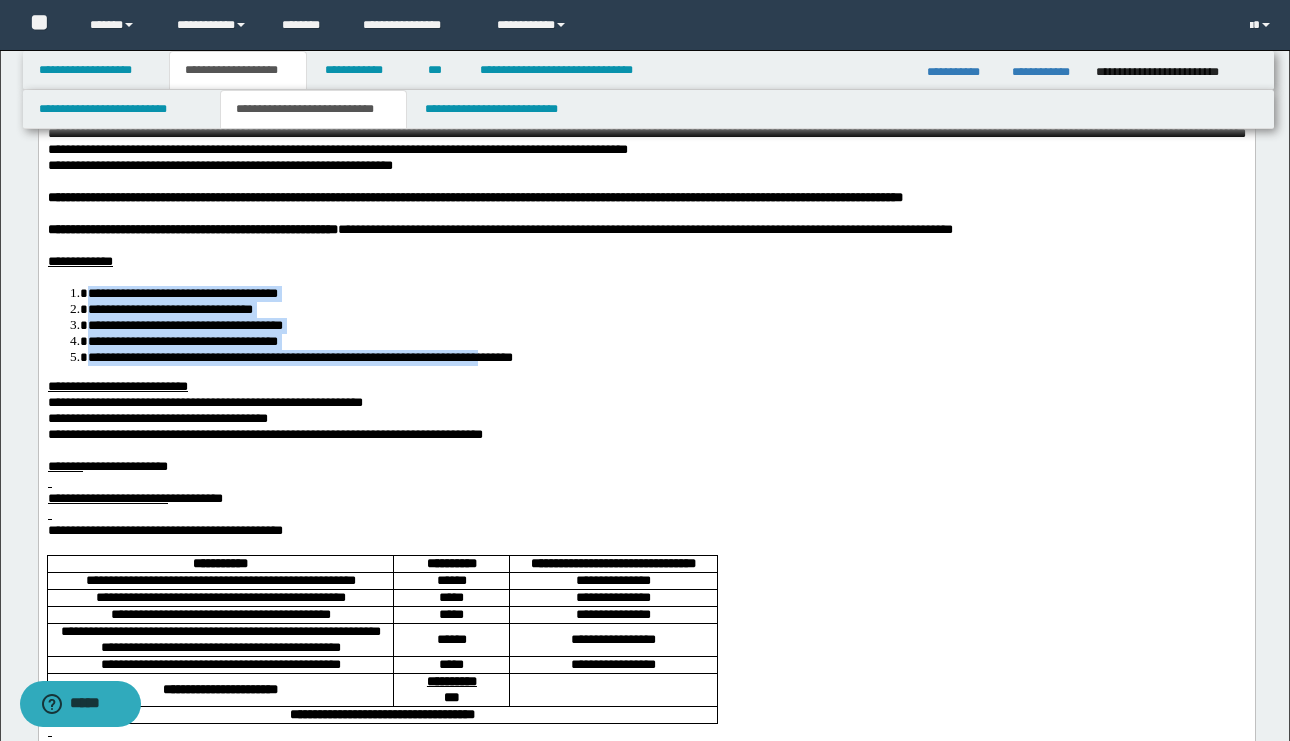 drag, startPoint x: 699, startPoint y: 358, endPoint x: 90, endPoint y: 294, distance: 612.35364 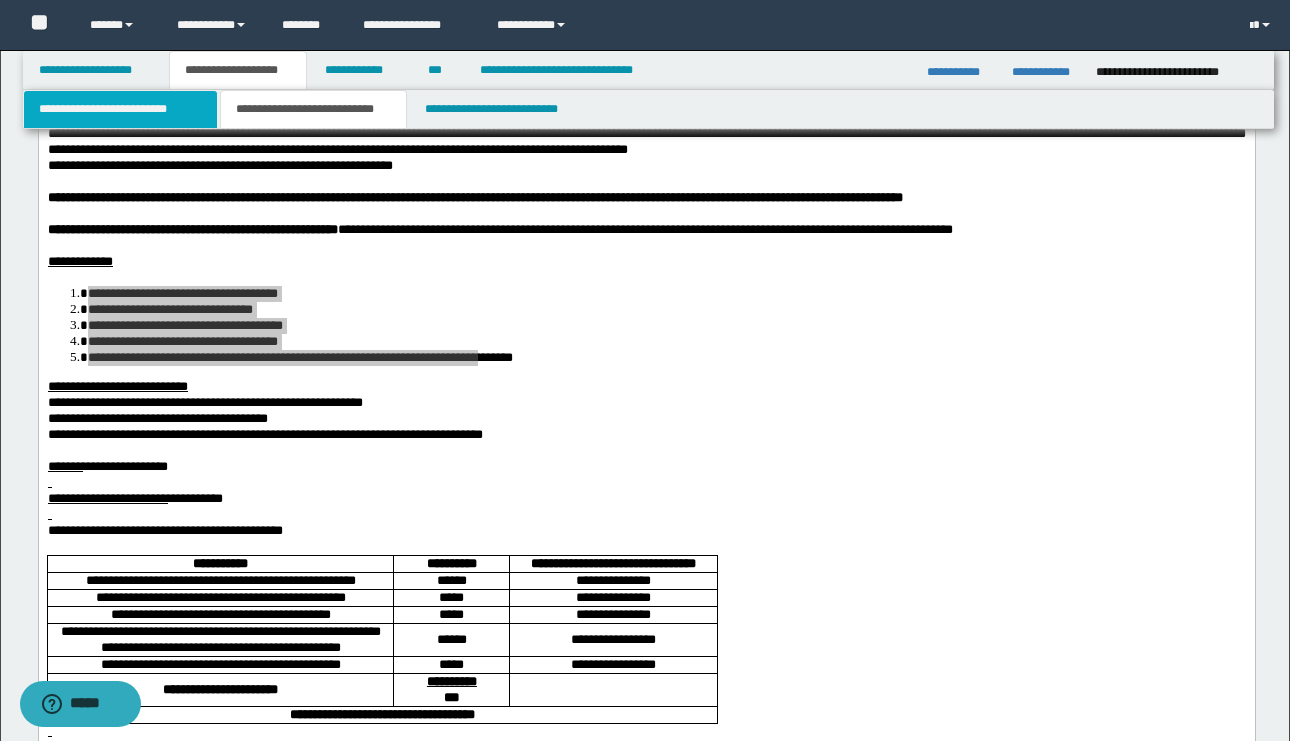 click on "**********" at bounding box center (120, 109) 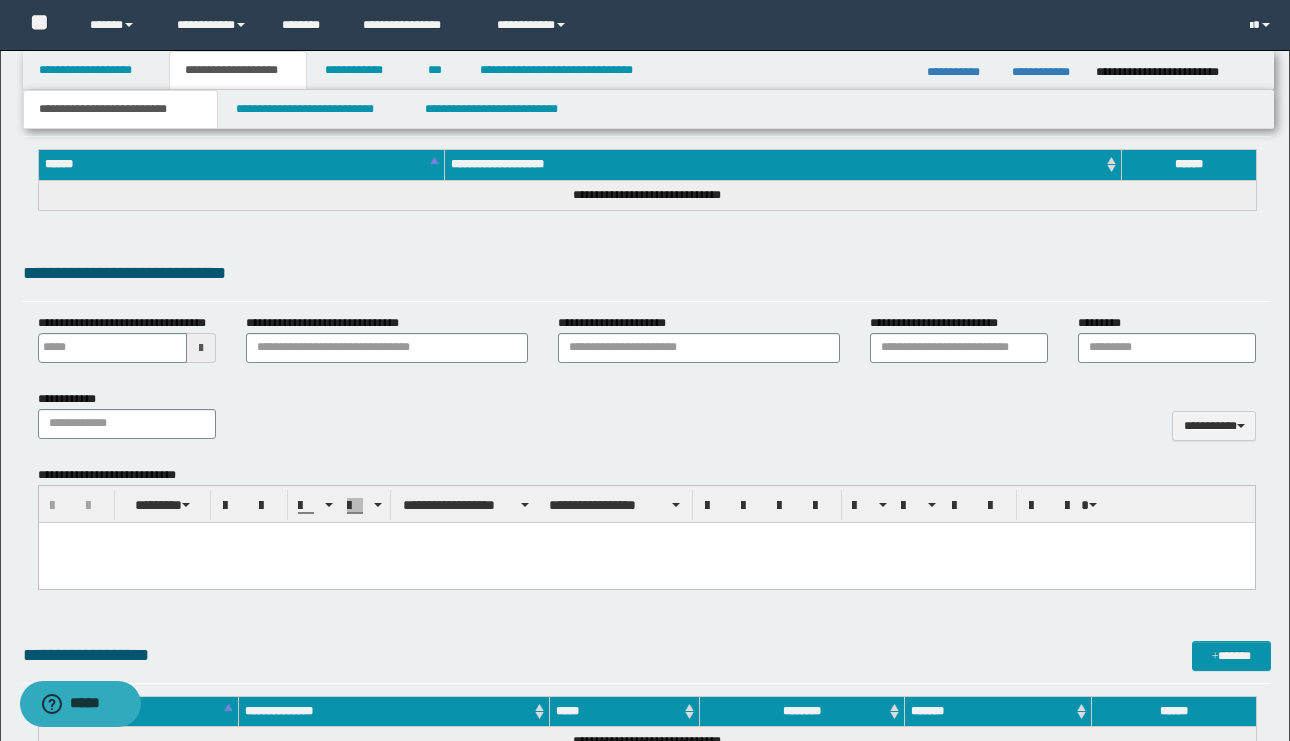 scroll, scrollTop: 680, scrollLeft: 0, axis: vertical 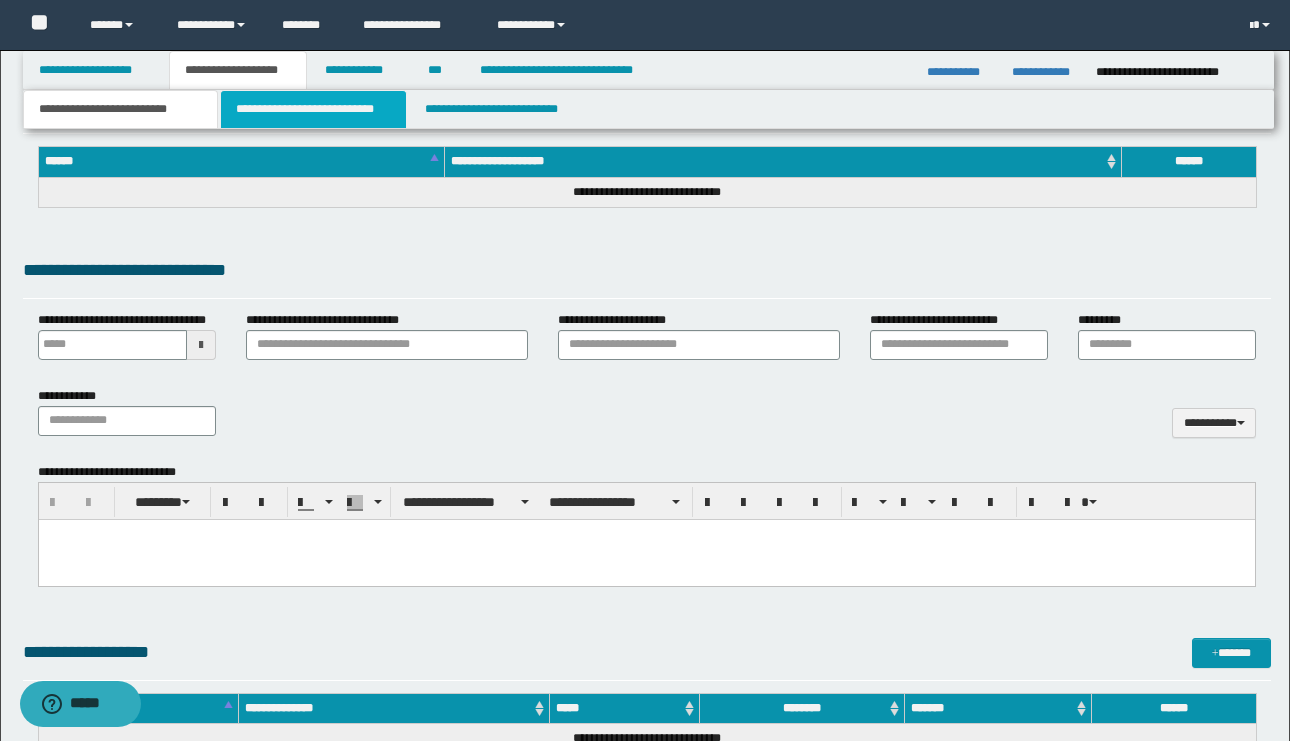 click on "**********" at bounding box center [314, 109] 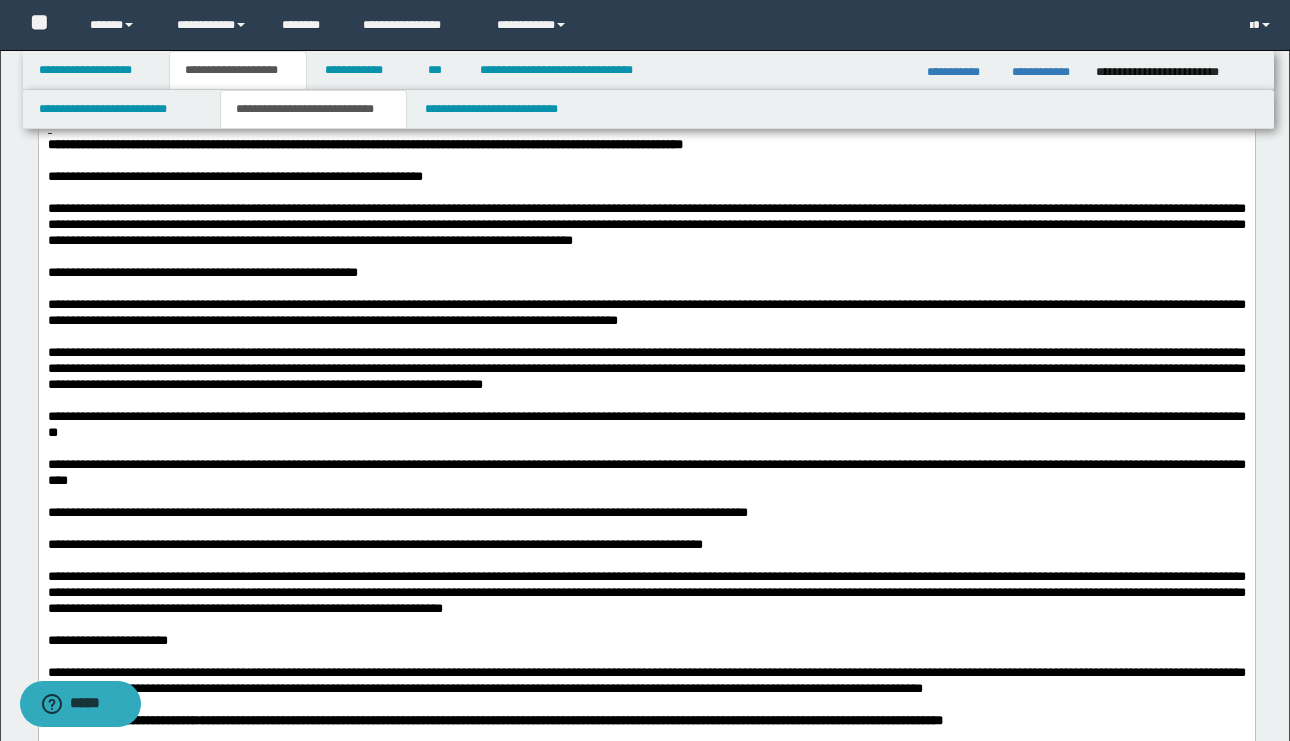 scroll, scrollTop: 798, scrollLeft: 0, axis: vertical 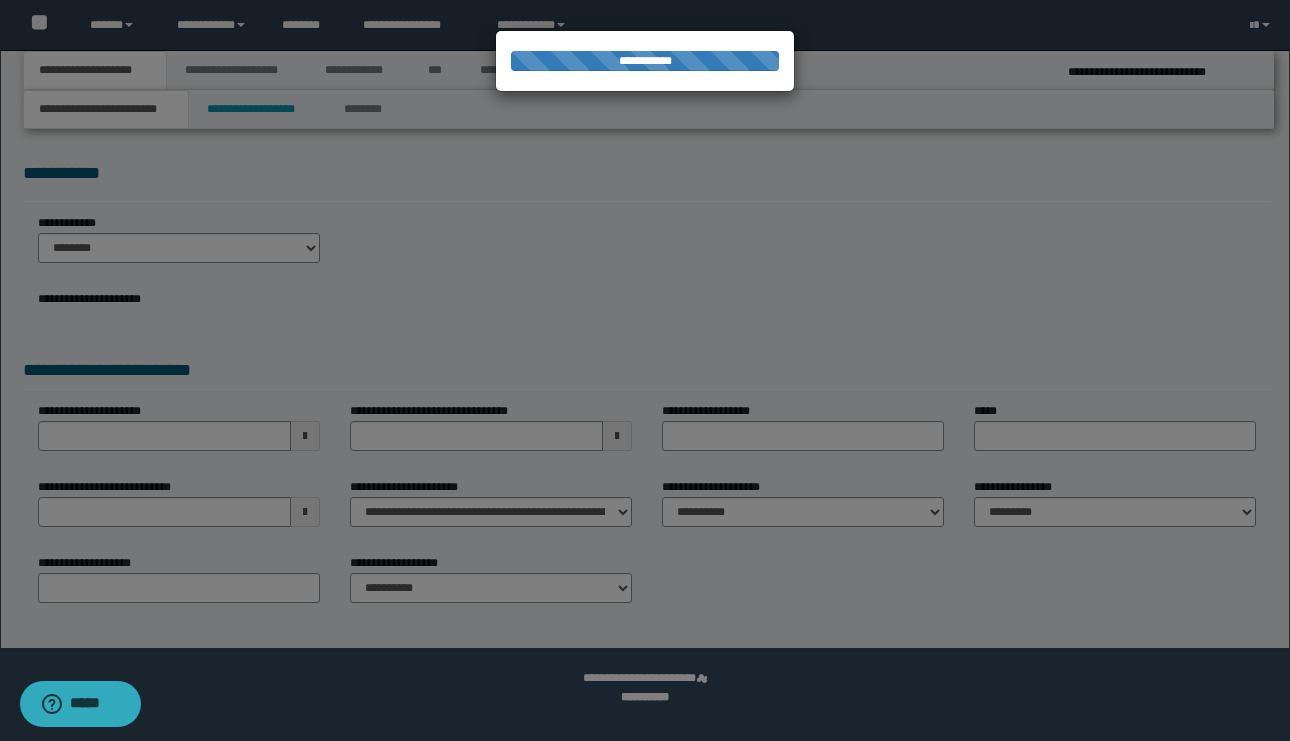select on "*" 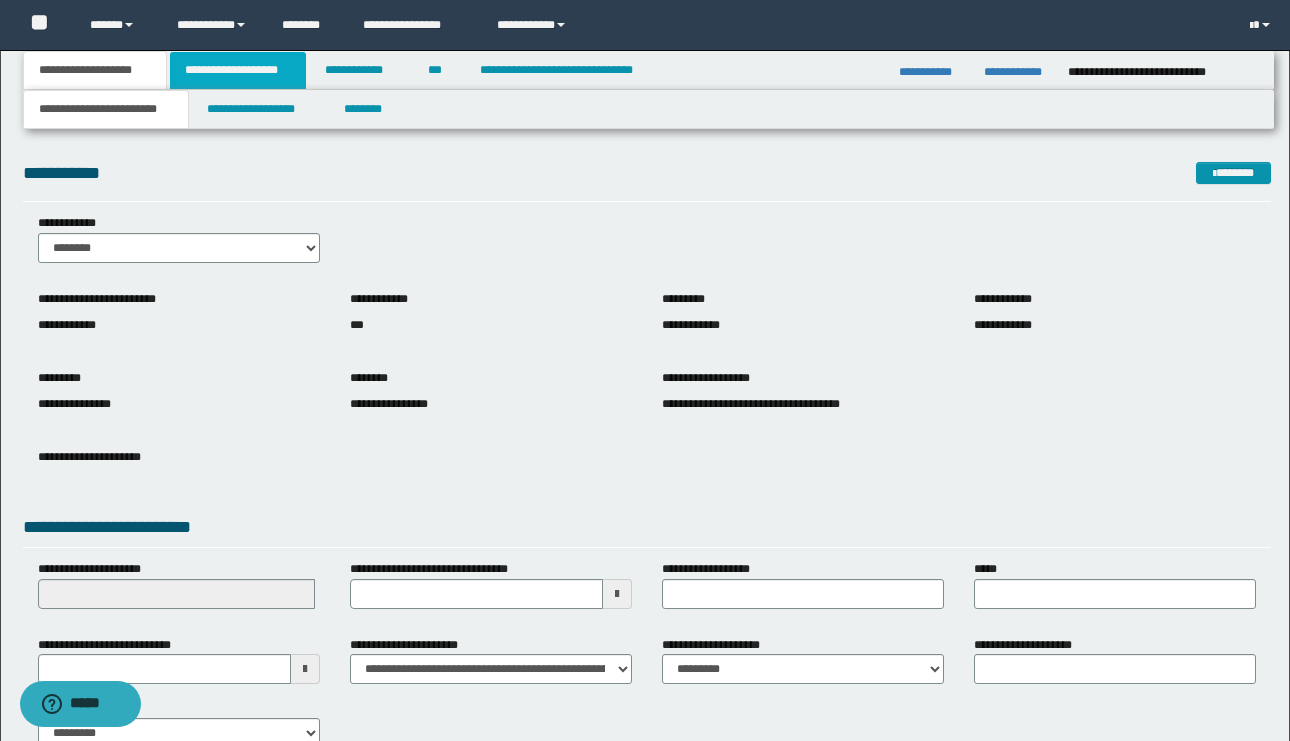 click on "**********" at bounding box center (238, 70) 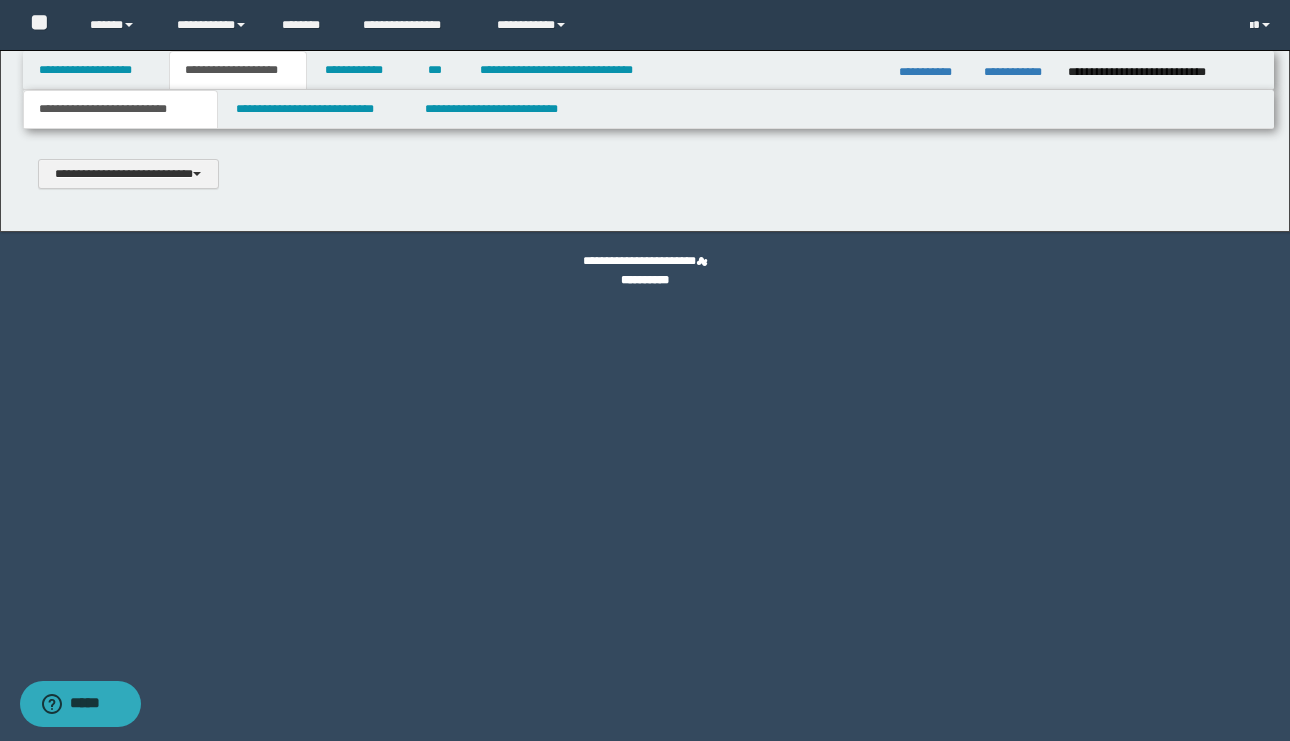 scroll, scrollTop: 0, scrollLeft: 0, axis: both 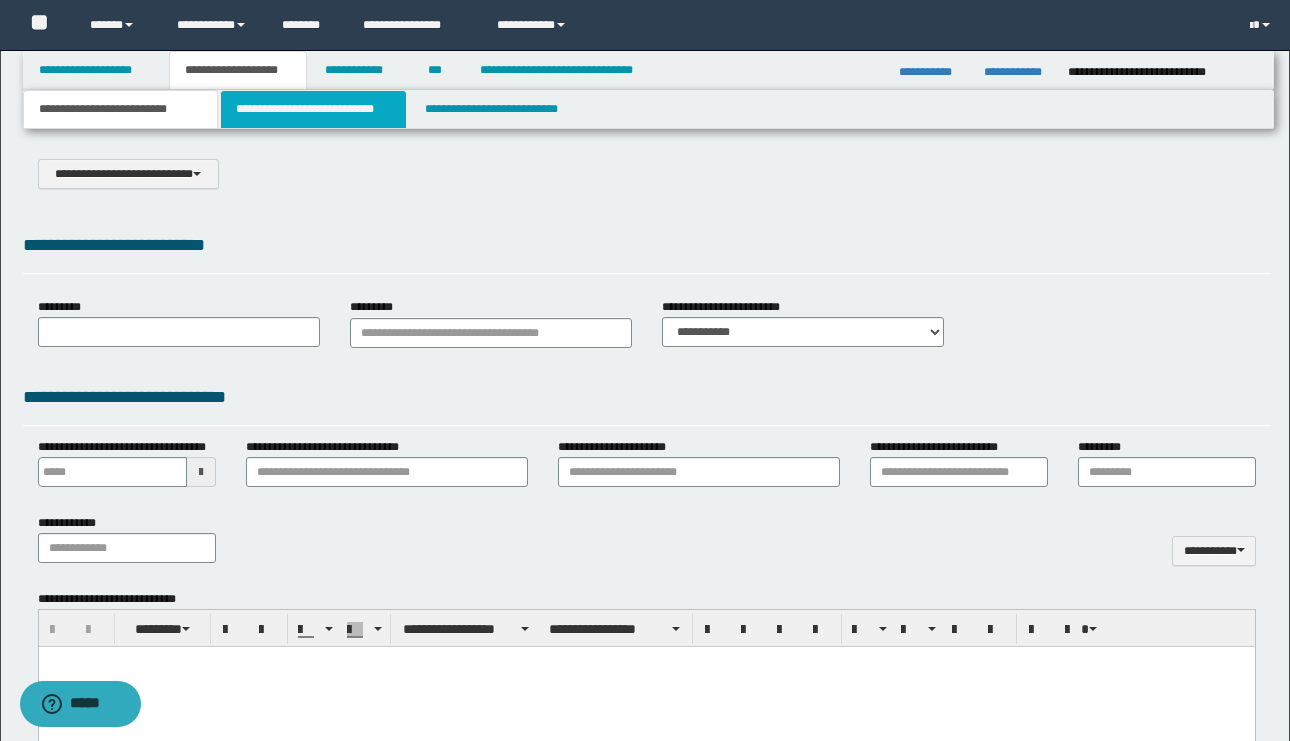select on "*" 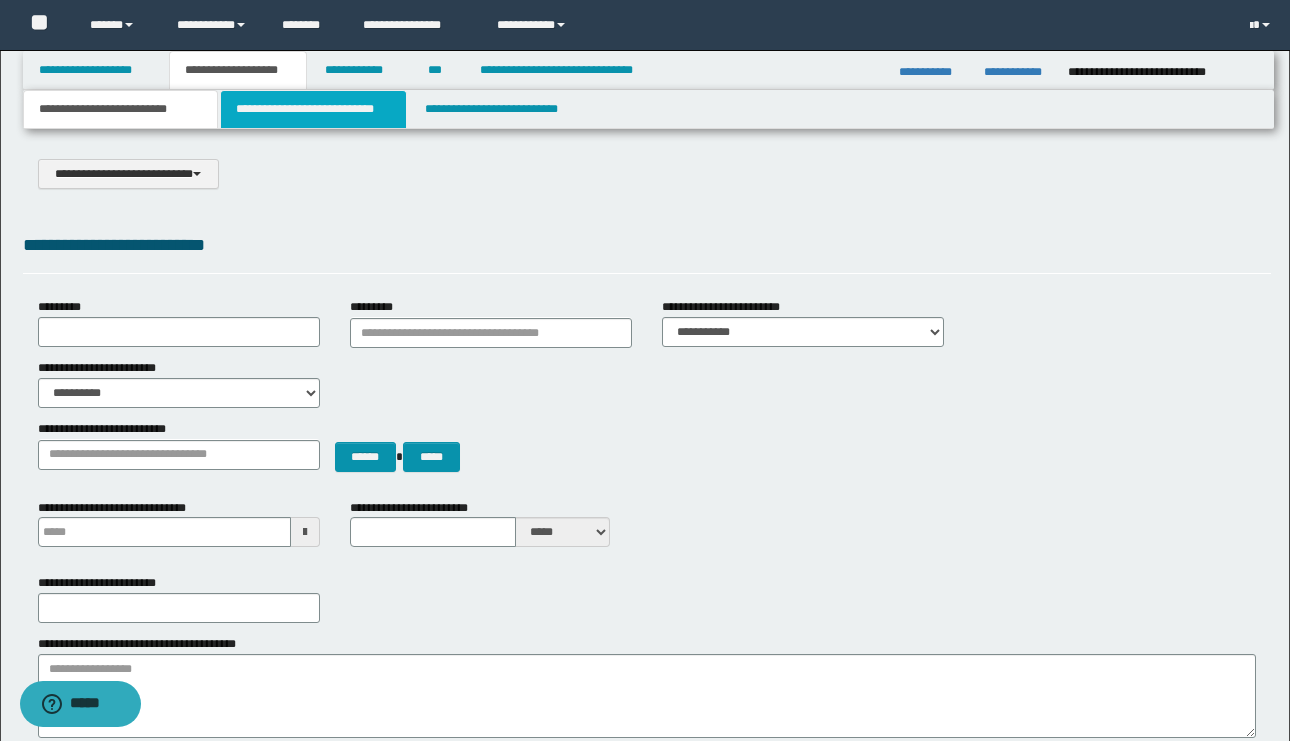 click on "**********" at bounding box center (314, 109) 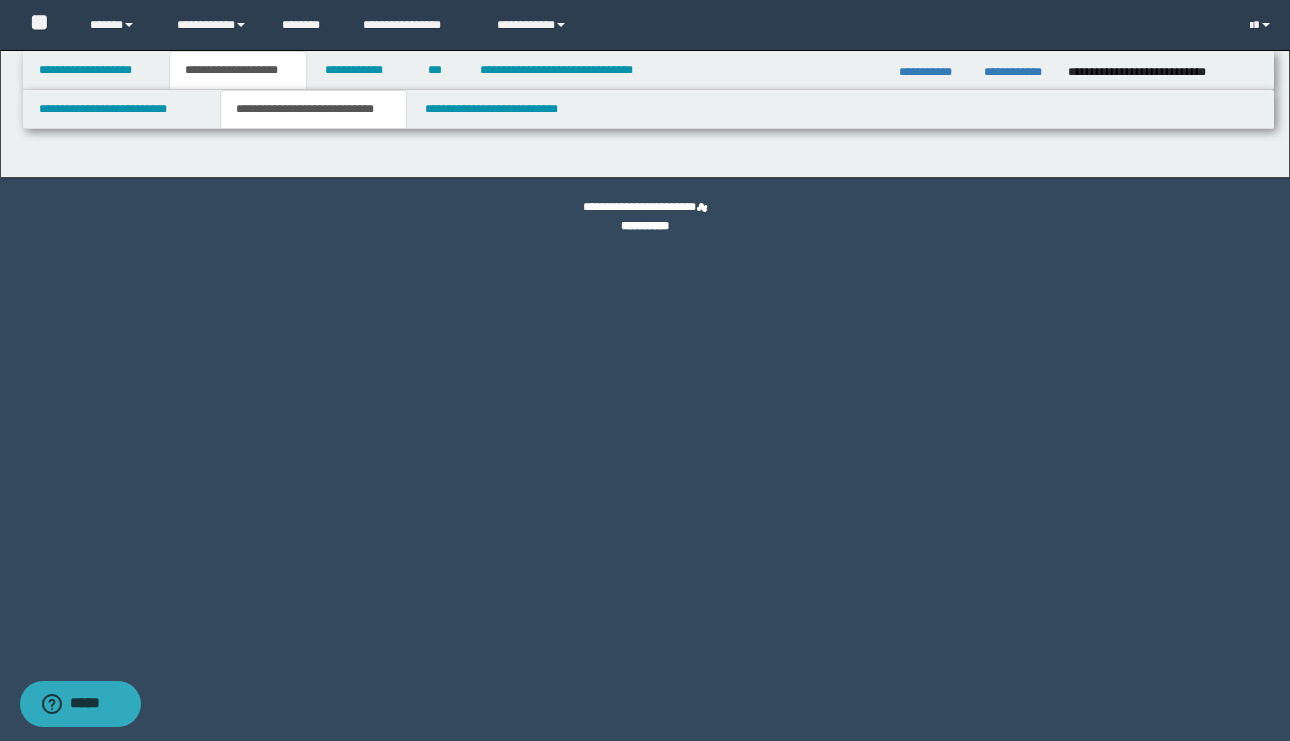 select on "*" 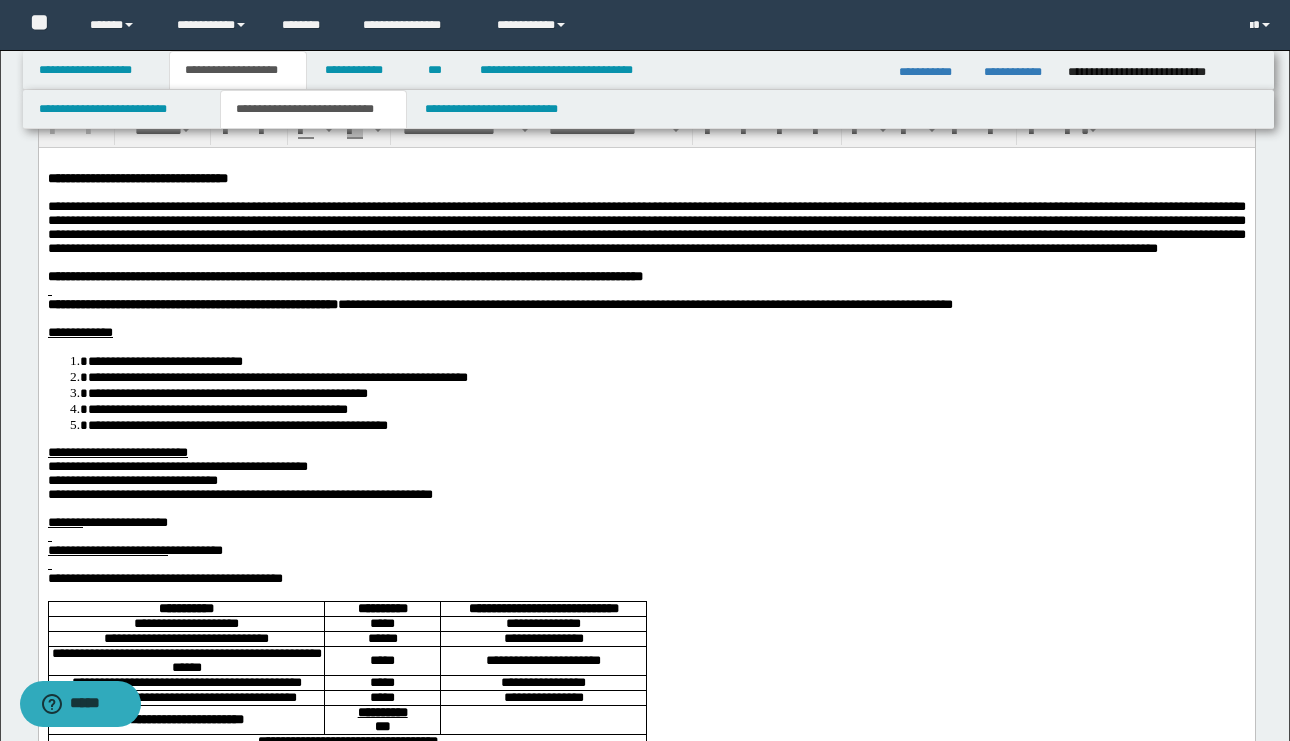 scroll, scrollTop: 62, scrollLeft: 0, axis: vertical 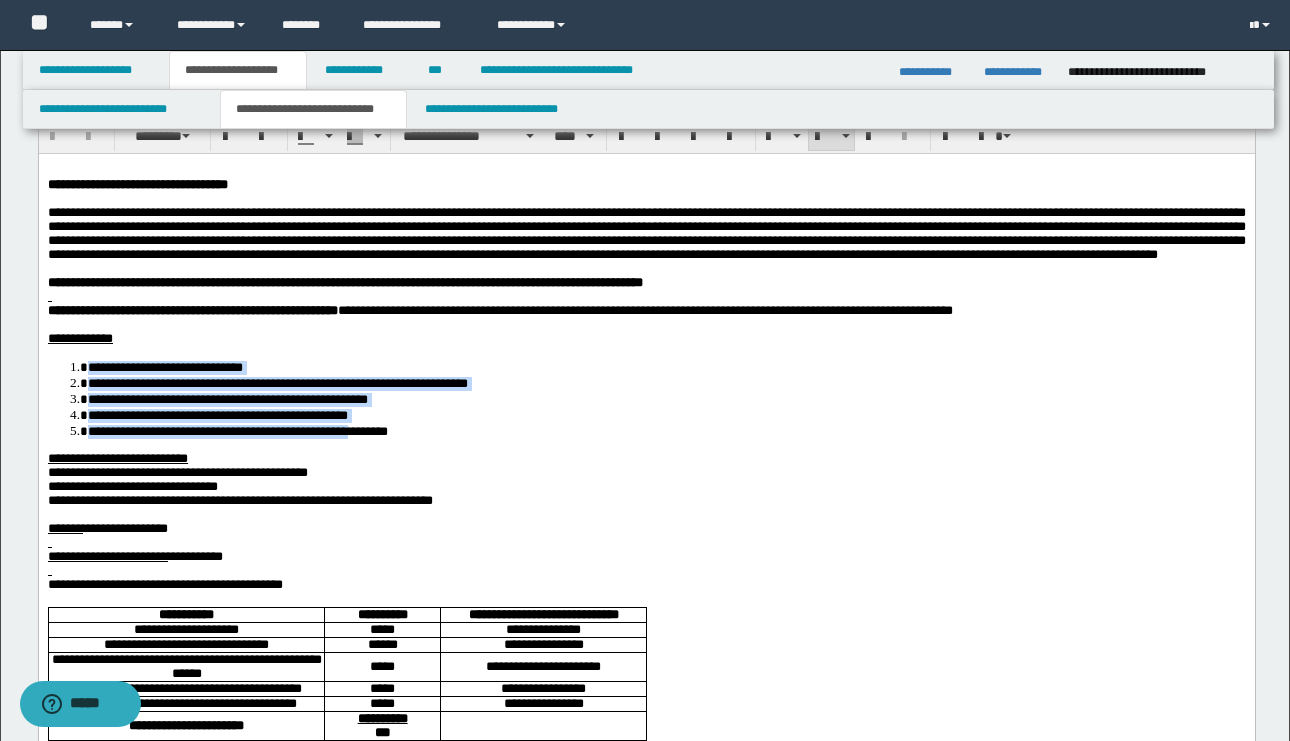 drag, startPoint x: 492, startPoint y: 460, endPoint x: 90, endPoint y: 399, distance: 406.60178 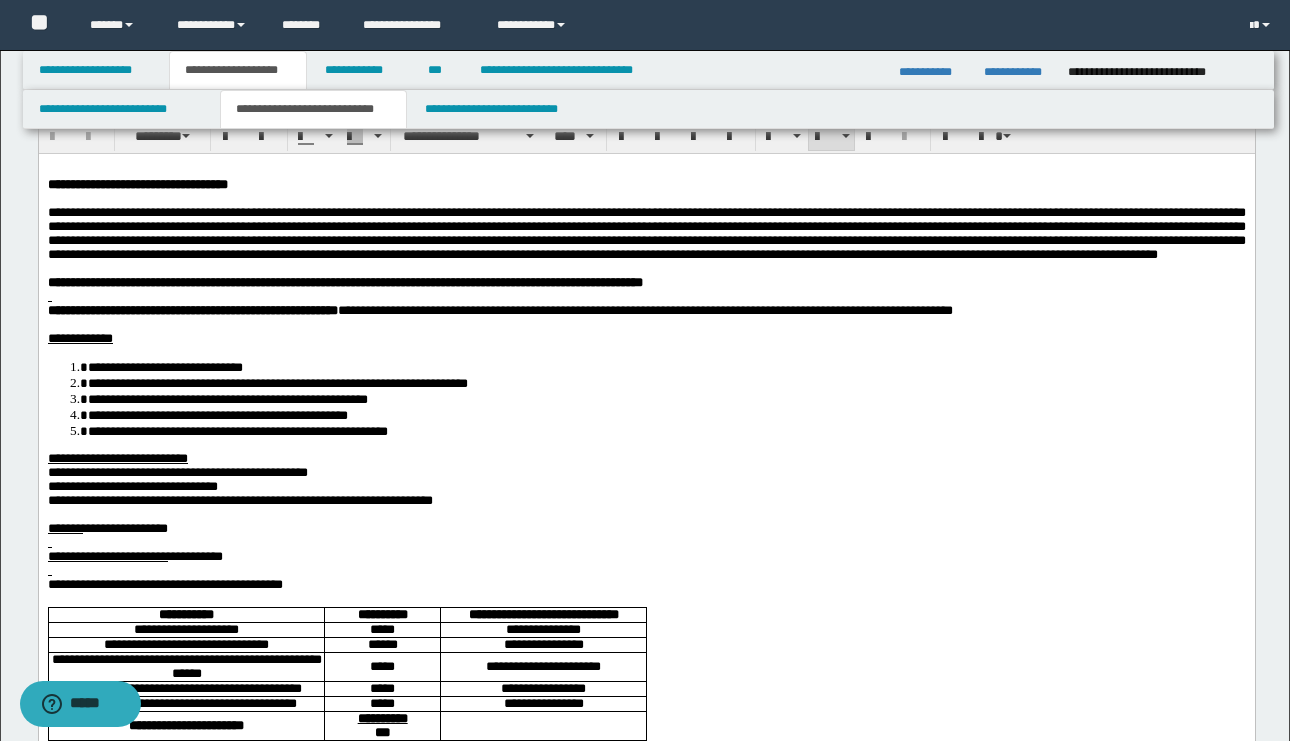 type 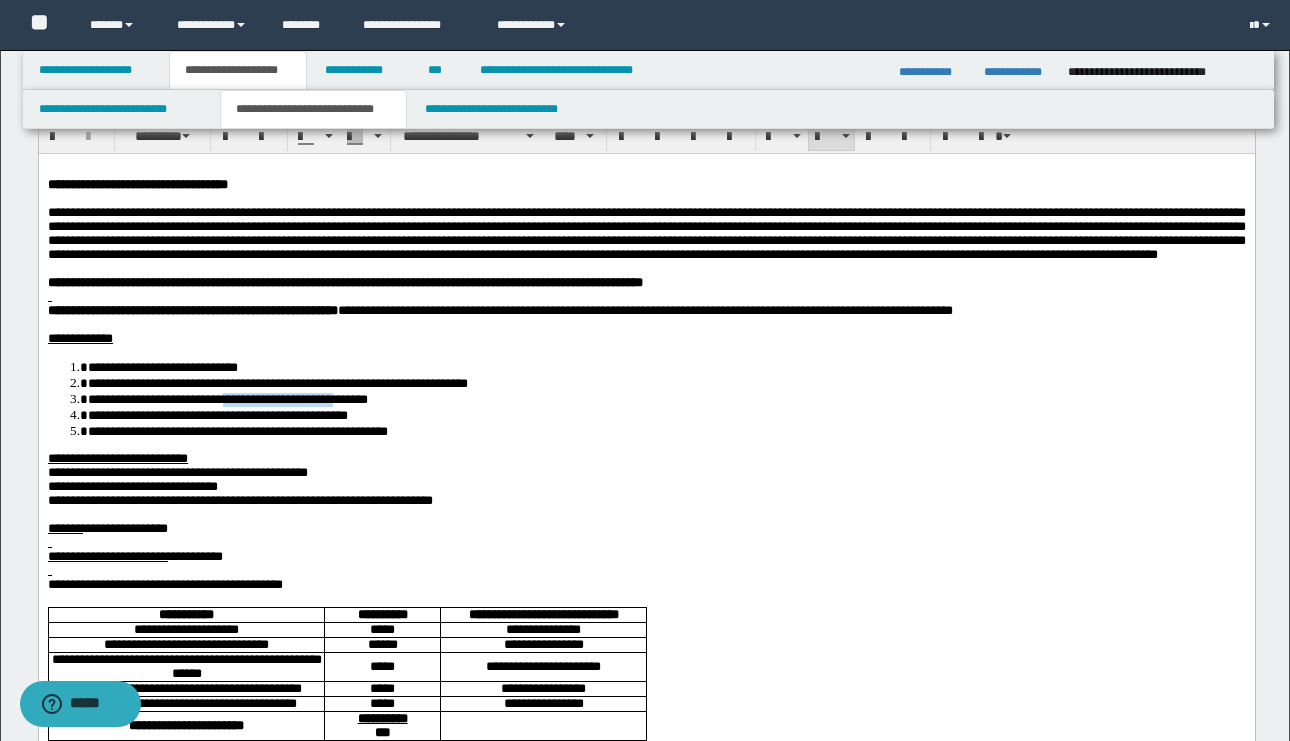 drag, startPoint x: 298, startPoint y: 431, endPoint x: 455, endPoint y: 432, distance: 157.00319 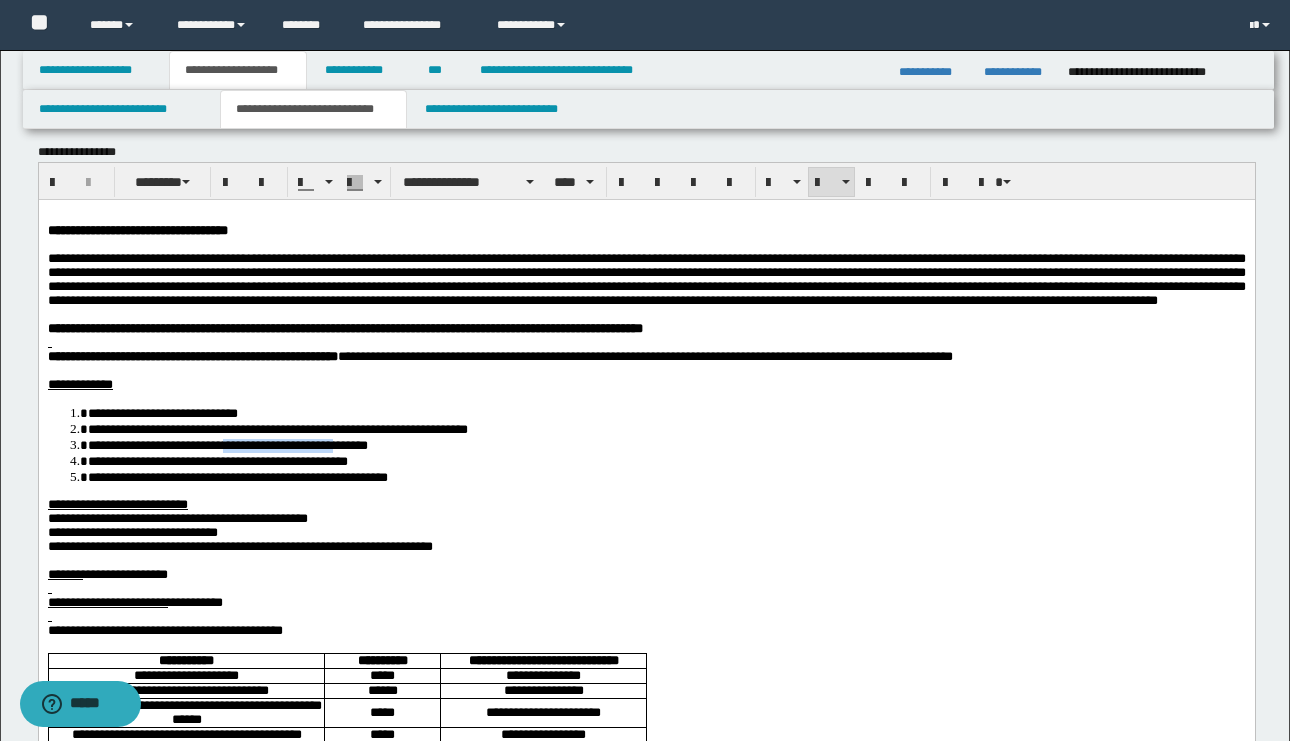 scroll, scrollTop: 0, scrollLeft: 0, axis: both 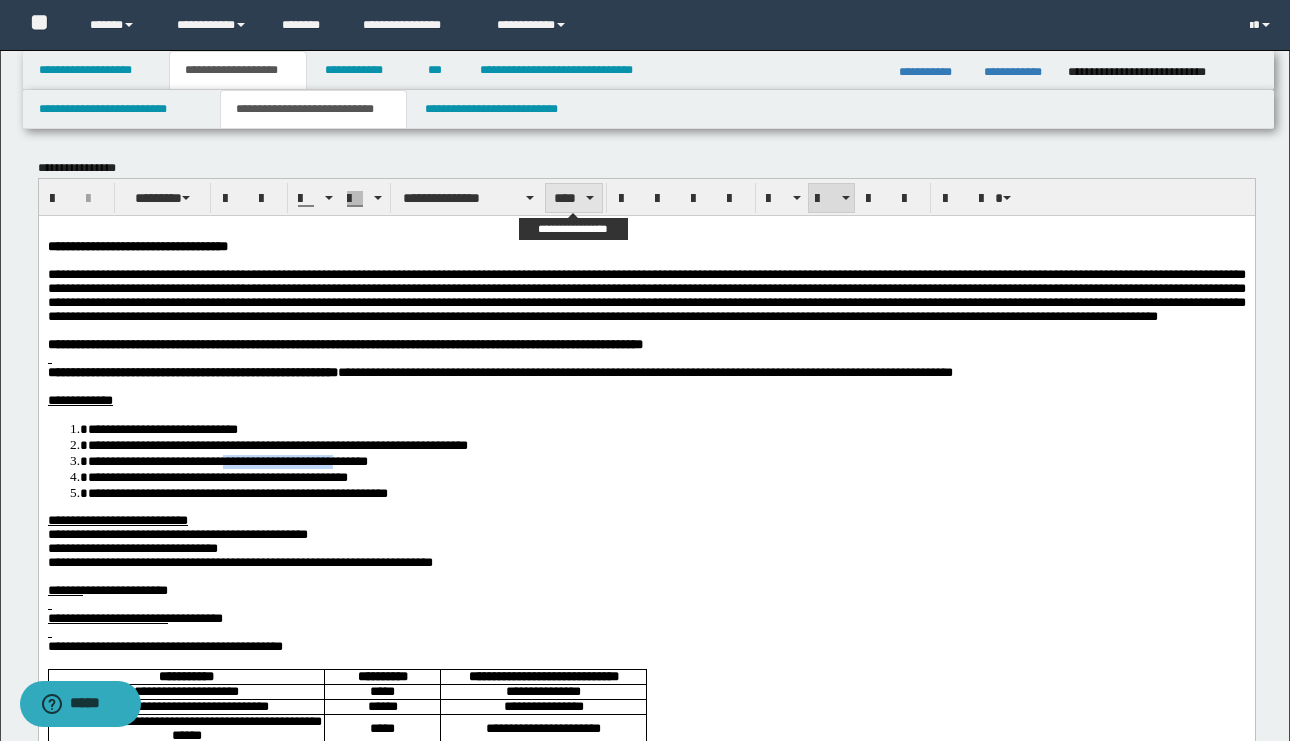 click on "****" at bounding box center (574, 198) 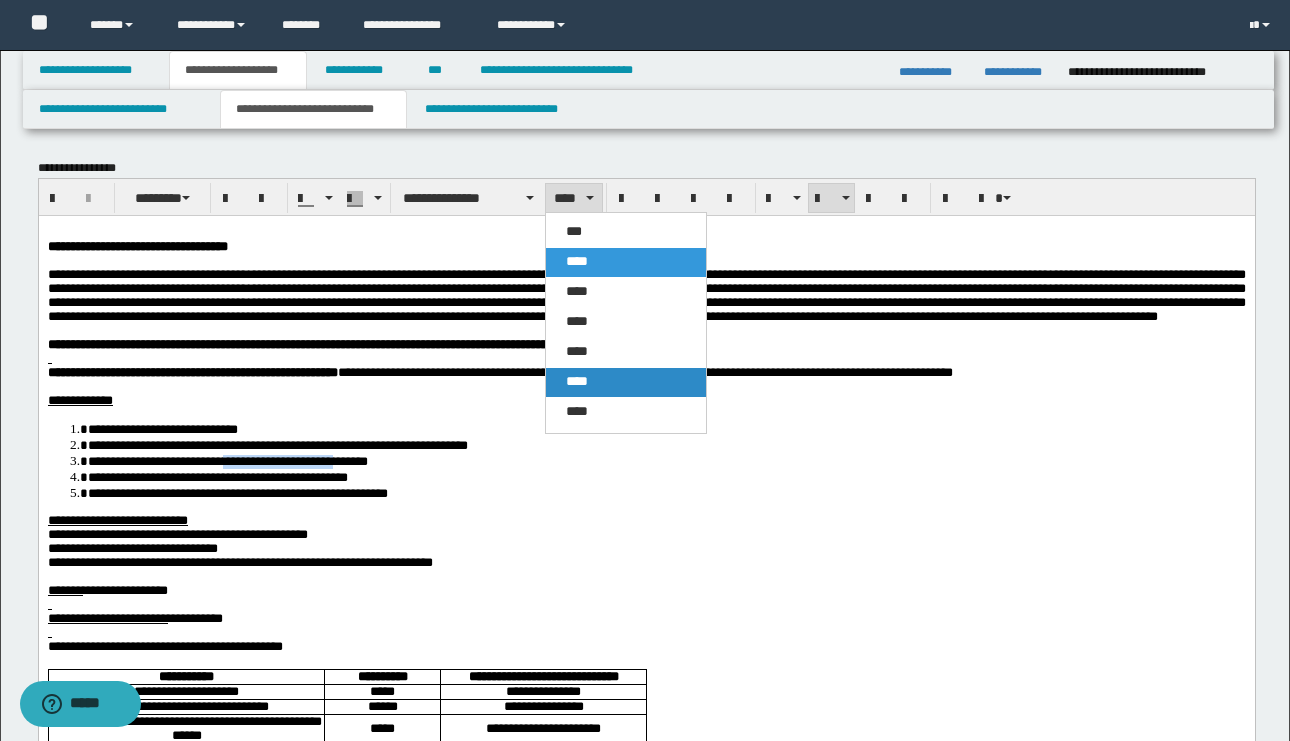 click on "****" at bounding box center (626, 382) 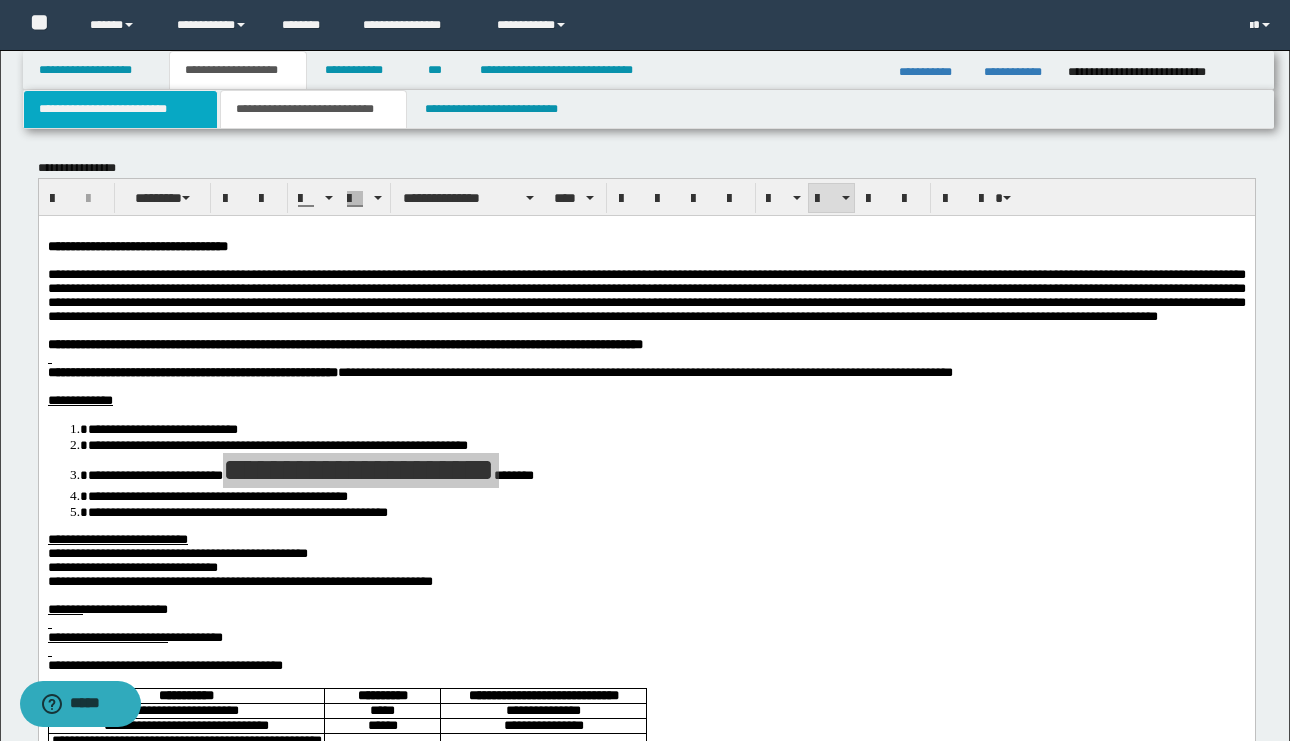 click on "**********" at bounding box center [120, 109] 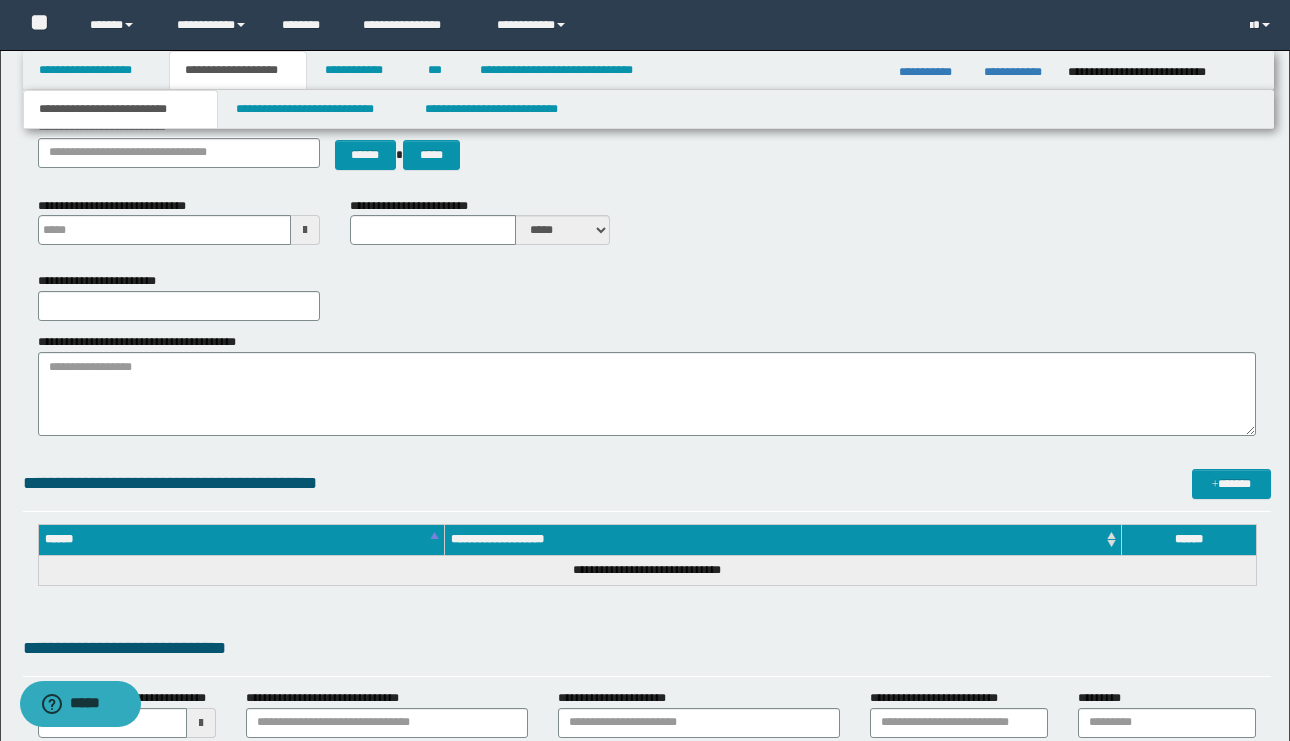 scroll, scrollTop: 0, scrollLeft: 0, axis: both 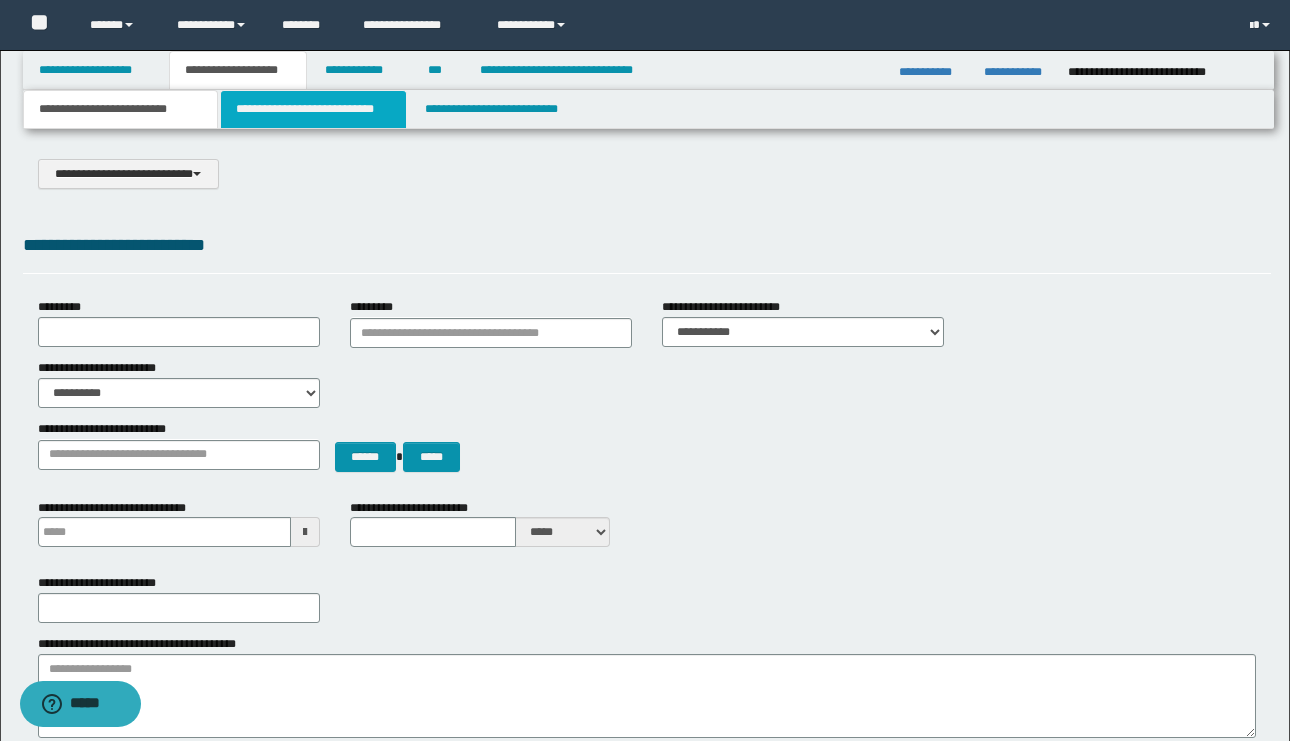 click on "**********" at bounding box center (314, 109) 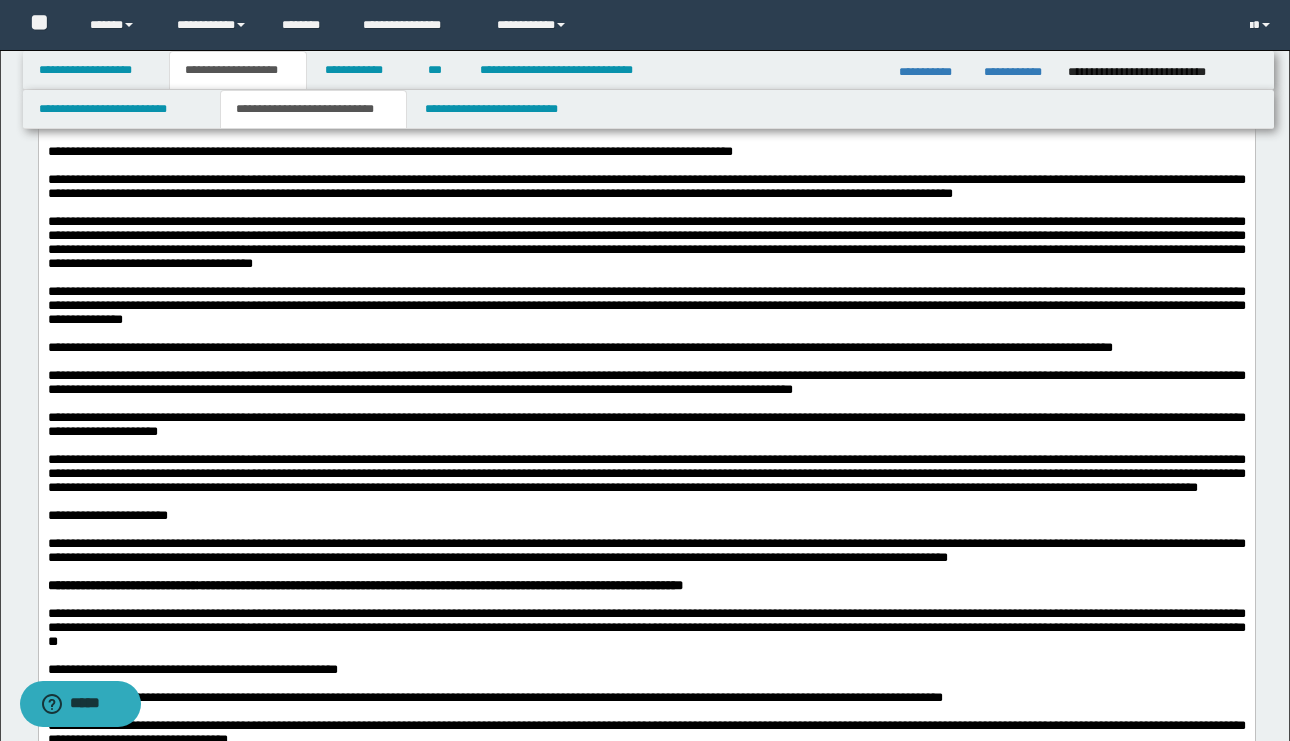 scroll, scrollTop: 823, scrollLeft: 0, axis: vertical 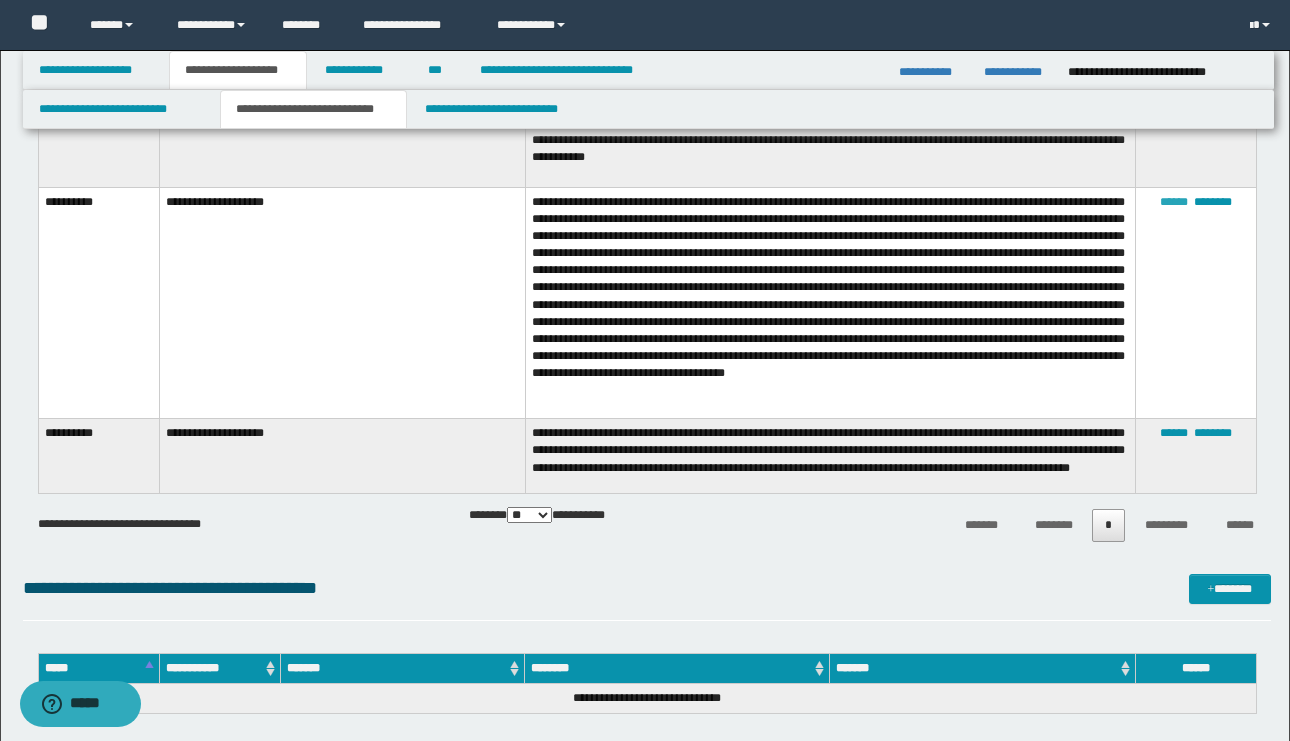 click on "******" at bounding box center (1174, 202) 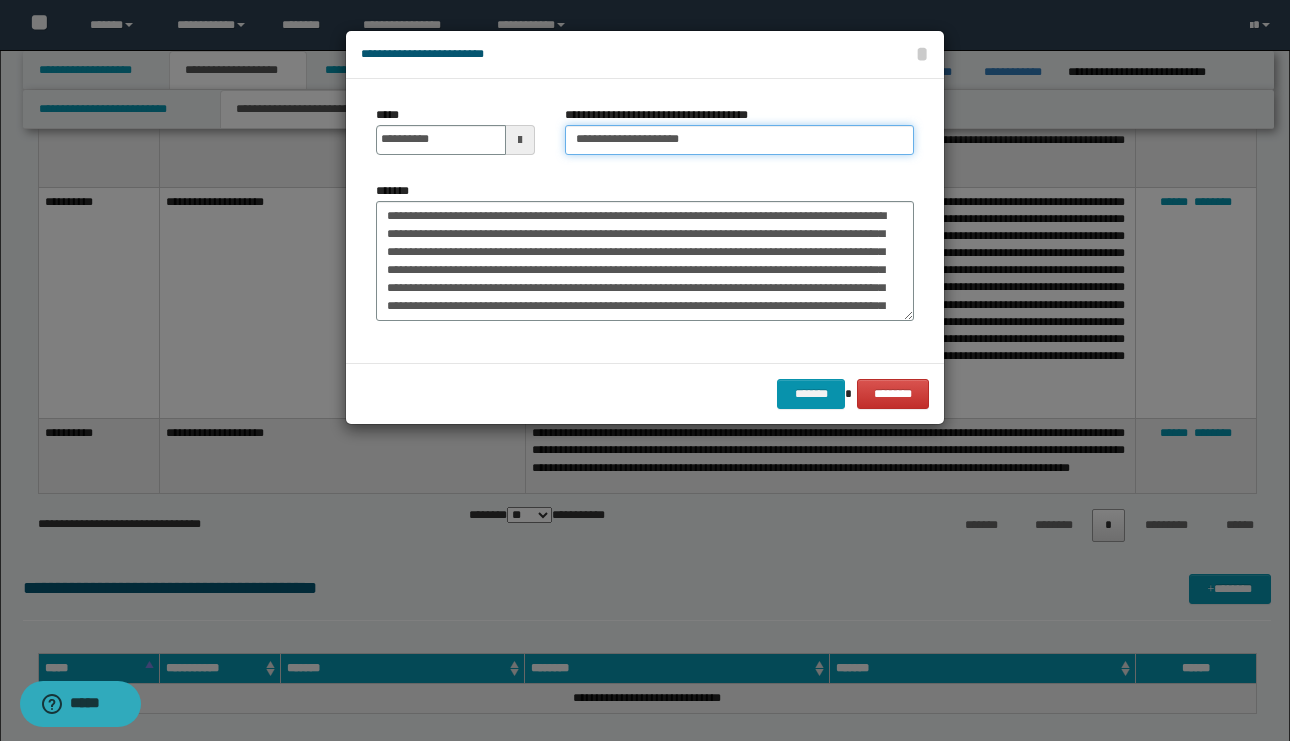 click on "**********" at bounding box center [739, 140] 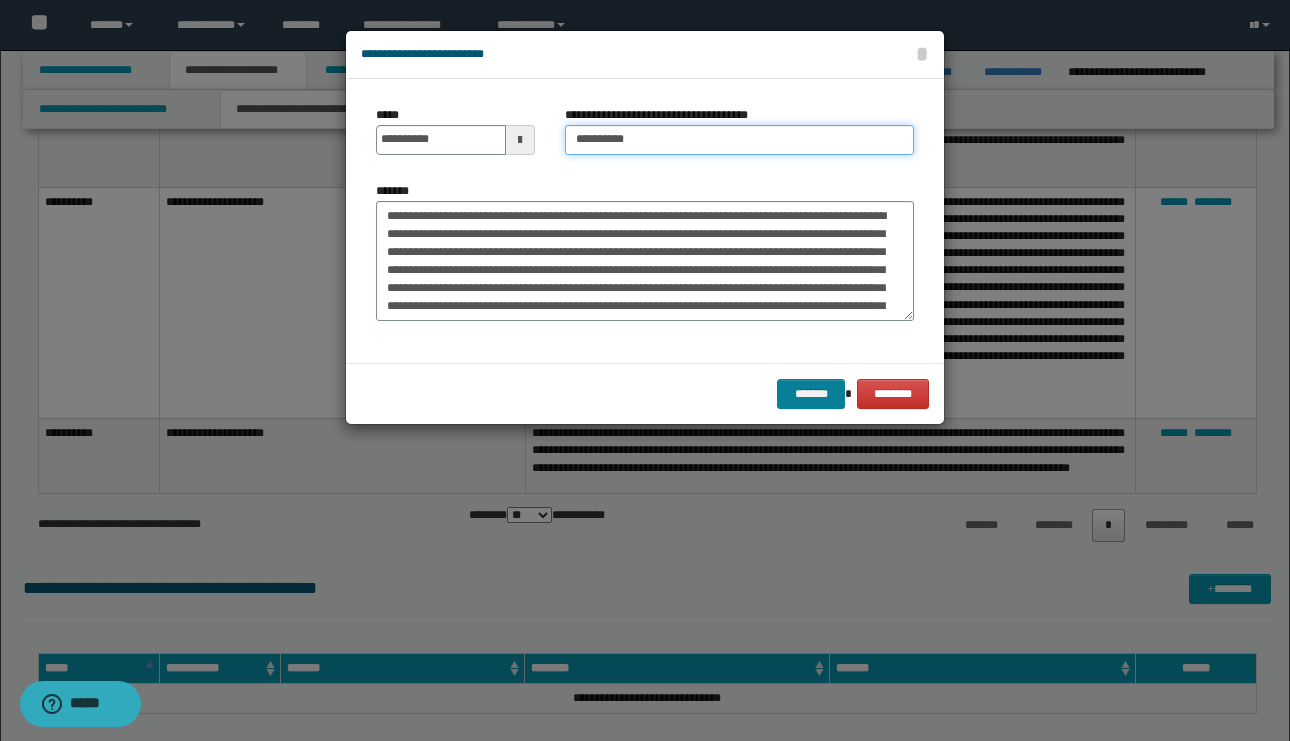 type on "*********" 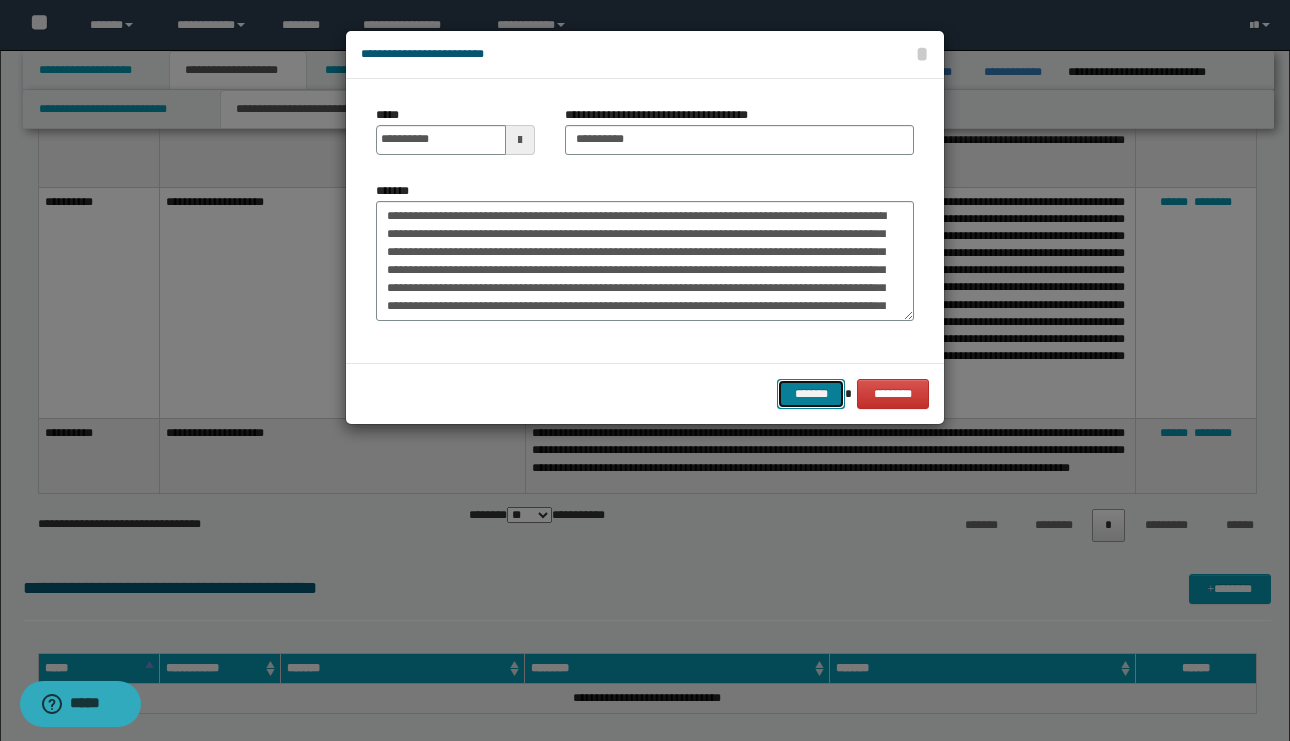 click on "*******" at bounding box center (811, 394) 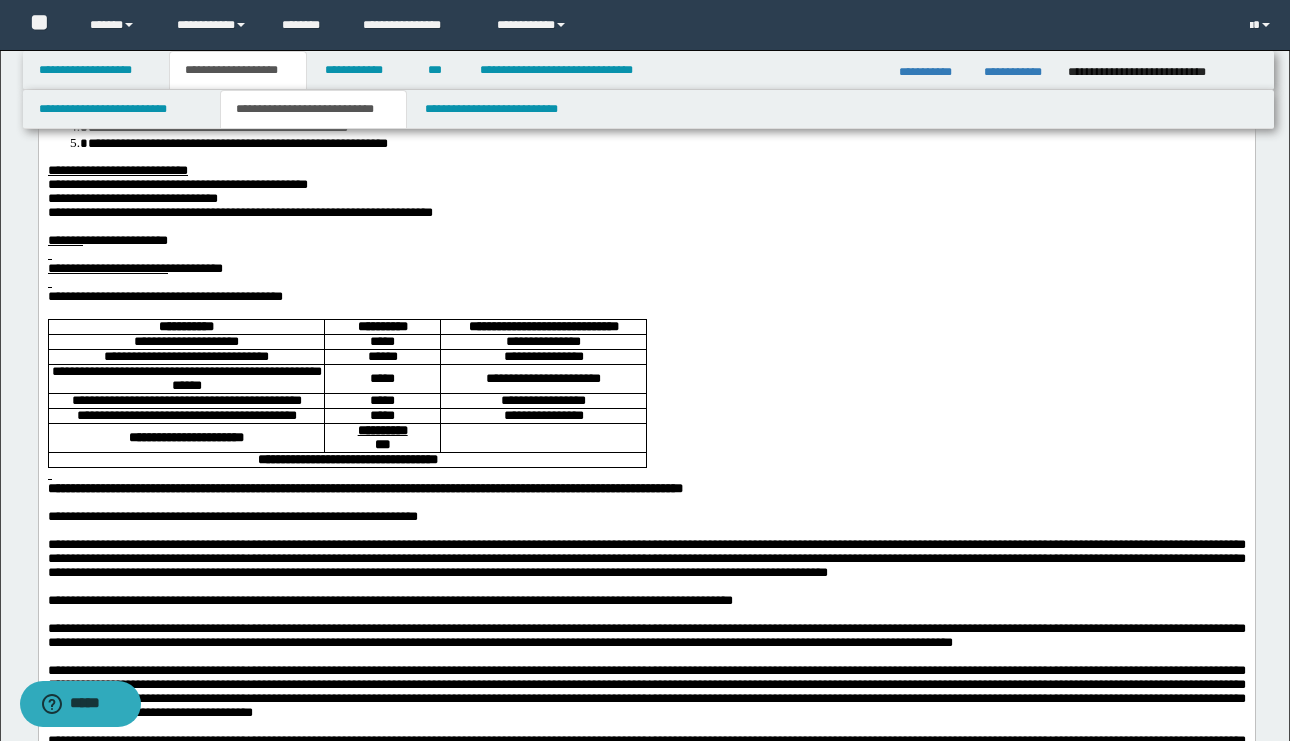 scroll, scrollTop: 353, scrollLeft: 0, axis: vertical 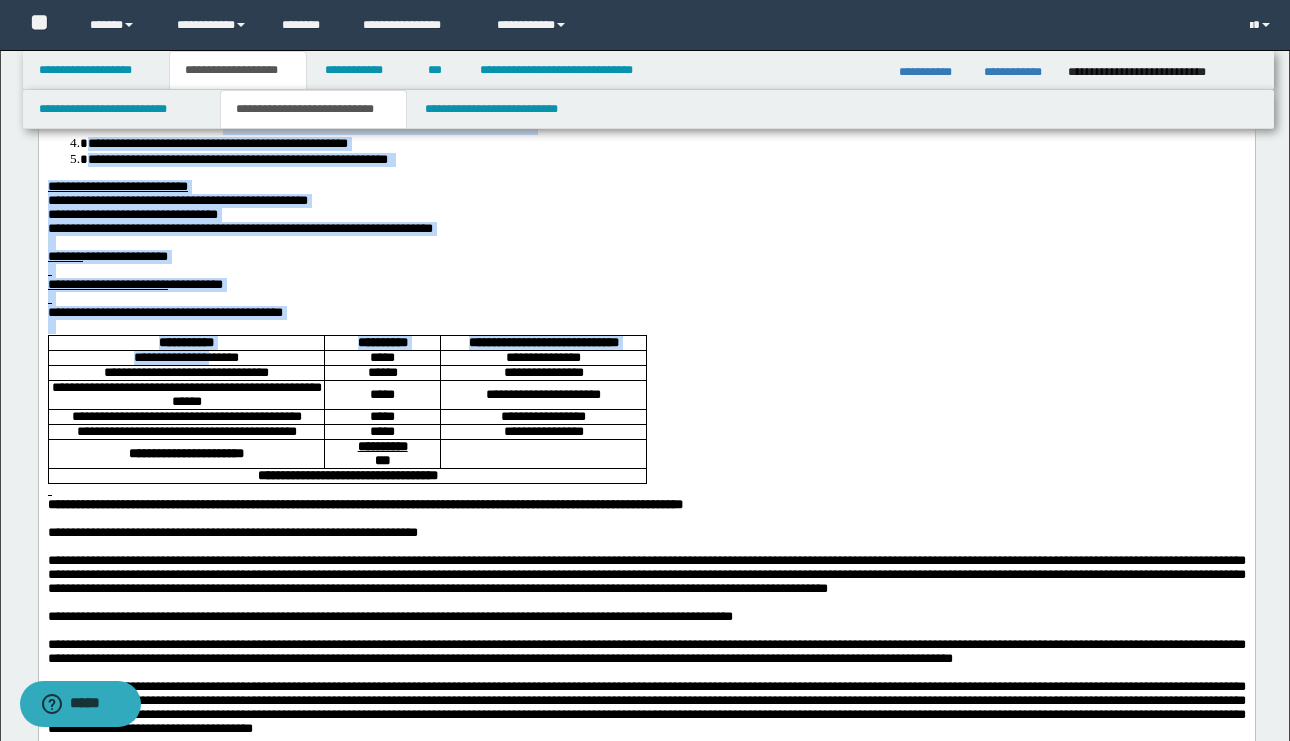 drag, startPoint x: 119, startPoint y: 409, endPoint x: 202, endPoint y: 408, distance: 83.00603 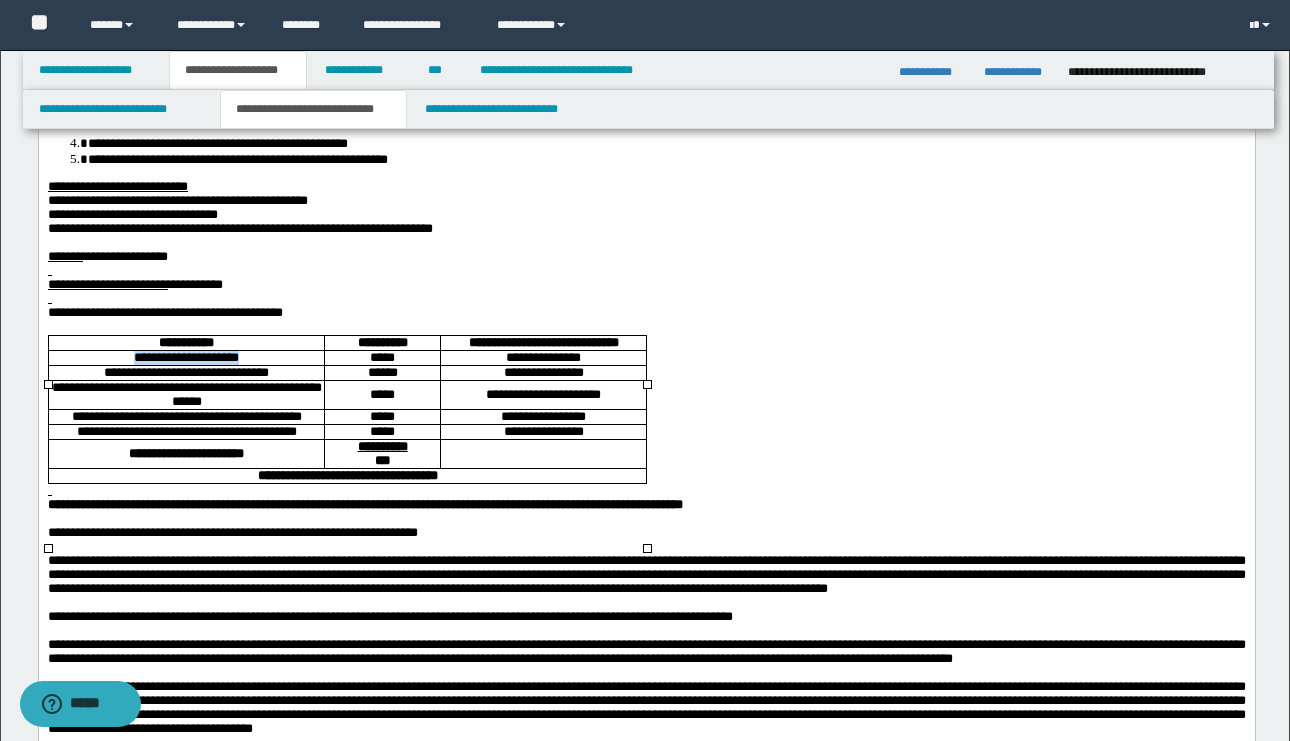 drag, startPoint x: 122, startPoint y: 410, endPoint x: 246, endPoint y: 412, distance: 124.01613 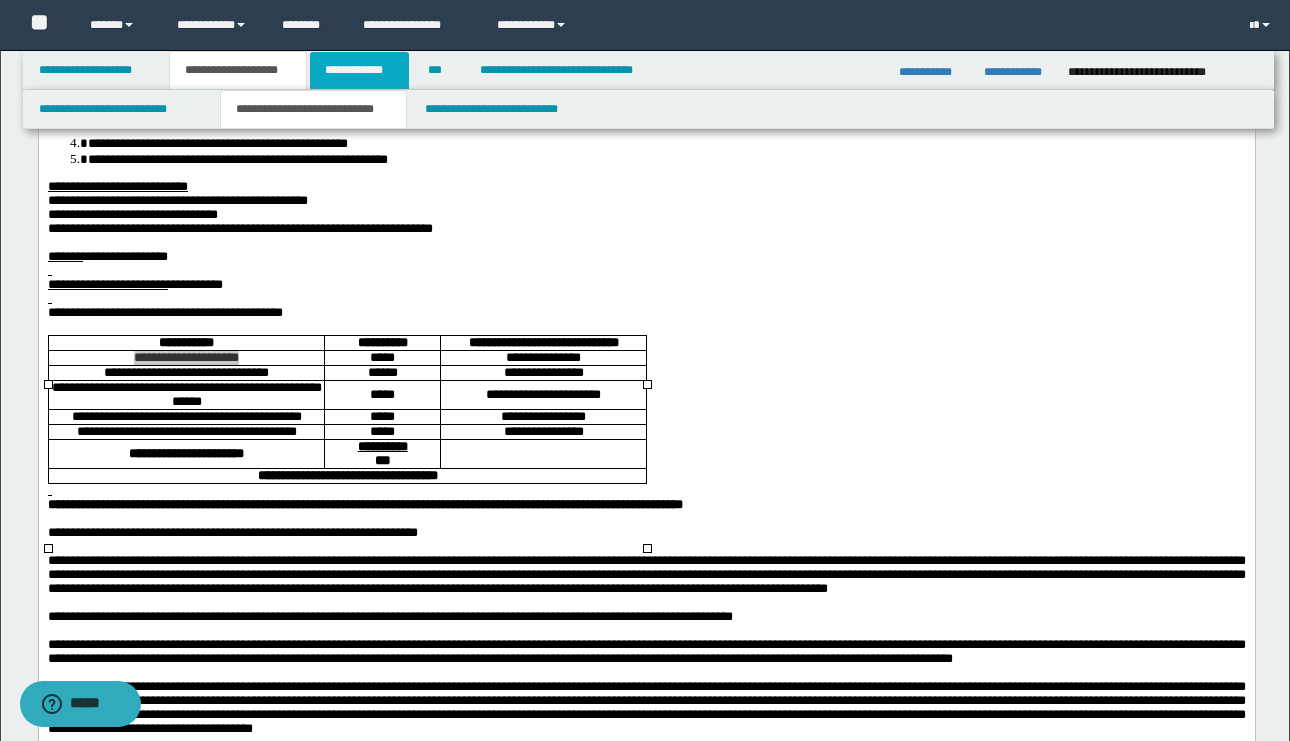 click on "**********" at bounding box center [359, 70] 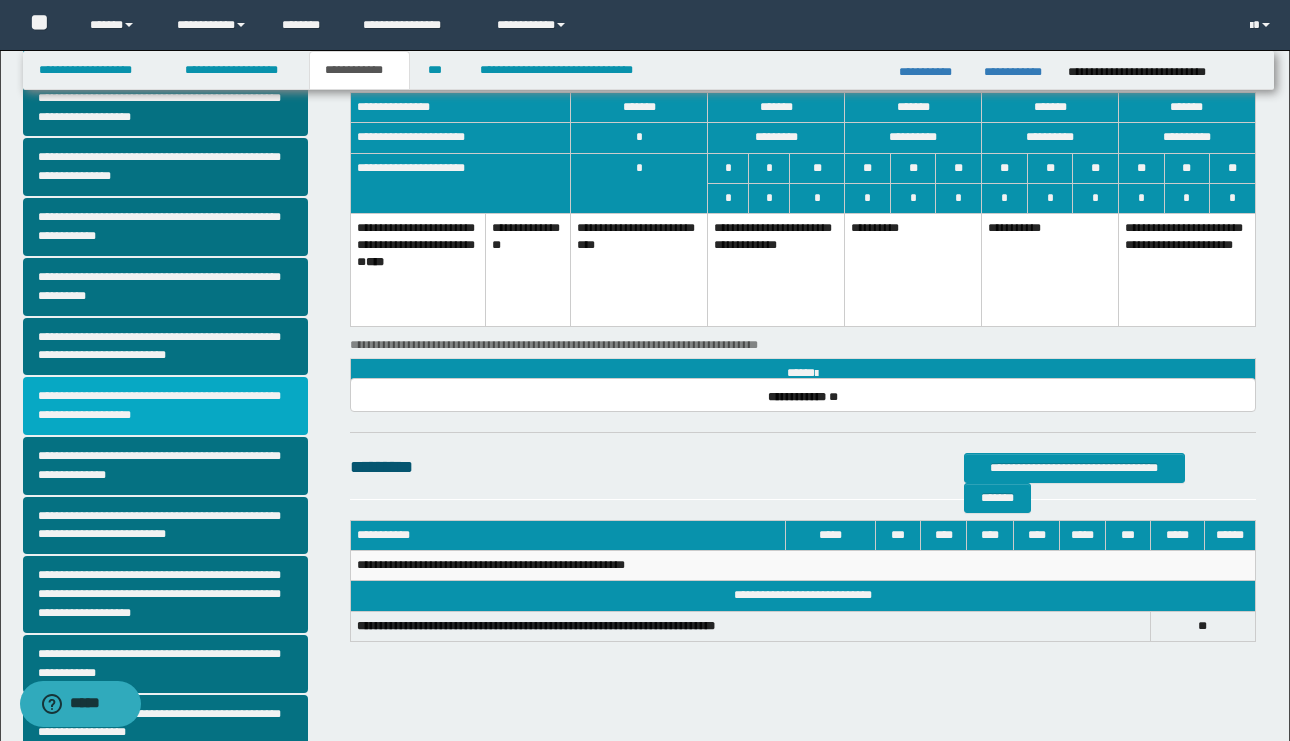 scroll, scrollTop: 0, scrollLeft: 0, axis: both 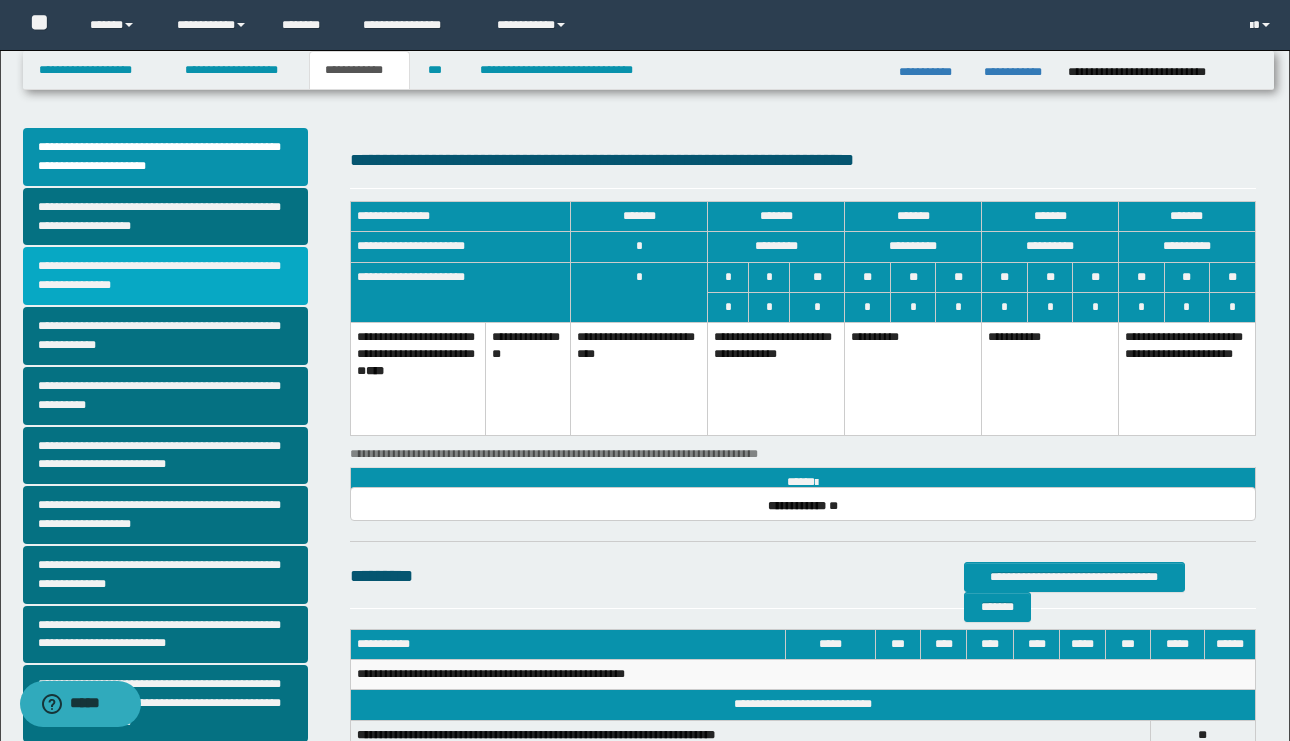 click on "**********" at bounding box center (165, 276) 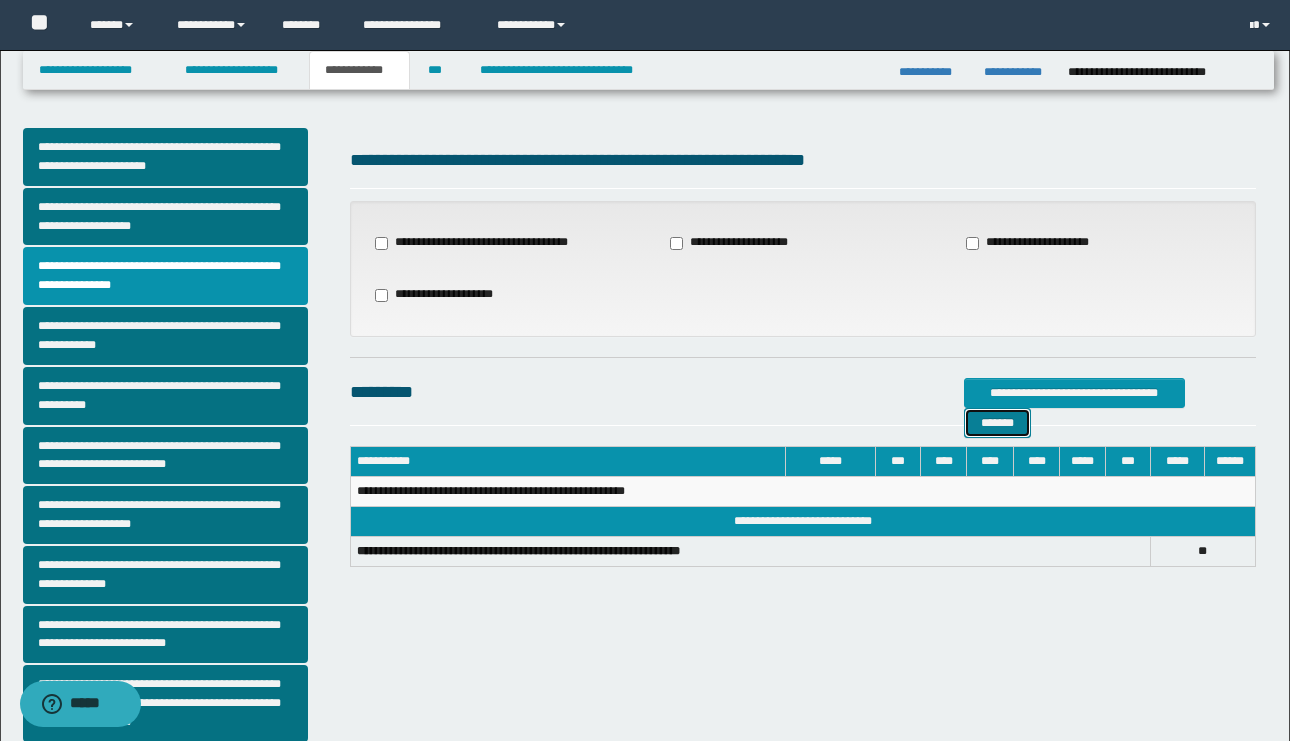 click on "*******" at bounding box center (997, 423) 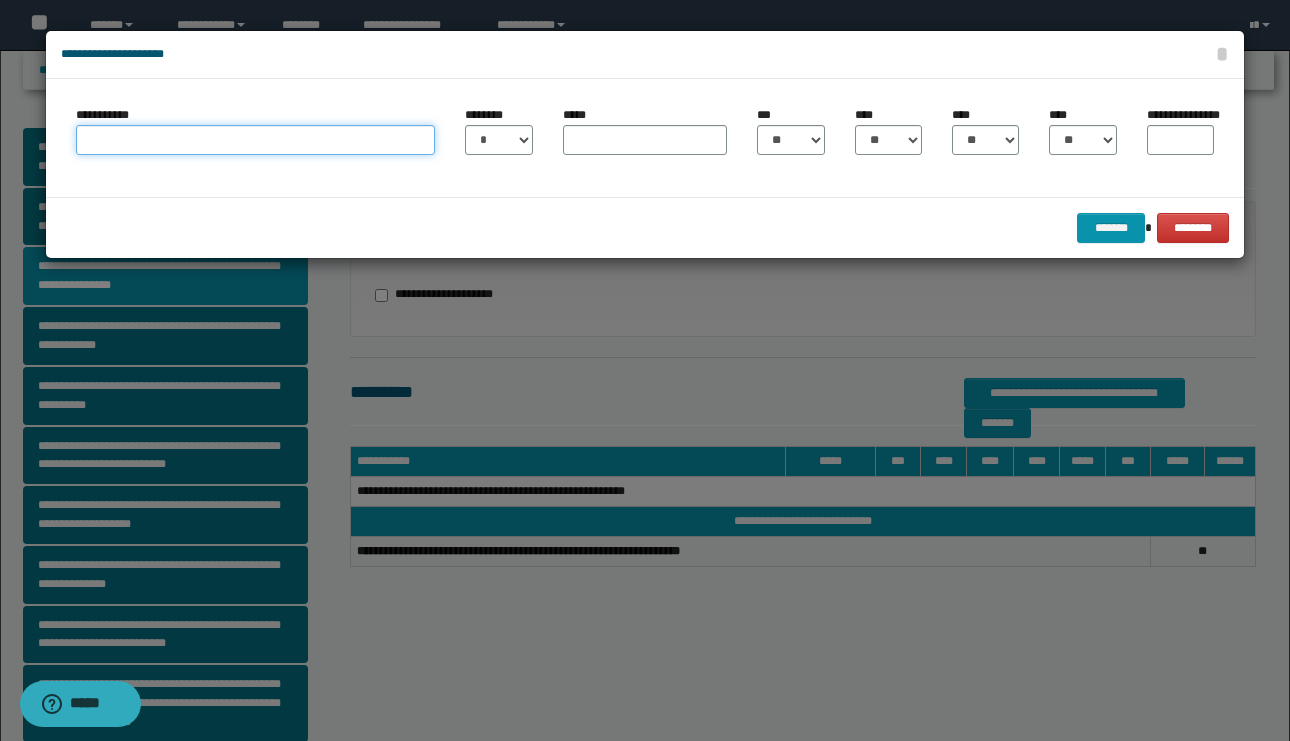 click on "**********" at bounding box center (255, 140) 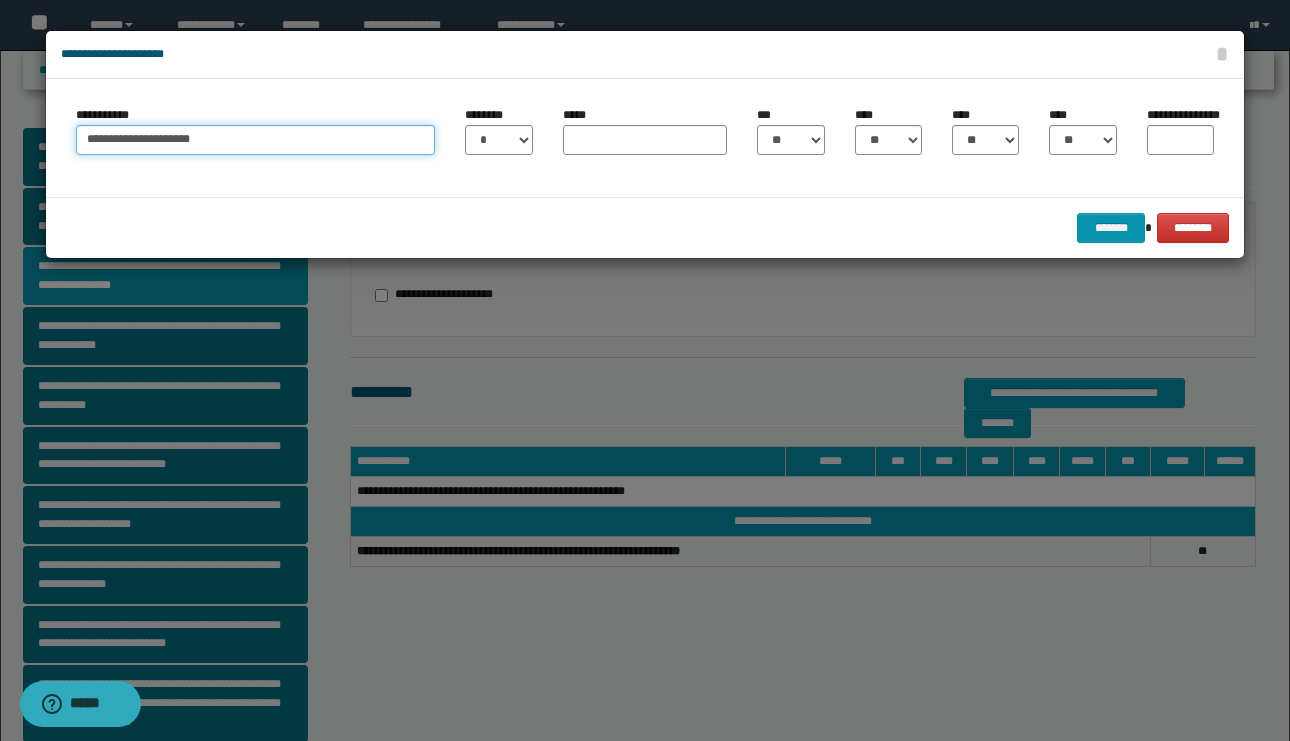 type on "**********" 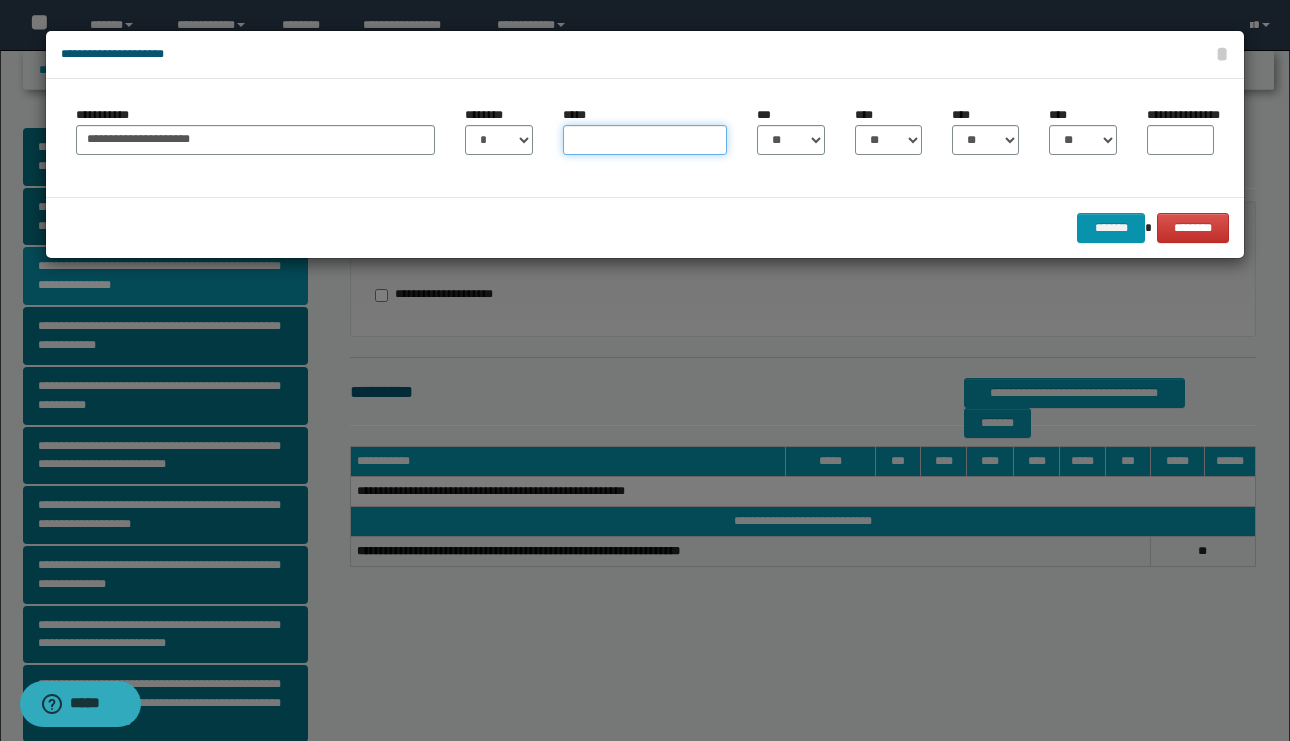 click on "*****" at bounding box center [645, 140] 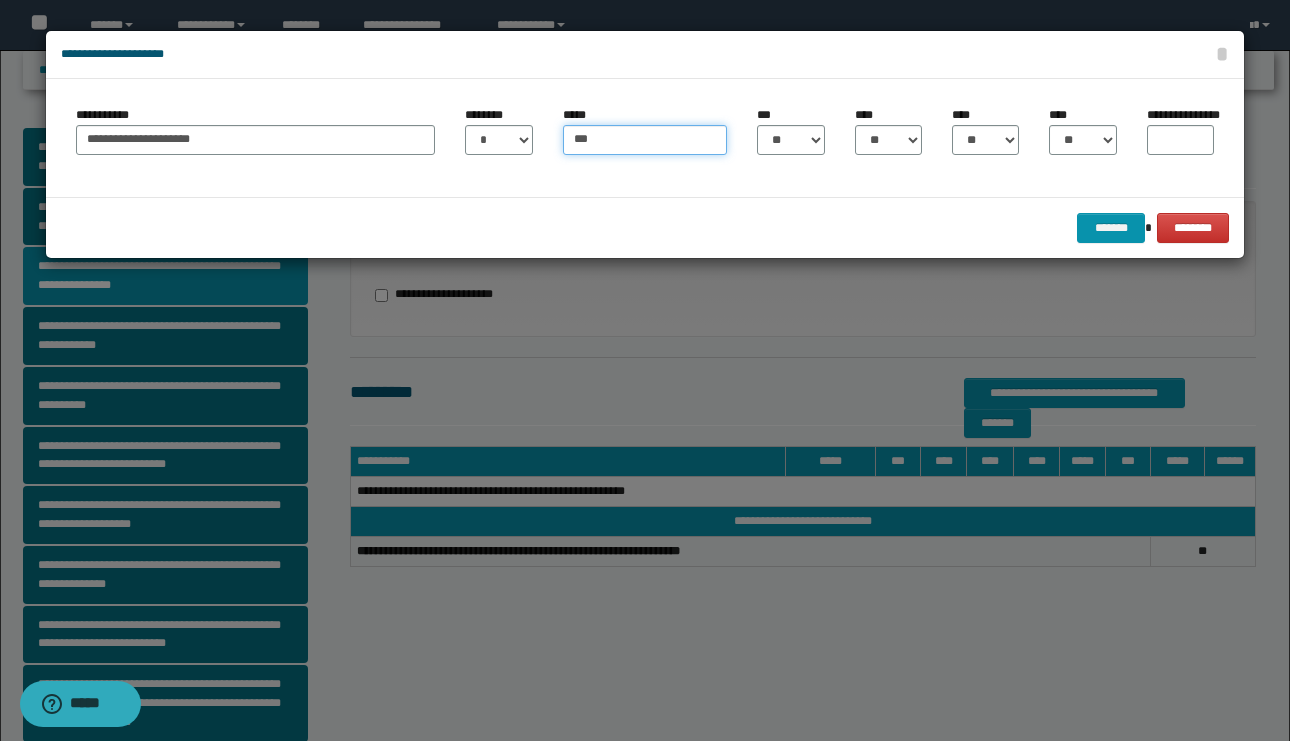 type on "***" 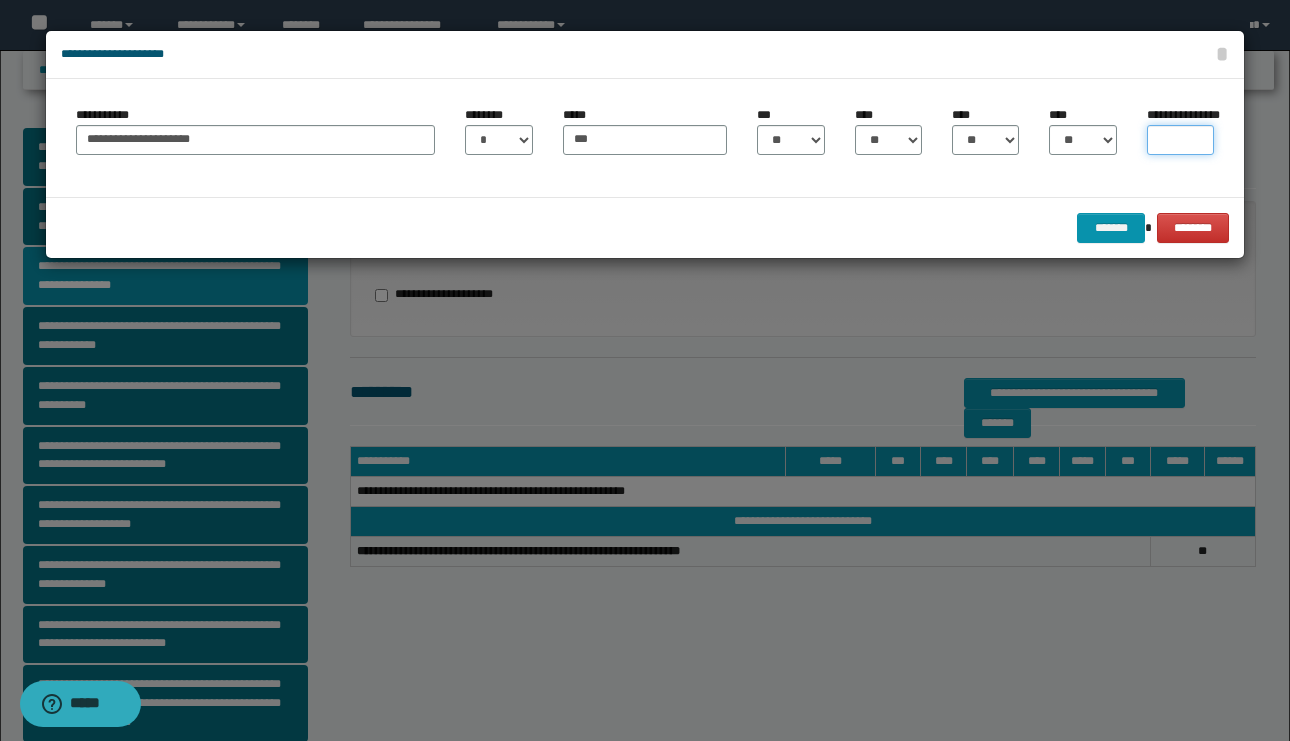 click on "**********" at bounding box center (1180, 140) 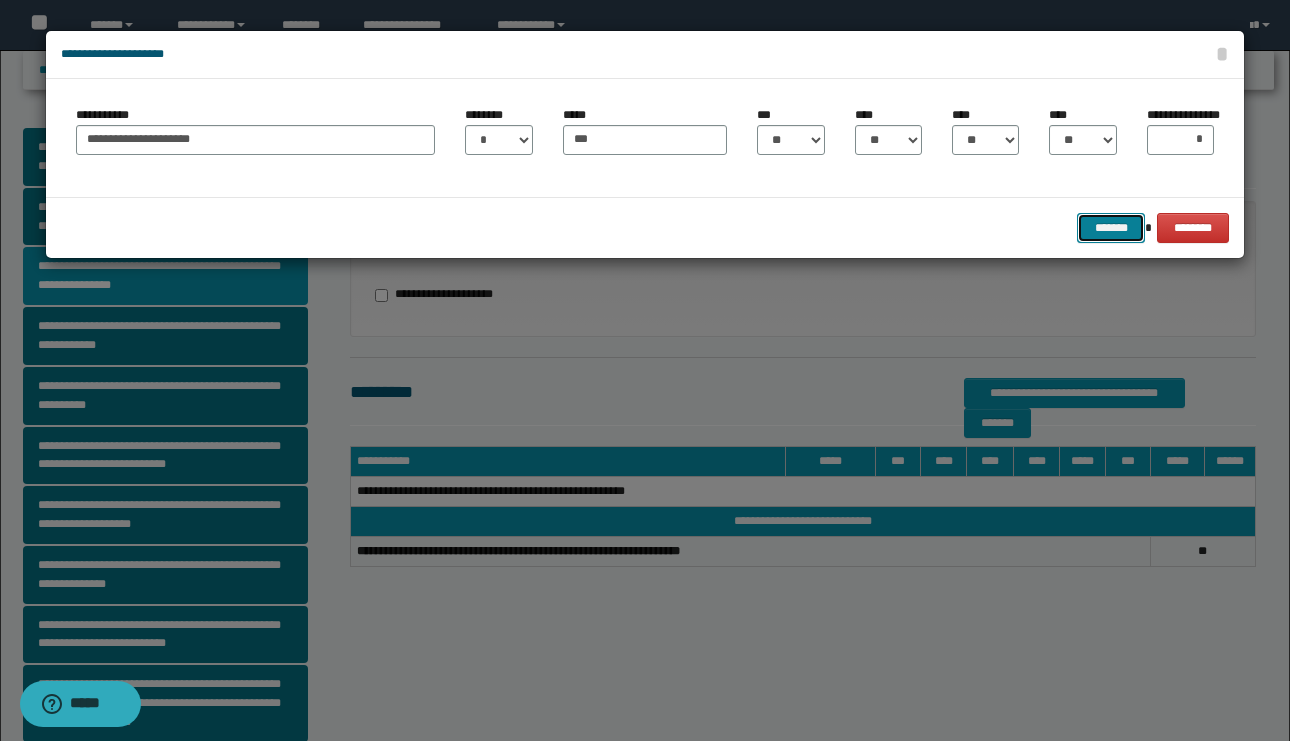 click on "*******" at bounding box center [1111, 228] 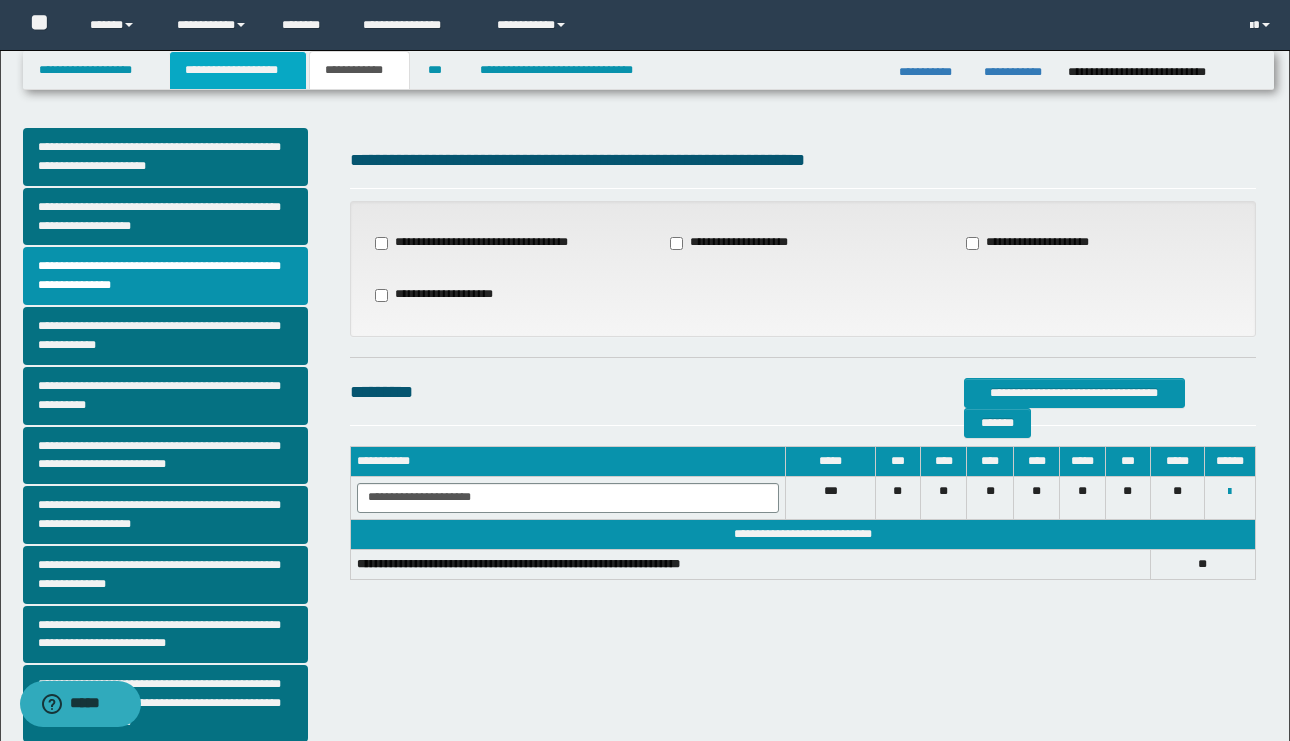 click on "**********" at bounding box center [238, 70] 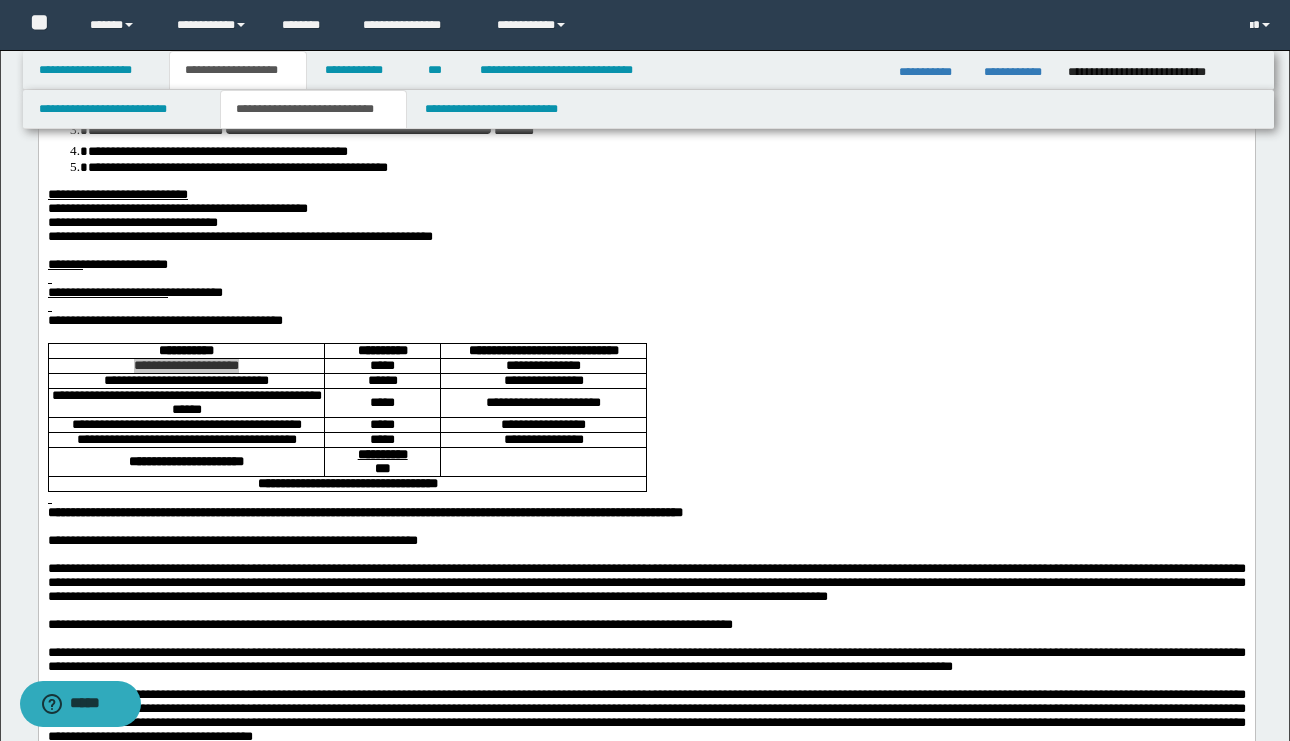scroll, scrollTop: 346, scrollLeft: 0, axis: vertical 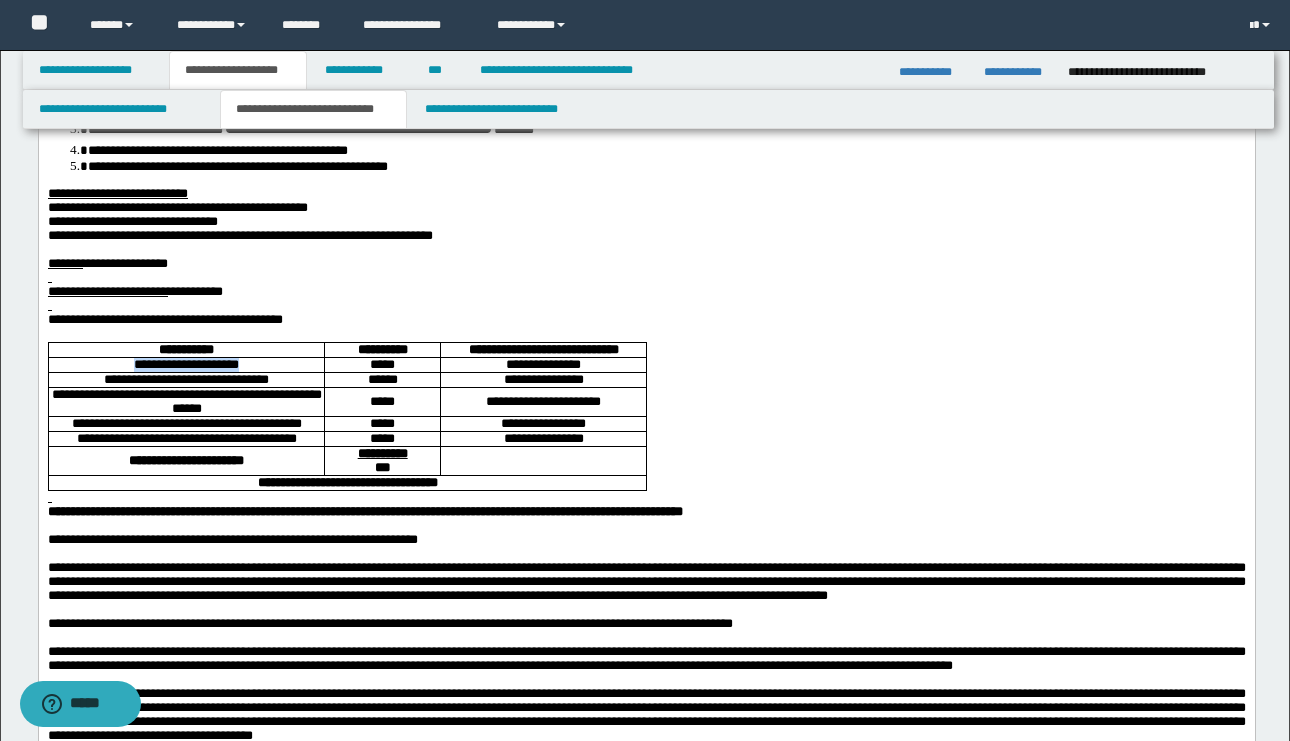click on "**********" at bounding box center (185, 379) 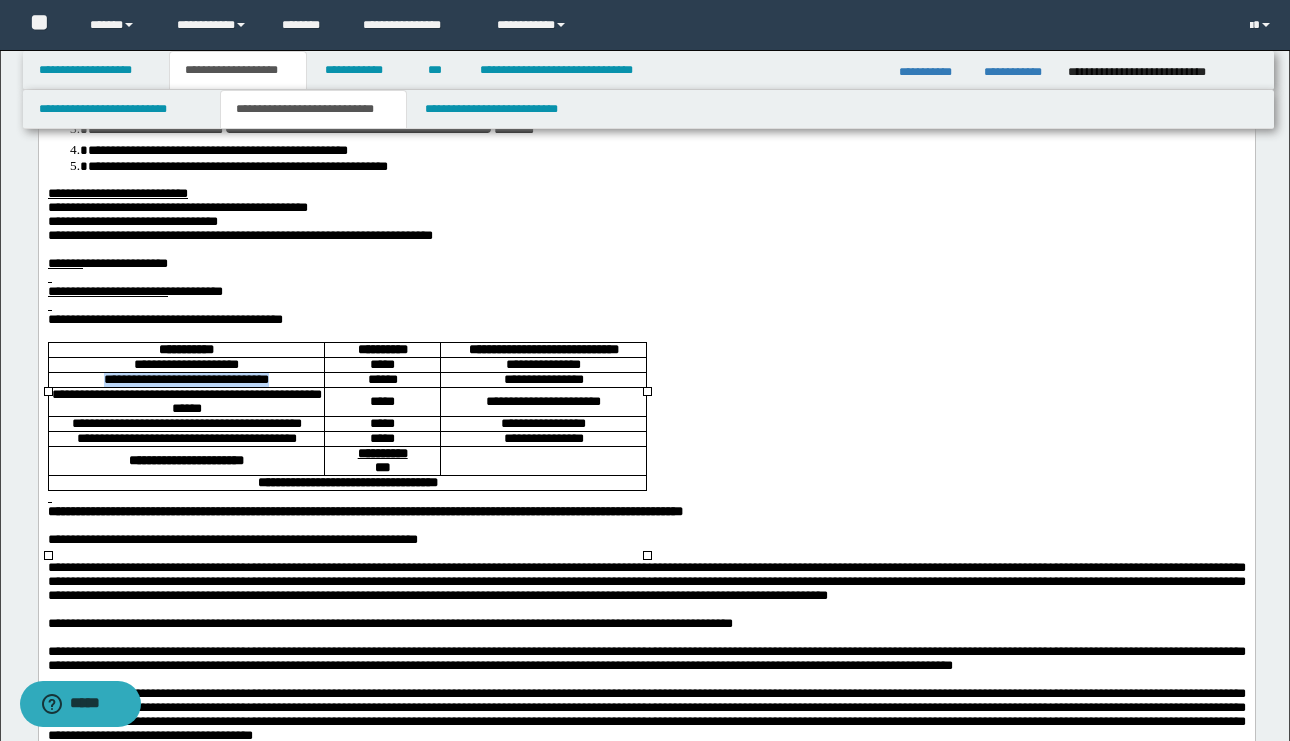 drag, startPoint x: 277, startPoint y: 432, endPoint x: 94, endPoint y: 433, distance: 183.00273 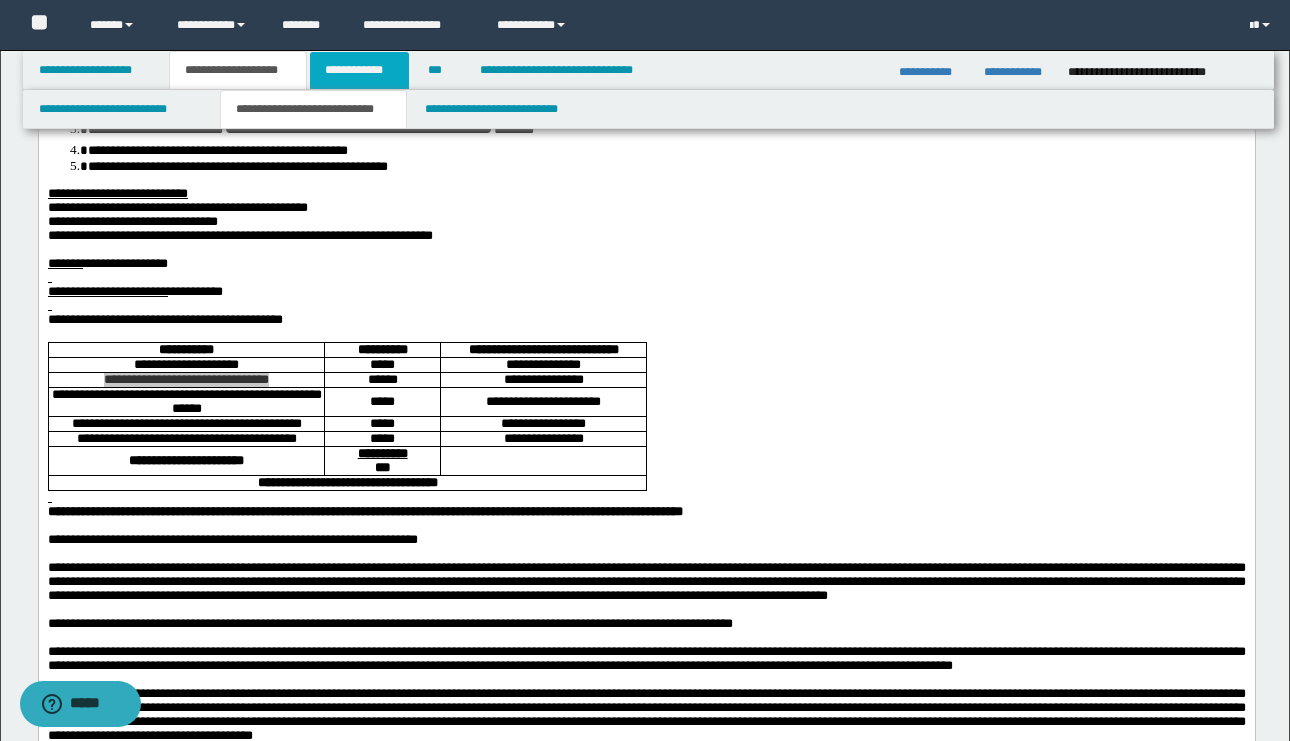 click on "**********" at bounding box center [359, 70] 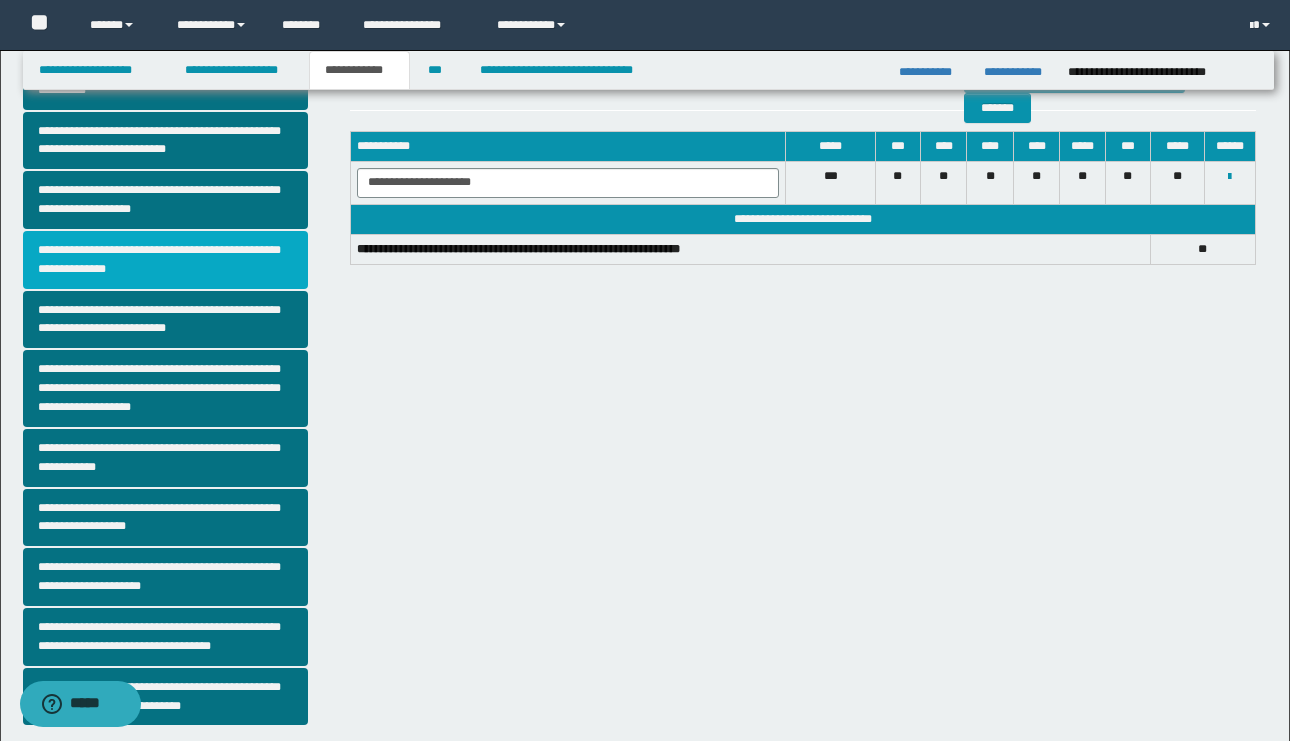 click on "**********" at bounding box center [165, 260] 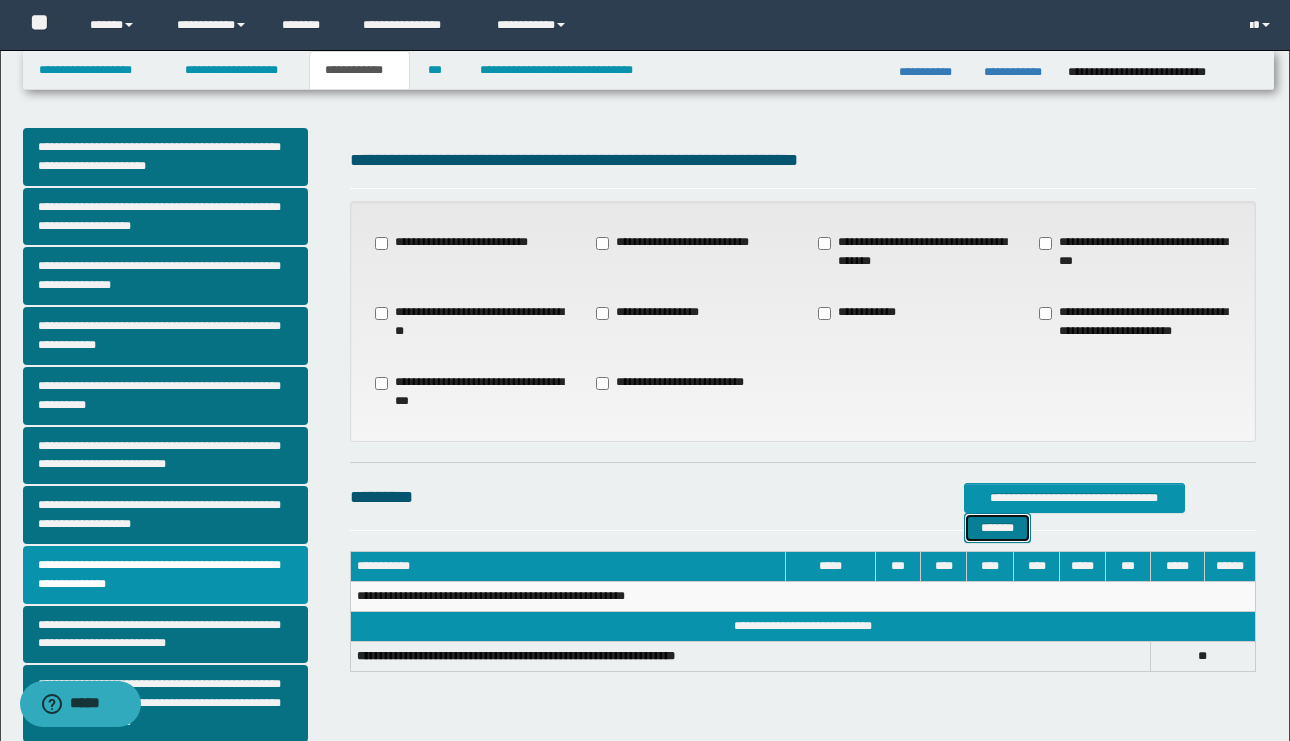 click on "*******" at bounding box center [997, 528] 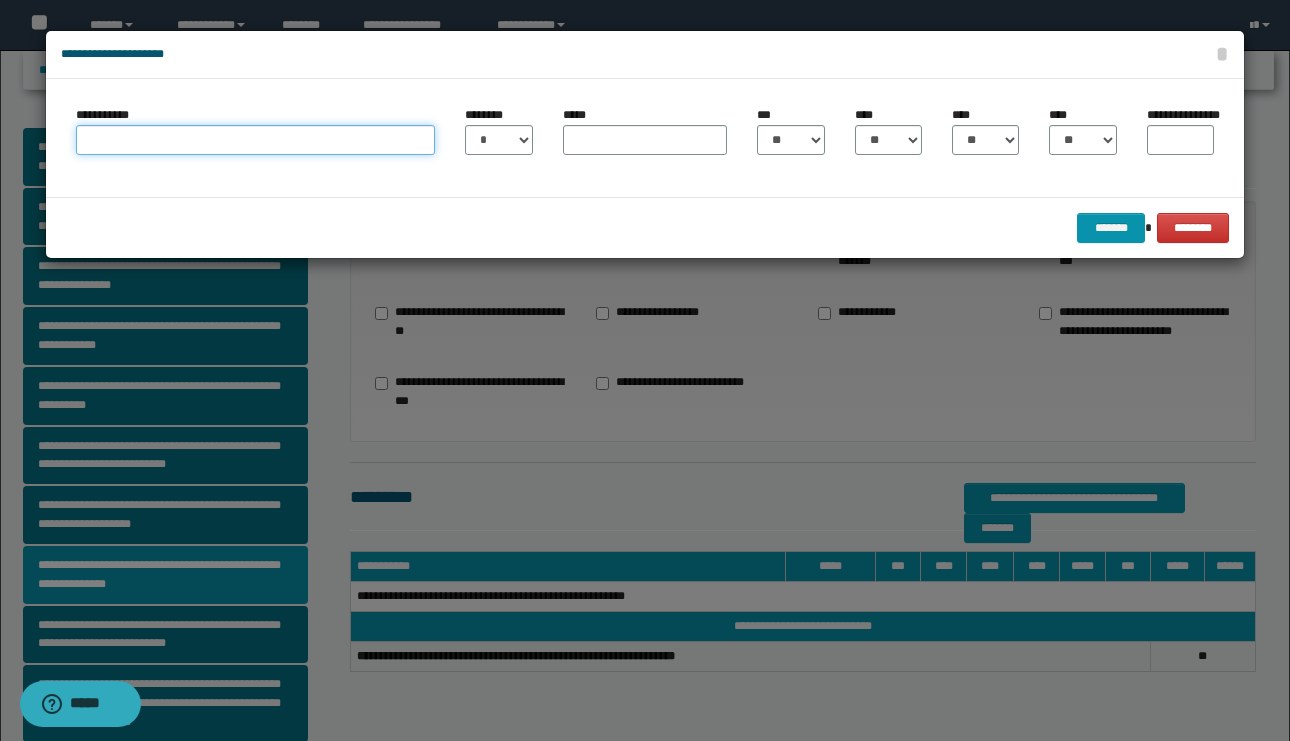 click on "**********" at bounding box center [255, 140] 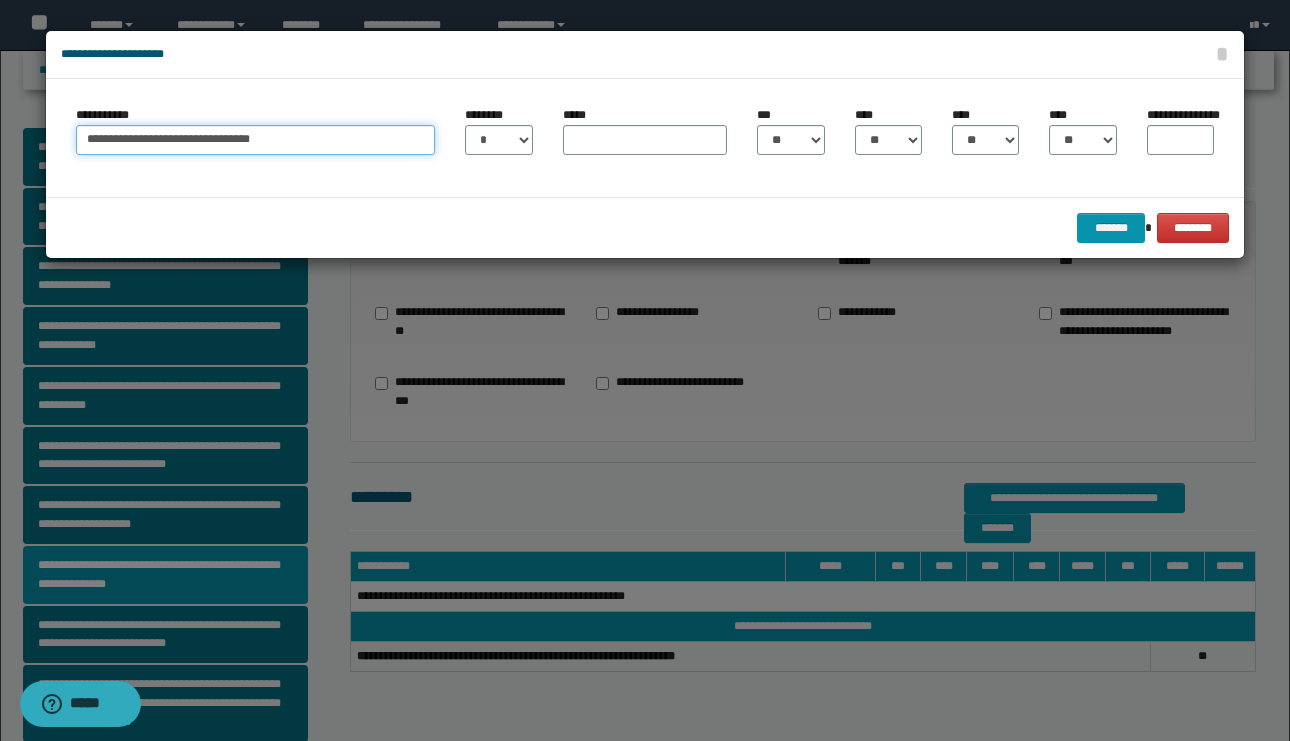 type on "**********" 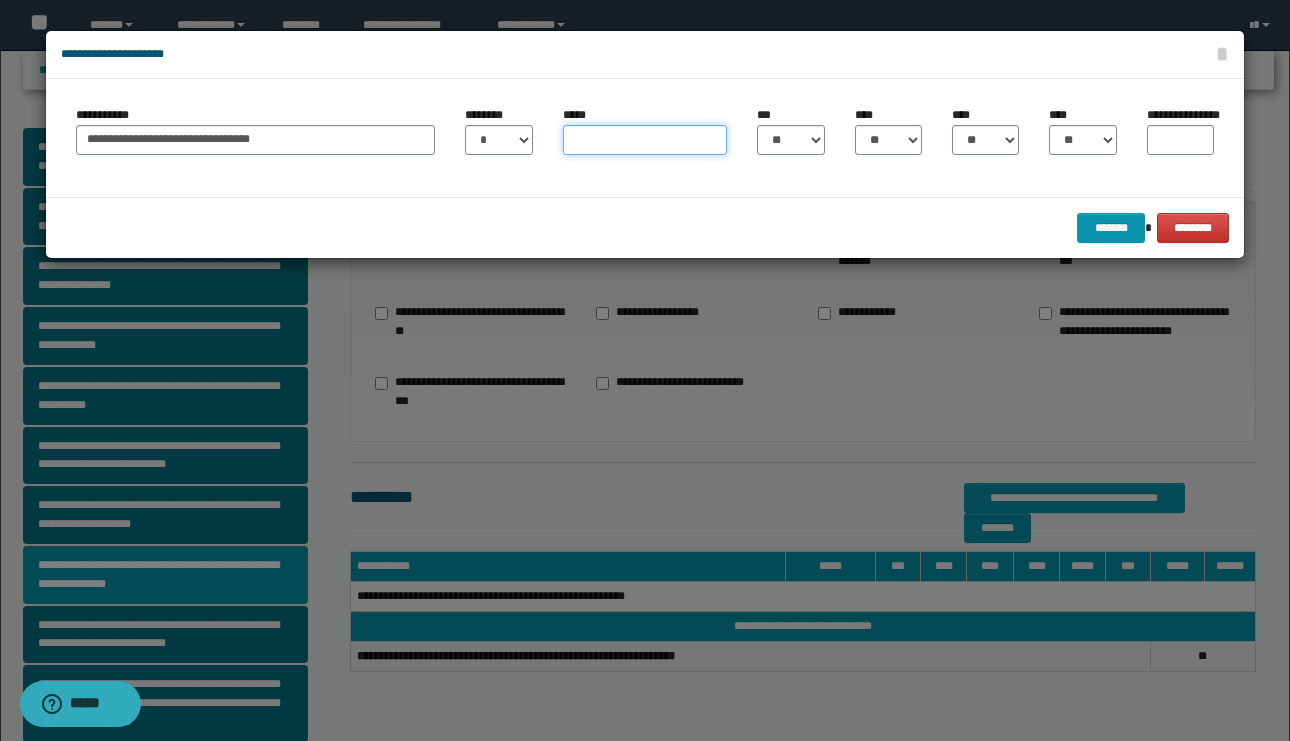 click on "*****" at bounding box center (645, 140) 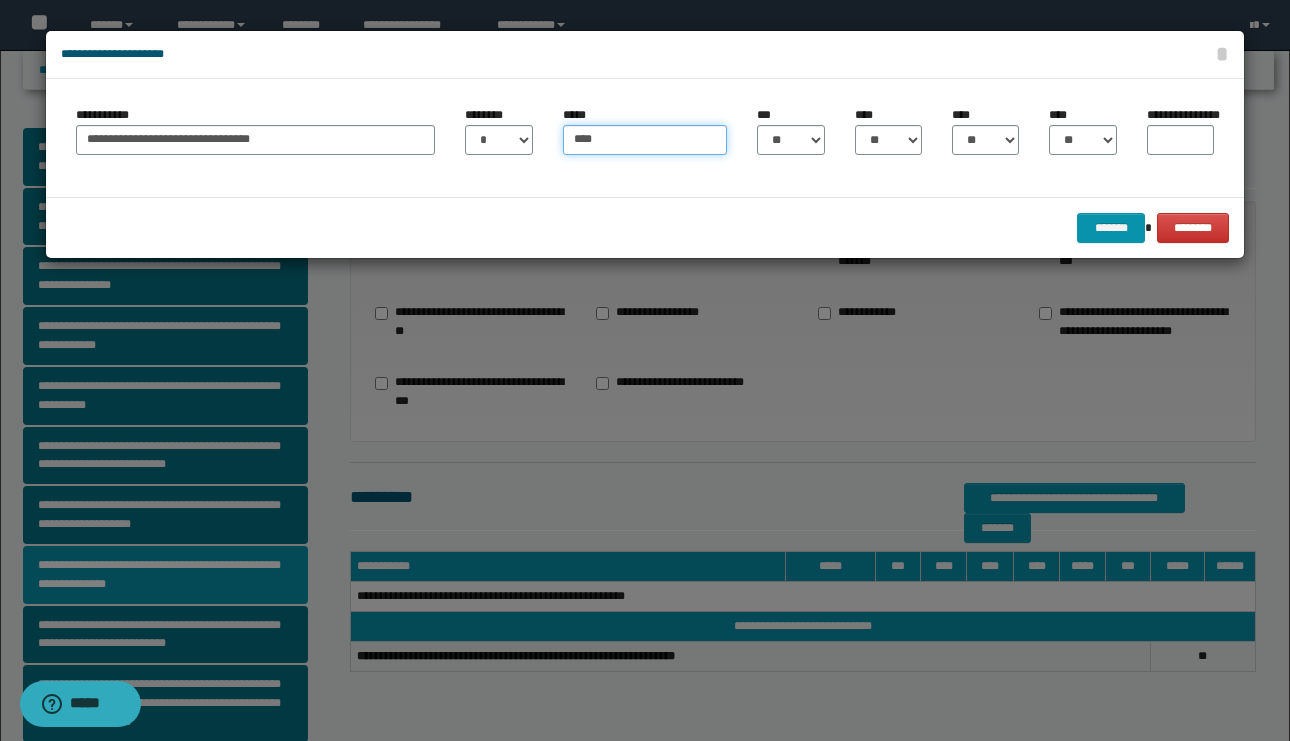 type on "****" 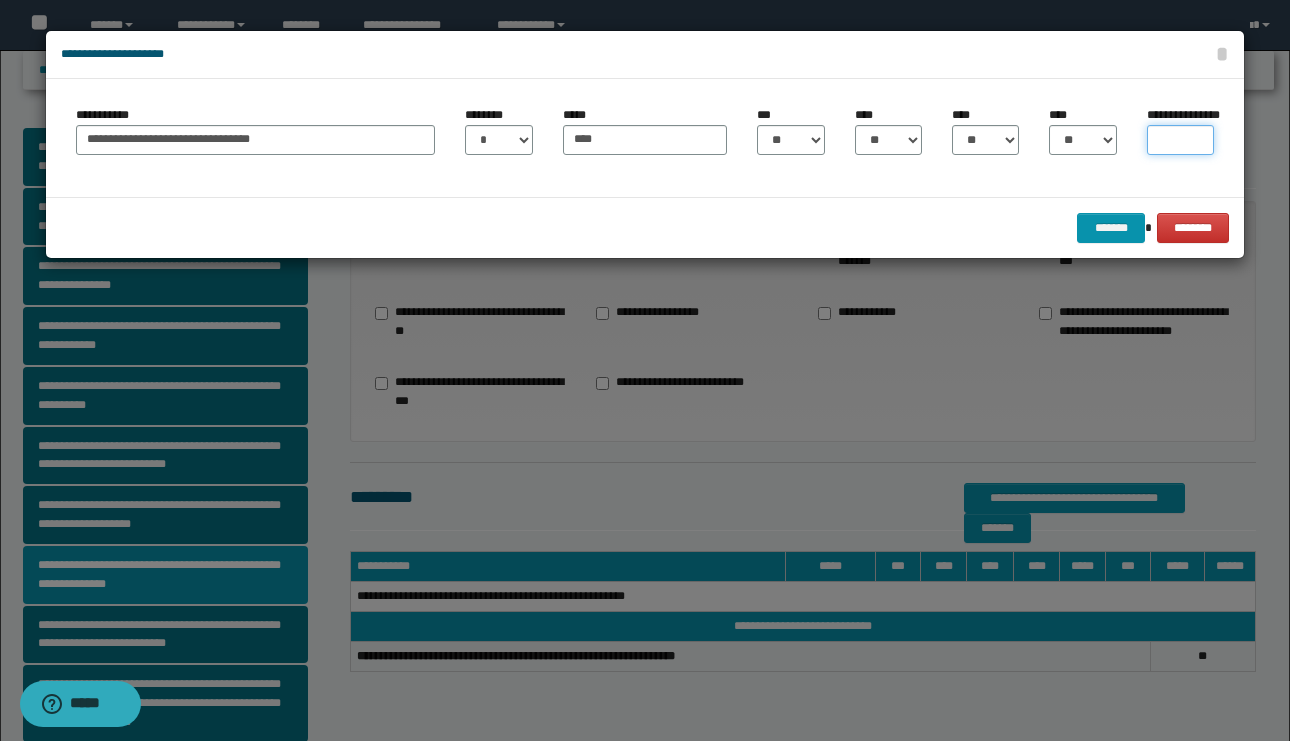 click on "**********" at bounding box center [1180, 140] 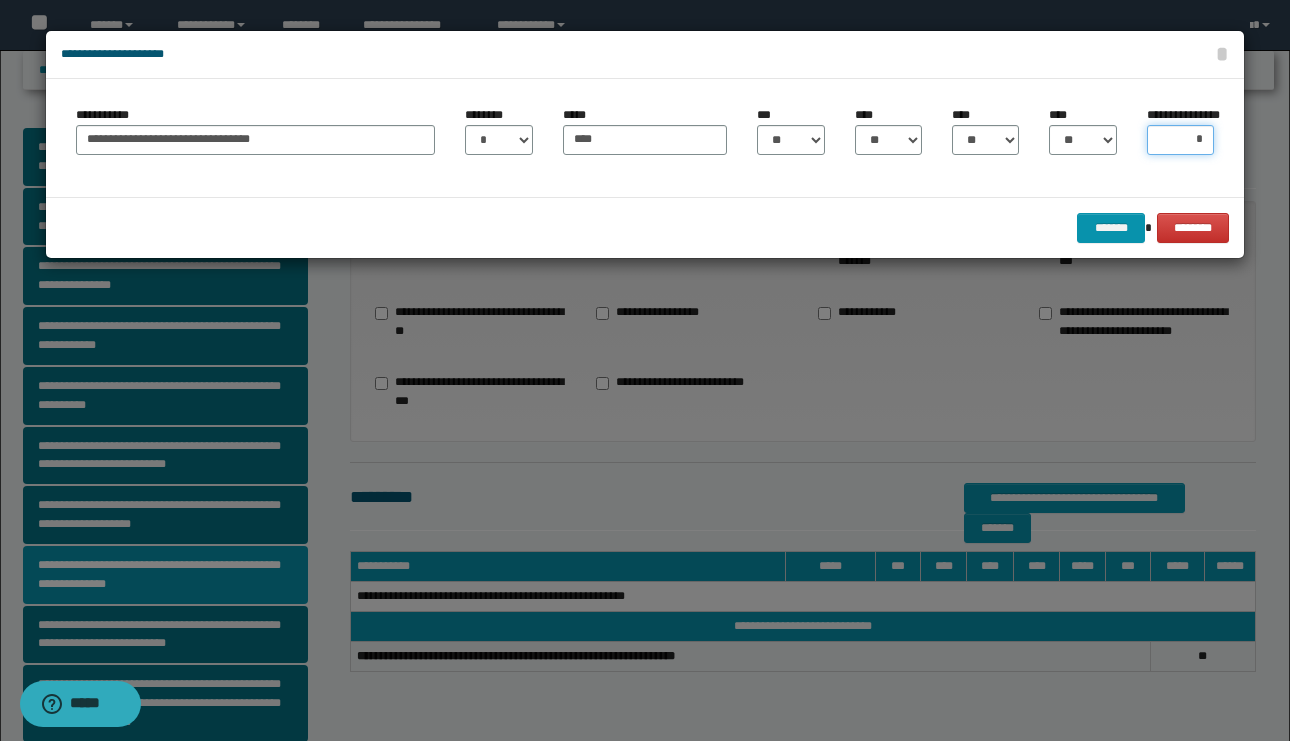 type on "**" 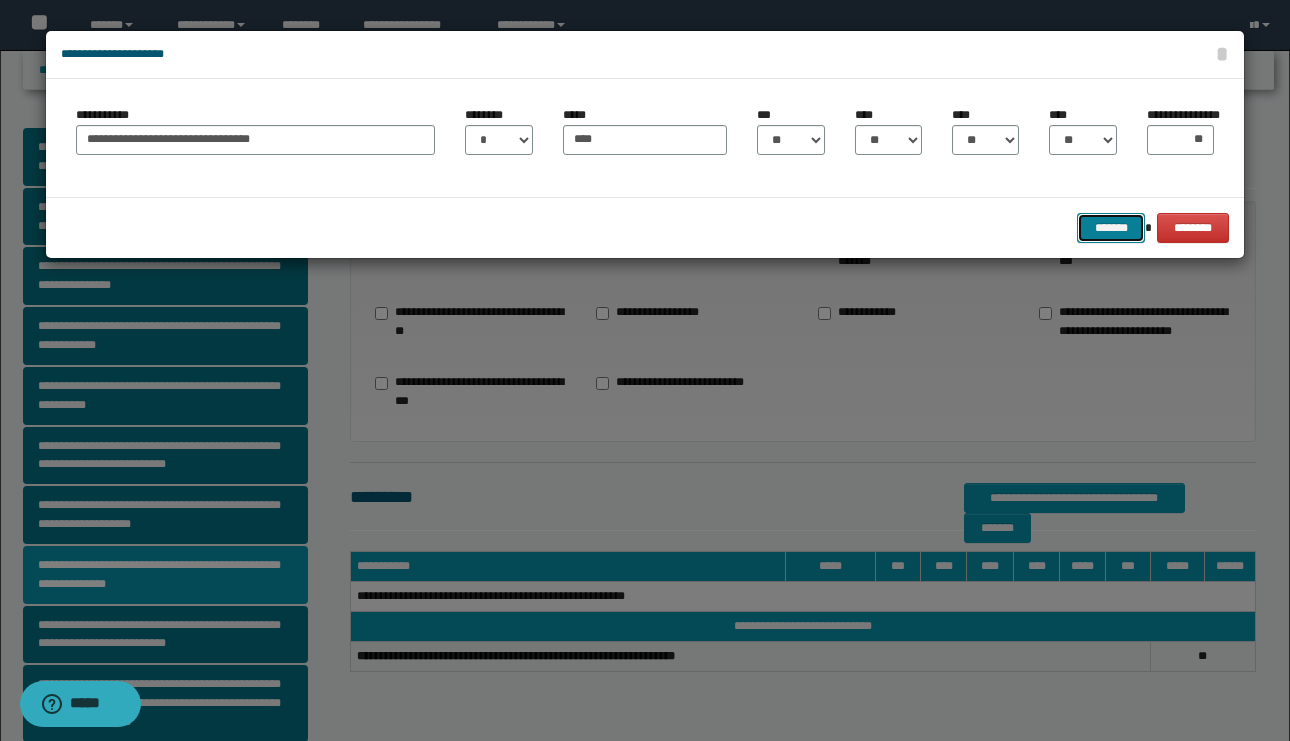click on "*******" at bounding box center (1111, 228) 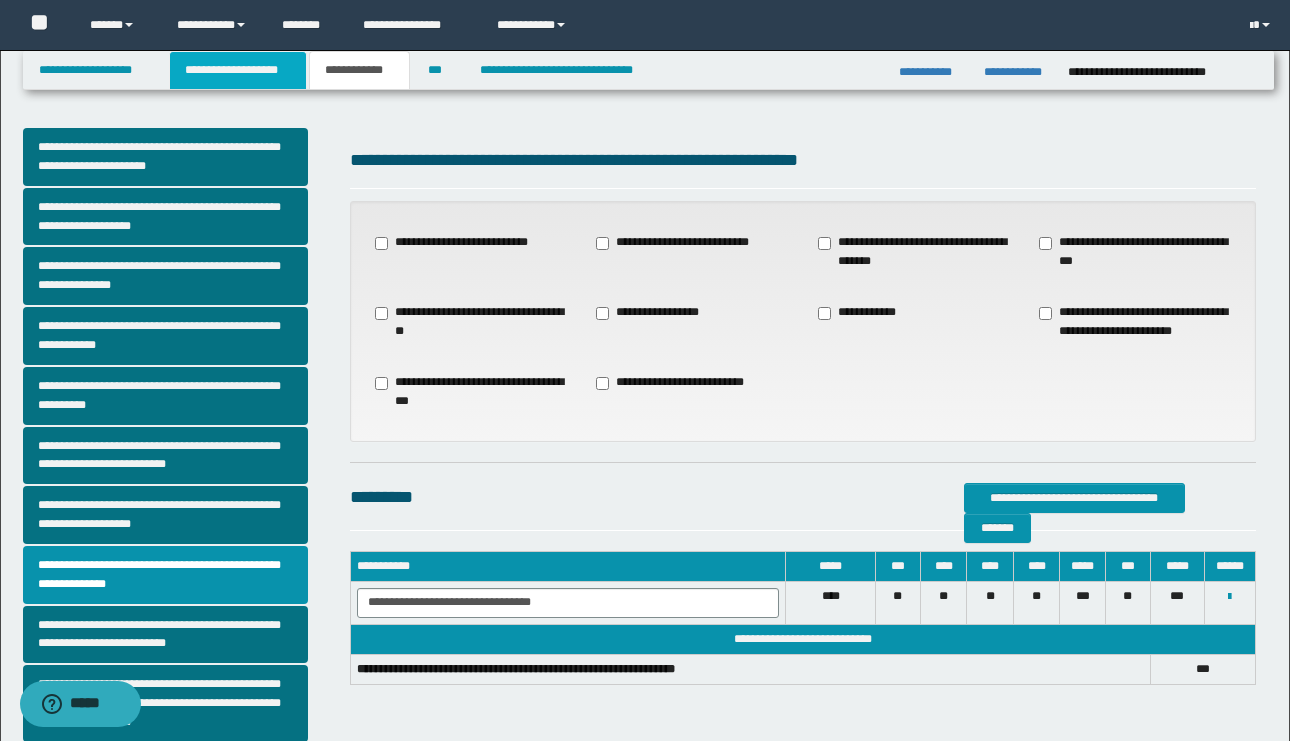 click on "**********" at bounding box center [238, 70] 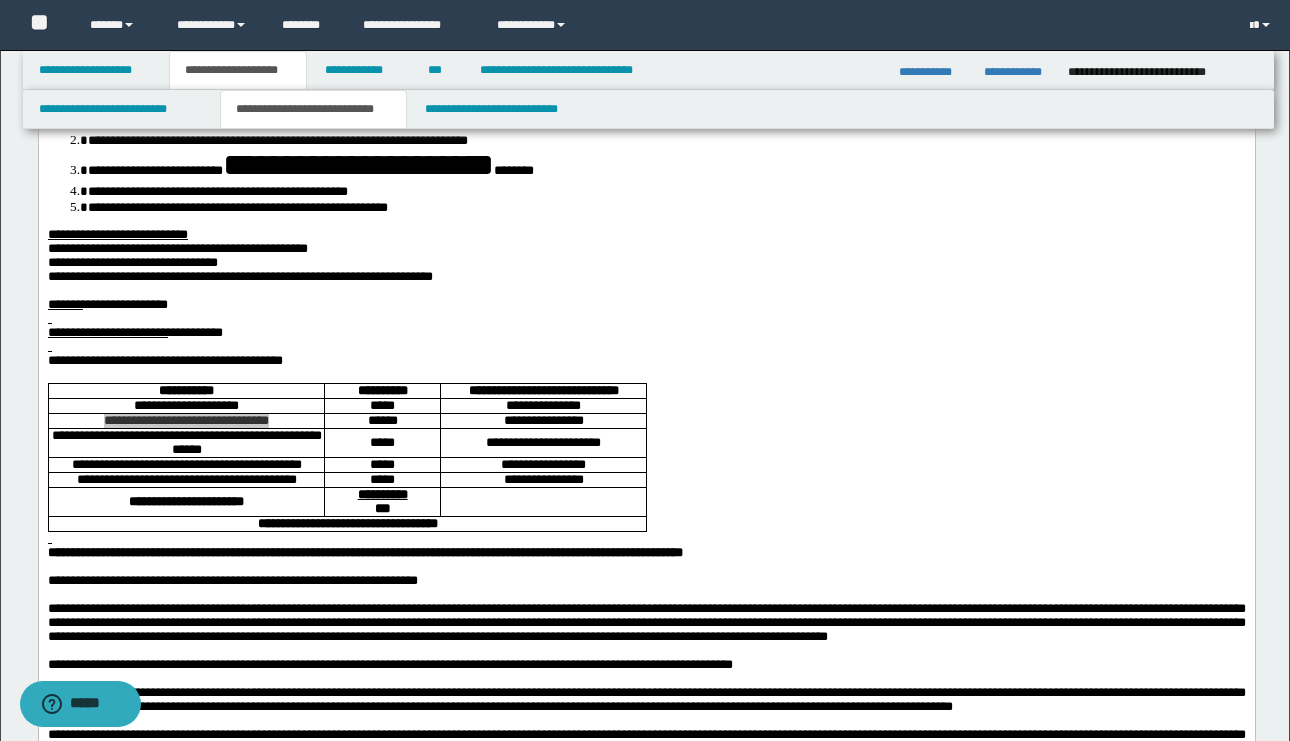 scroll, scrollTop: 306, scrollLeft: 0, axis: vertical 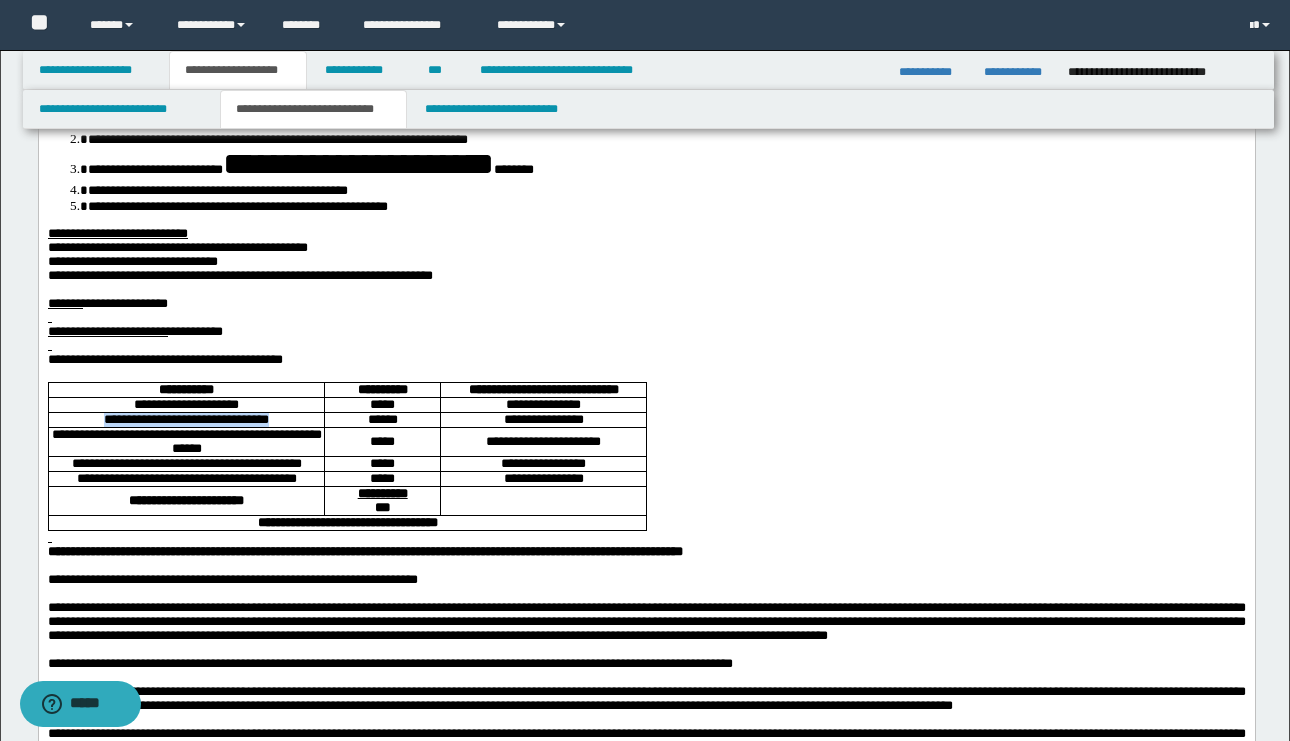 click on "**********" at bounding box center (185, 442) 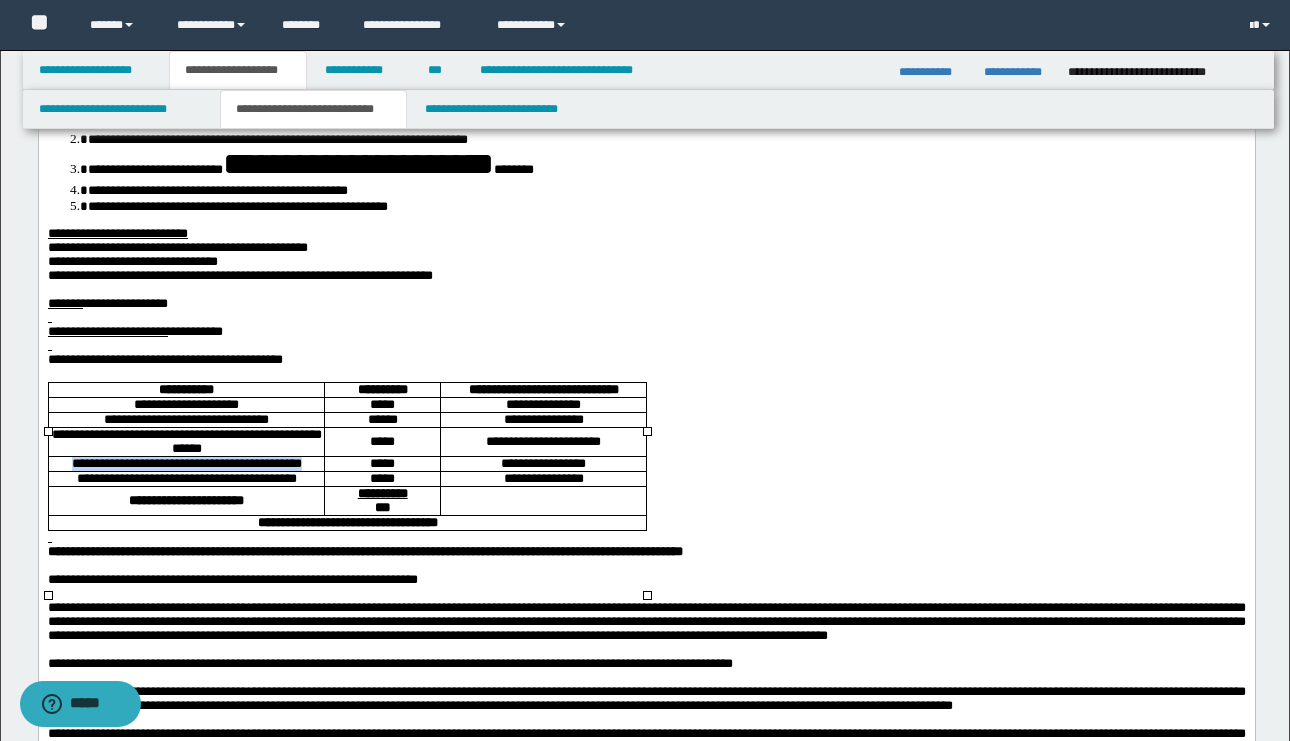 drag, startPoint x: 314, startPoint y: 522, endPoint x: 48, endPoint y: 520, distance: 266.0075 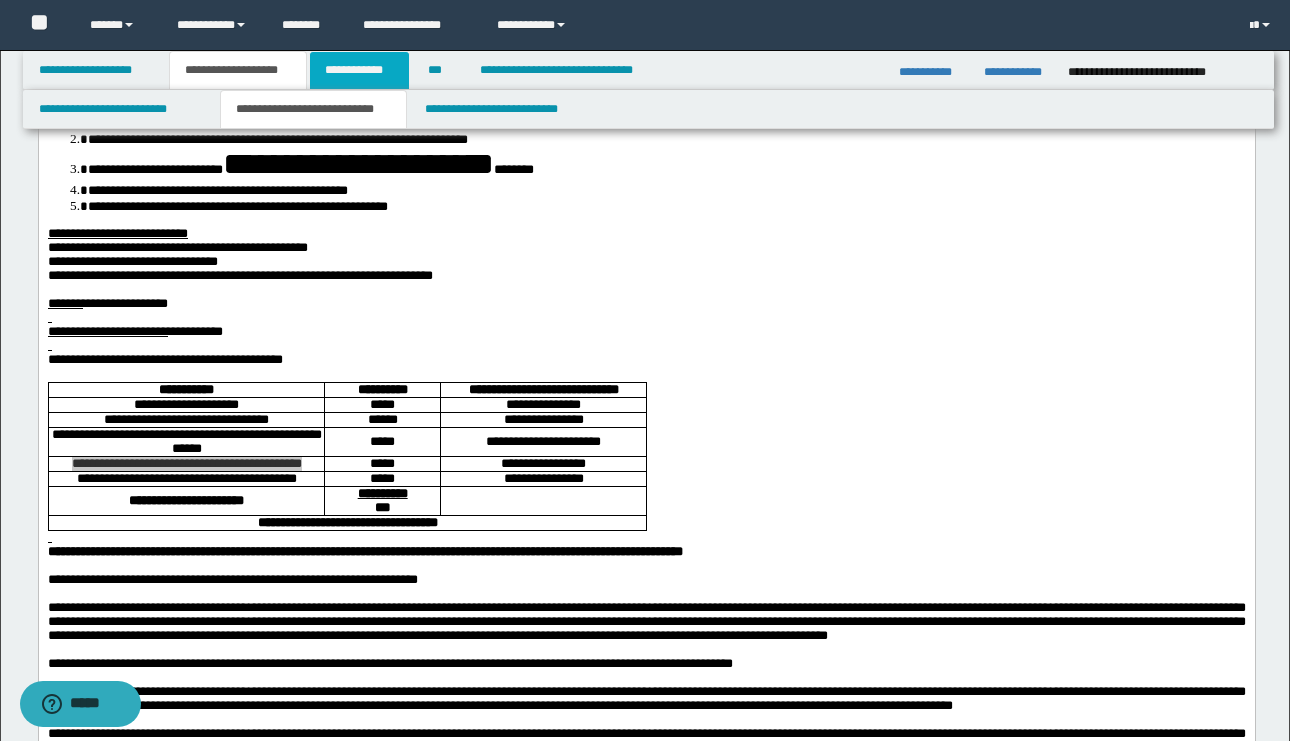 click on "**********" at bounding box center [359, 70] 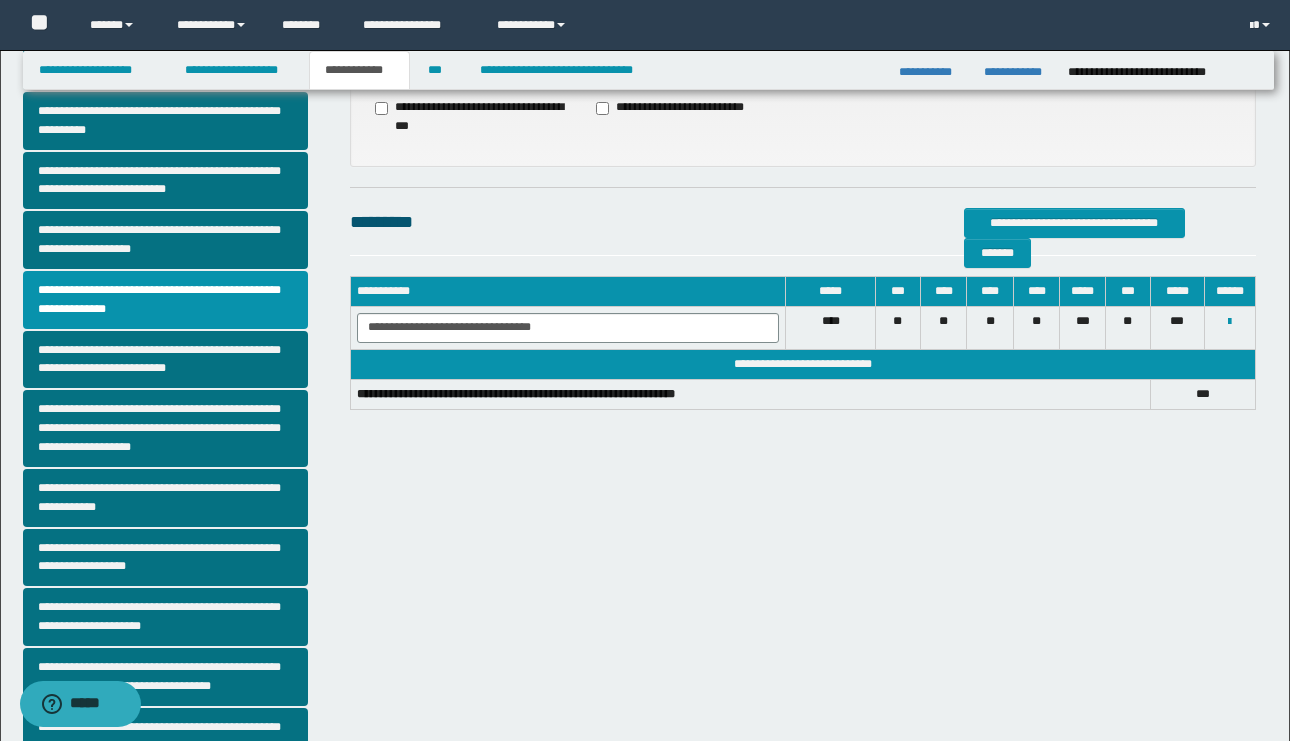 scroll, scrollTop: 408, scrollLeft: 0, axis: vertical 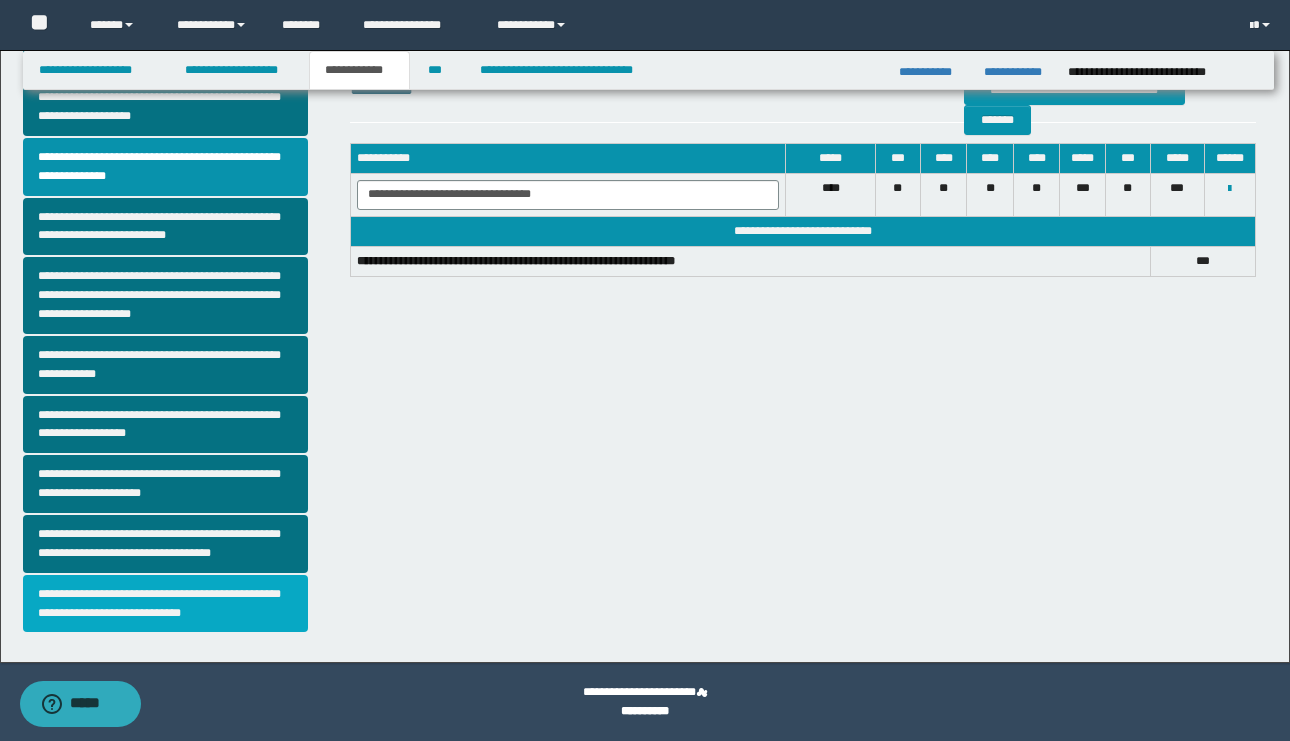 click on "**********" at bounding box center (165, 604) 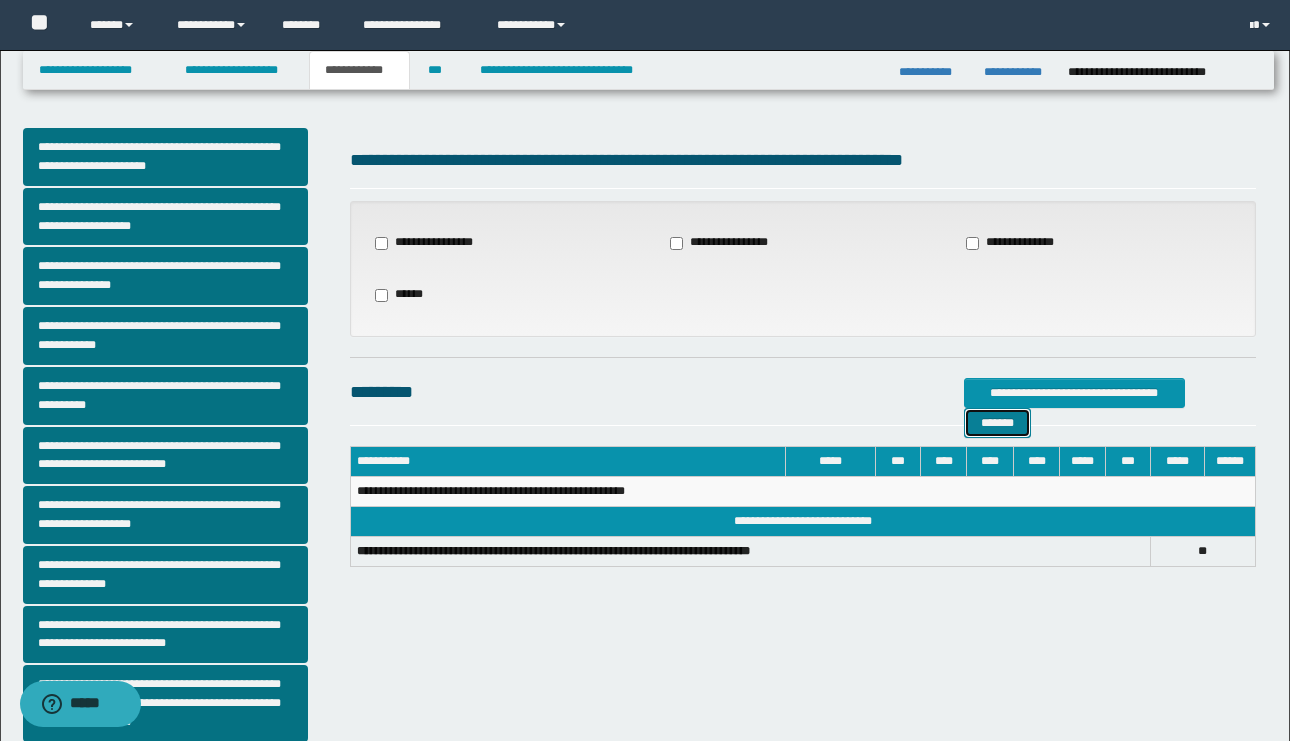 click on "*******" at bounding box center (997, 423) 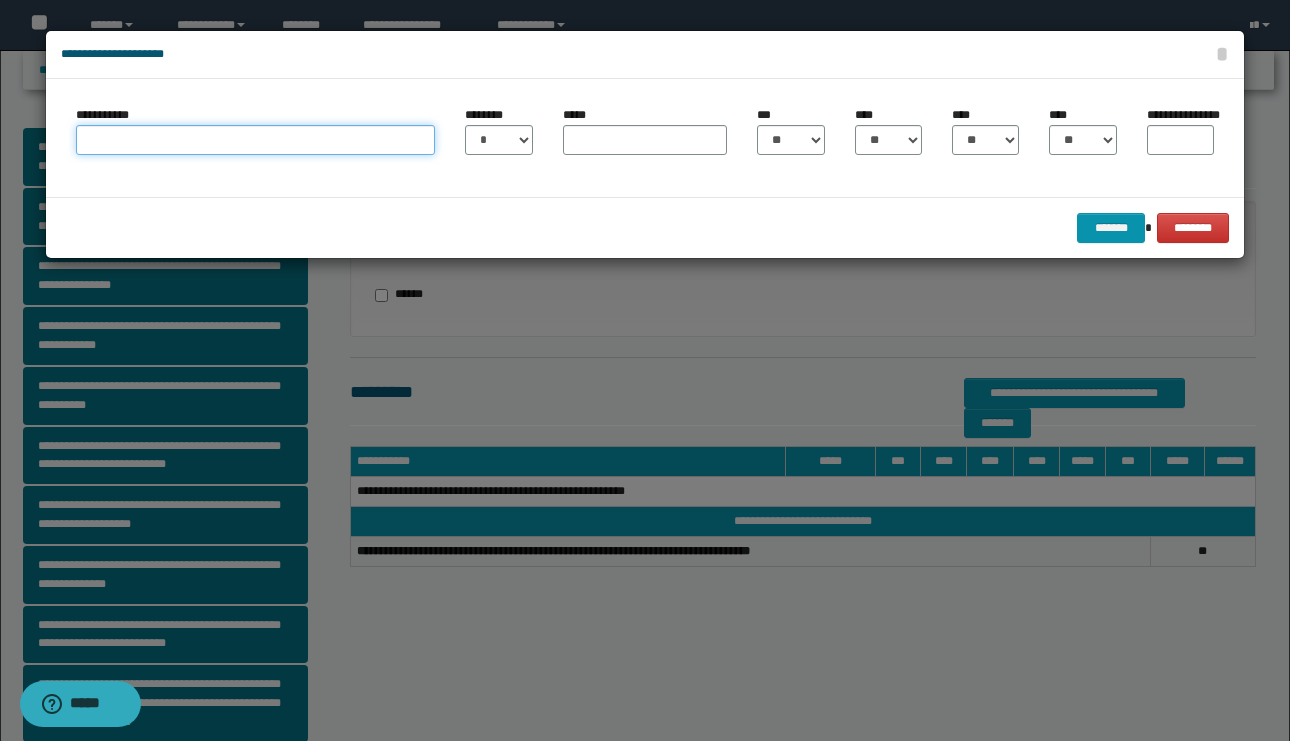 click on "**********" at bounding box center [255, 140] 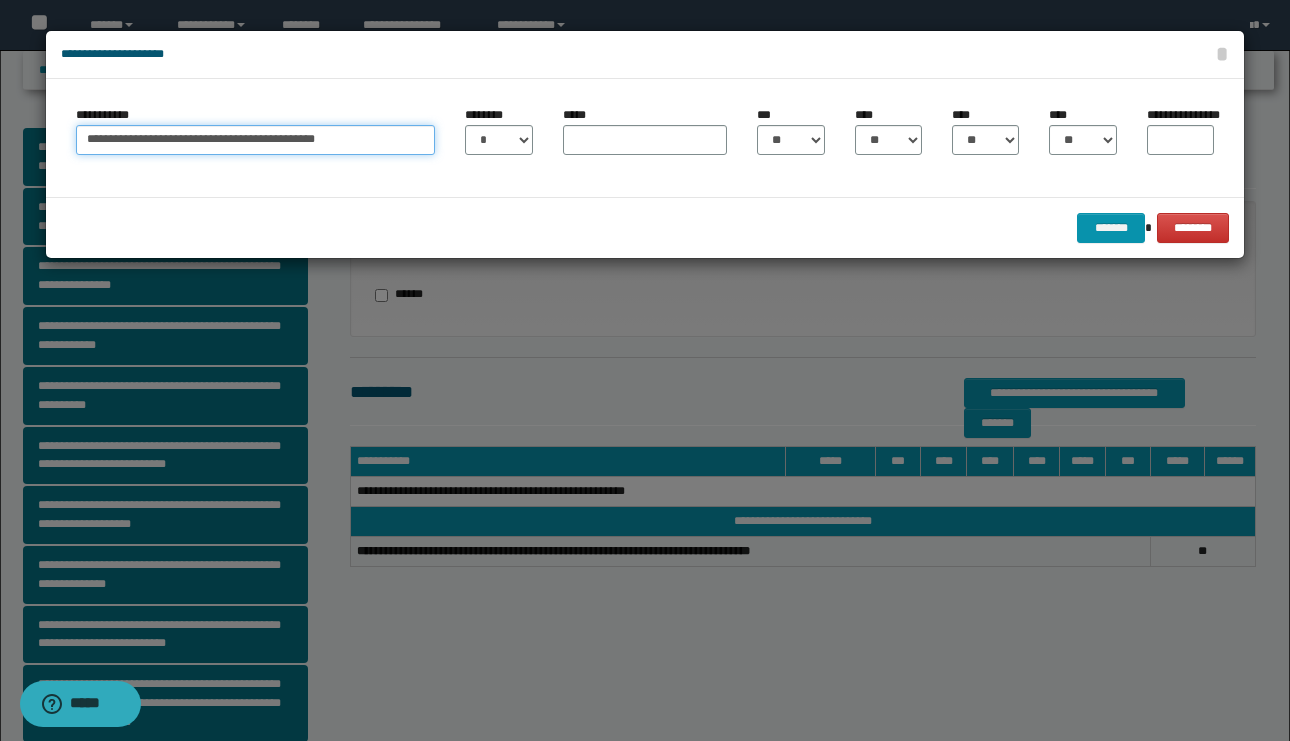 type on "**********" 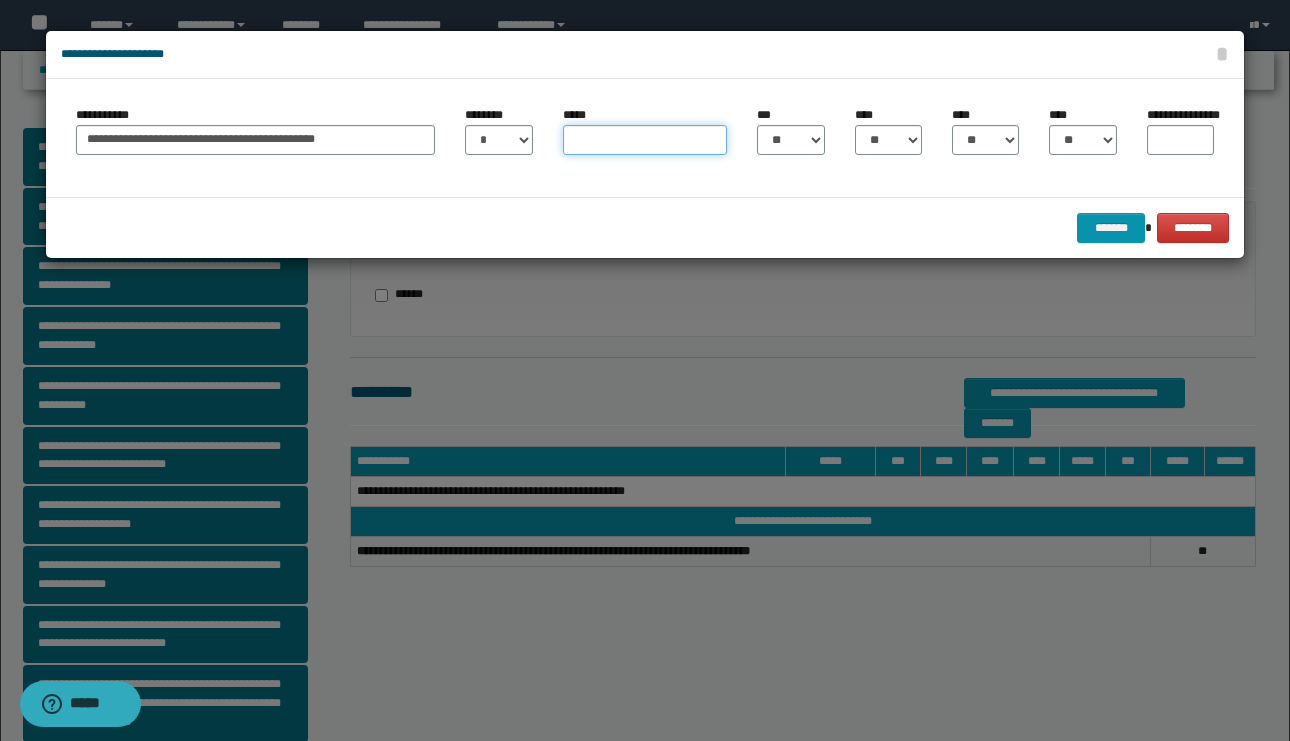 click on "*****" at bounding box center (645, 140) 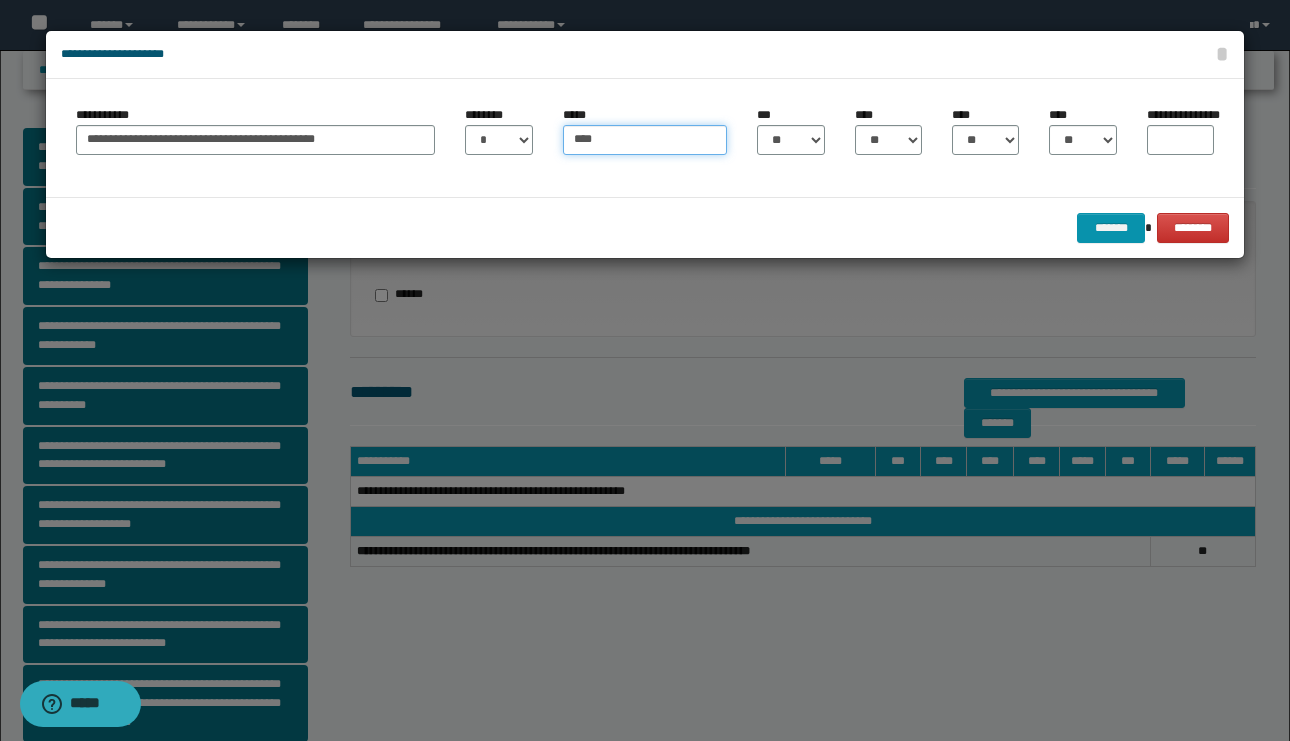 type on "****" 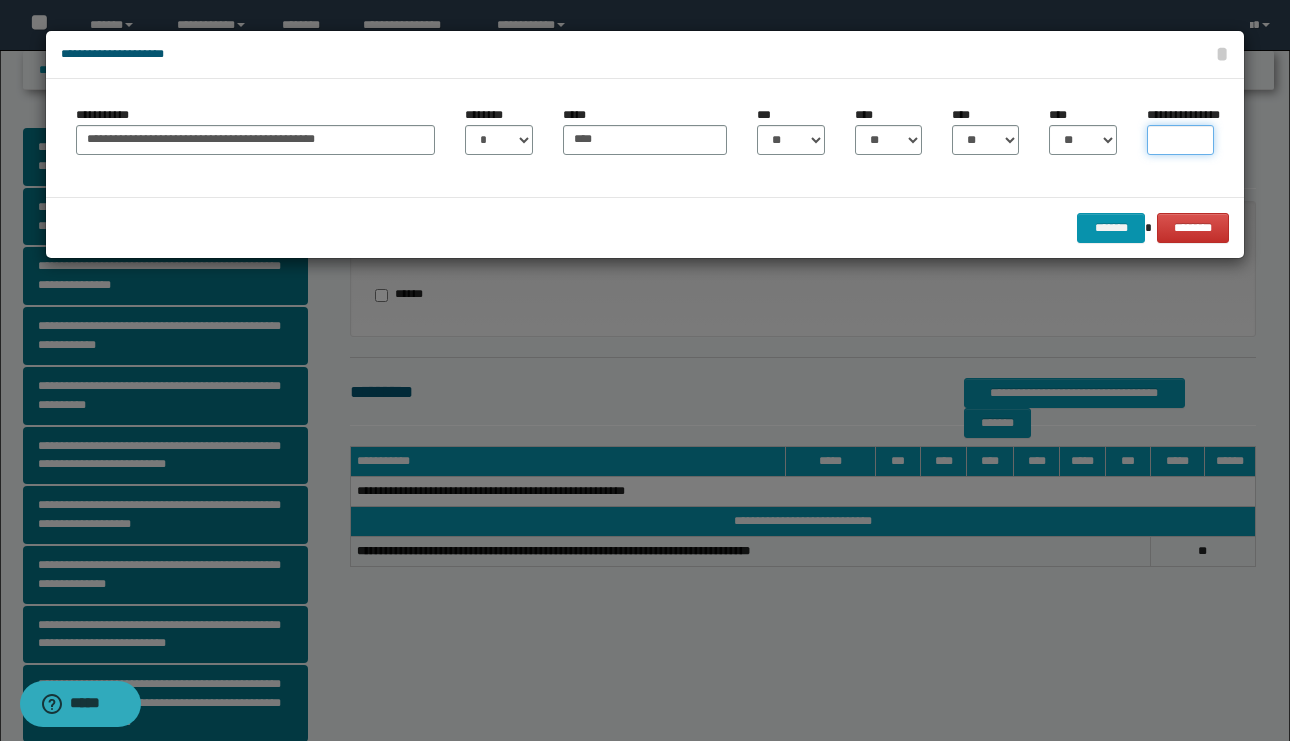 click on "**********" at bounding box center [1180, 140] 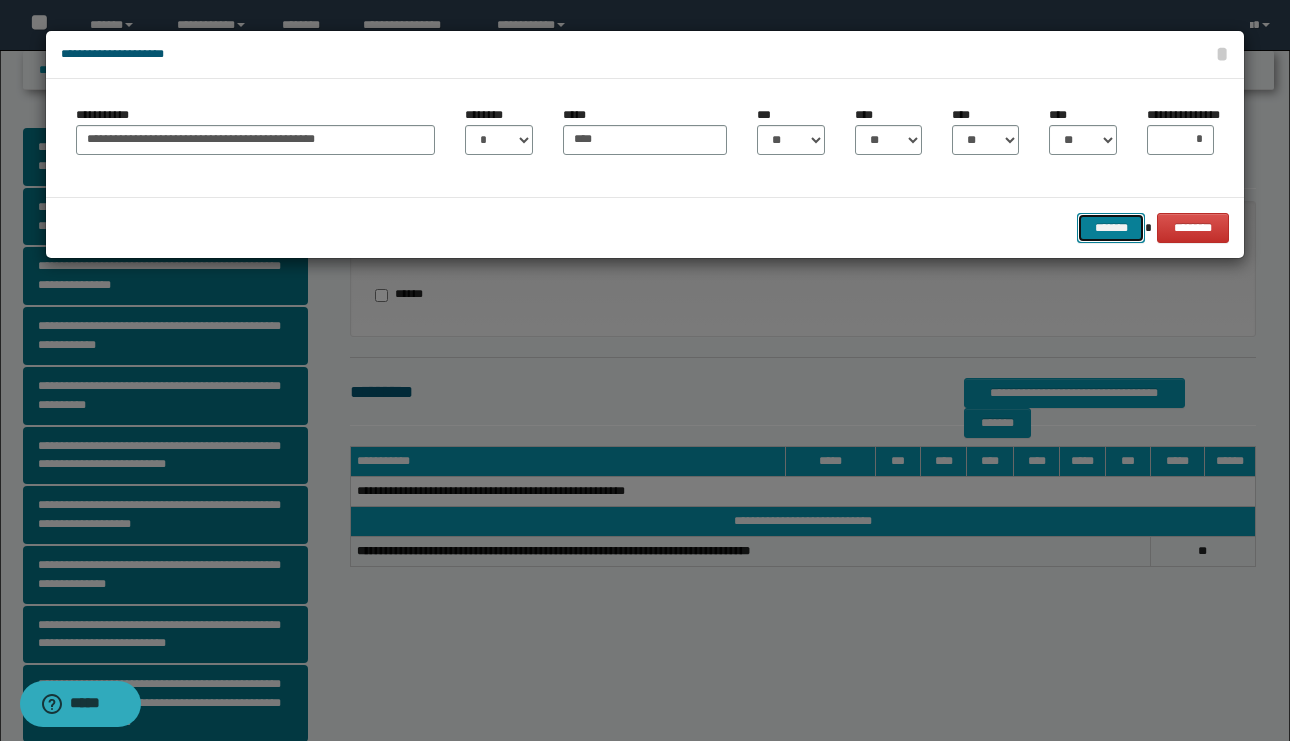 click on "*******" at bounding box center [1111, 228] 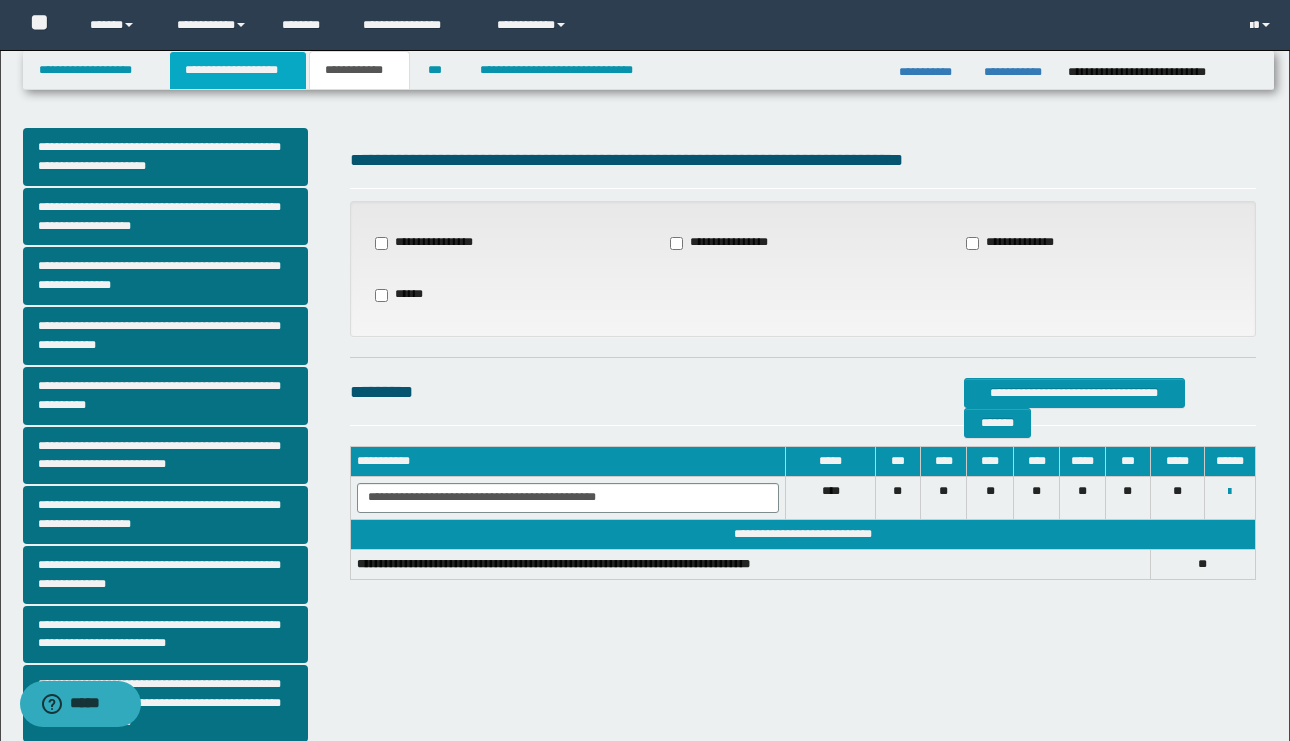 click on "**********" at bounding box center [238, 70] 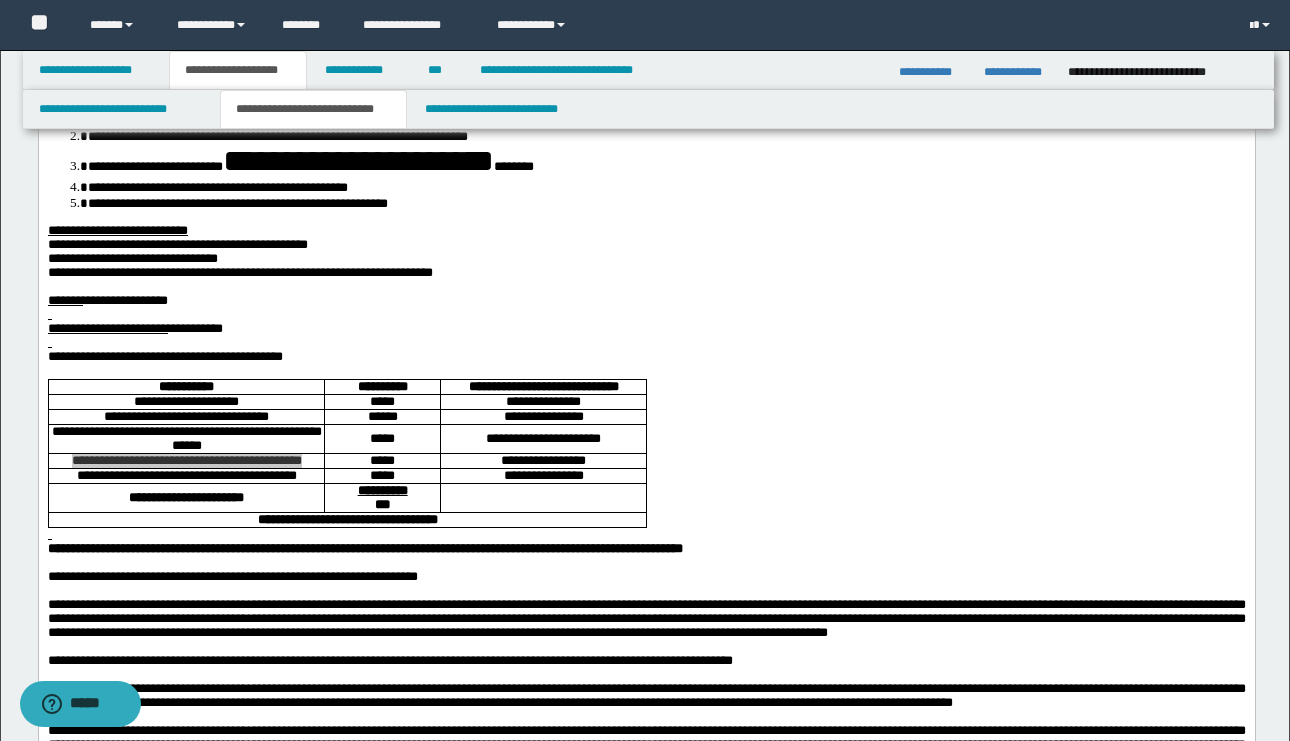 scroll, scrollTop: 369, scrollLeft: 0, axis: vertical 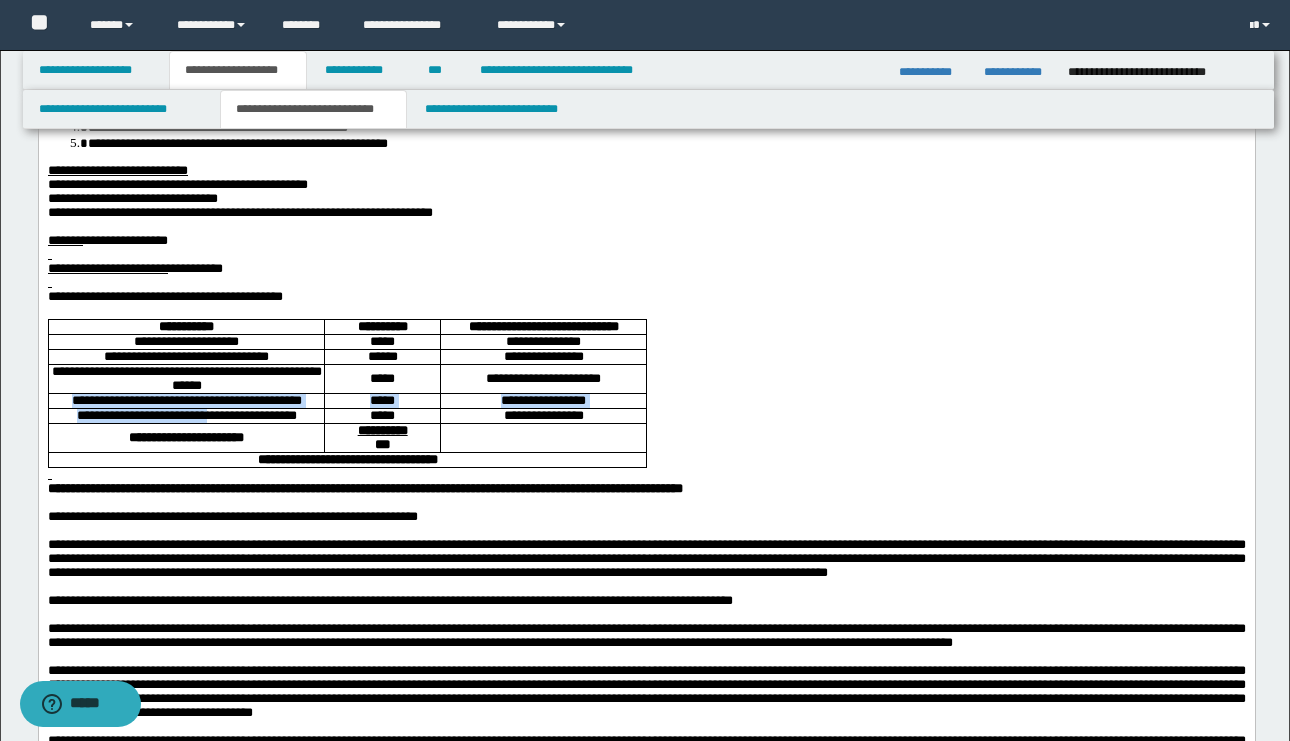 drag, startPoint x: 313, startPoint y: 475, endPoint x: 207, endPoint y: 480, distance: 106.11786 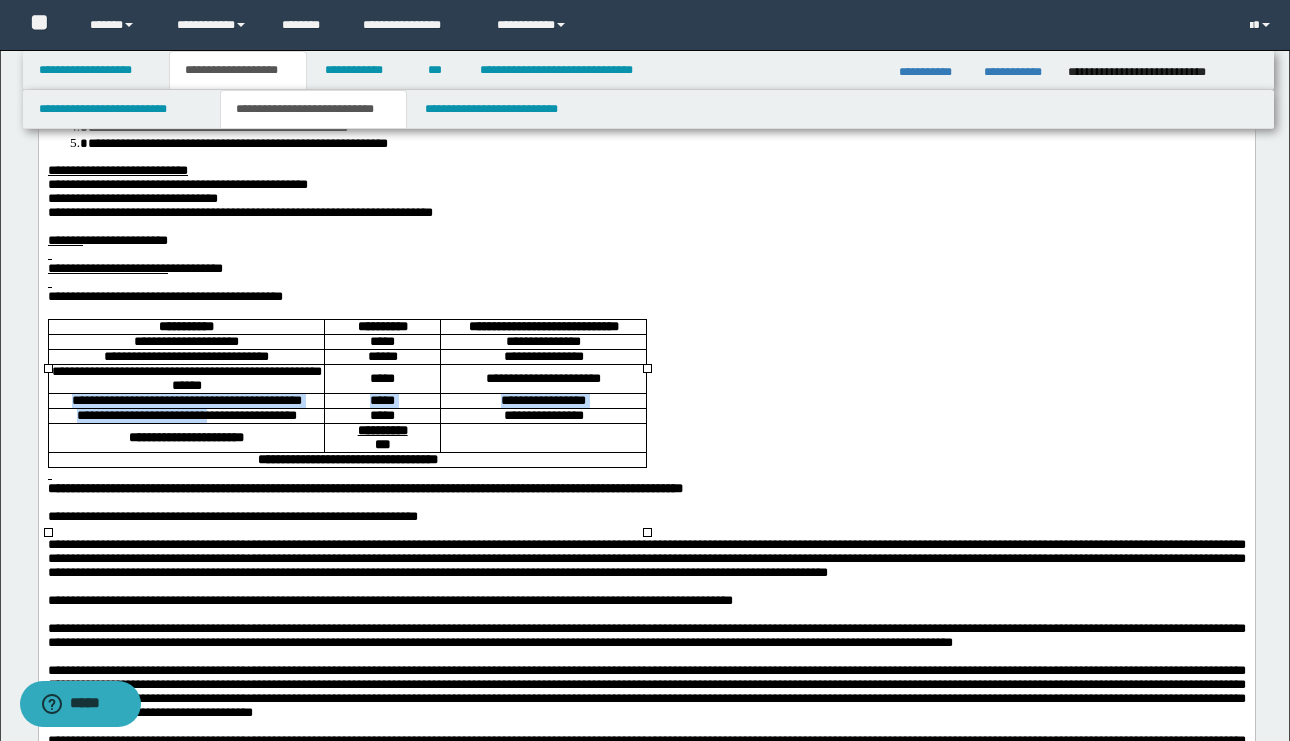 click on "**********" at bounding box center [186, 415] 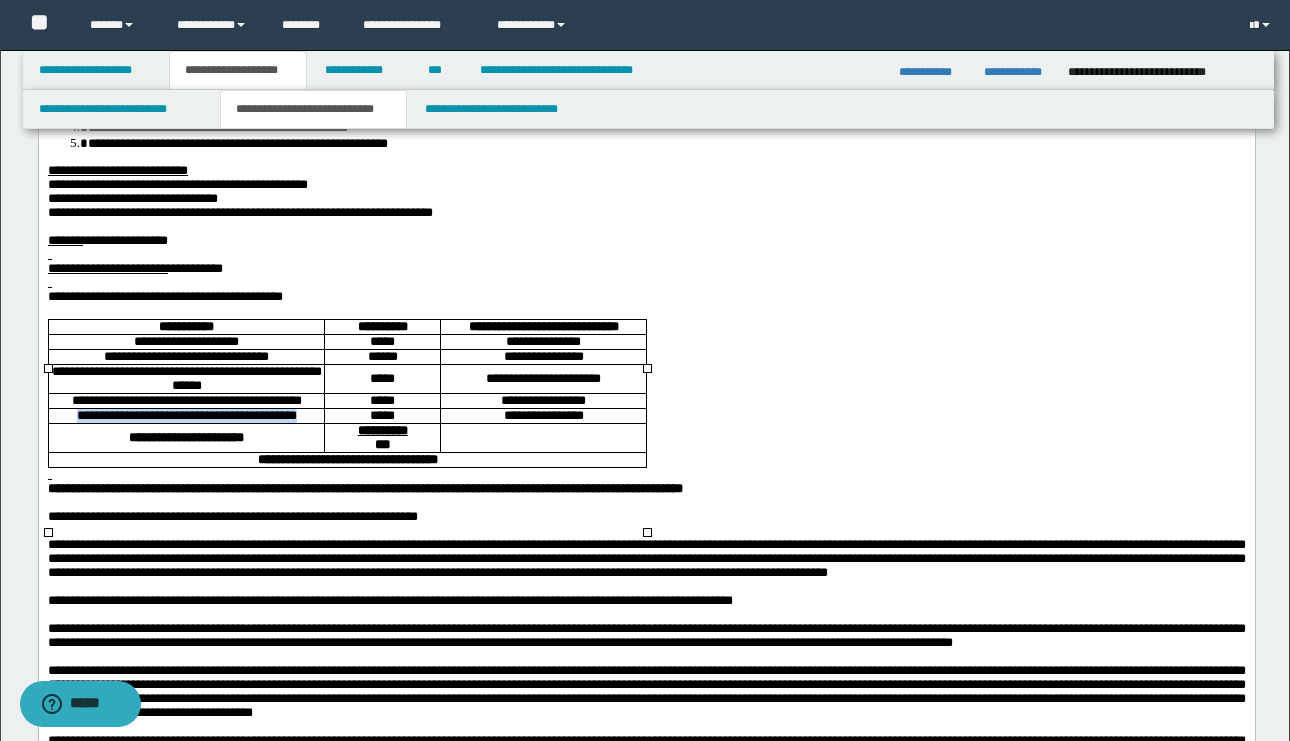drag, startPoint x: 56, startPoint y: 477, endPoint x: 313, endPoint y: 474, distance: 257.01752 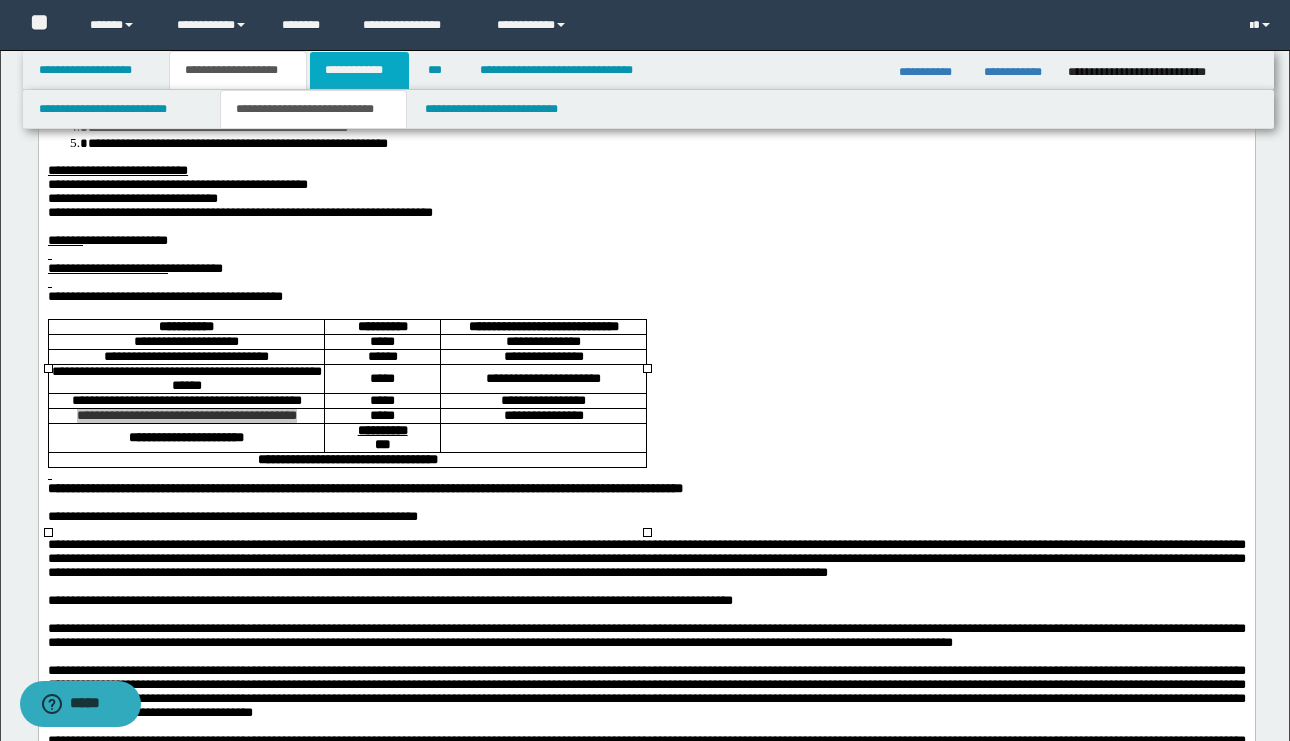 click on "**********" at bounding box center [359, 70] 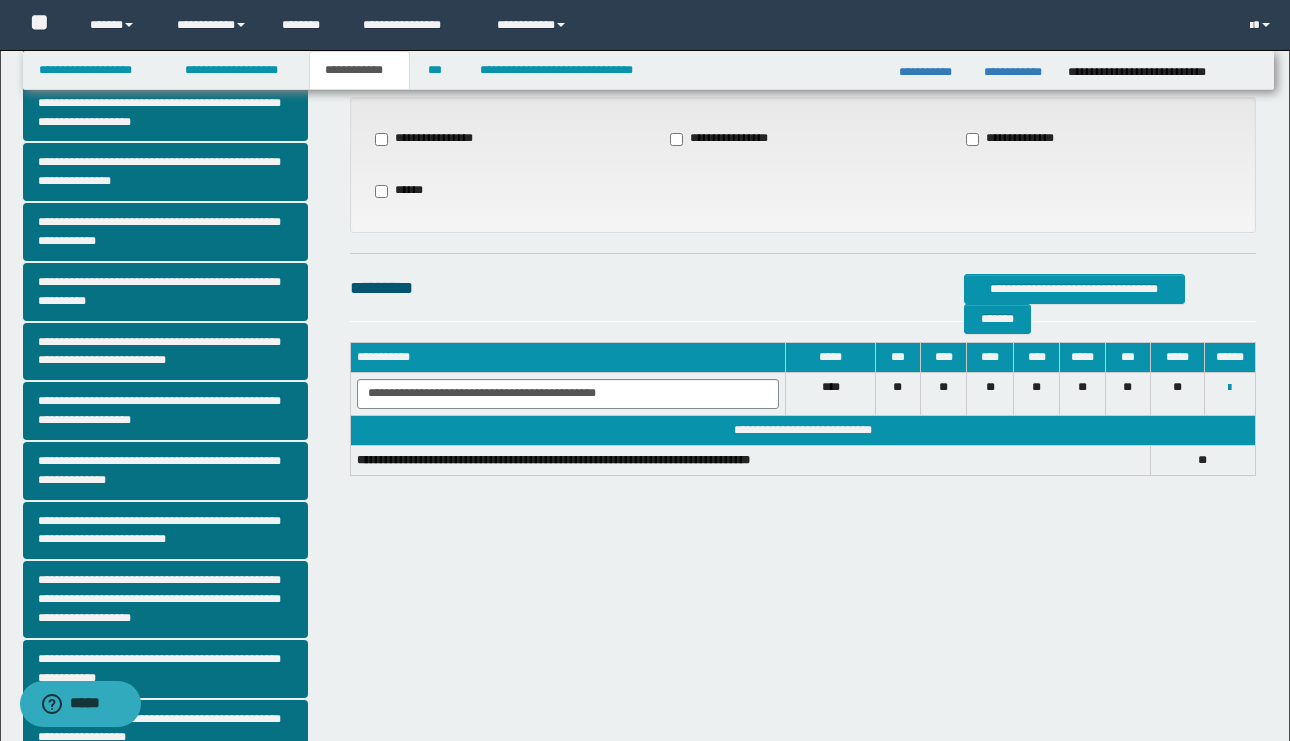 scroll, scrollTop: 98, scrollLeft: 0, axis: vertical 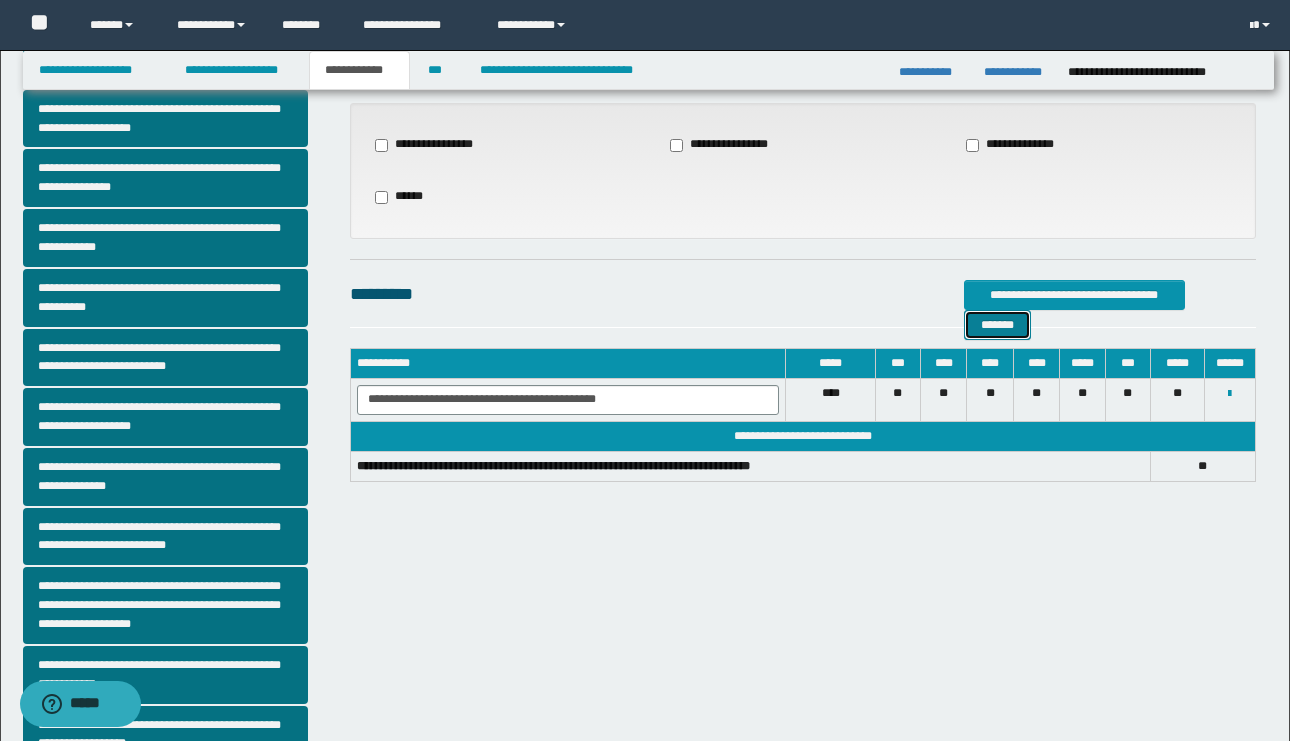 click on "*******" at bounding box center (997, 325) 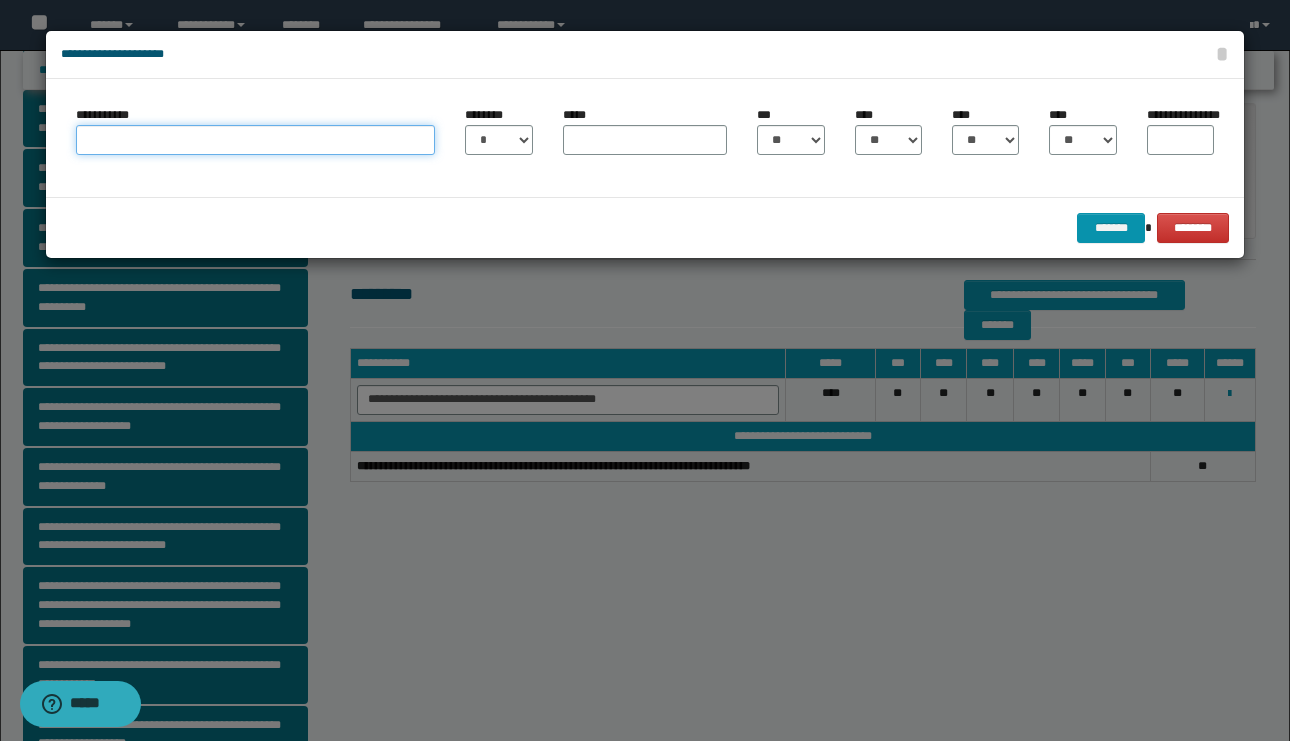 click on "**********" at bounding box center (255, 140) 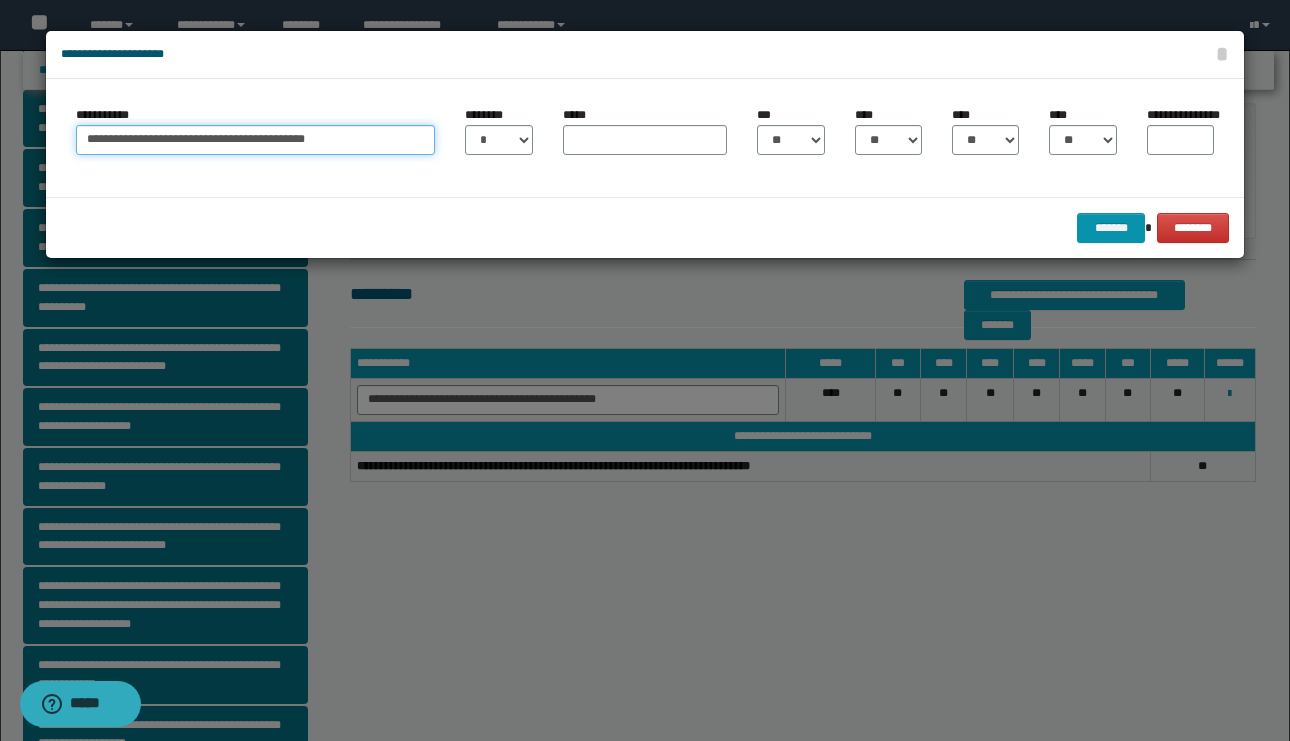 type on "**********" 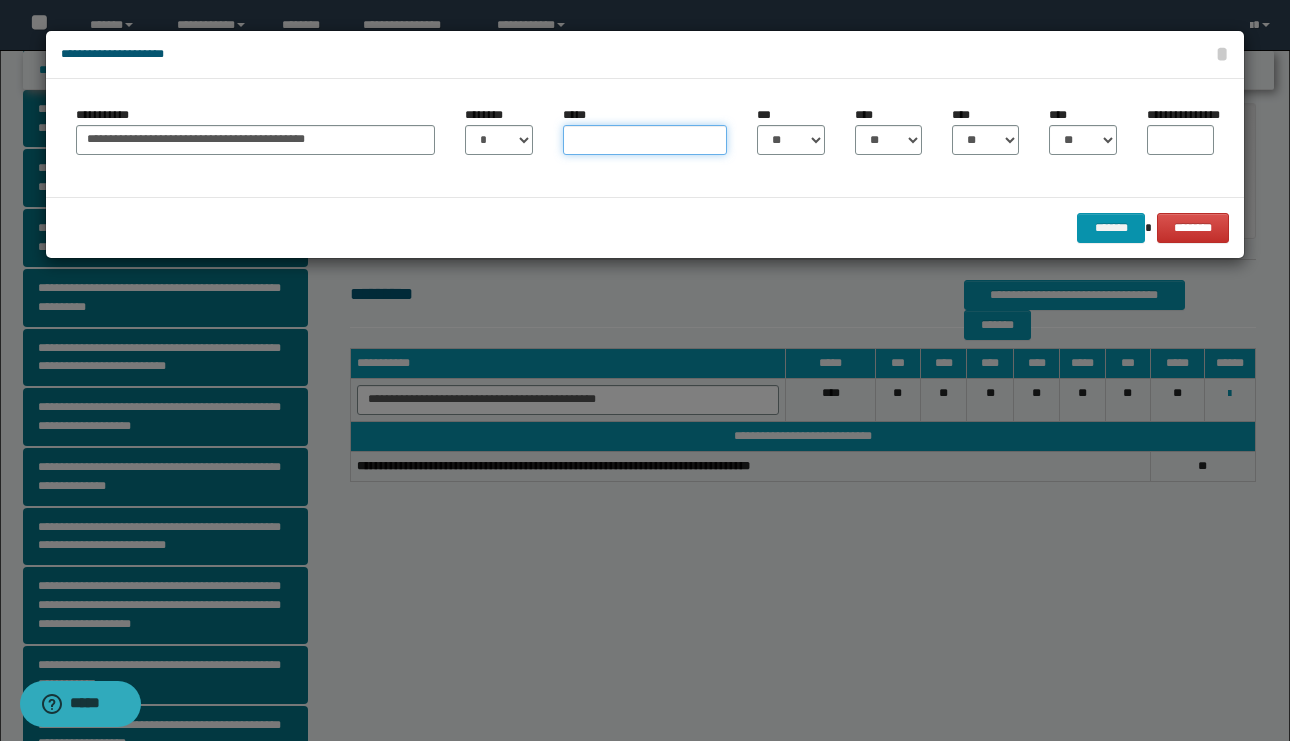 click on "*****" at bounding box center (645, 140) 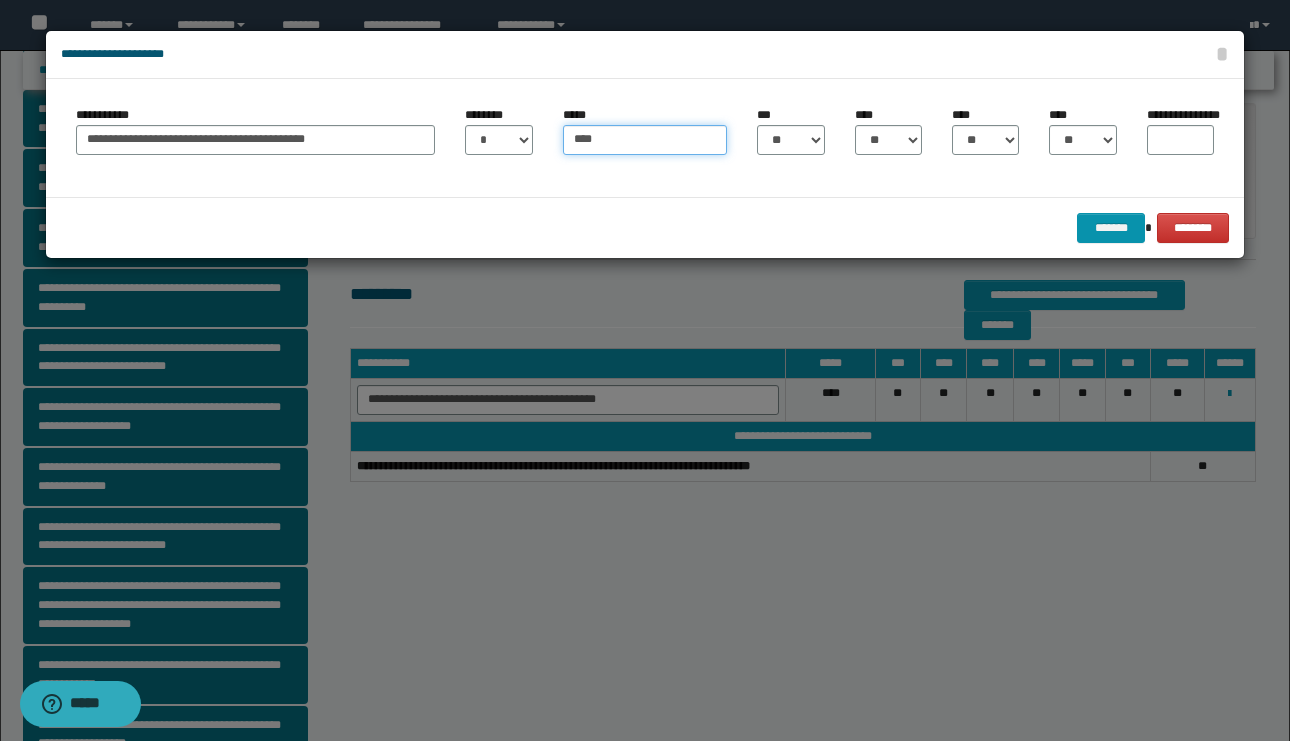 type on "****" 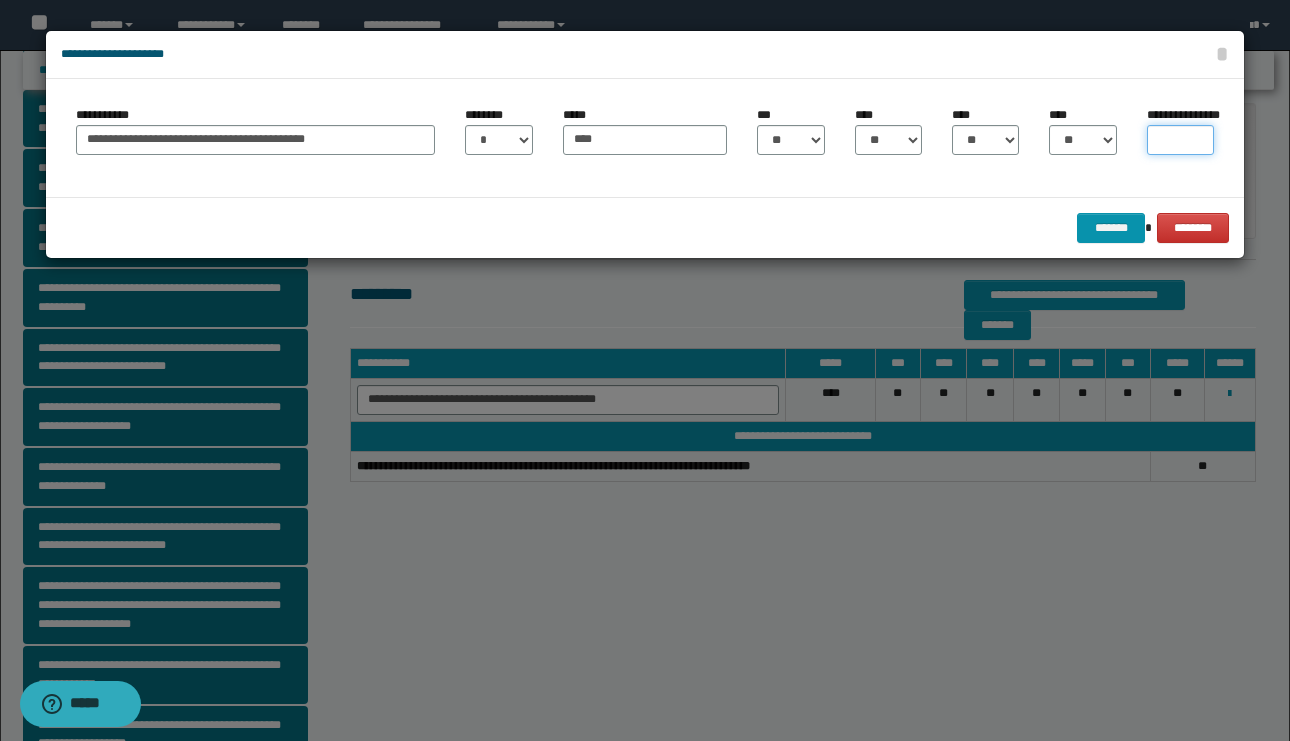 click on "**********" at bounding box center (1180, 140) 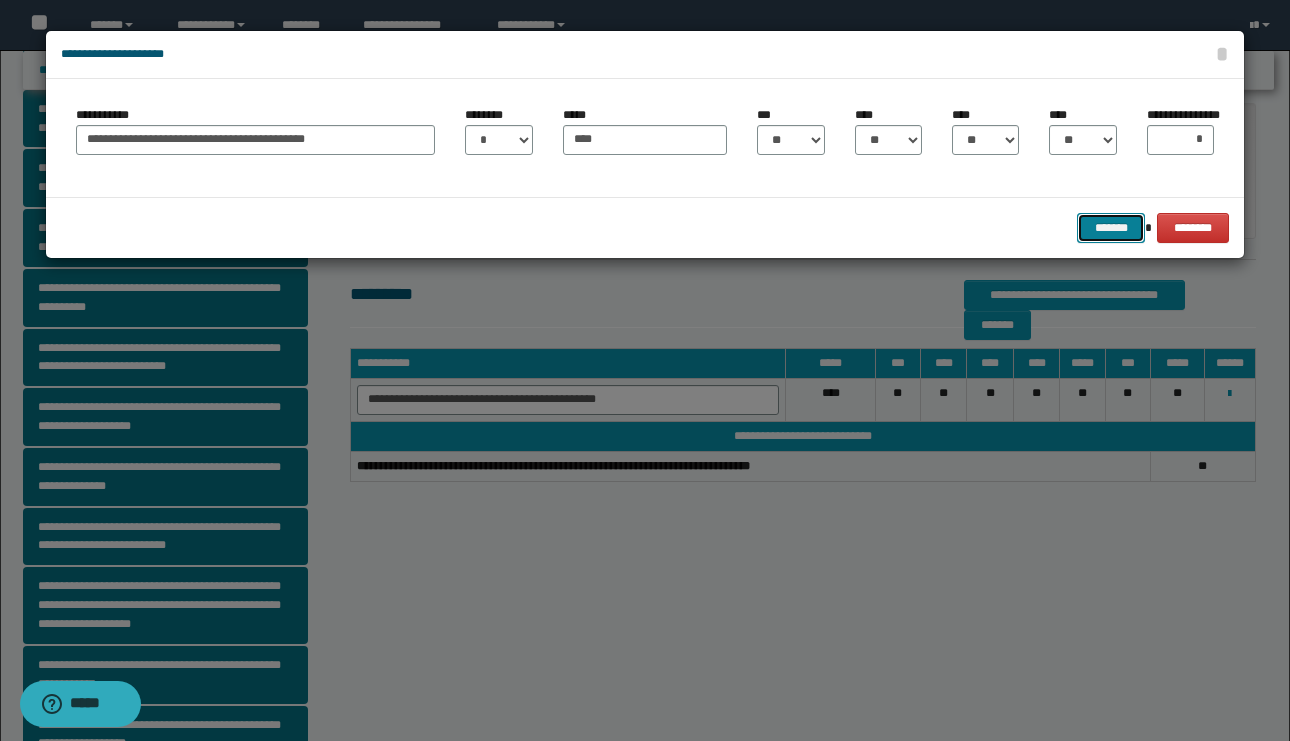 click on "*******" at bounding box center [1111, 228] 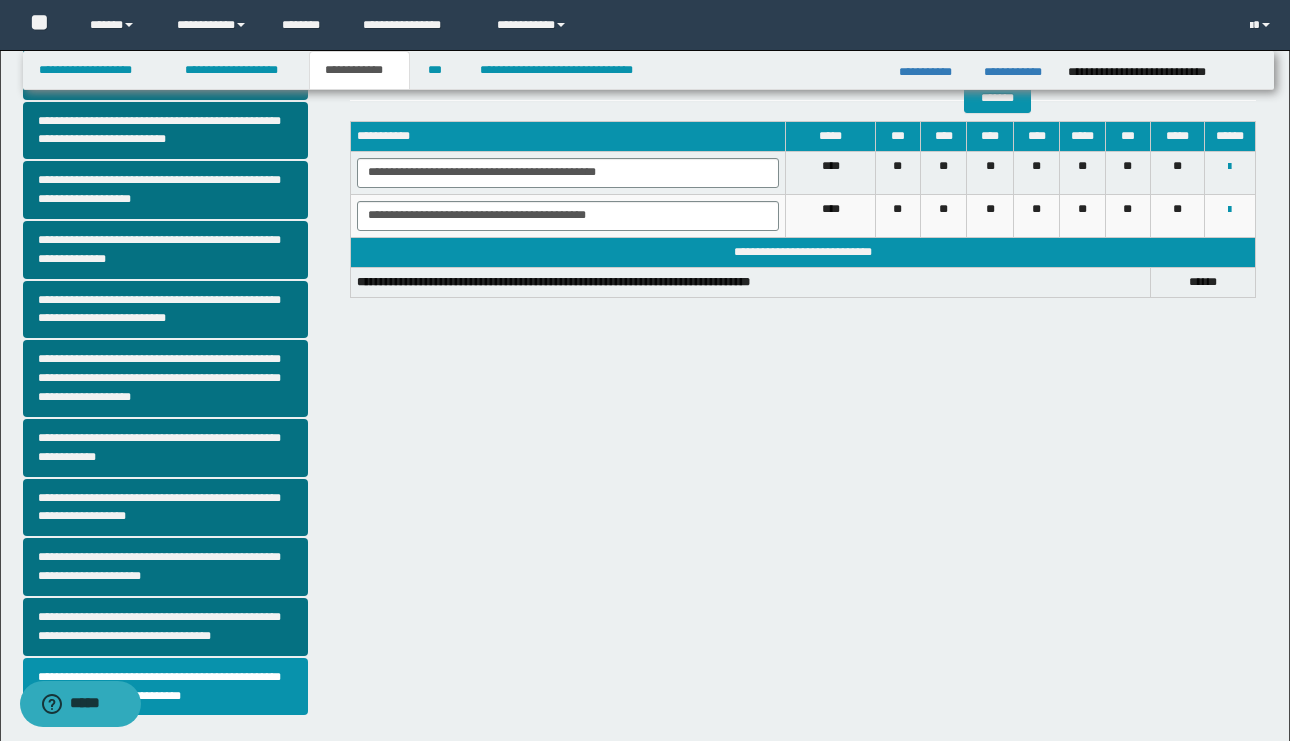 scroll, scrollTop: 408, scrollLeft: 0, axis: vertical 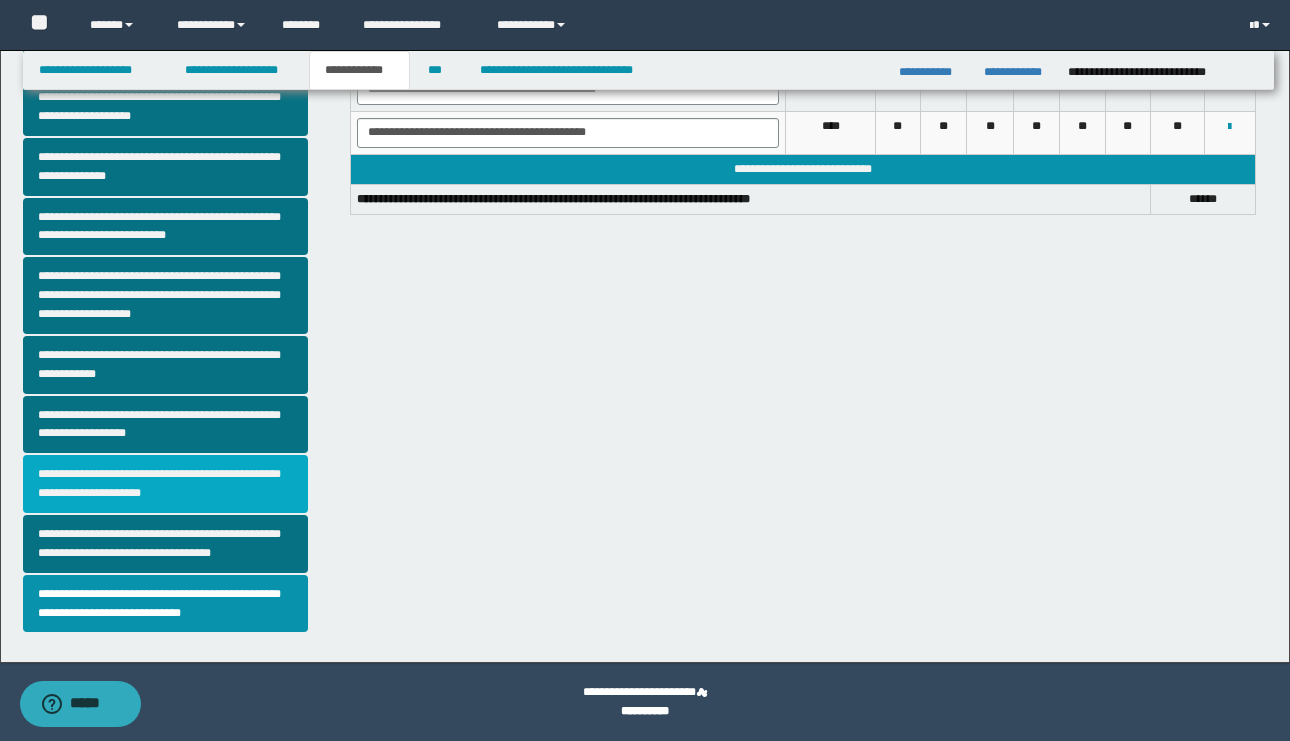 click on "**********" at bounding box center [165, 484] 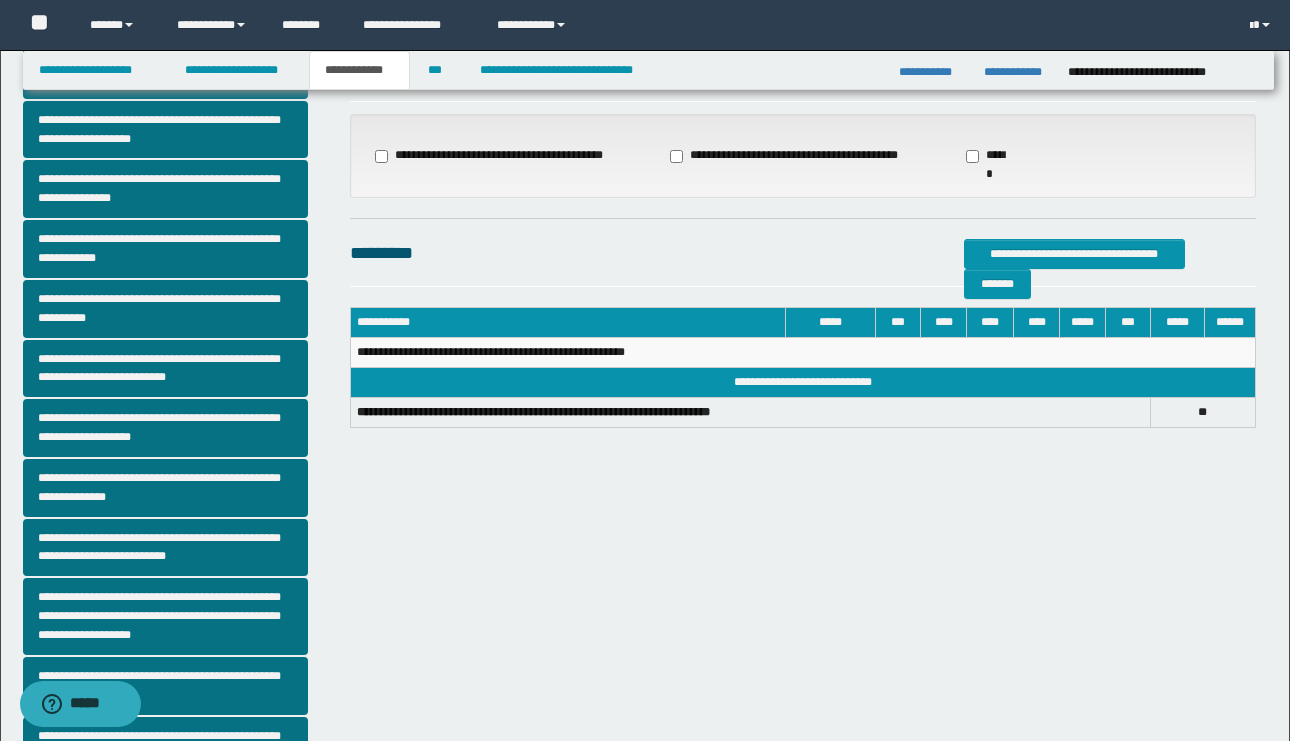 scroll, scrollTop: 147, scrollLeft: 0, axis: vertical 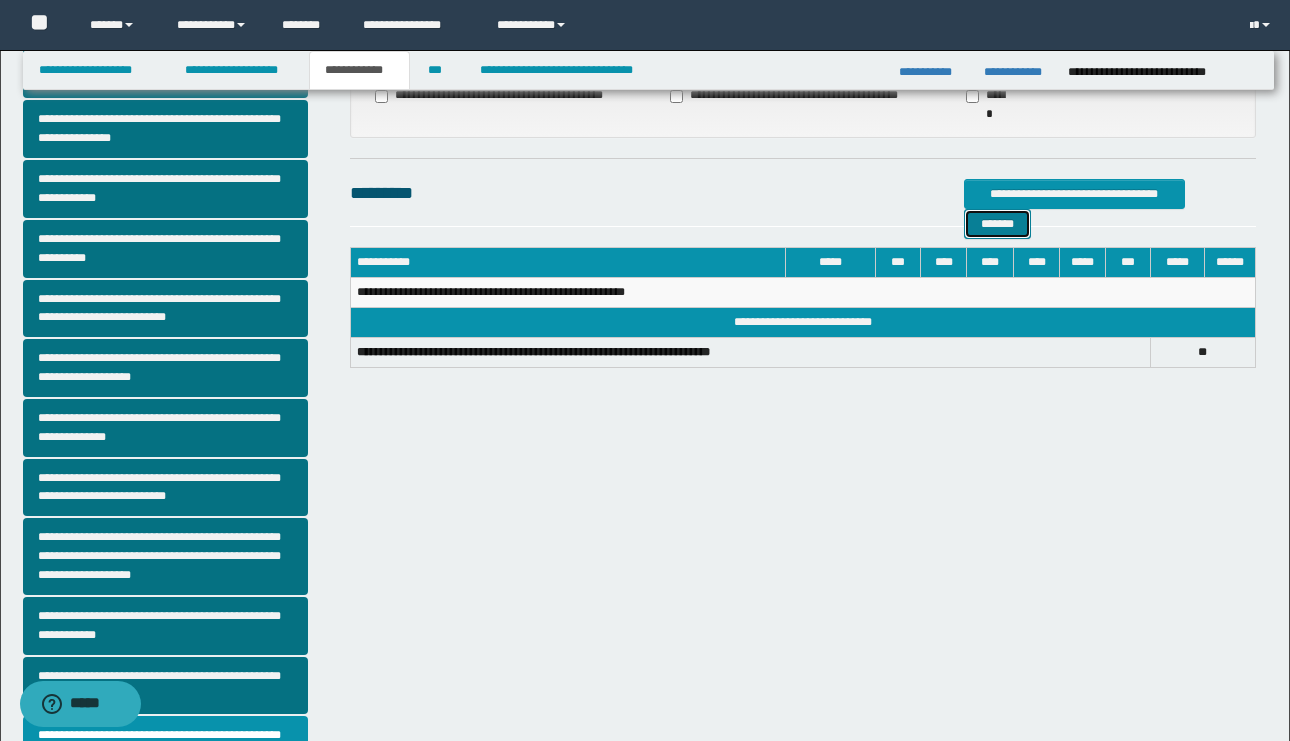 click on "*******" at bounding box center (997, 224) 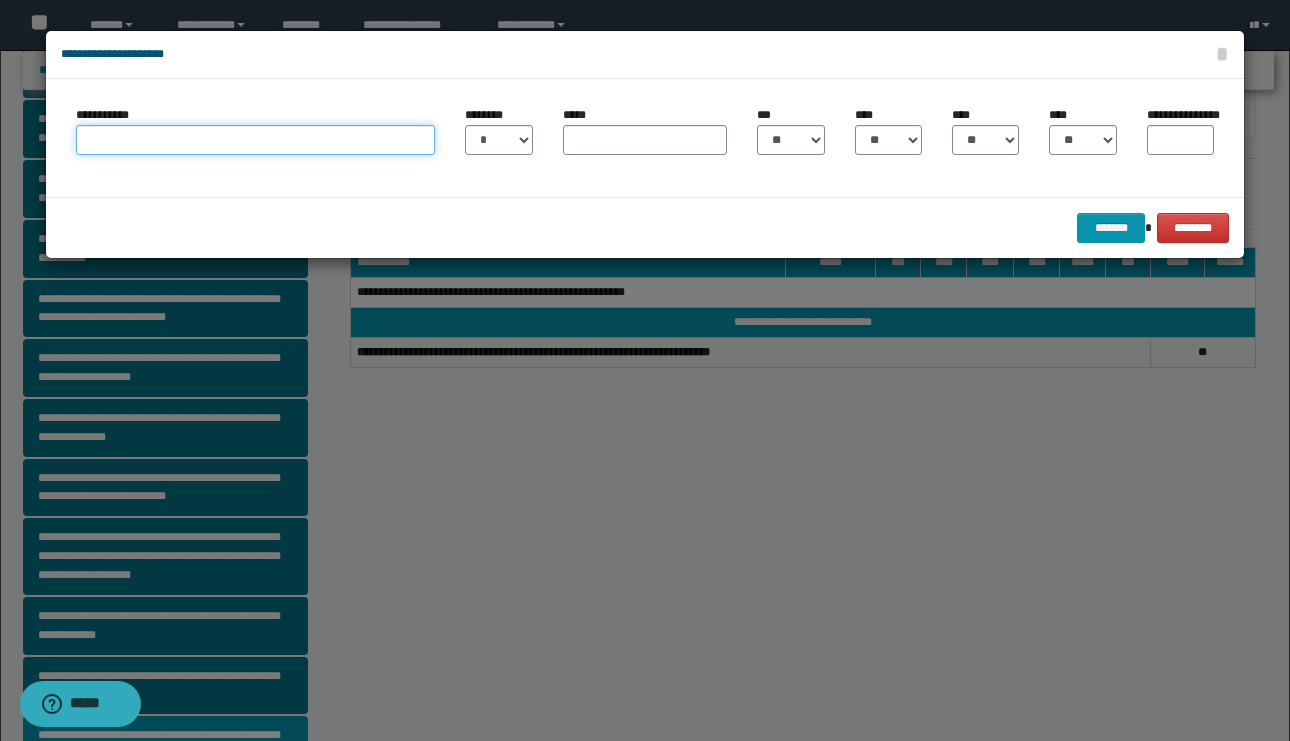 click on "**********" at bounding box center [255, 140] 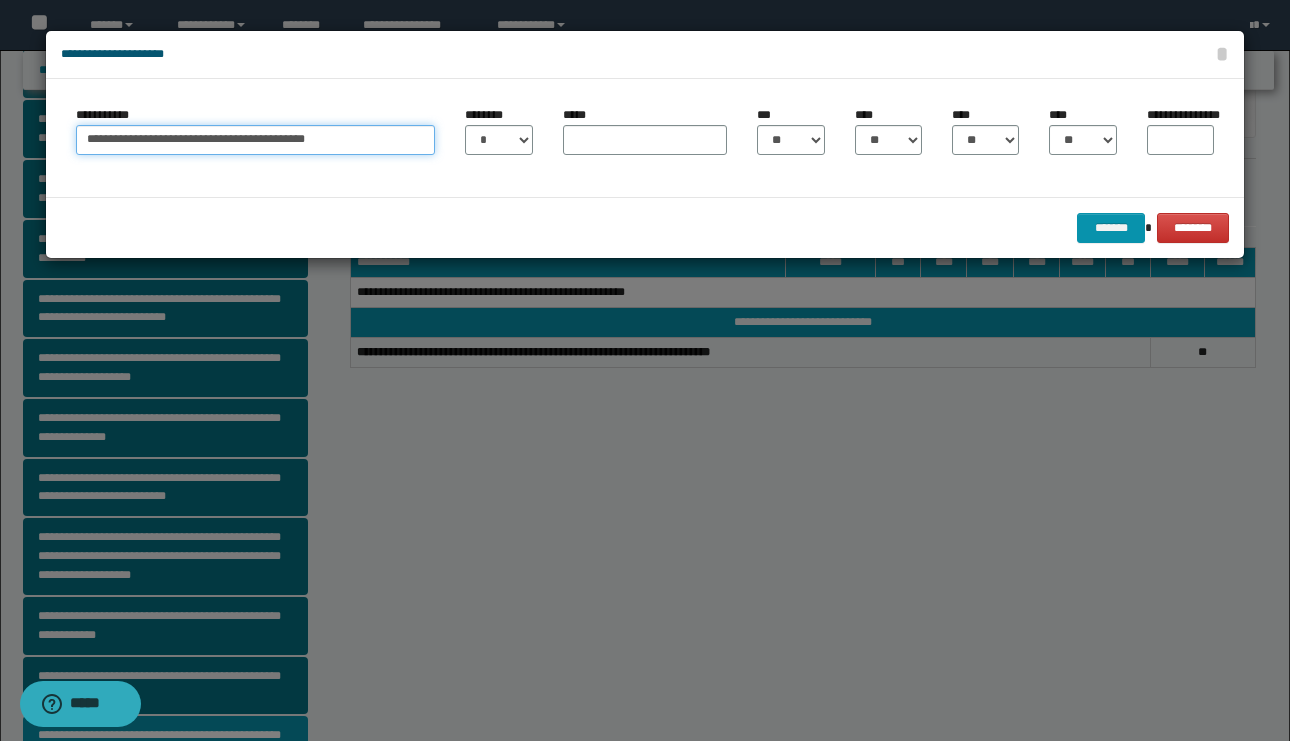 type on "**********" 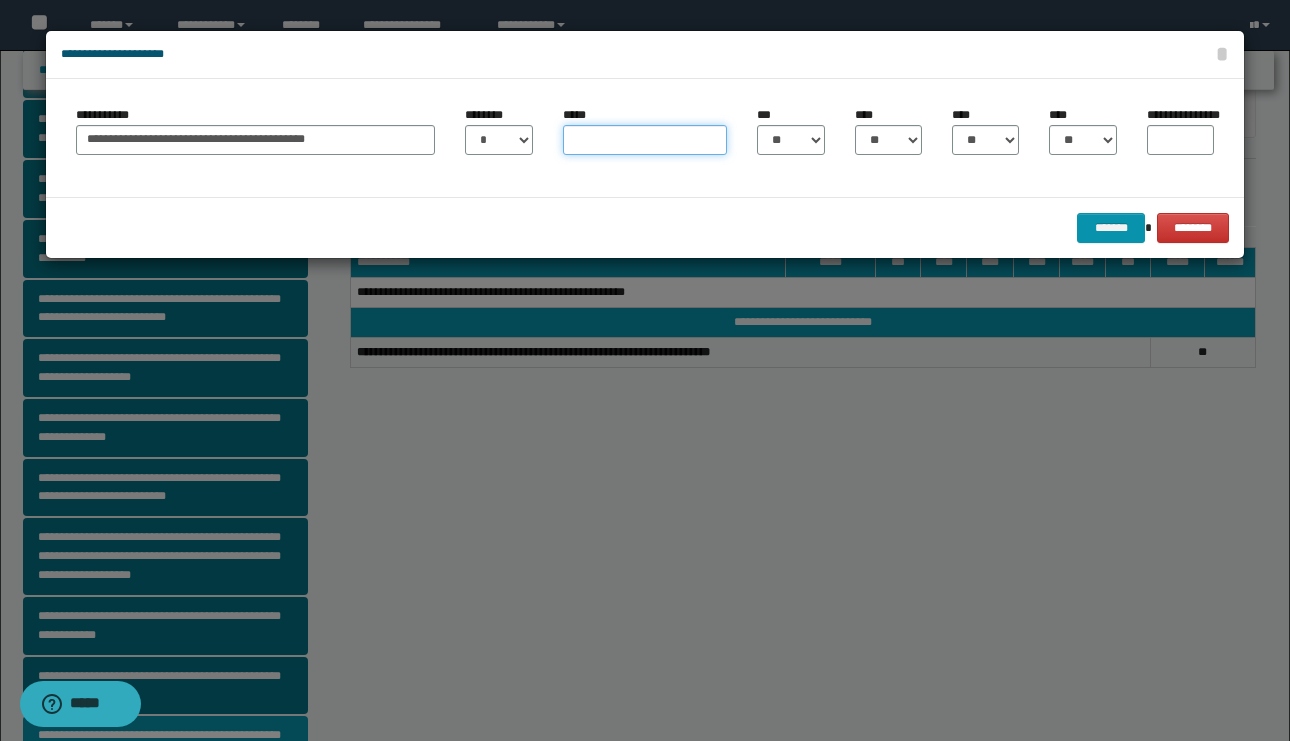 click on "*****" at bounding box center (645, 140) 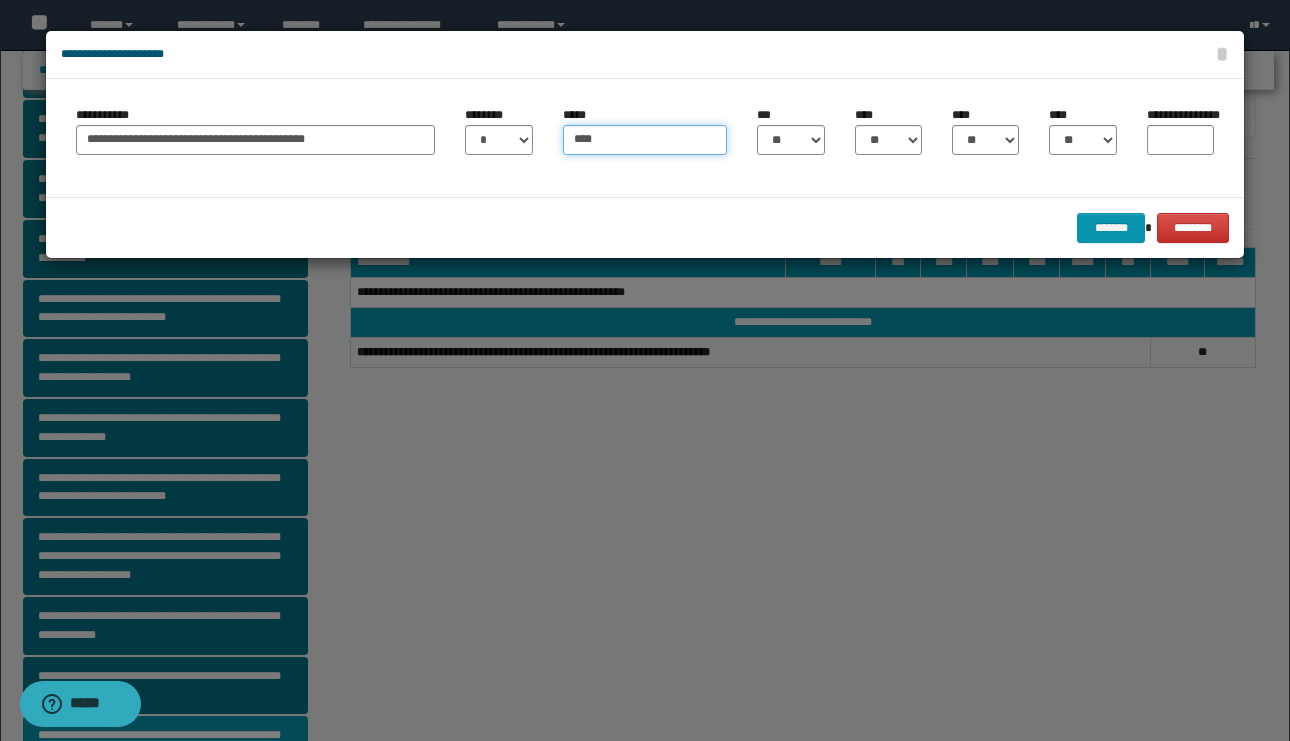 type on "****" 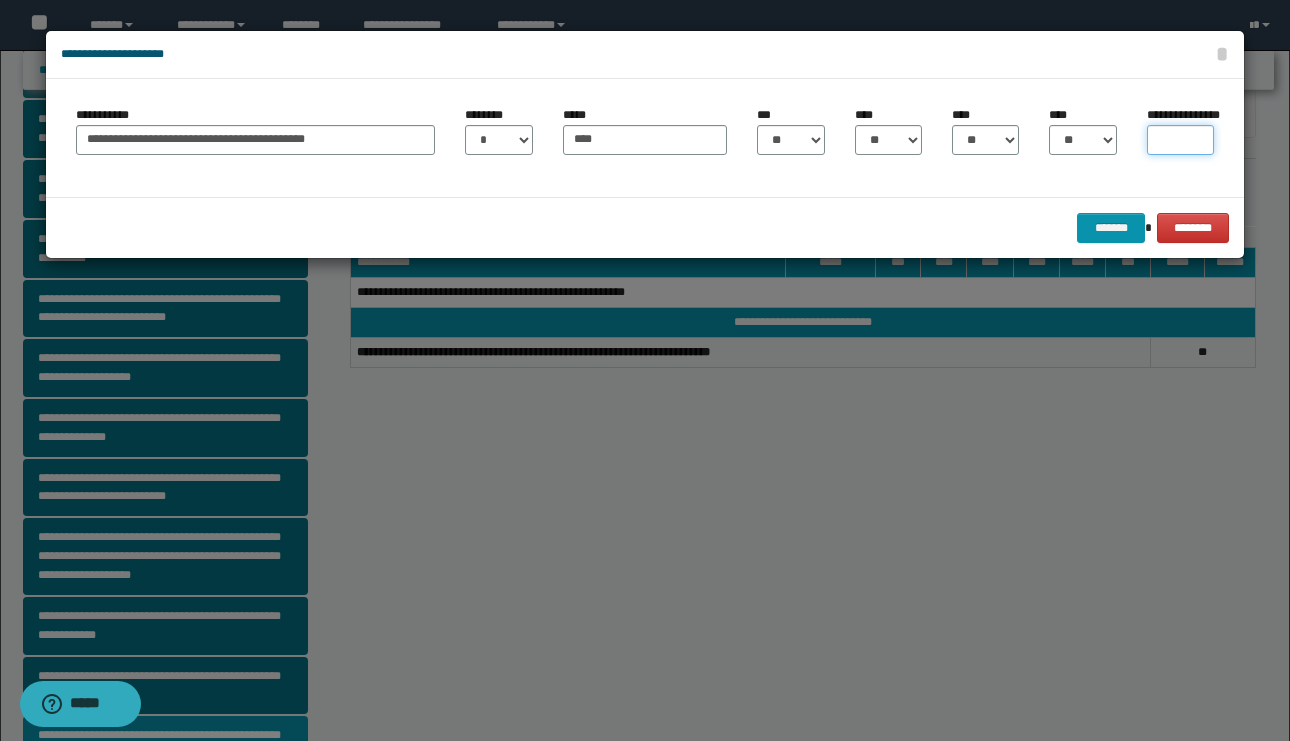 click on "**********" at bounding box center [1180, 140] 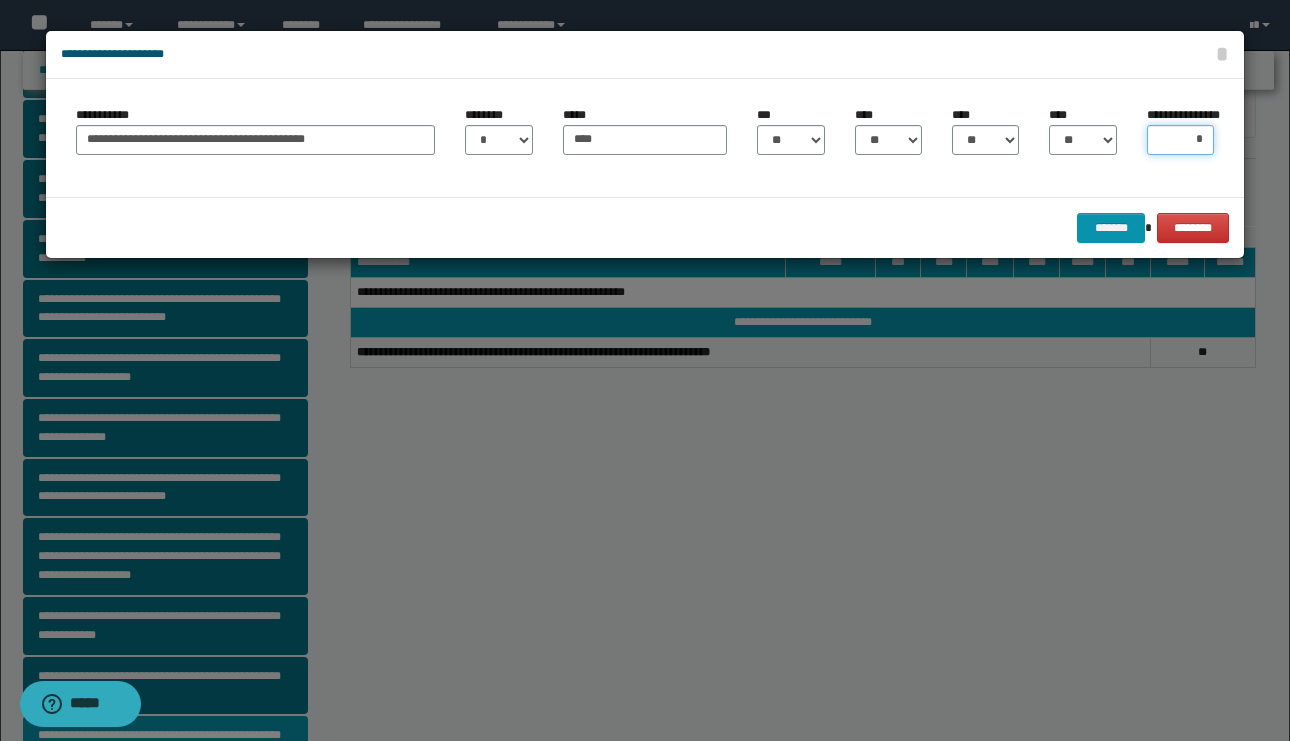 type on "**" 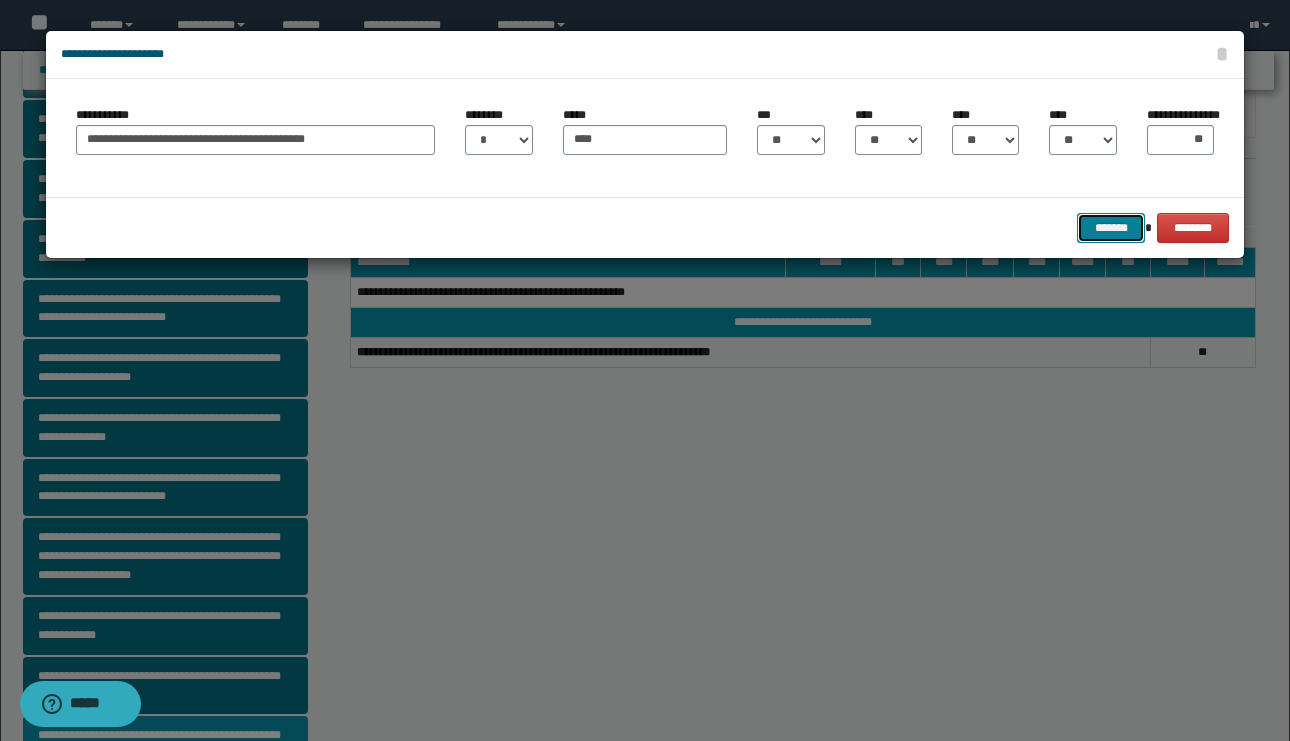 click on "*******" at bounding box center [1111, 228] 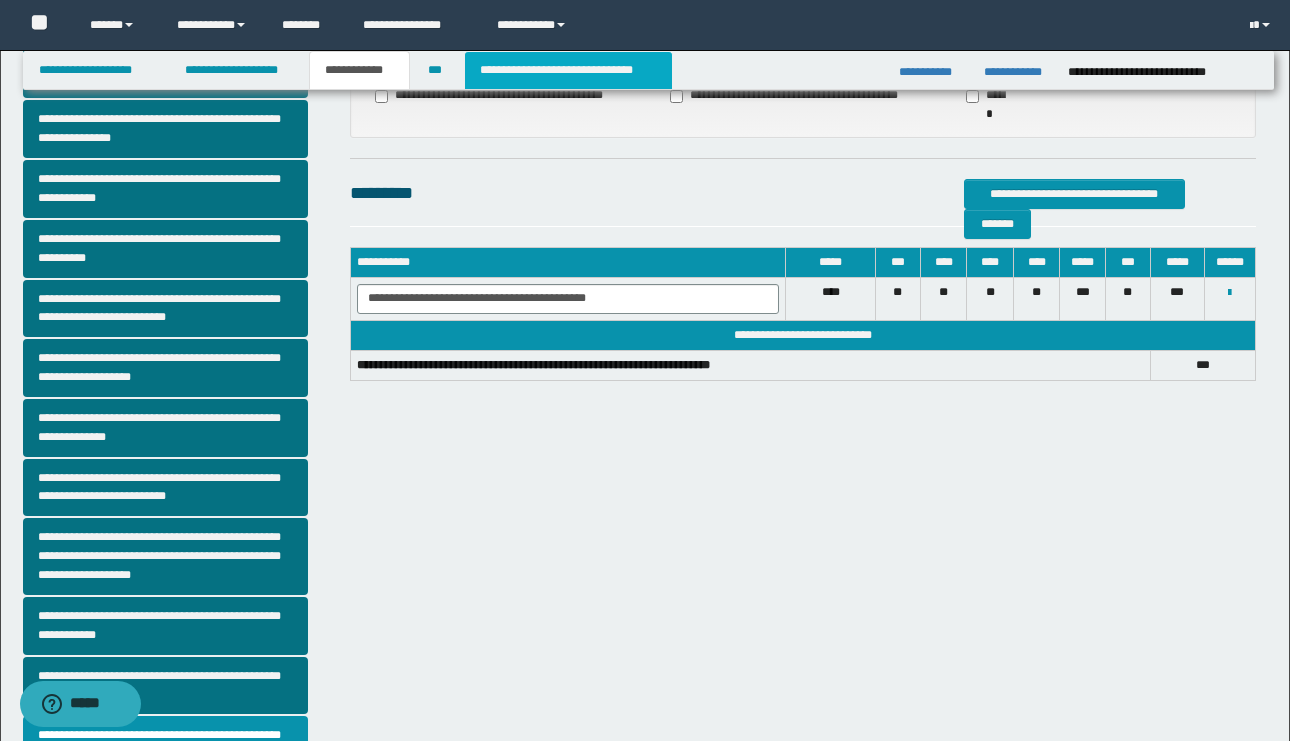click on "**********" at bounding box center [568, 70] 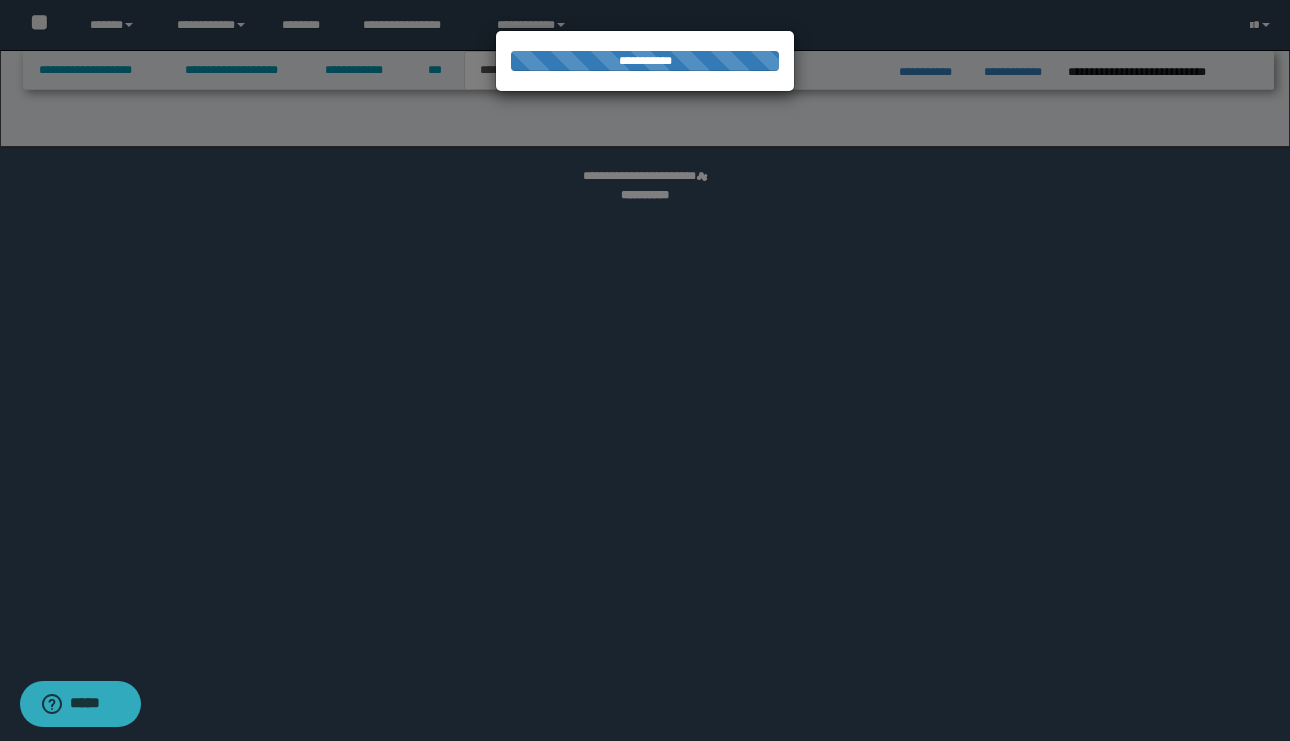 select on "*" 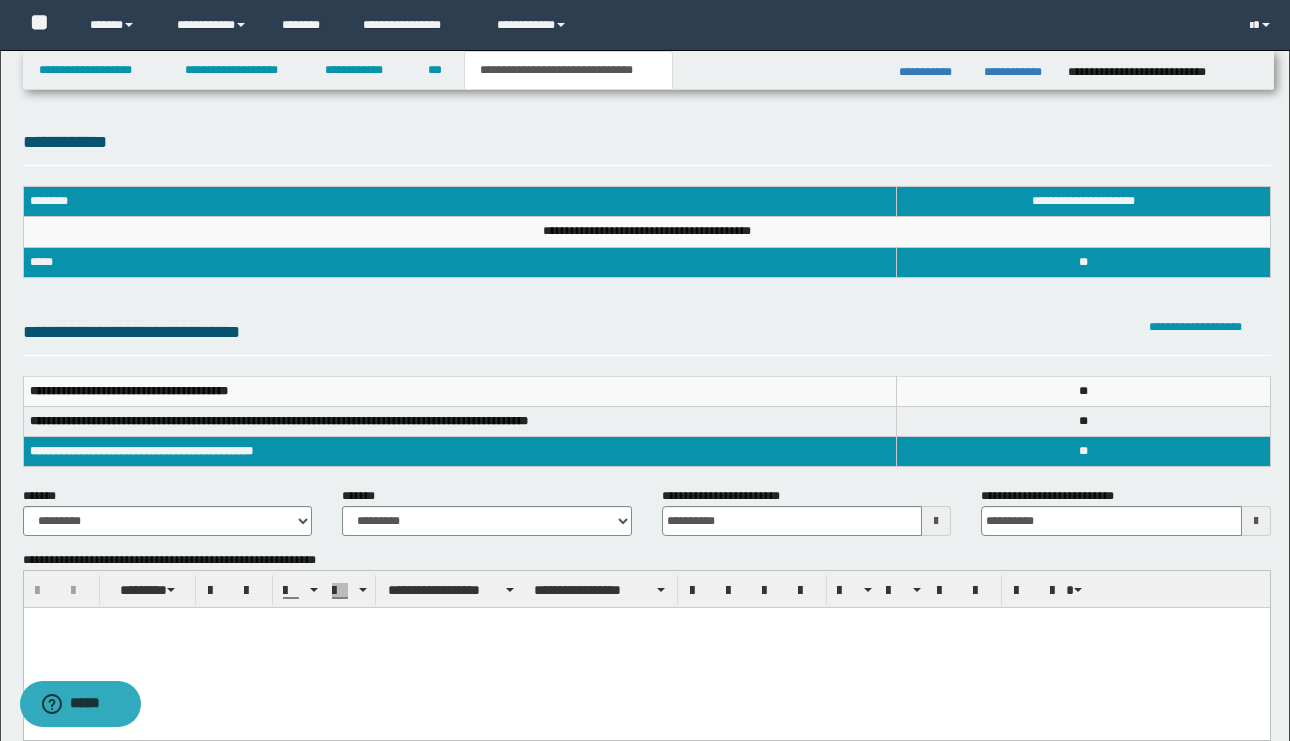 scroll, scrollTop: 0, scrollLeft: 0, axis: both 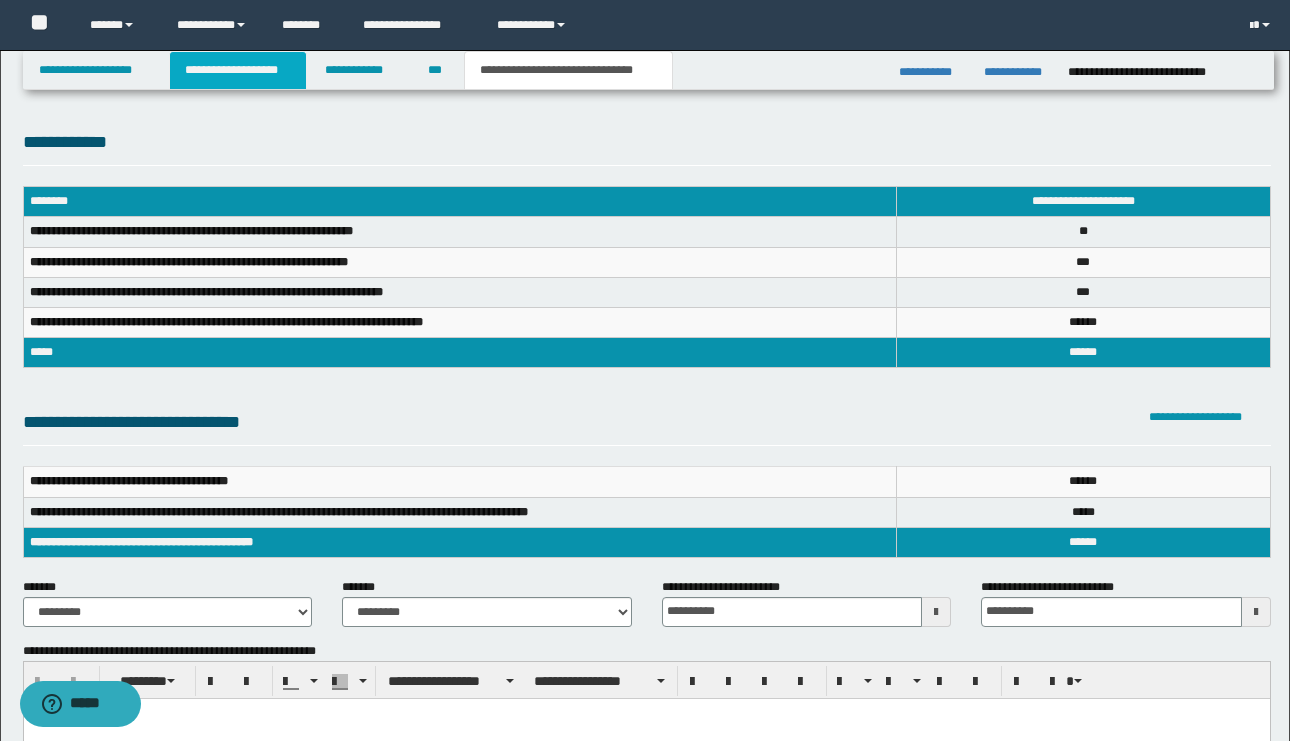 click on "**********" at bounding box center (238, 70) 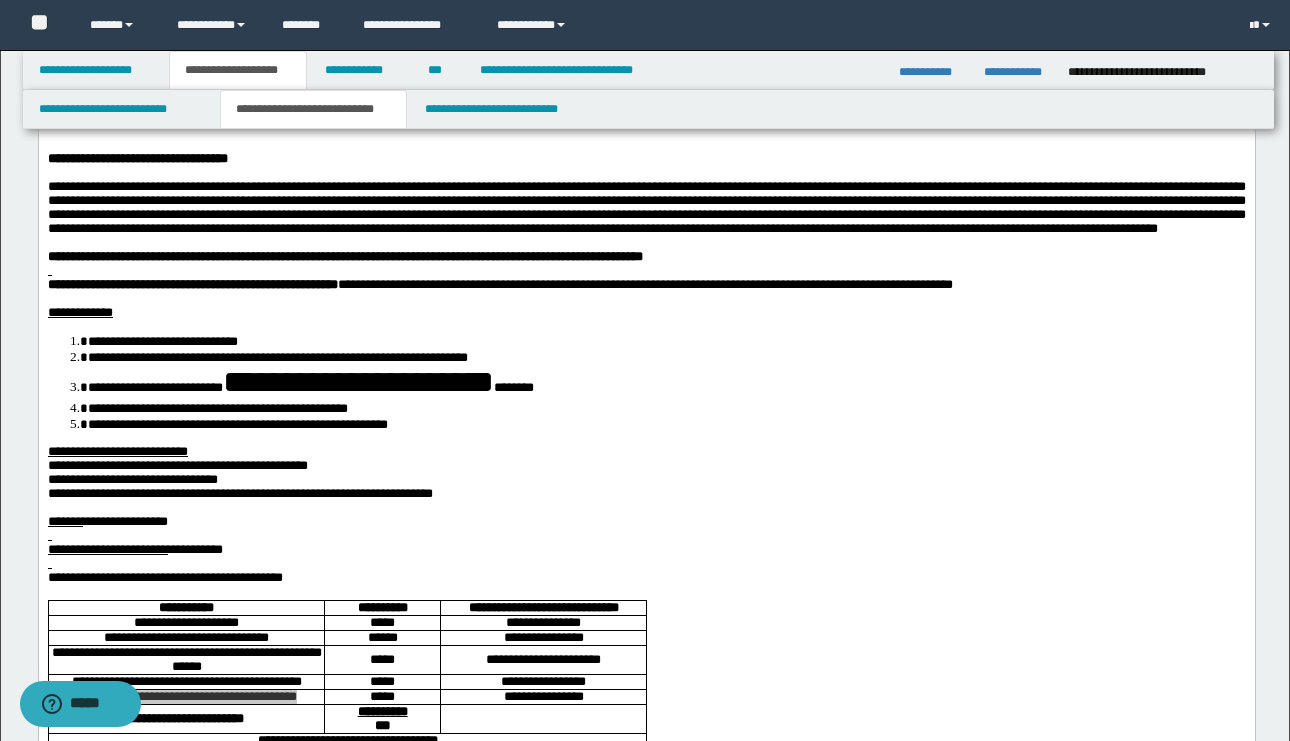 scroll, scrollTop: 92, scrollLeft: 0, axis: vertical 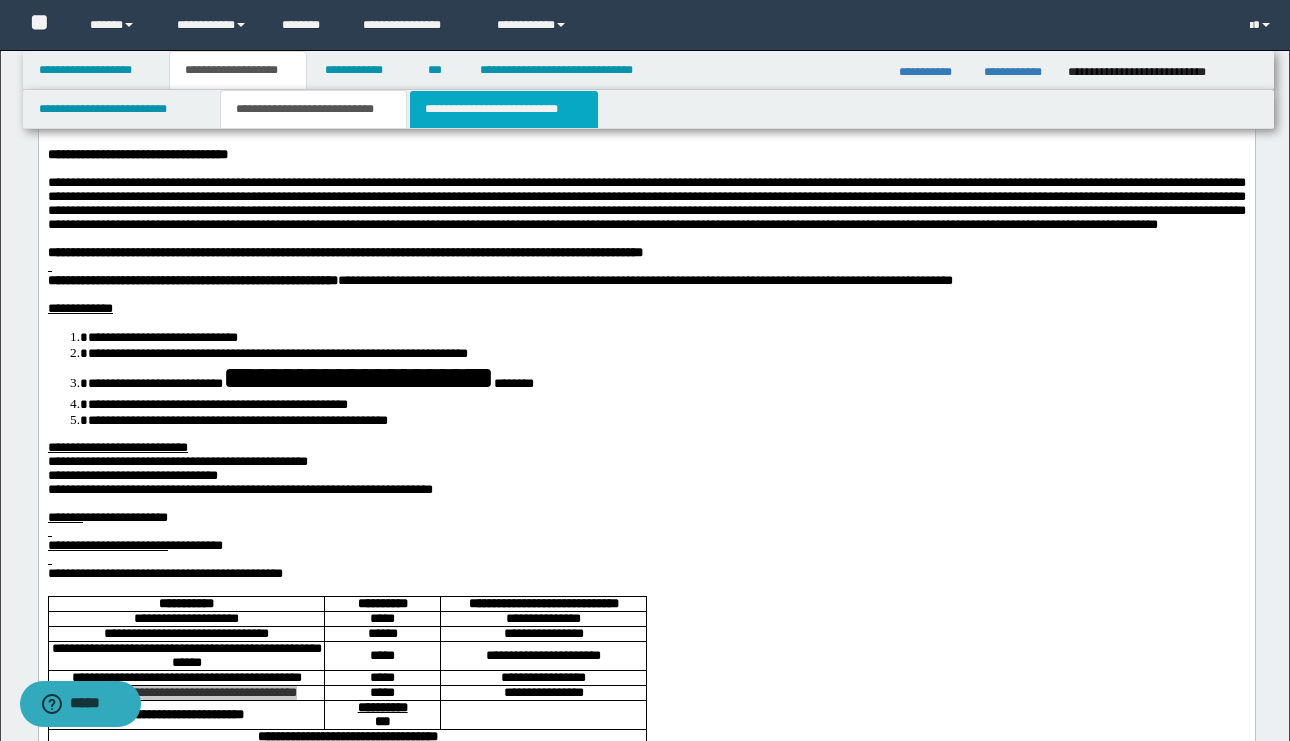 click on "**********" at bounding box center [504, 109] 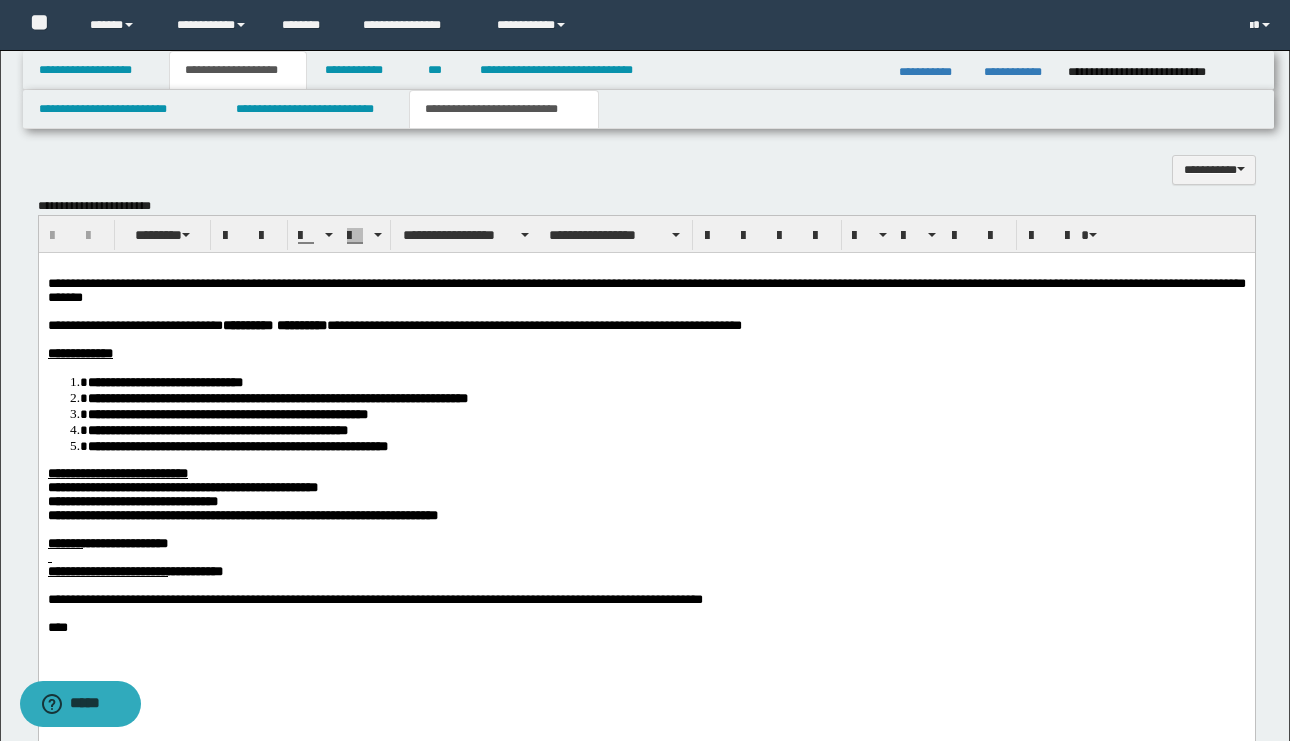 scroll, scrollTop: 1053, scrollLeft: 0, axis: vertical 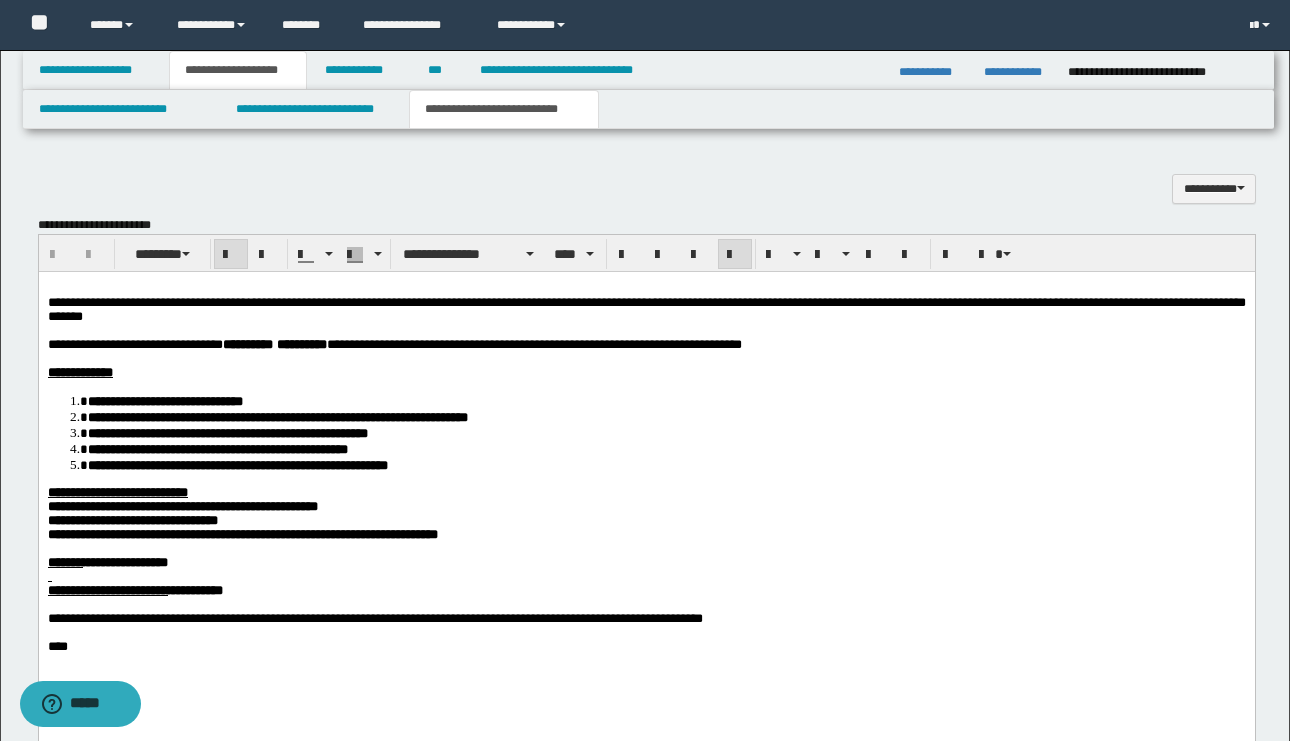 click on "**********" at bounding box center (247, 344) 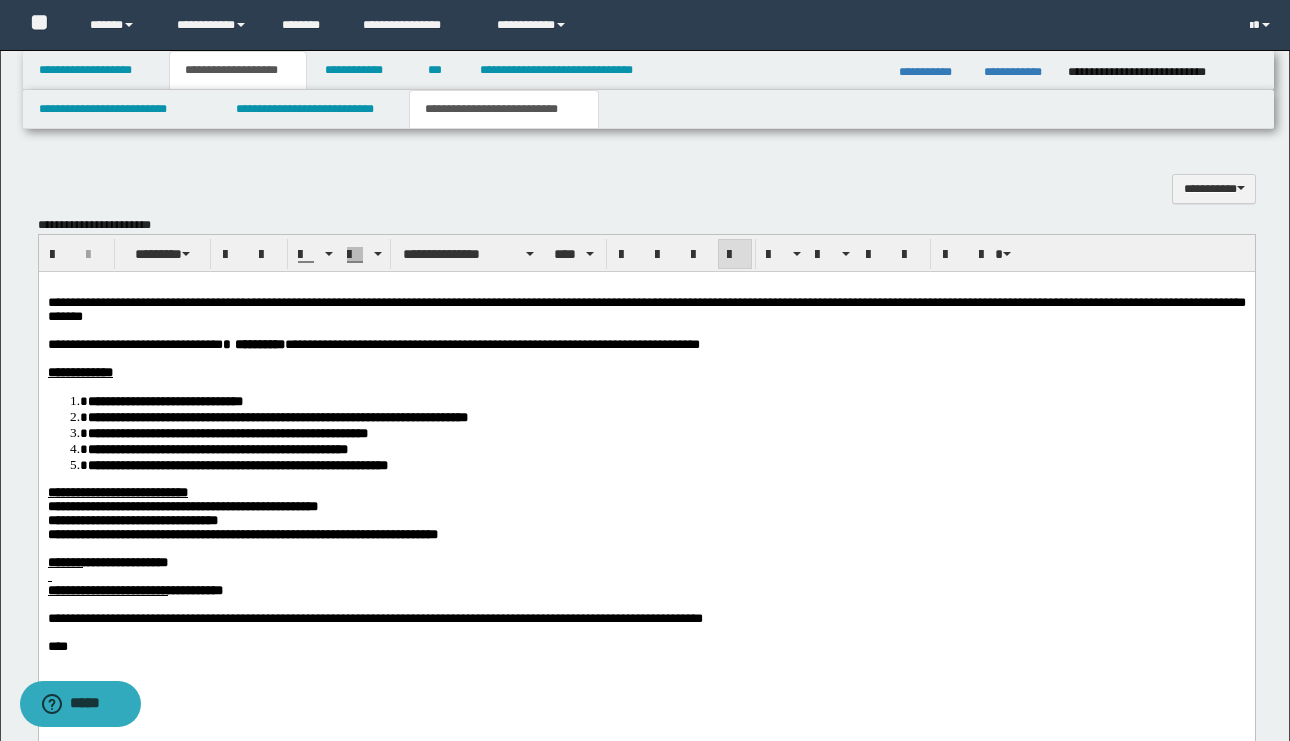 click at bounding box center (646, 359) 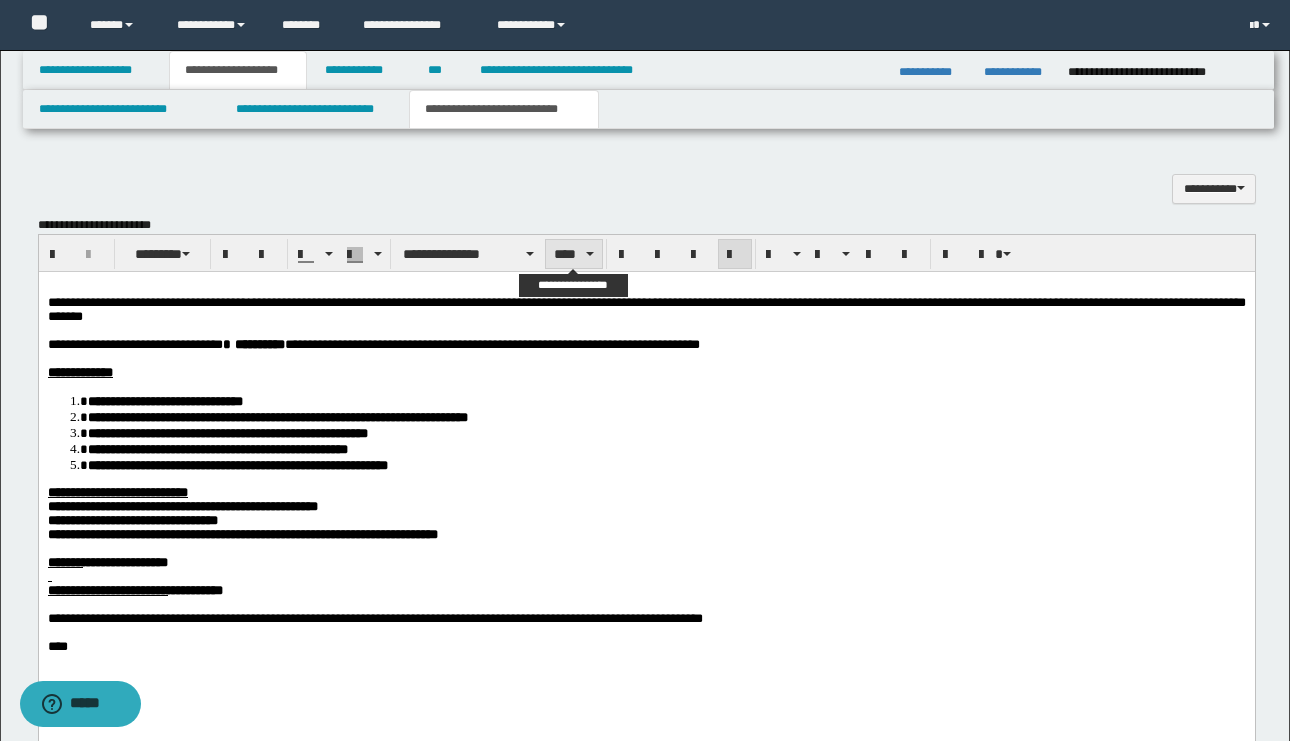 click on "****" at bounding box center [574, 254] 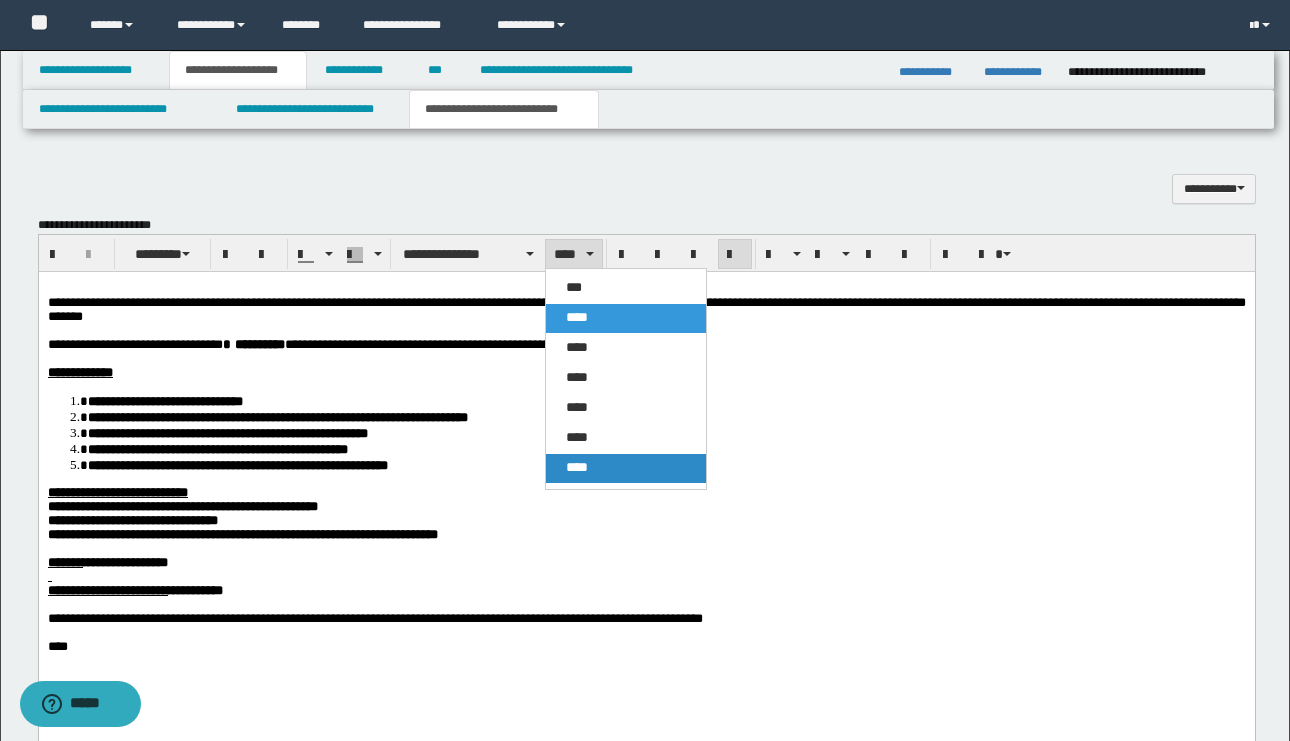 drag, startPoint x: 611, startPoint y: 469, endPoint x: 573, endPoint y: 196, distance: 275.632 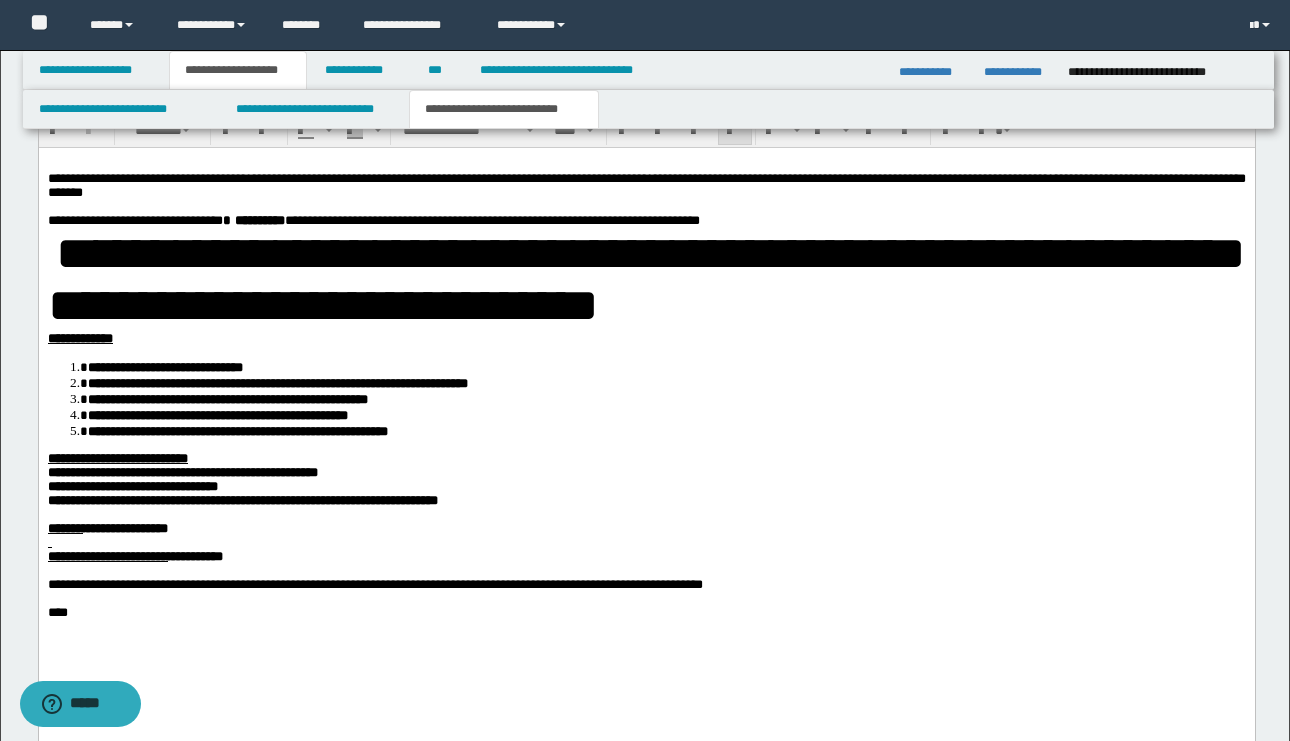 scroll, scrollTop: 1207, scrollLeft: 0, axis: vertical 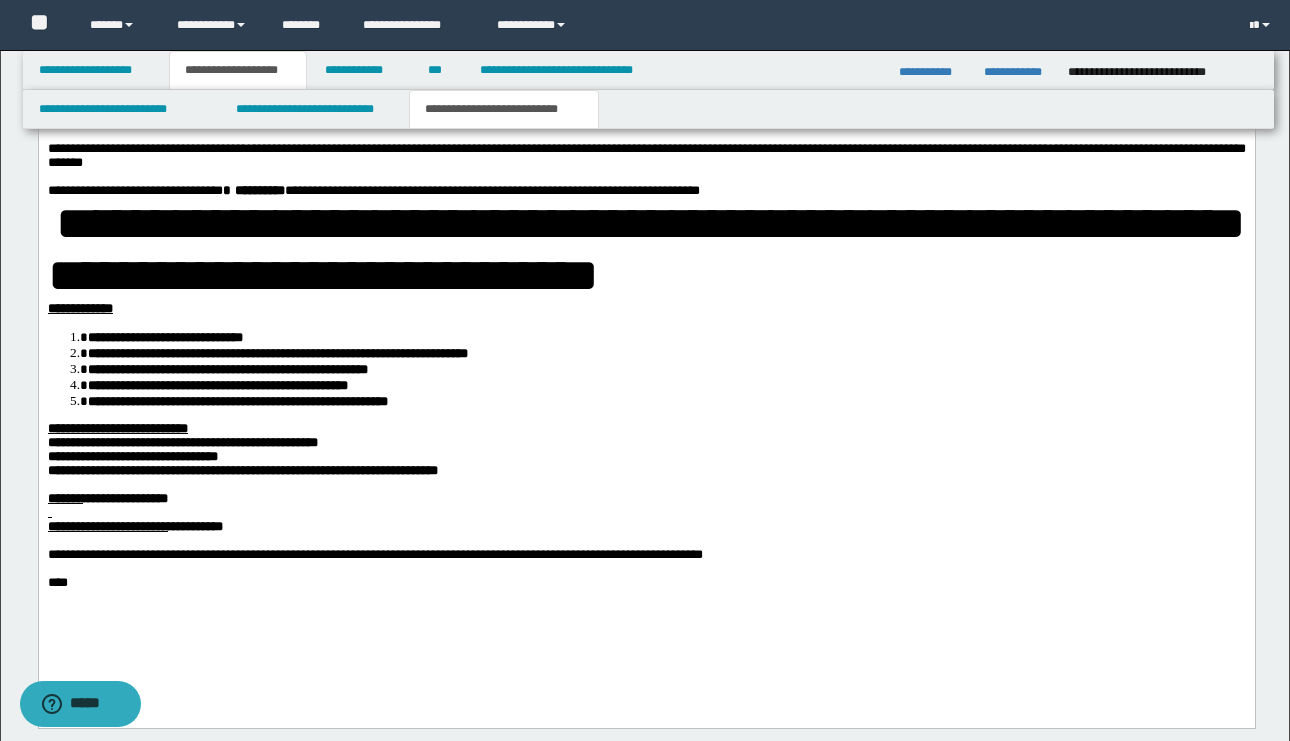 click on "**********" at bounding box center (242, 470) 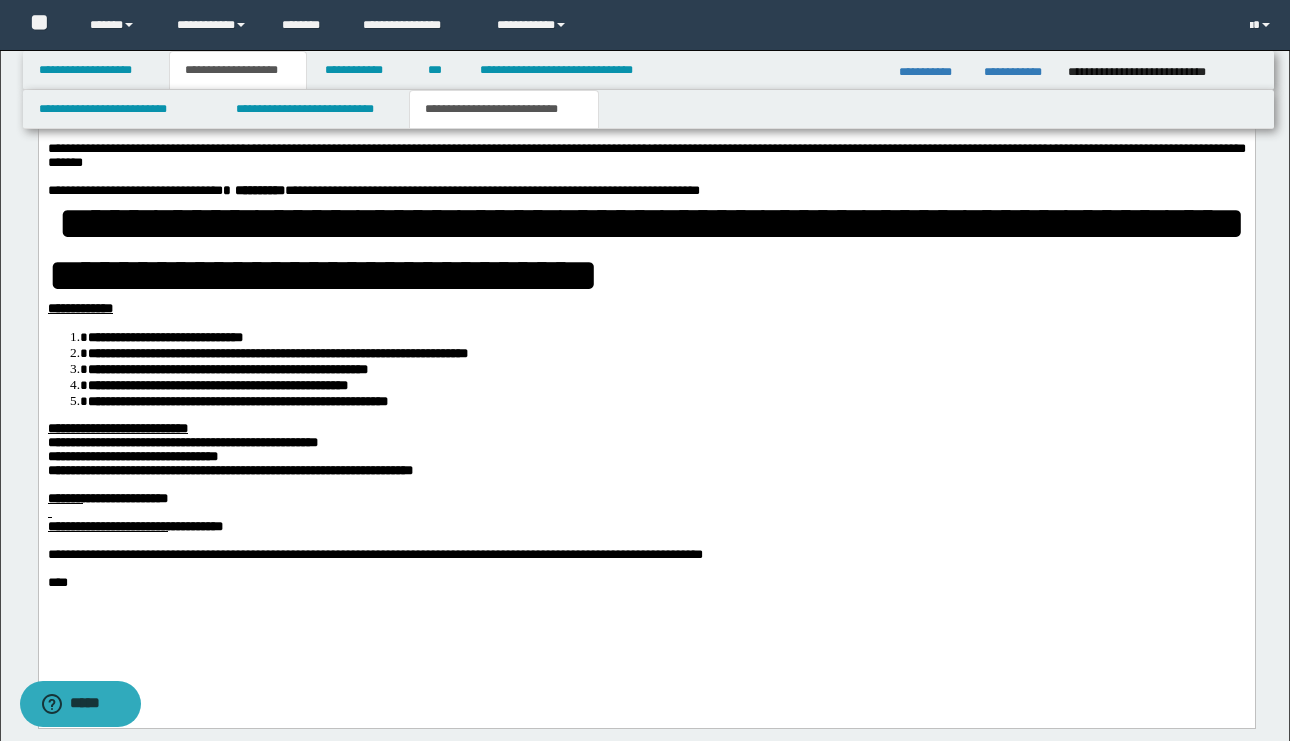click on "**********" at bounding box center (132, 456) 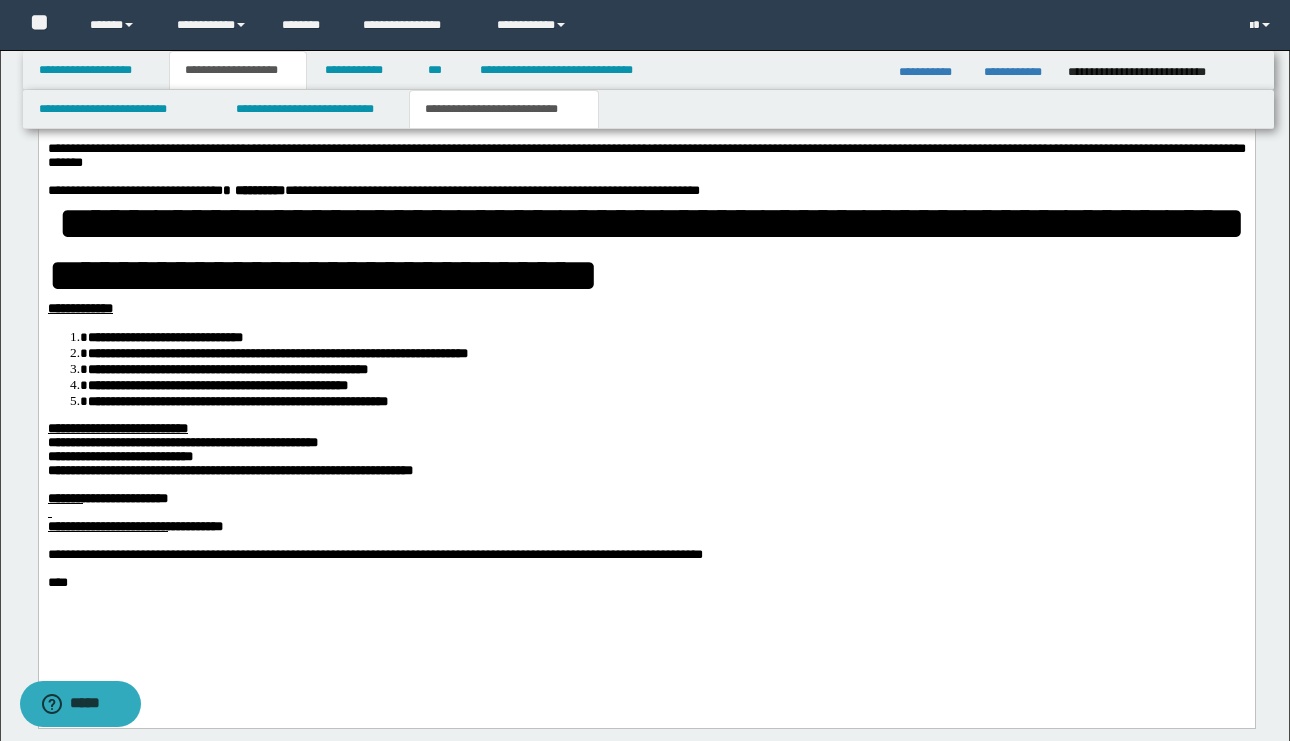 click on "**********" at bounding box center (182, 442) 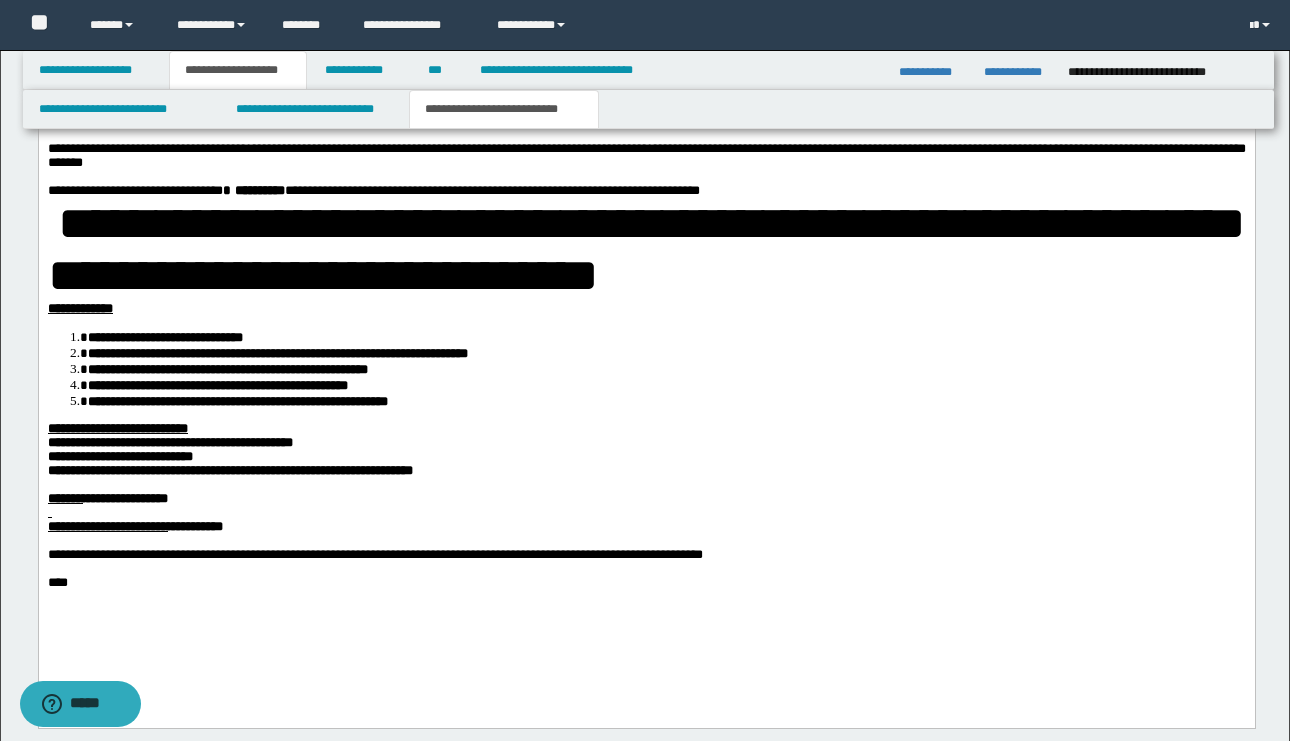 click on "**********" at bounding box center [666, 401] 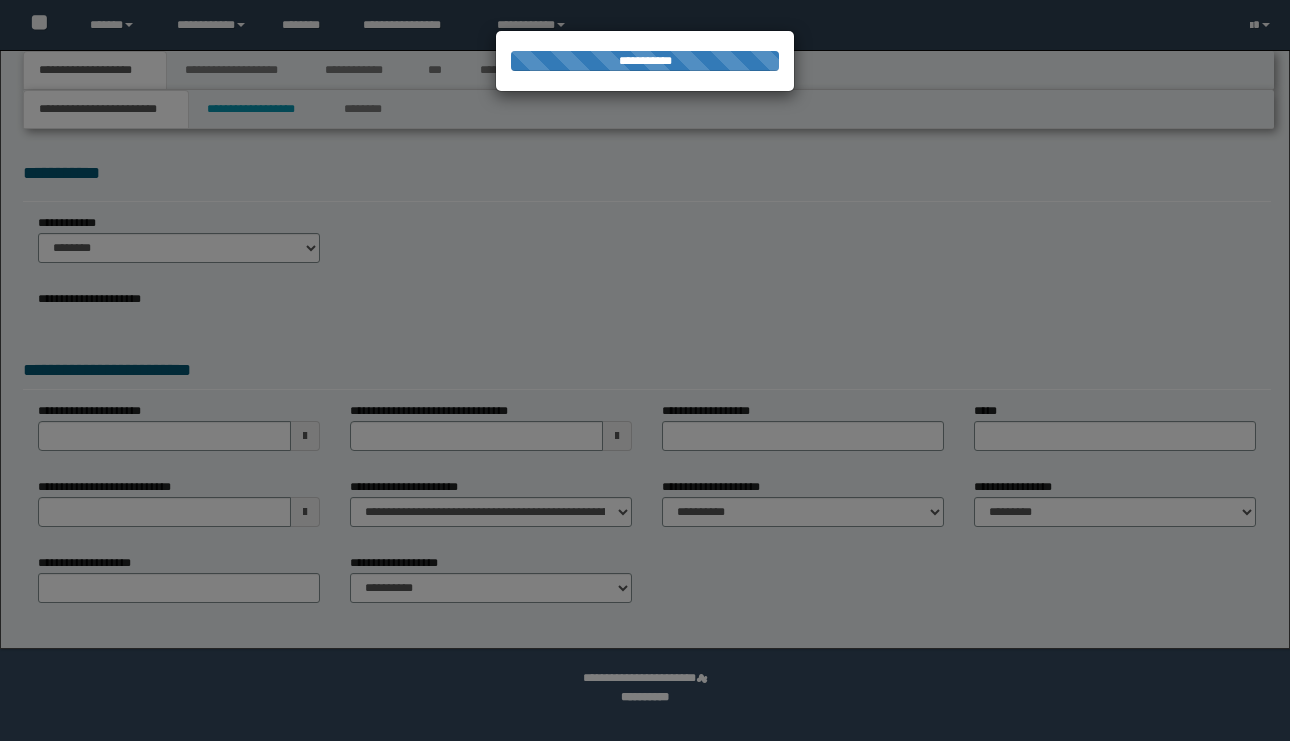 scroll, scrollTop: 0, scrollLeft: 0, axis: both 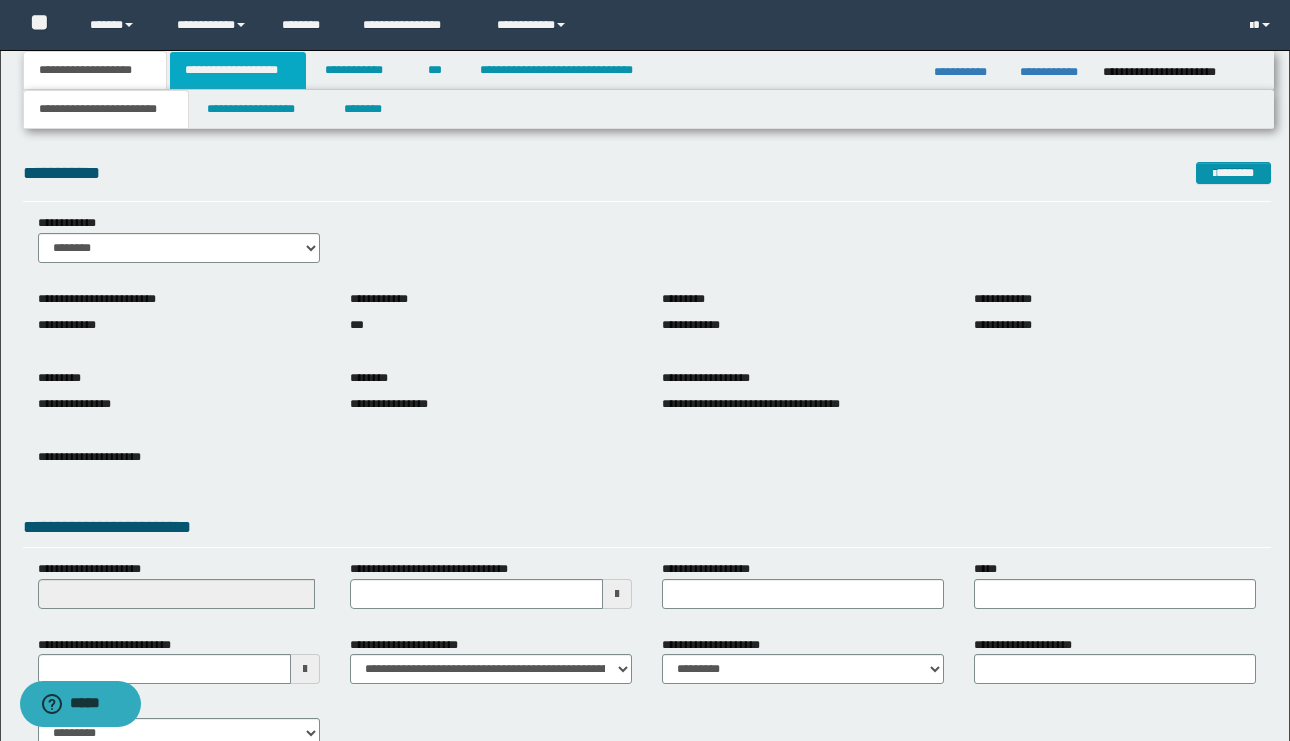 click on "**********" at bounding box center [238, 70] 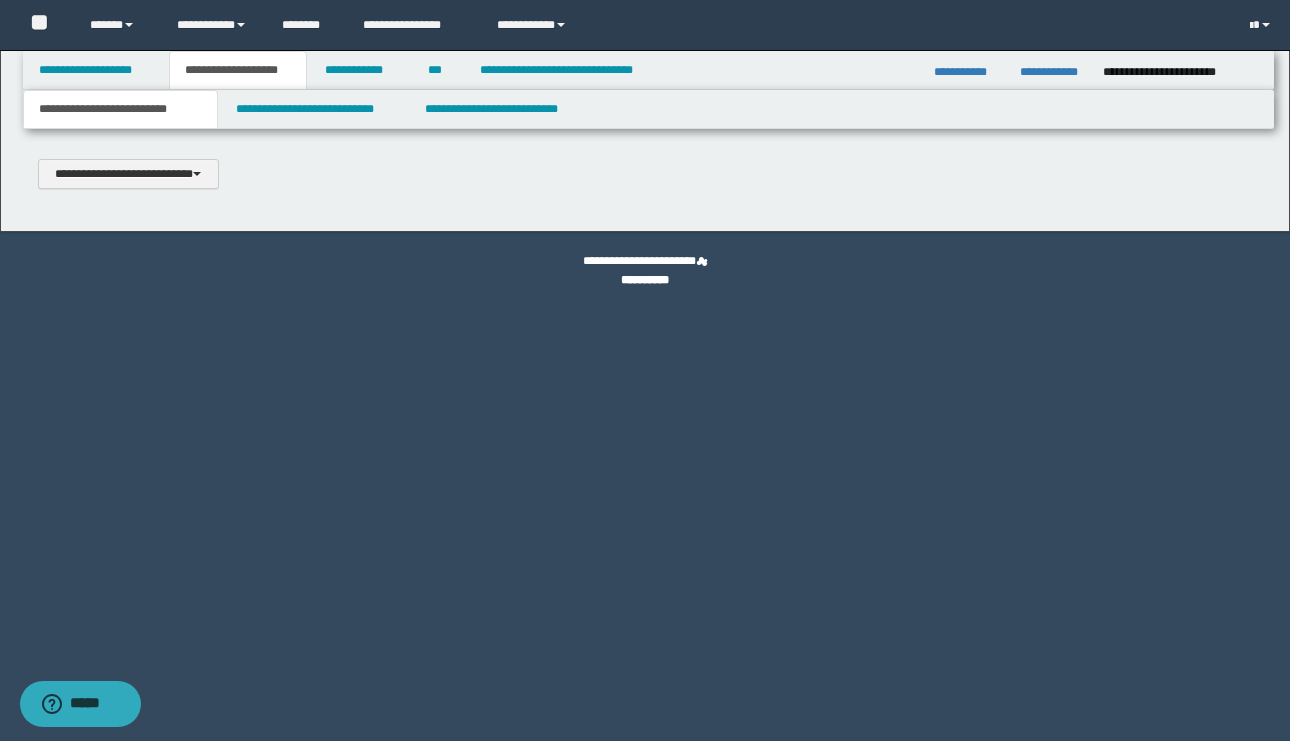 type 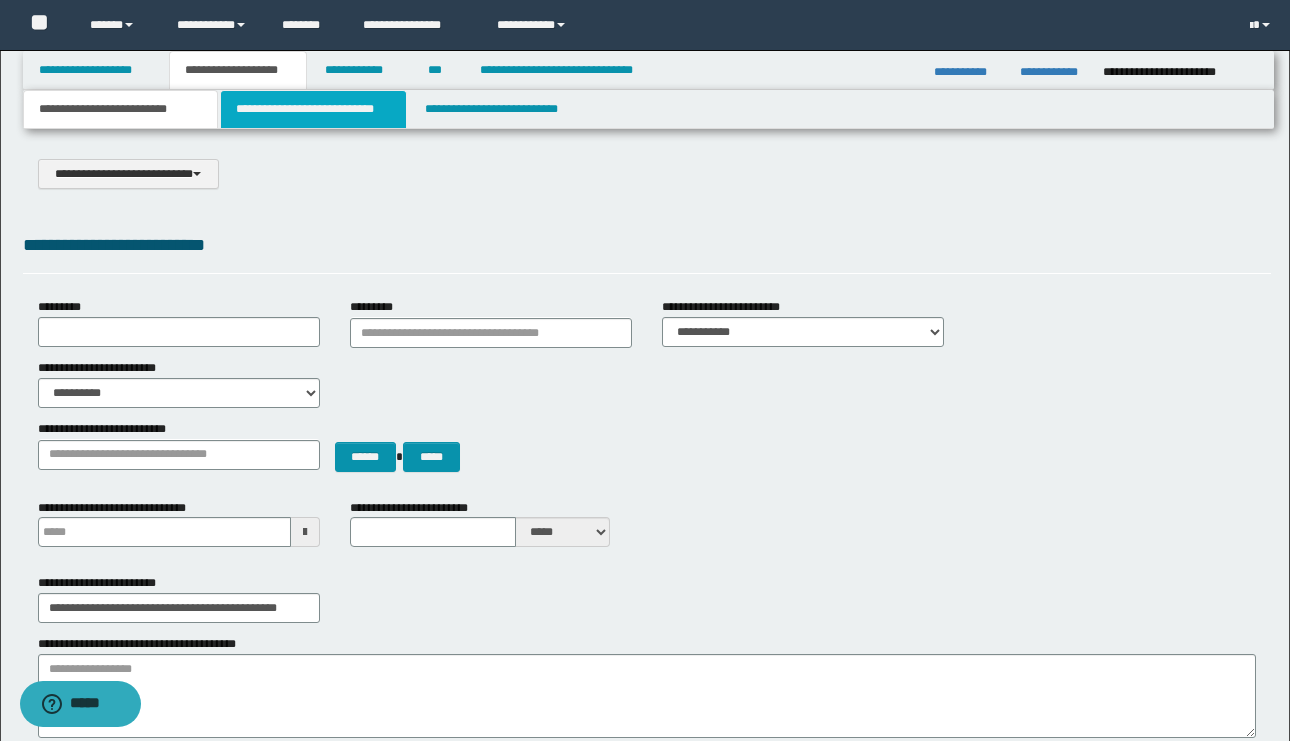 click on "**********" at bounding box center [314, 109] 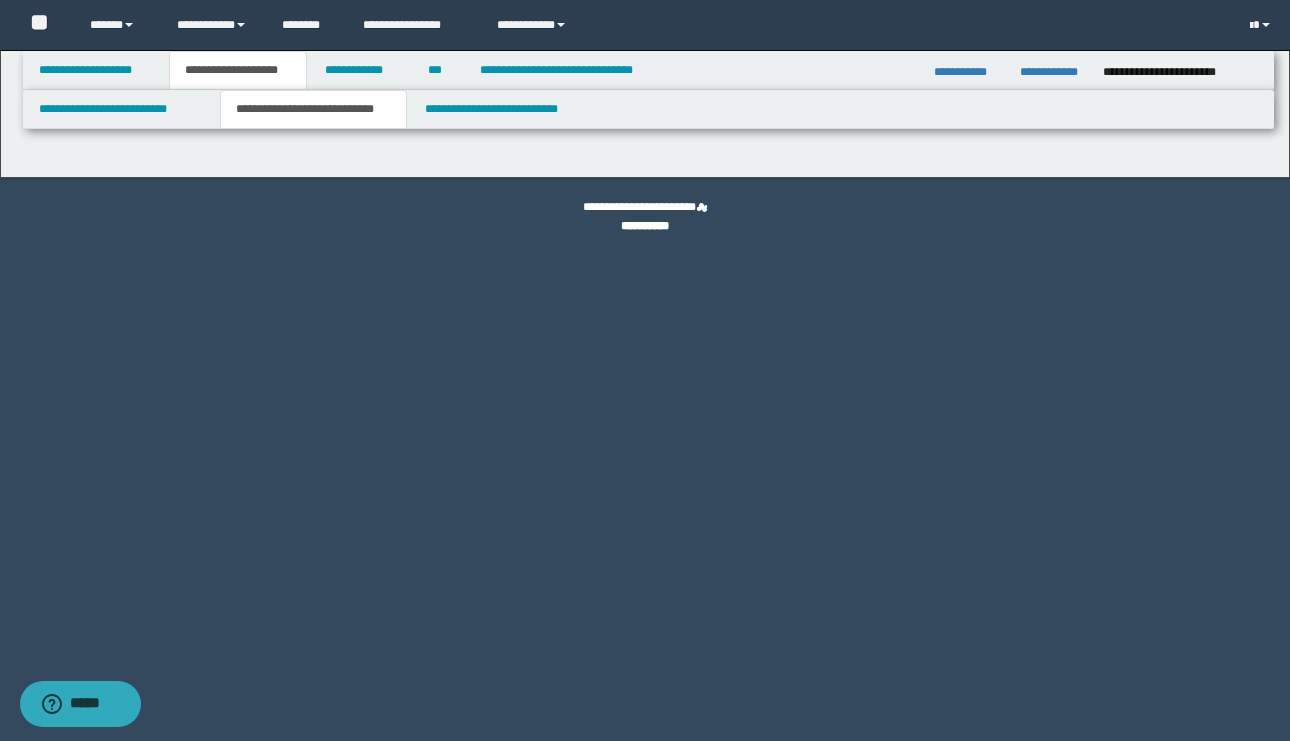 select on "*" 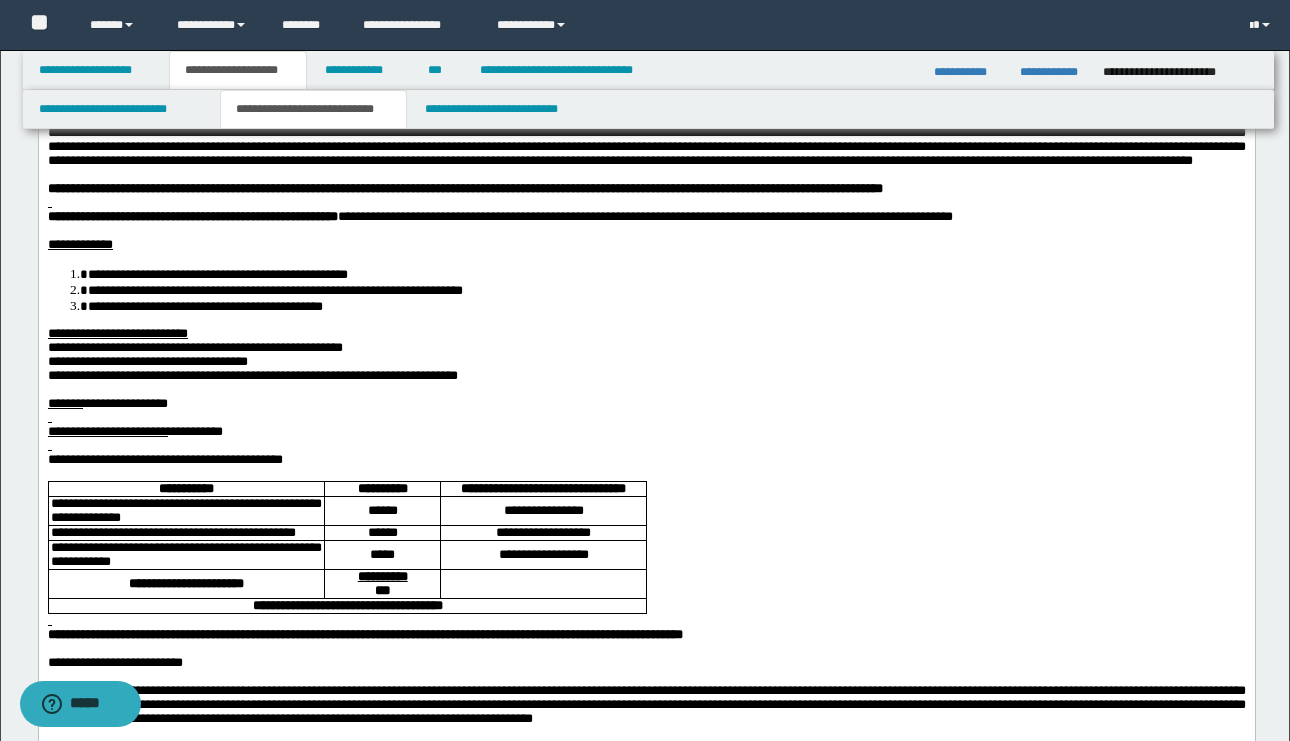 scroll, scrollTop: 171, scrollLeft: 0, axis: vertical 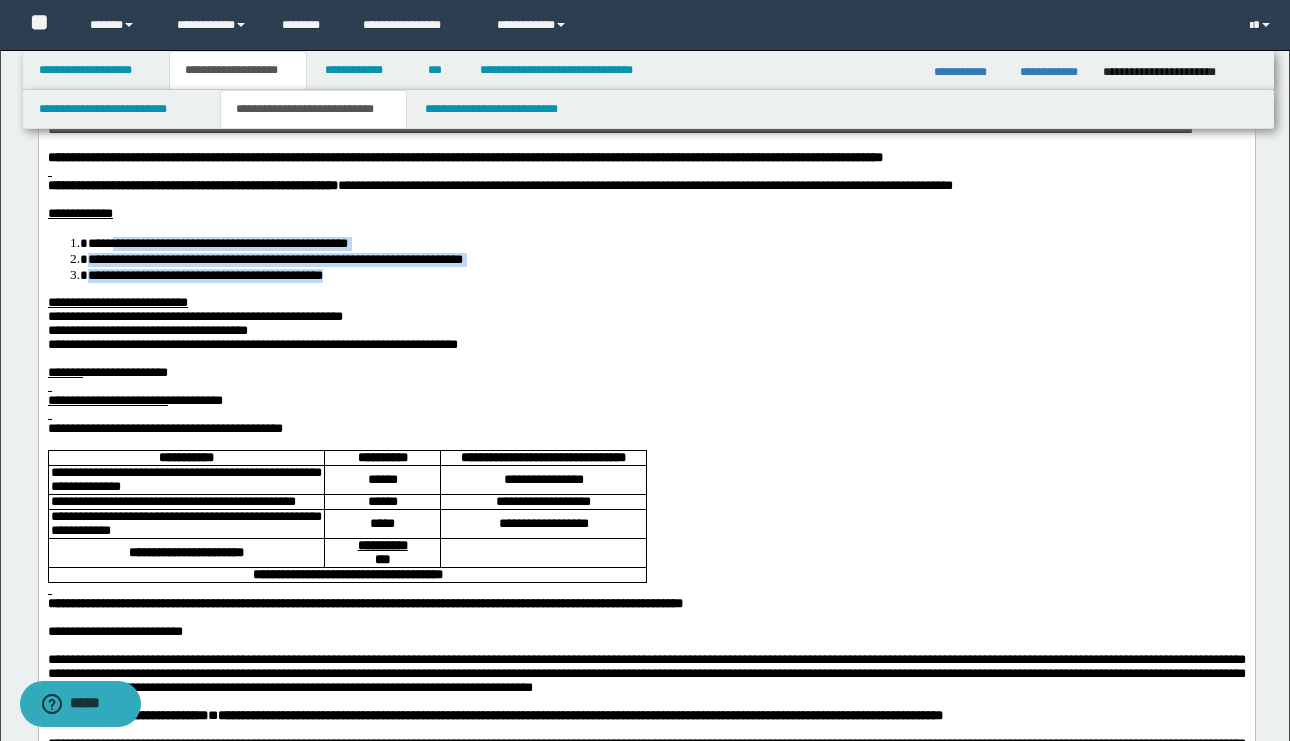 drag, startPoint x: 454, startPoint y: 307, endPoint x: 126, endPoint y: 275, distance: 329.55728 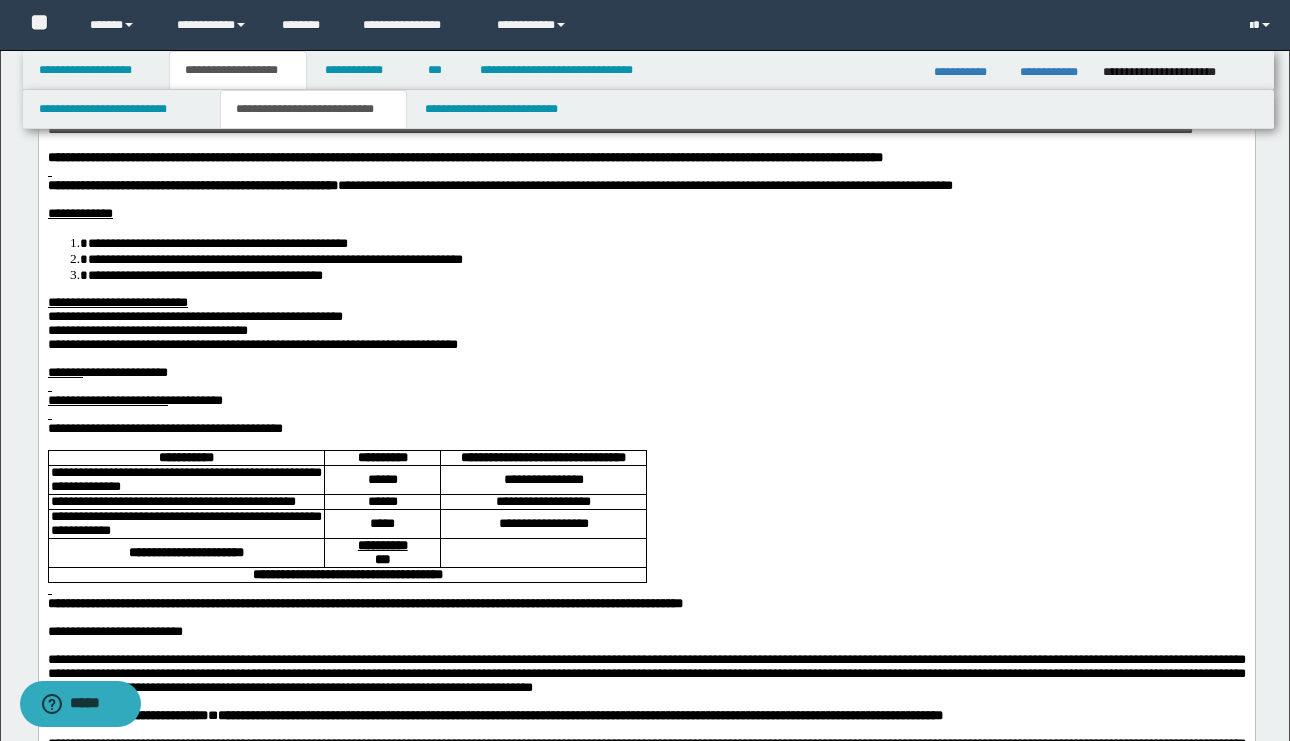 click on "**********" at bounding box center [646, 1001] 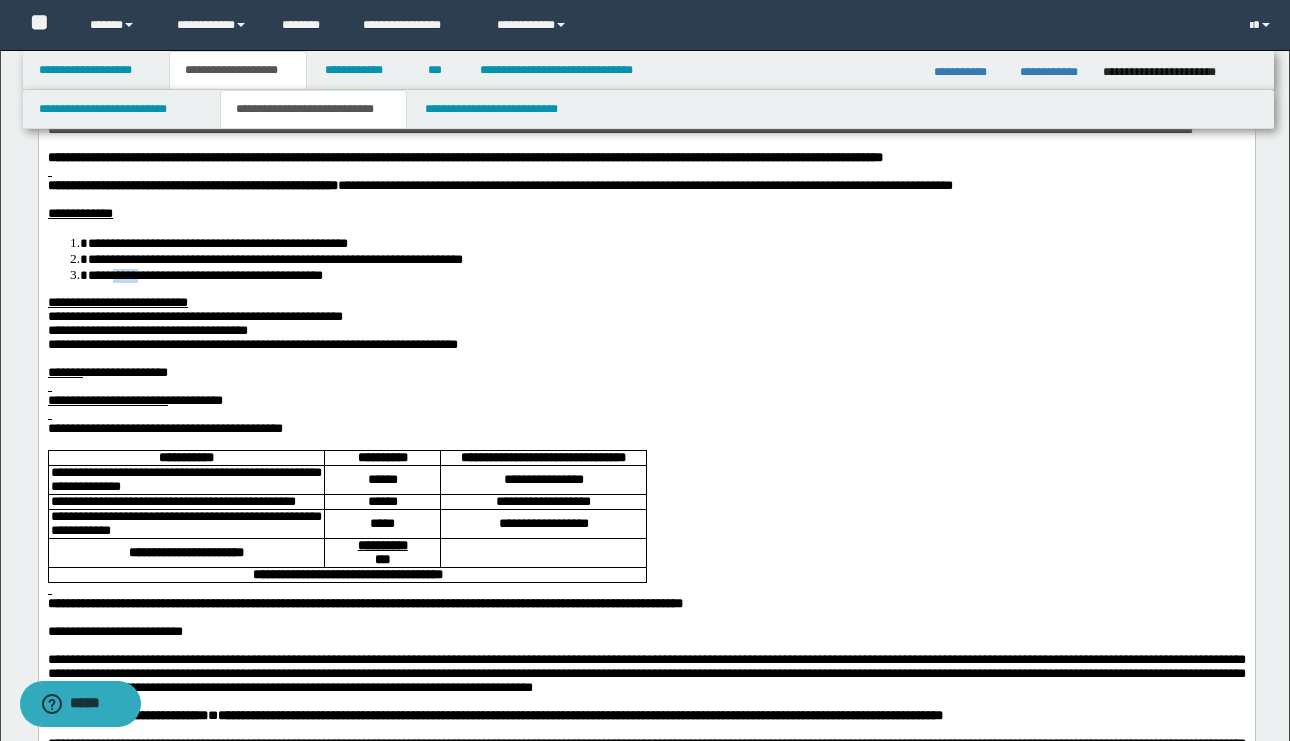 drag, startPoint x: 162, startPoint y: 306, endPoint x: 125, endPoint y: 310, distance: 37.215588 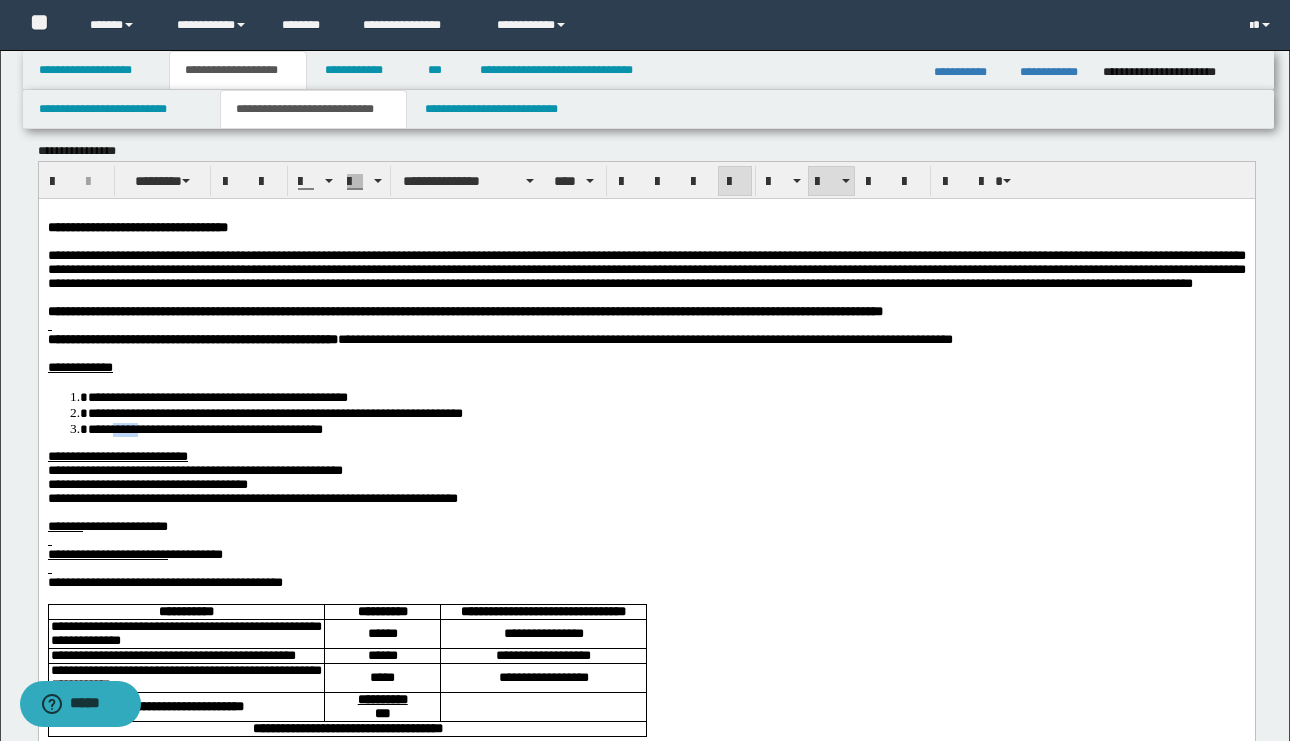scroll, scrollTop: 0, scrollLeft: 0, axis: both 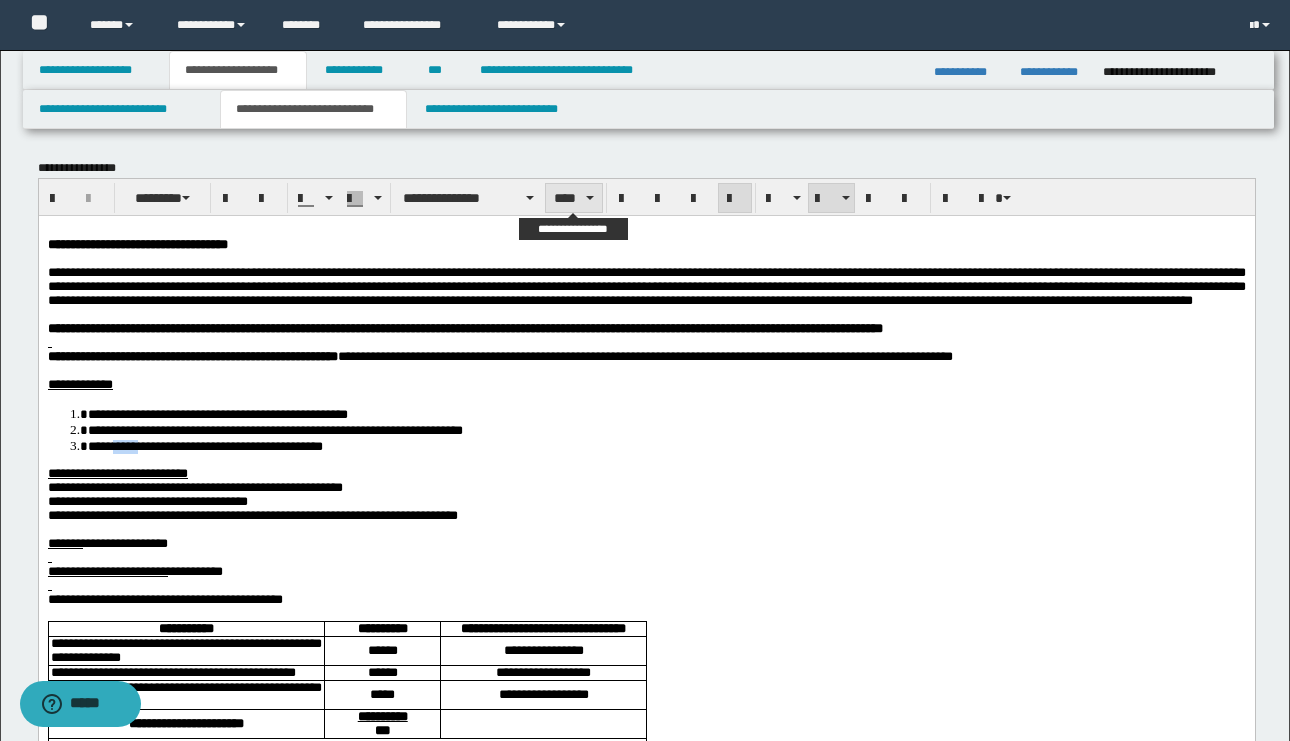 click on "****" at bounding box center [574, 198] 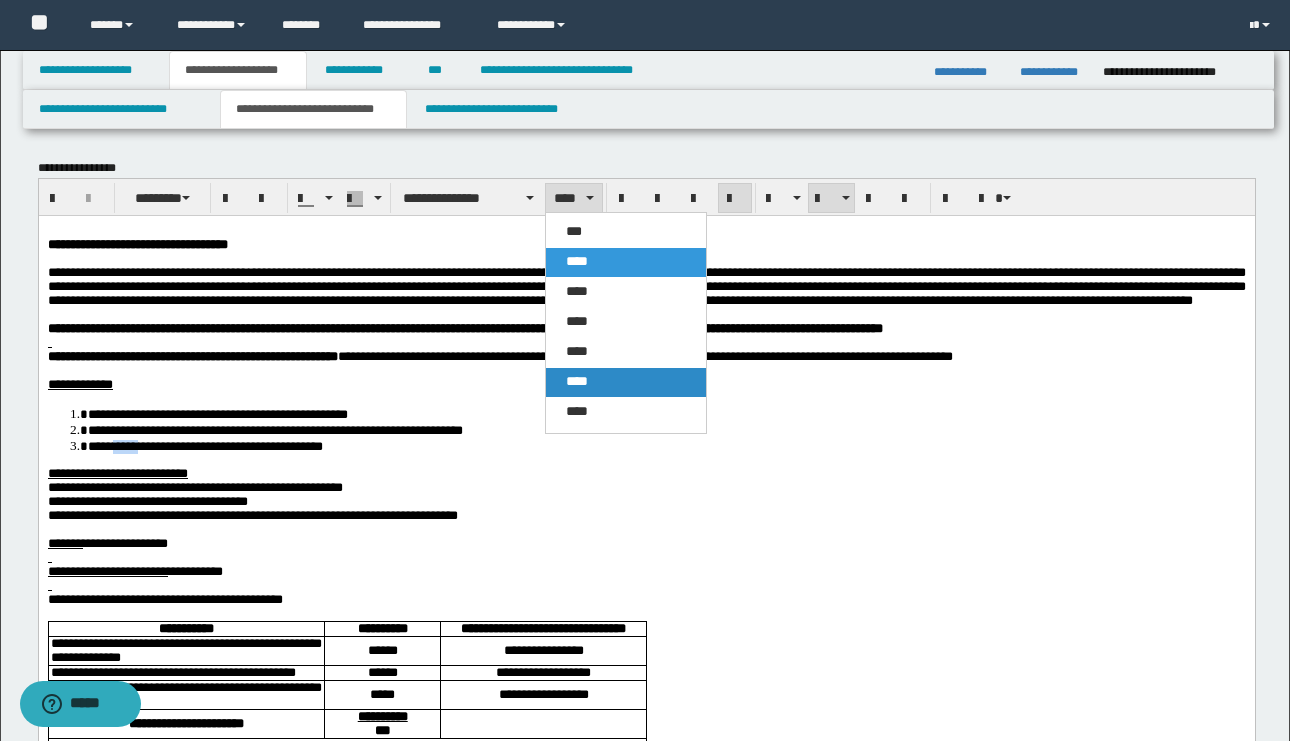 click on "****" at bounding box center [577, 381] 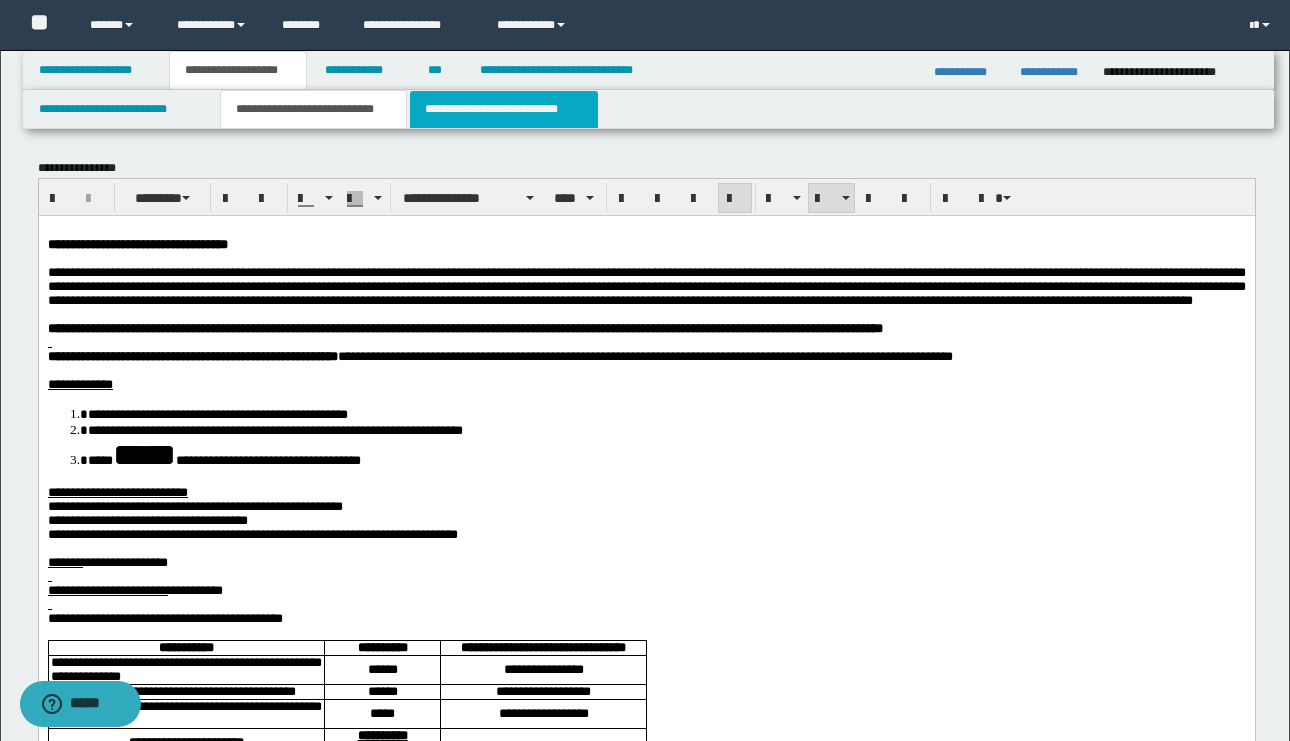 click on "**********" at bounding box center [504, 109] 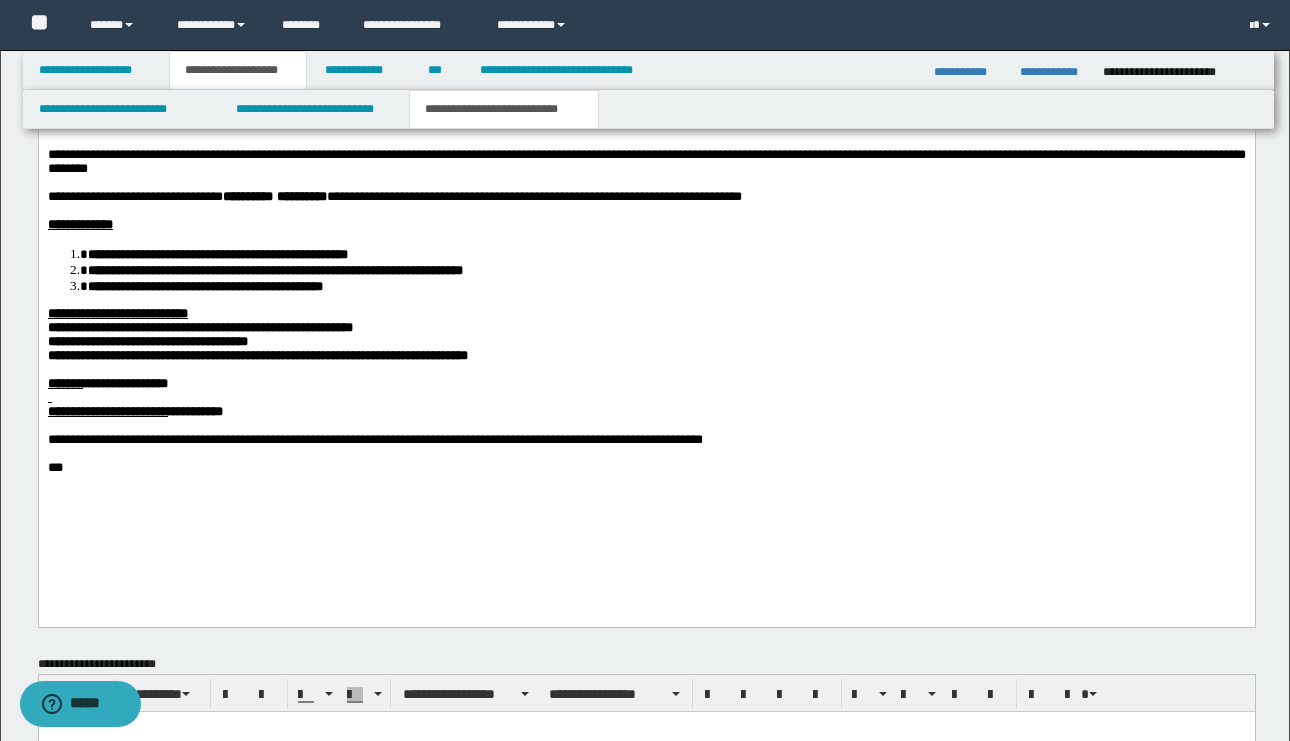 scroll, scrollTop: 996, scrollLeft: 0, axis: vertical 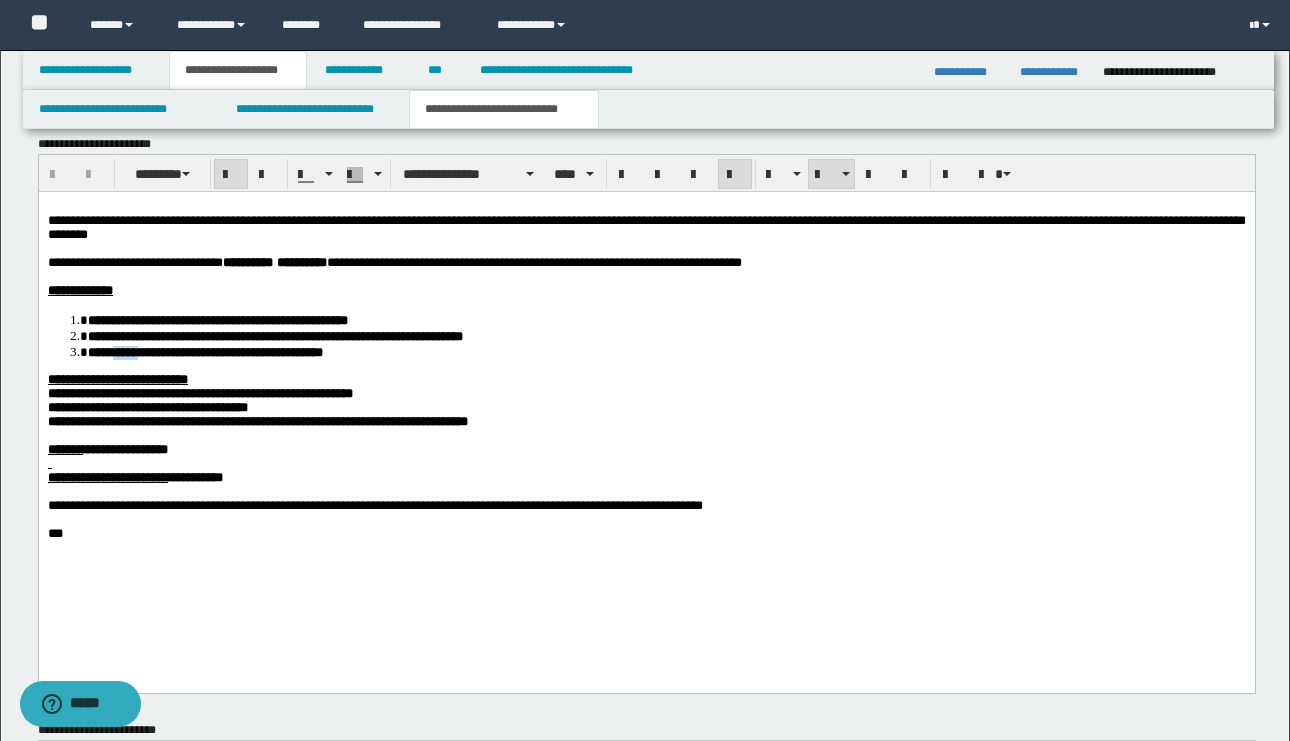 drag, startPoint x: 166, startPoint y: 364, endPoint x: 124, endPoint y: 368, distance: 42.190044 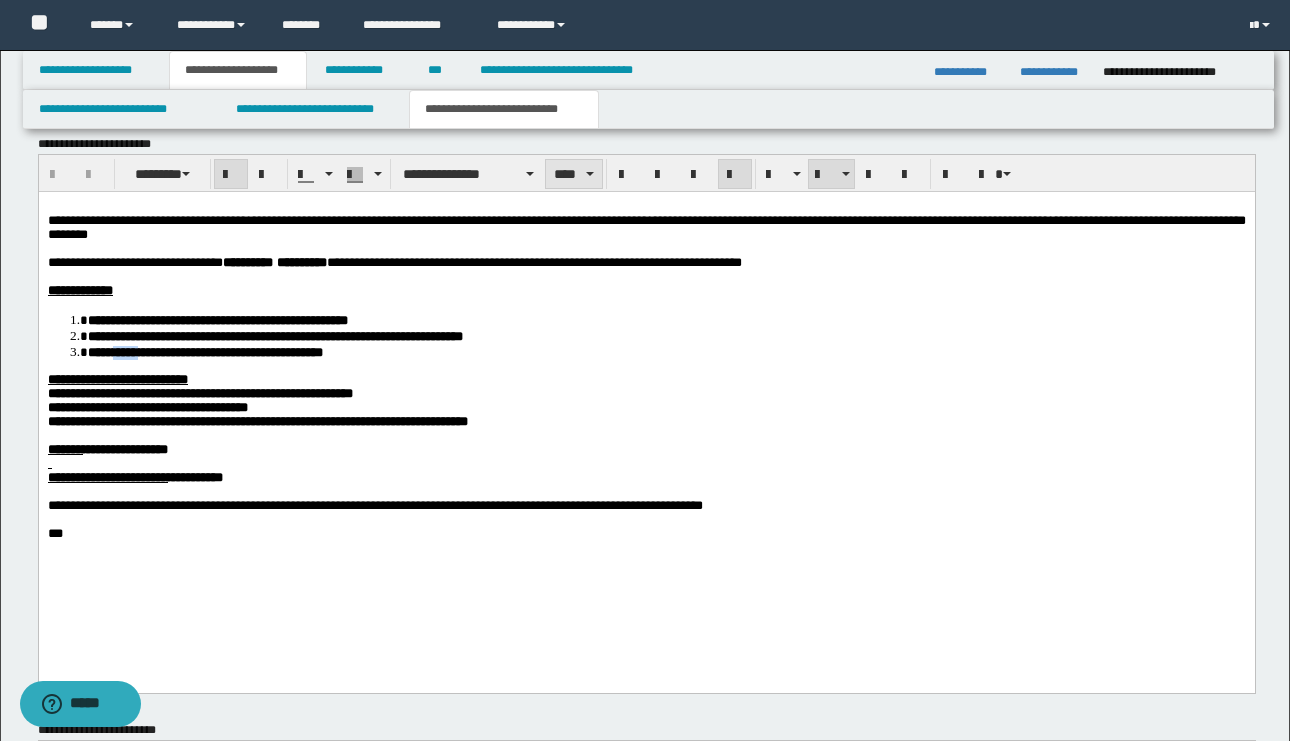 click on "****" at bounding box center (574, 174) 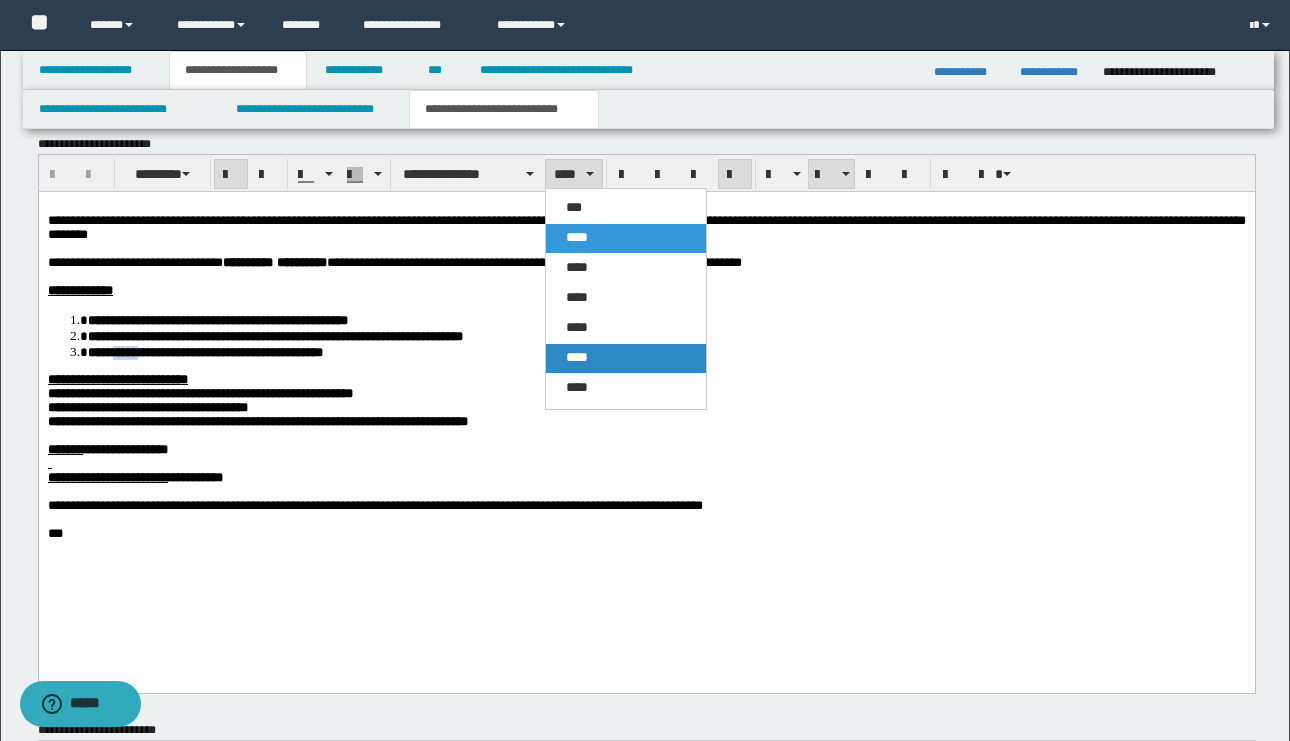 click on "****" at bounding box center (626, 358) 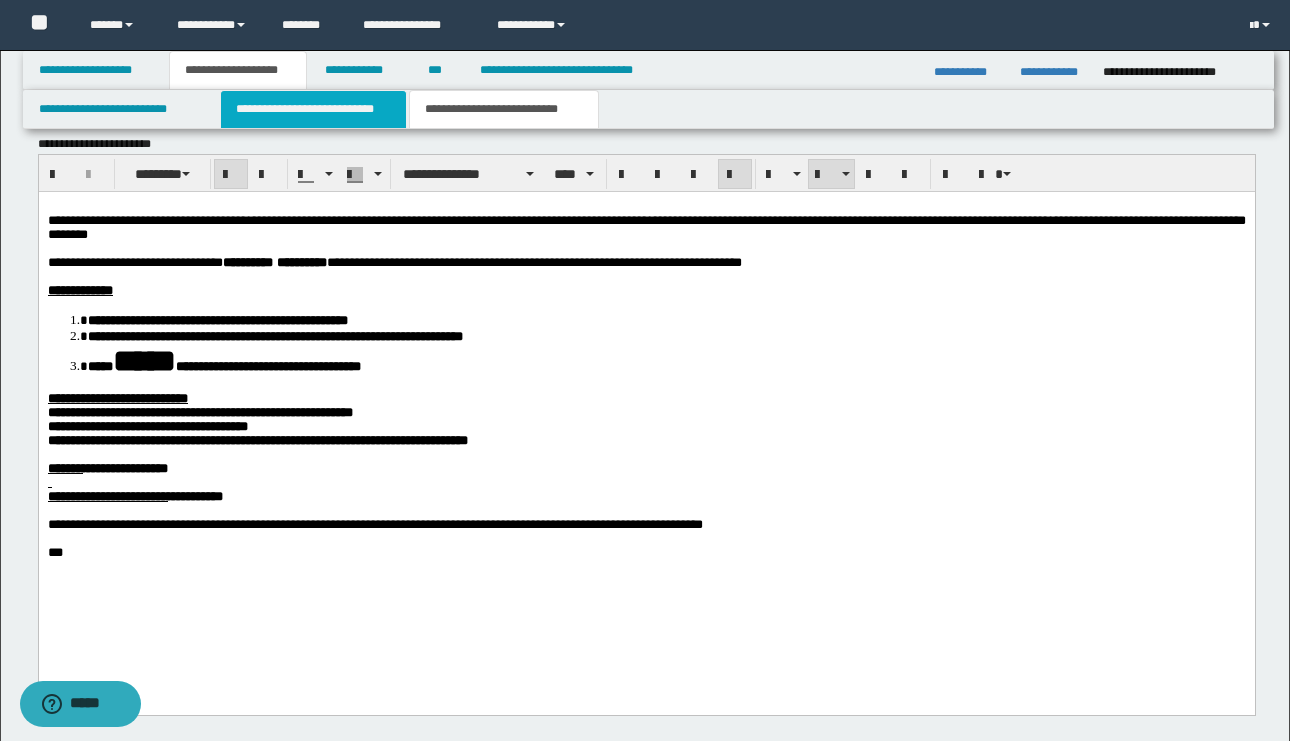 click on "**********" at bounding box center (314, 109) 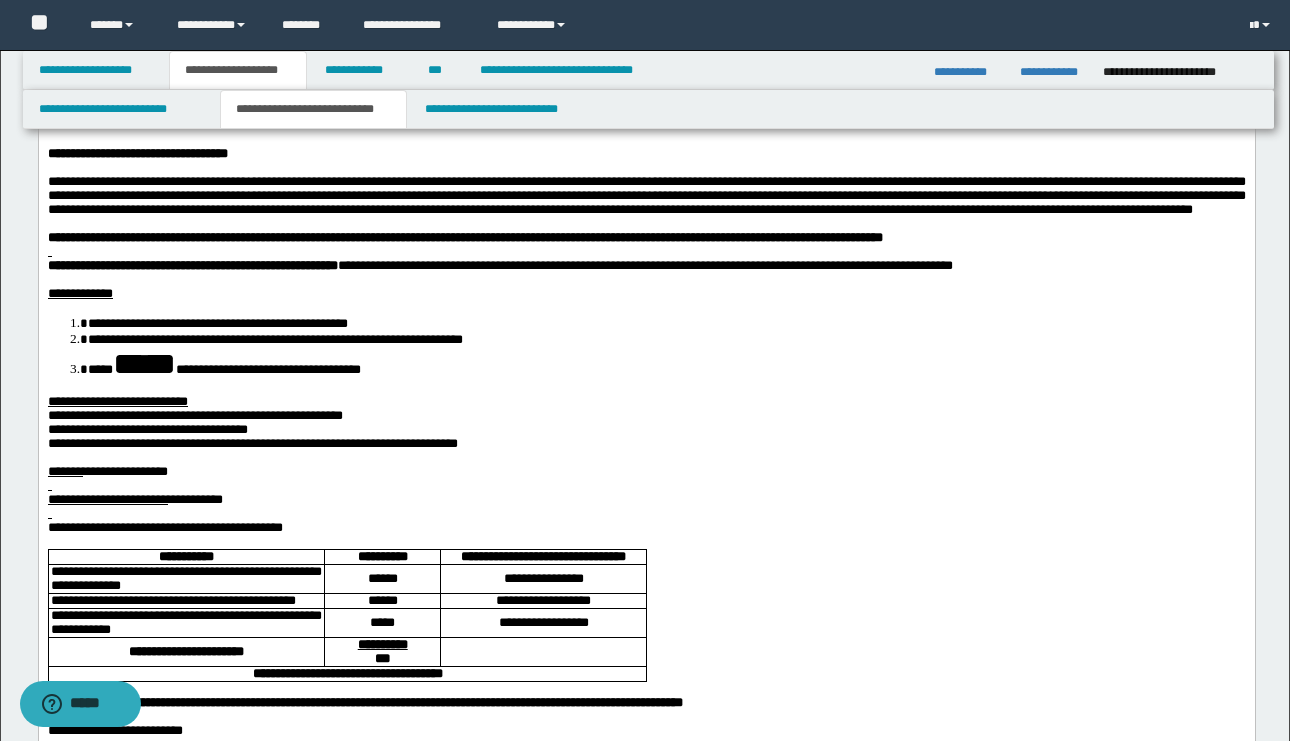 scroll, scrollTop: 0, scrollLeft: 0, axis: both 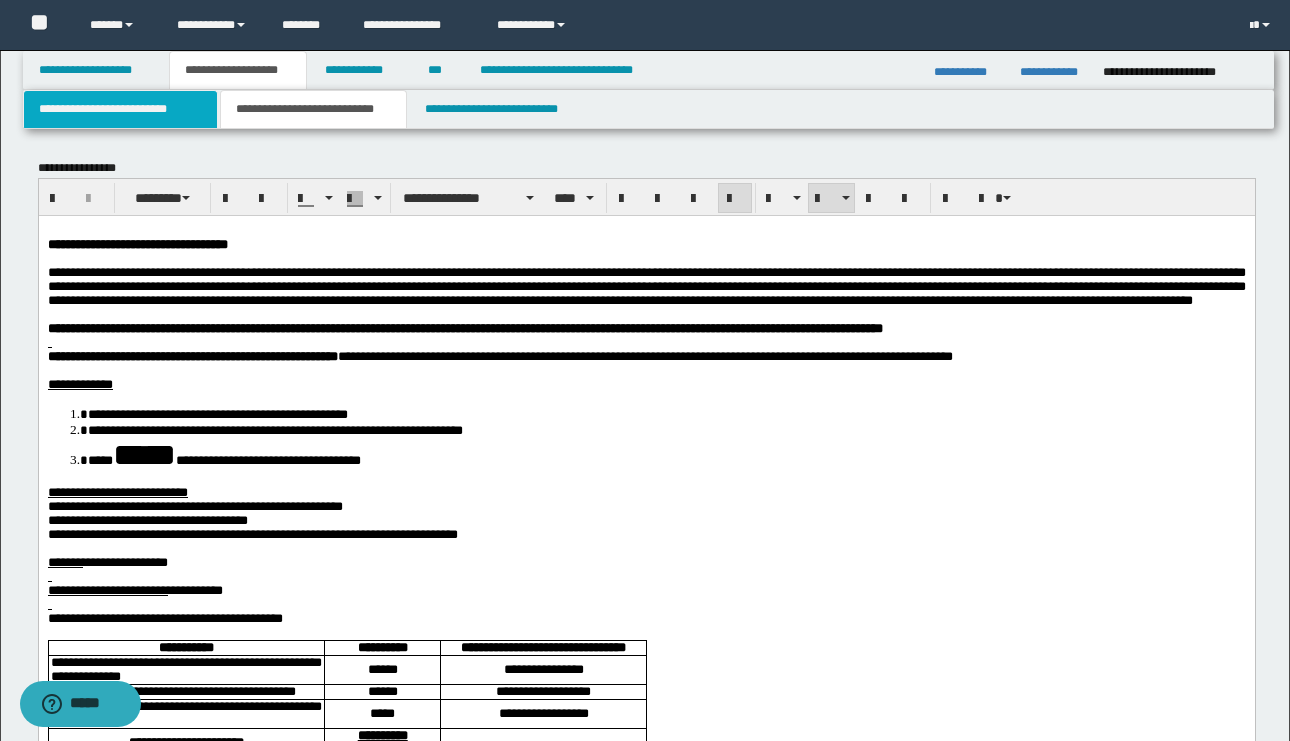 click on "**********" at bounding box center [120, 109] 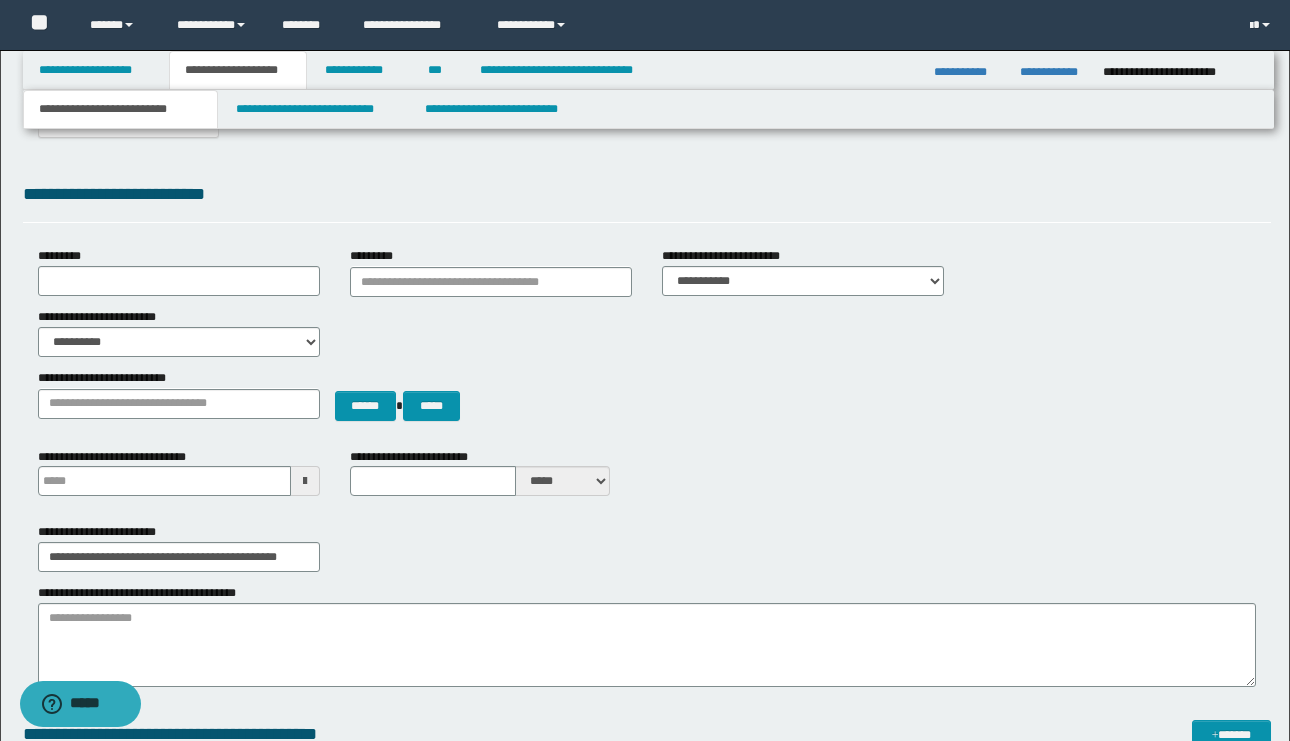 scroll, scrollTop: 0, scrollLeft: 0, axis: both 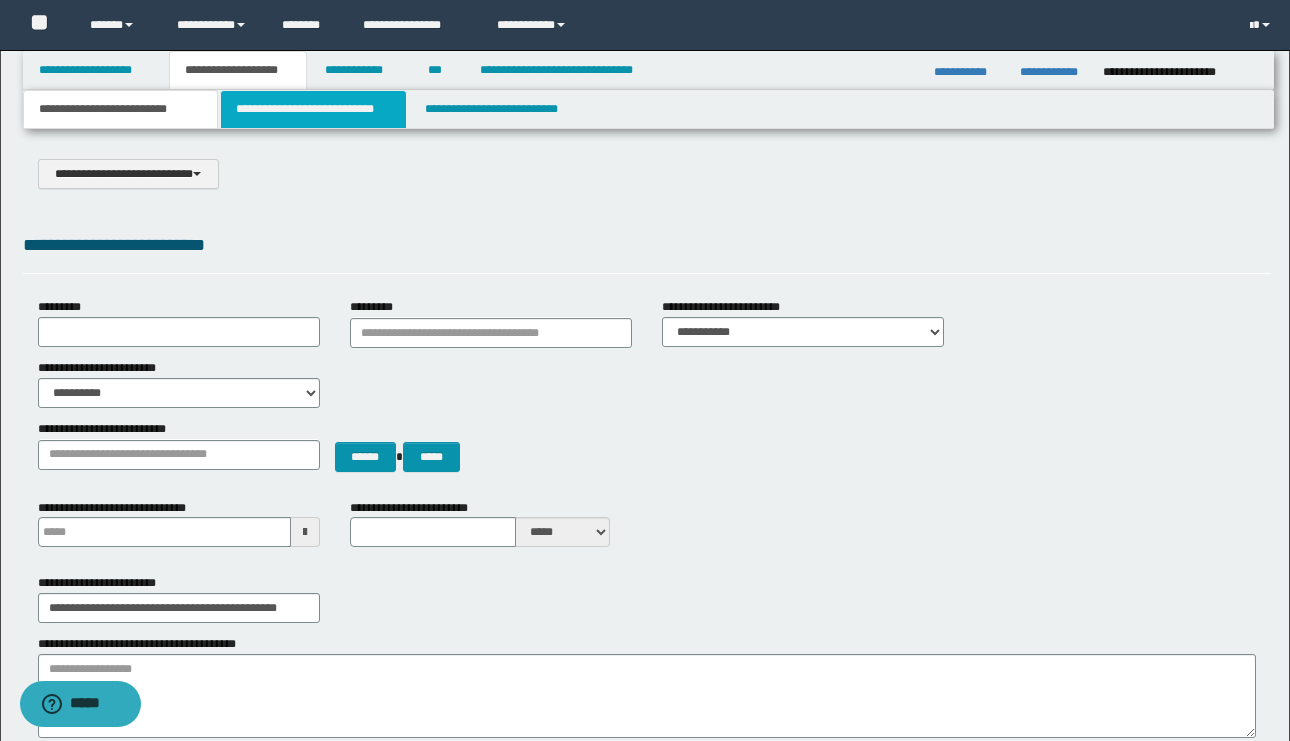 click on "**********" at bounding box center [314, 109] 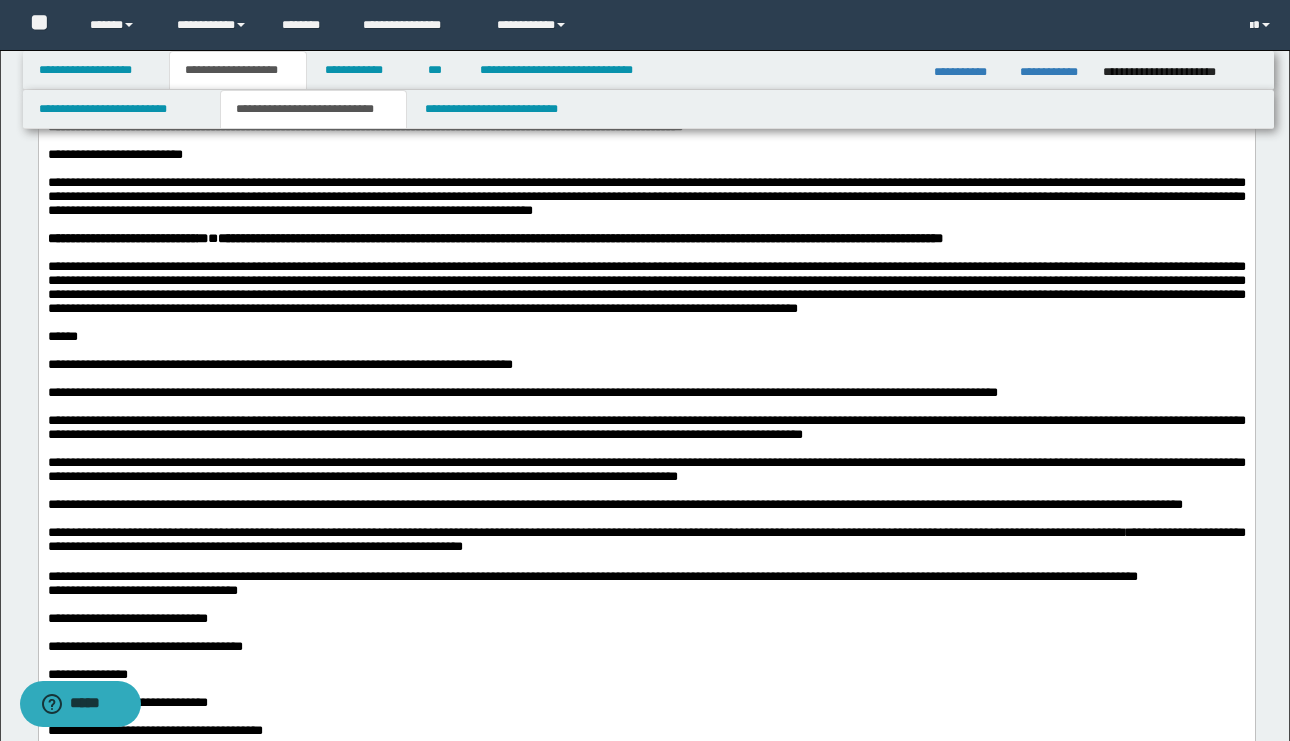scroll, scrollTop: 669, scrollLeft: 0, axis: vertical 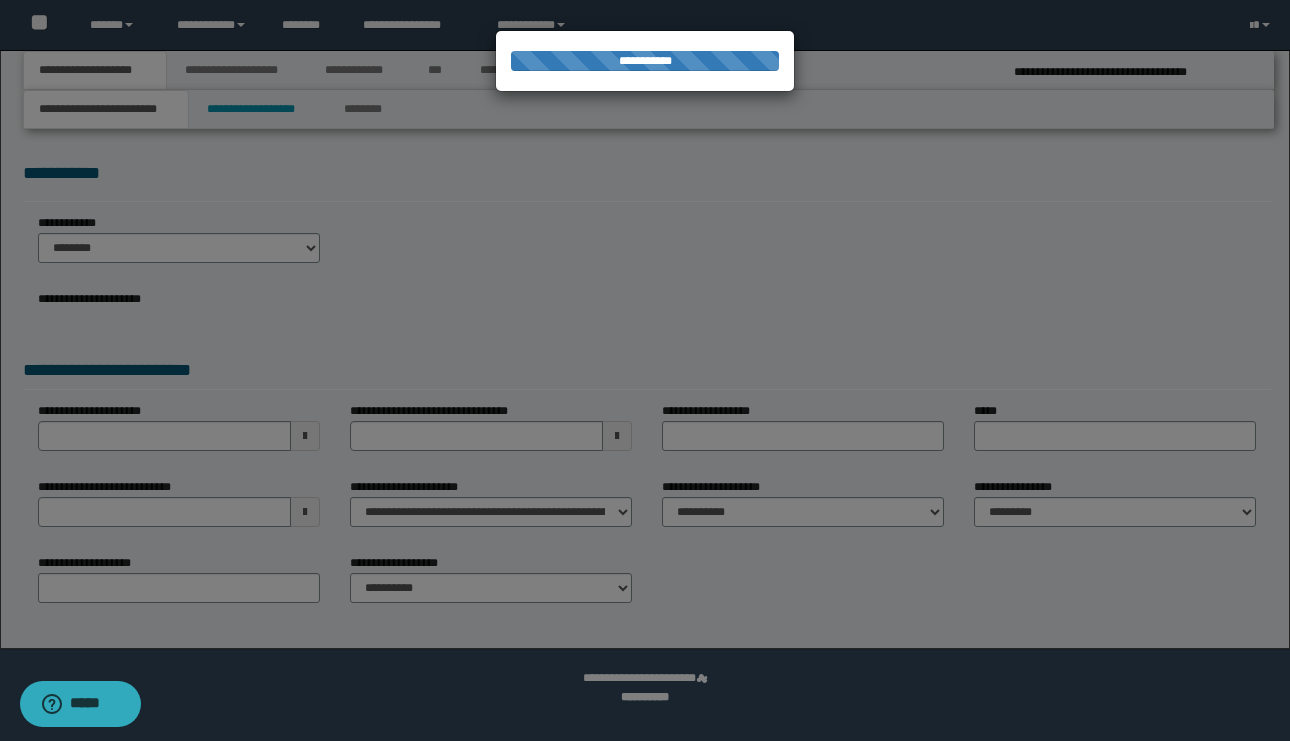 select on "*" 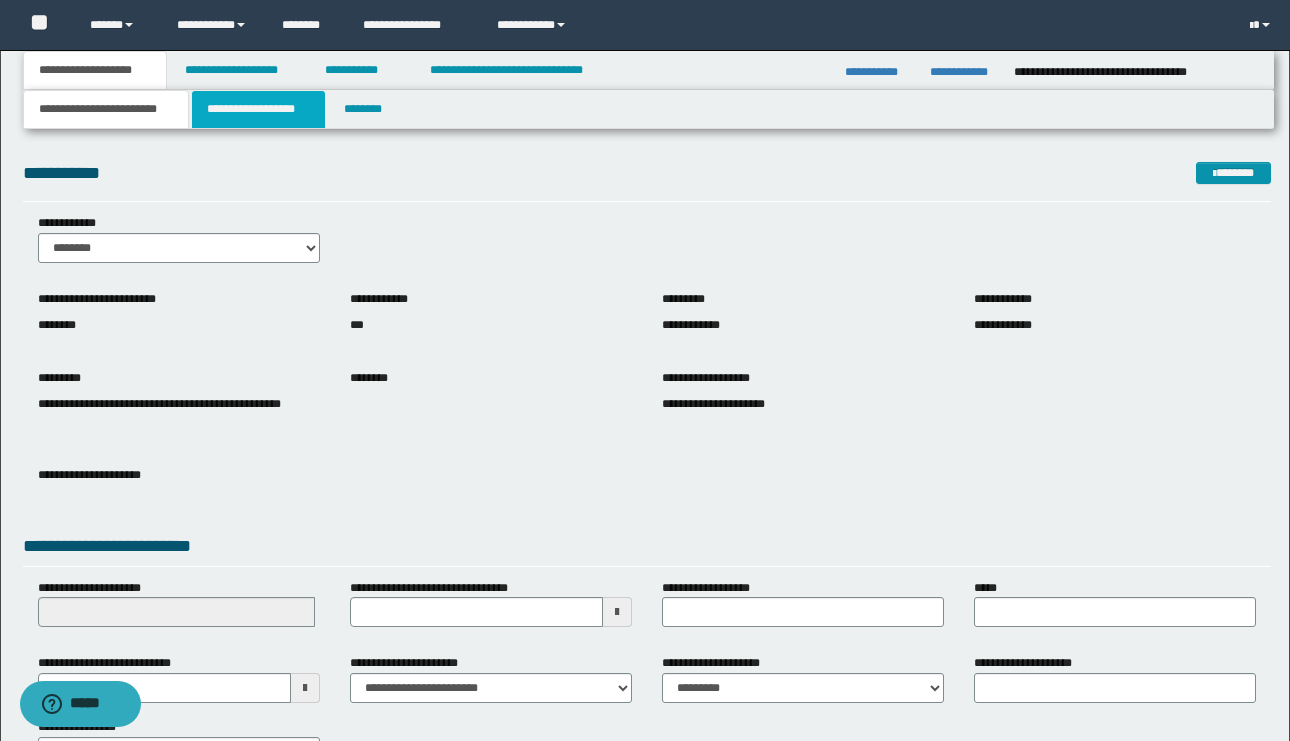 click on "**********" at bounding box center (258, 109) 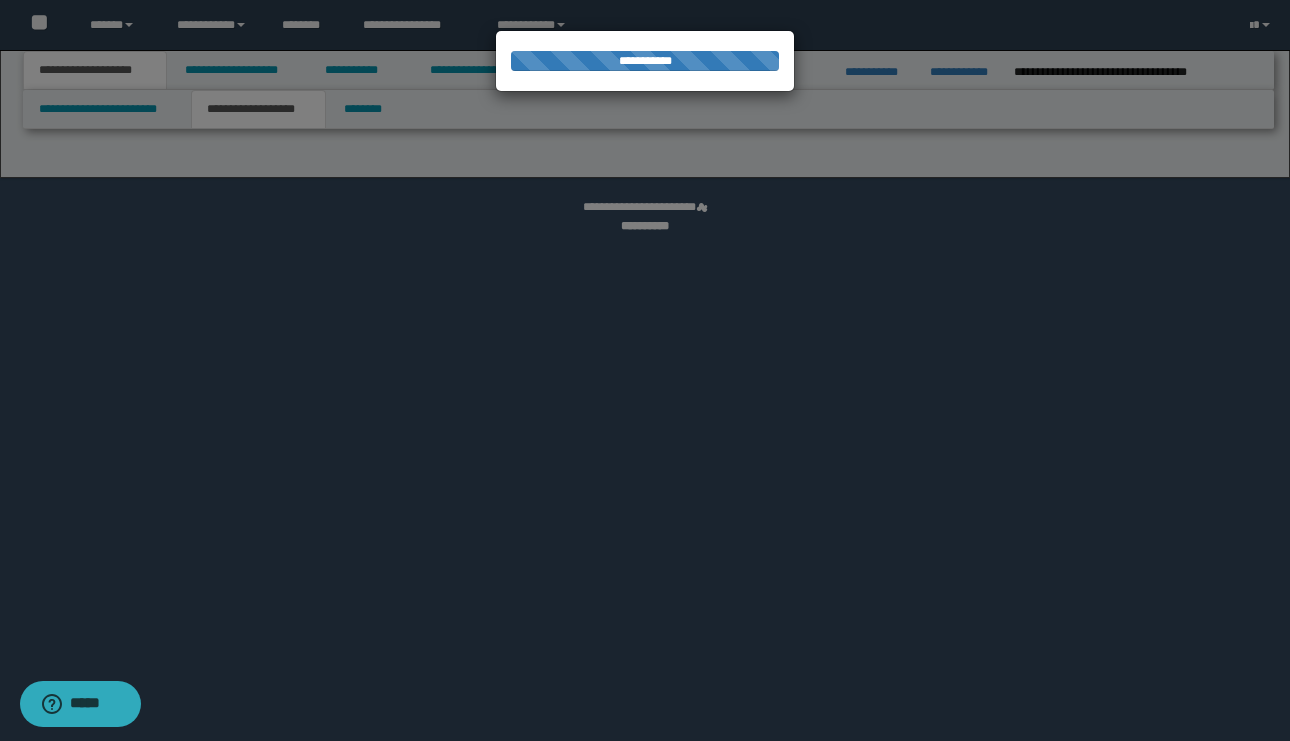 select on "*" 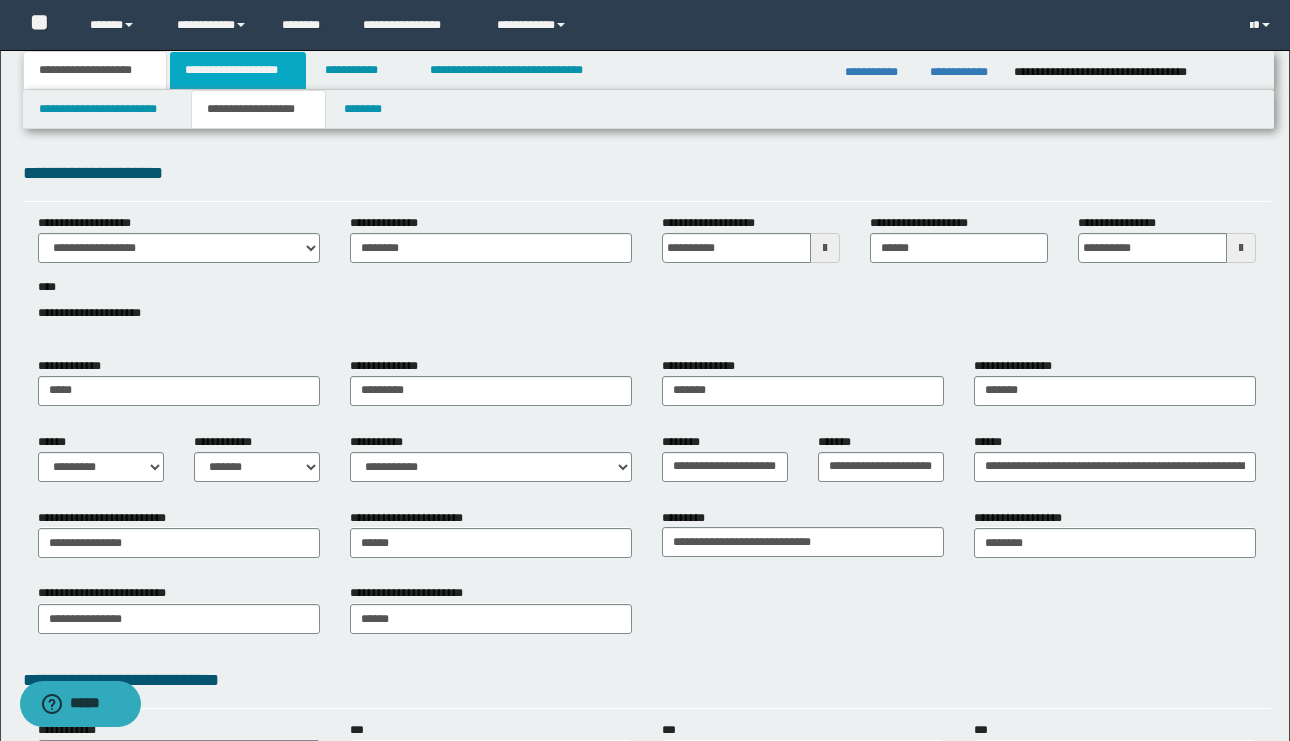 click on "**********" at bounding box center (238, 70) 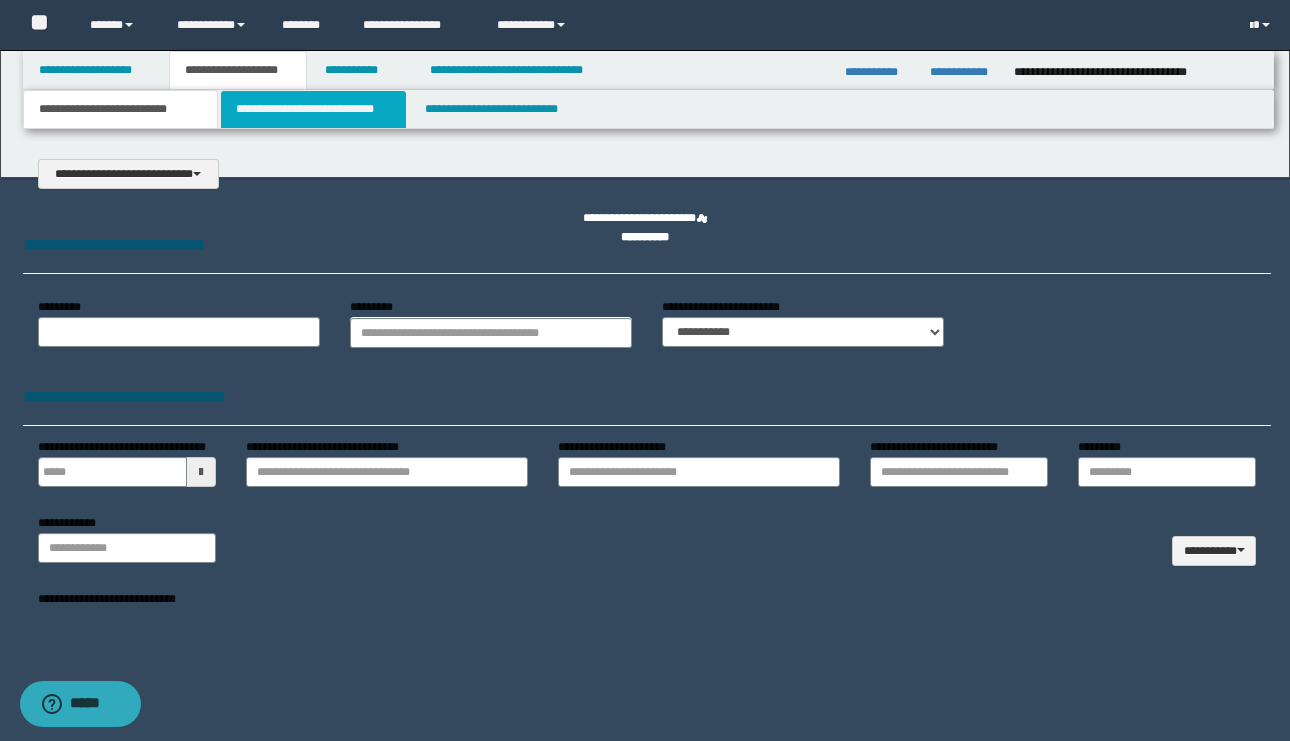 type on "**********" 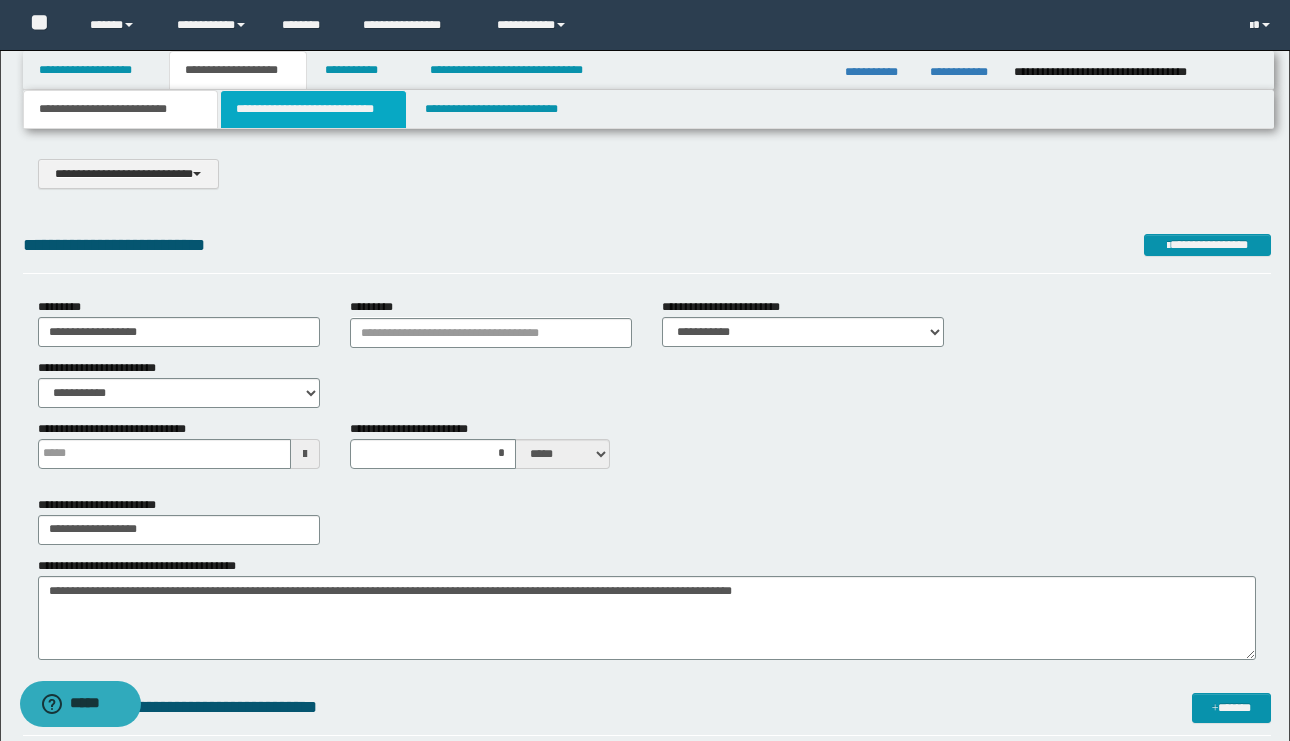 scroll, scrollTop: 0, scrollLeft: 0, axis: both 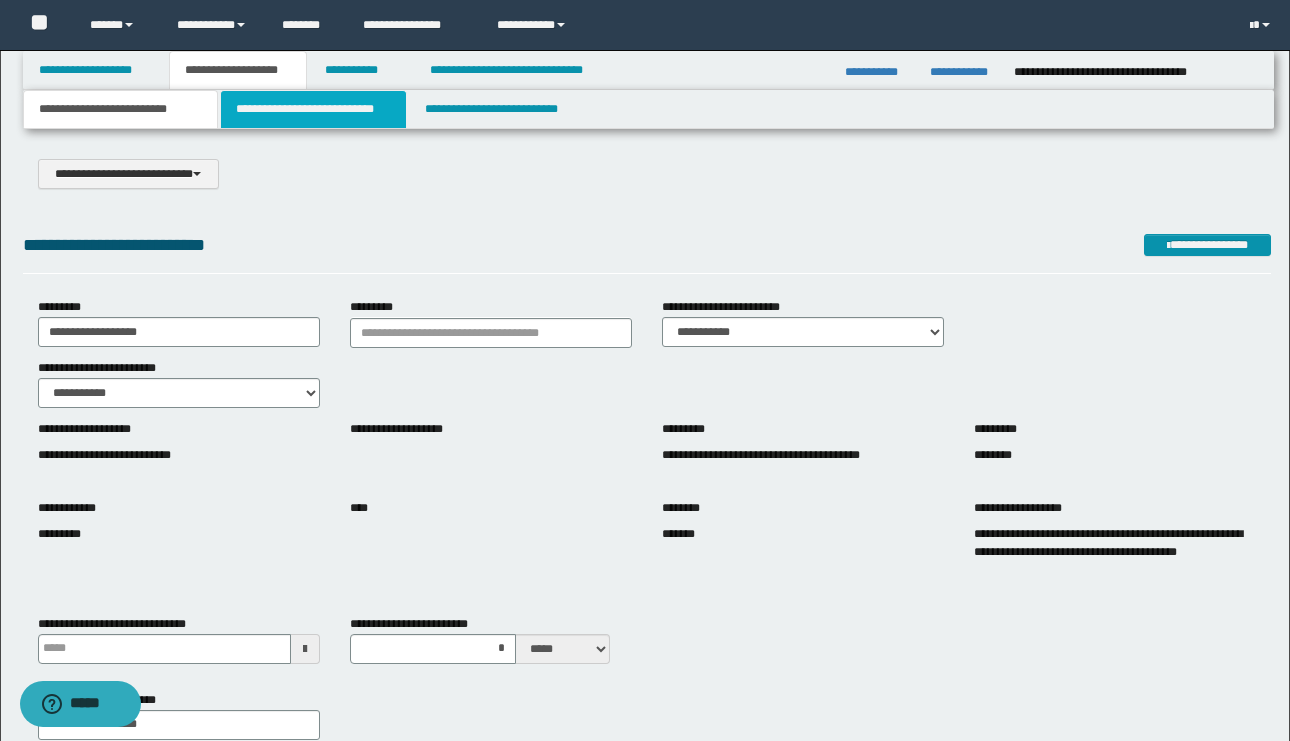 click on "**********" at bounding box center [314, 109] 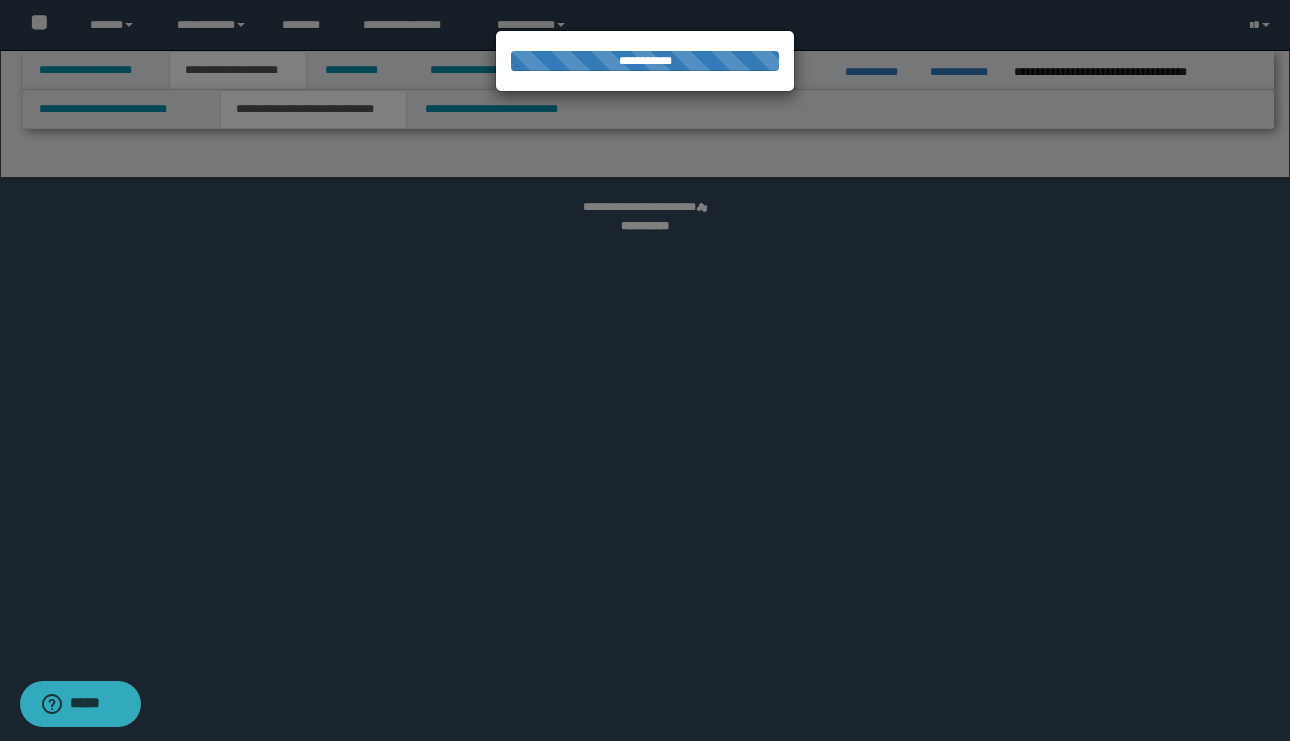 select on "*" 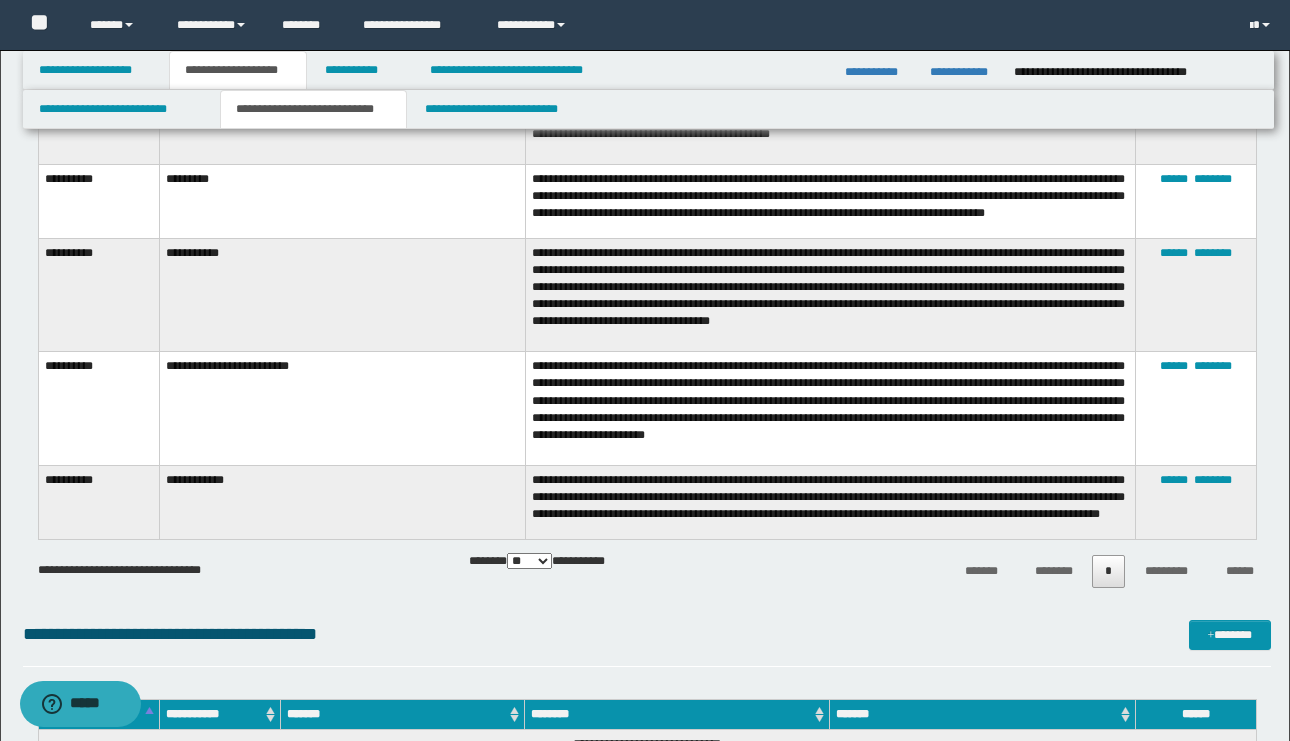 scroll, scrollTop: 9826, scrollLeft: 0, axis: vertical 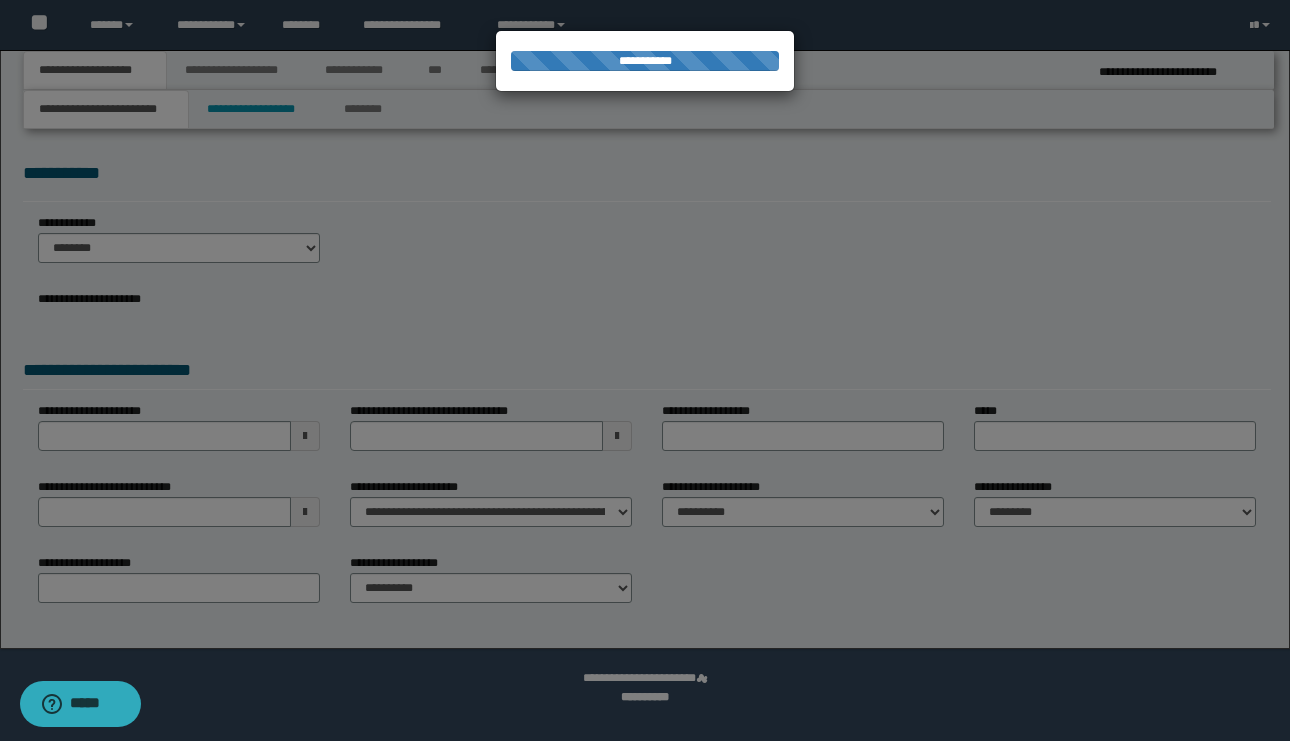 select on "*" 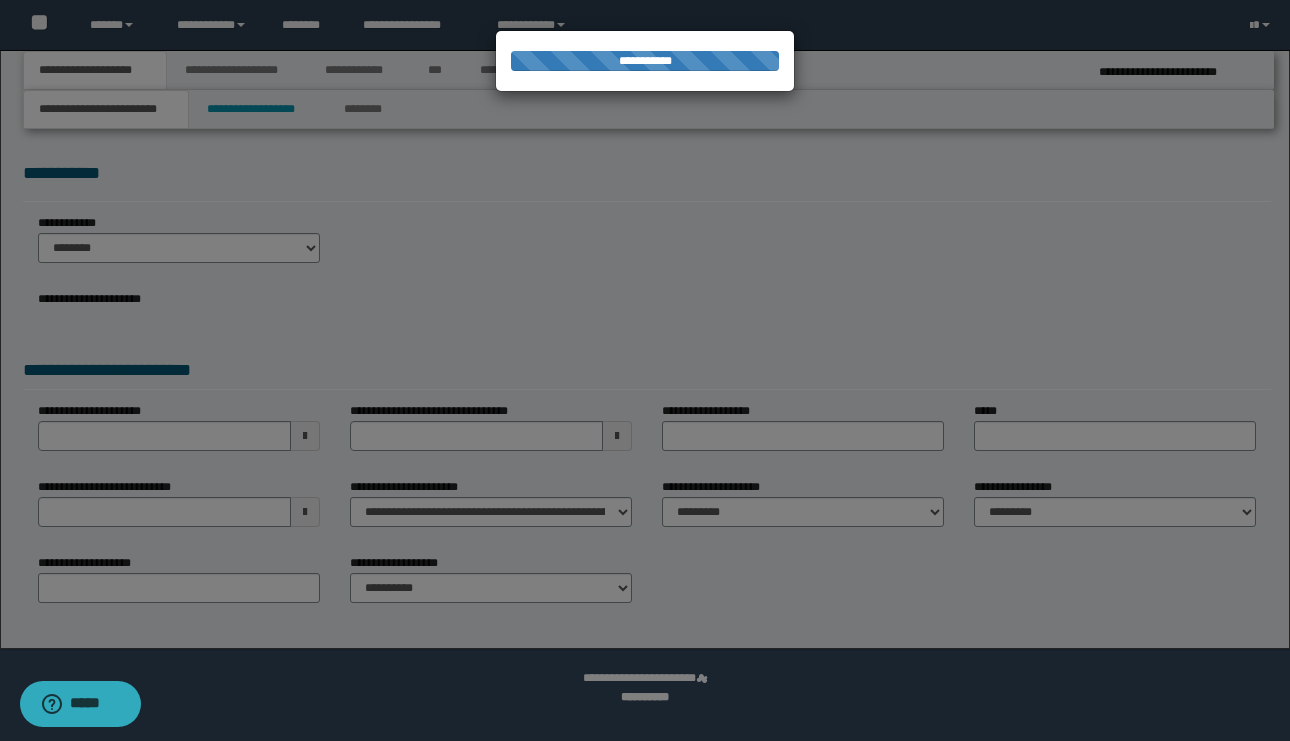 select on "*" 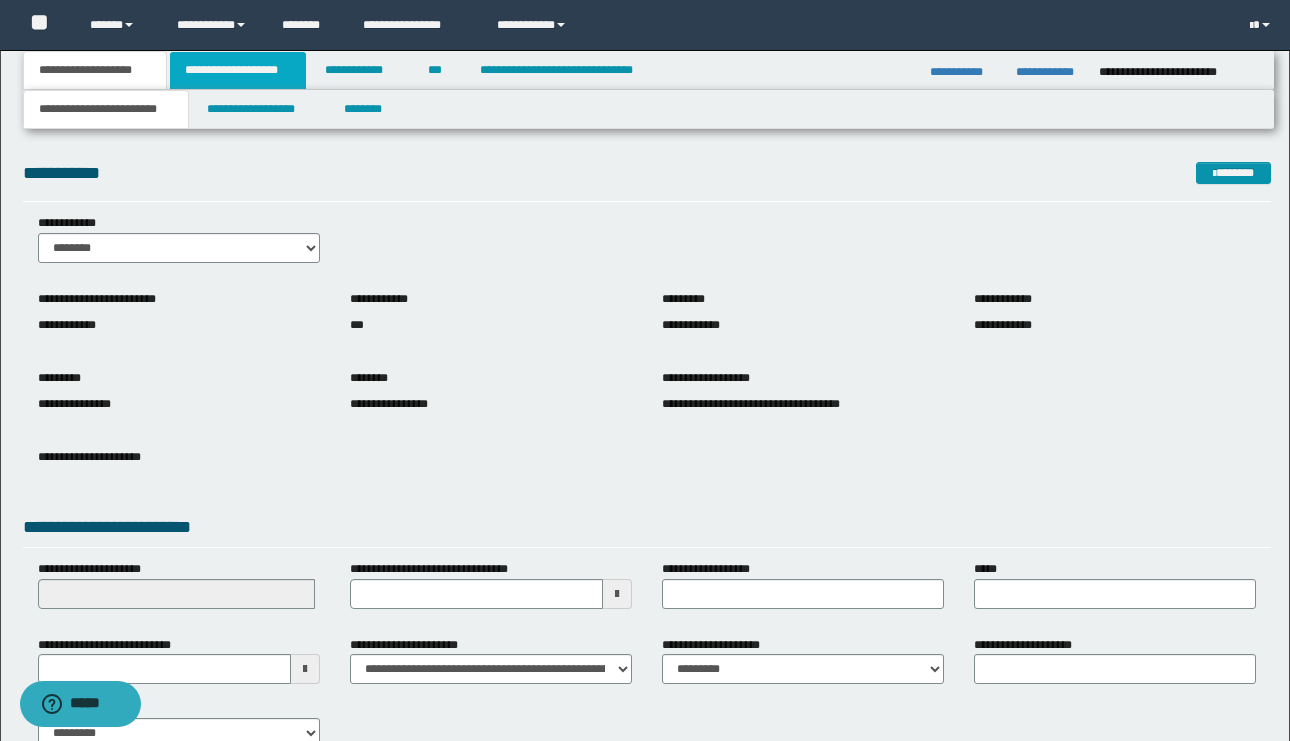 click on "**********" at bounding box center (238, 70) 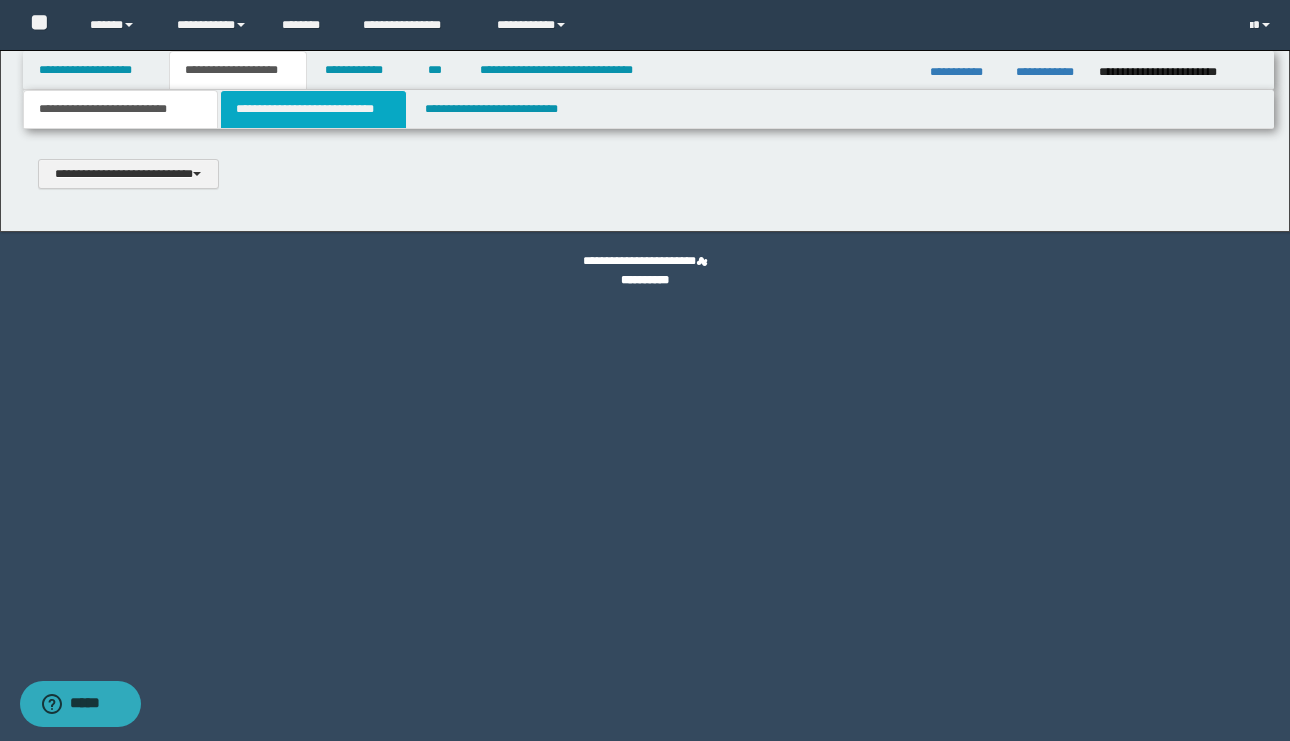 scroll, scrollTop: 0, scrollLeft: 0, axis: both 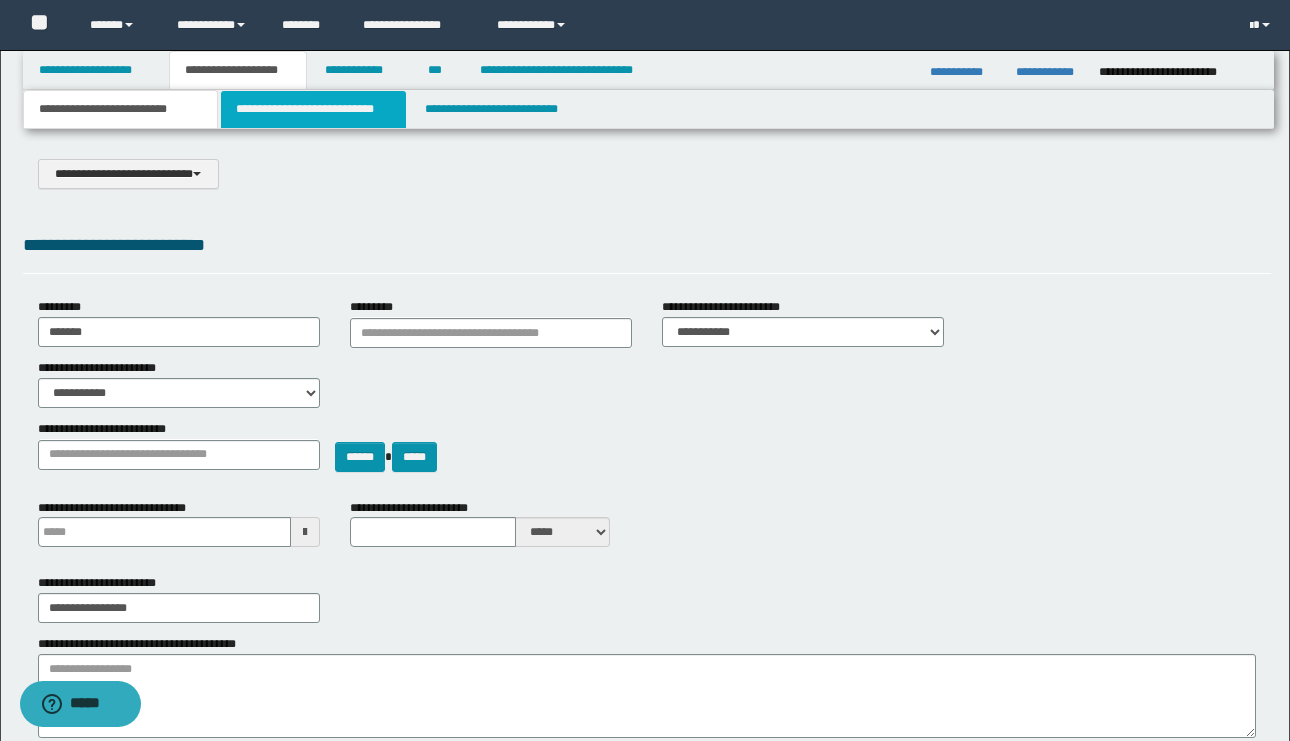 click on "**********" at bounding box center (314, 109) 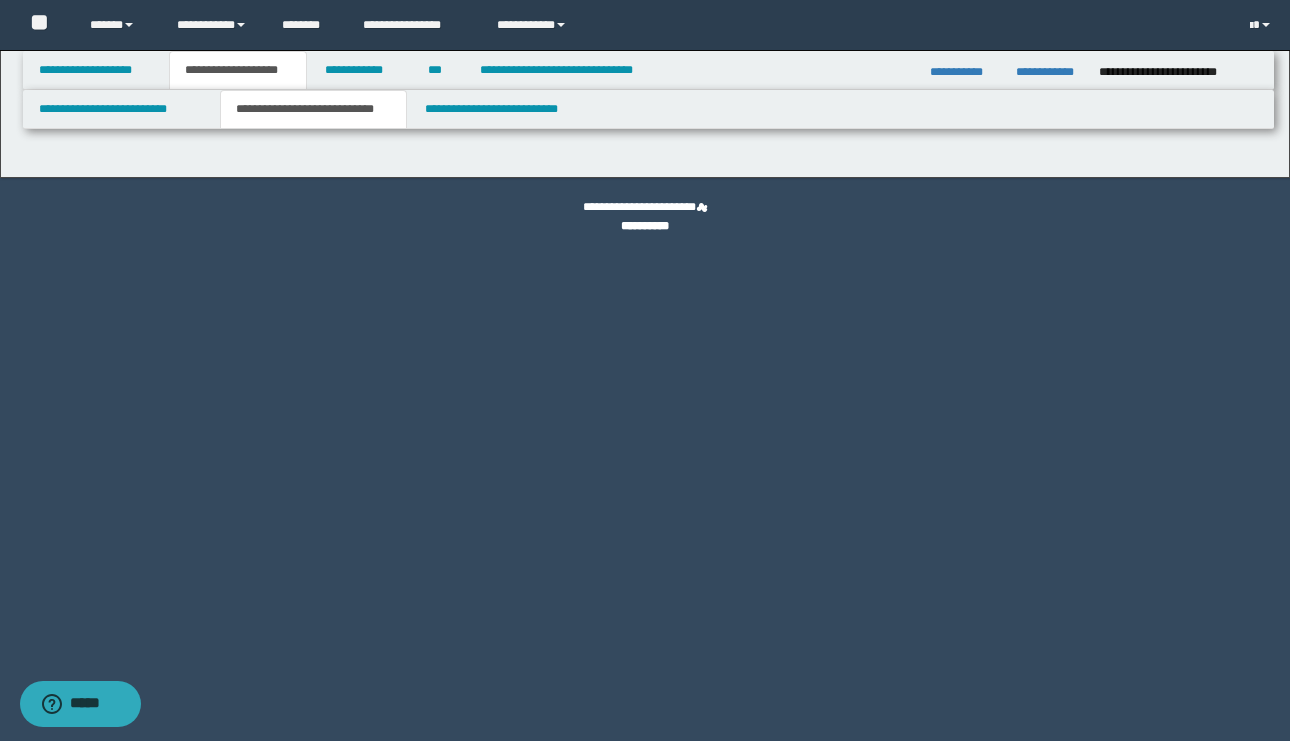 select on "*" 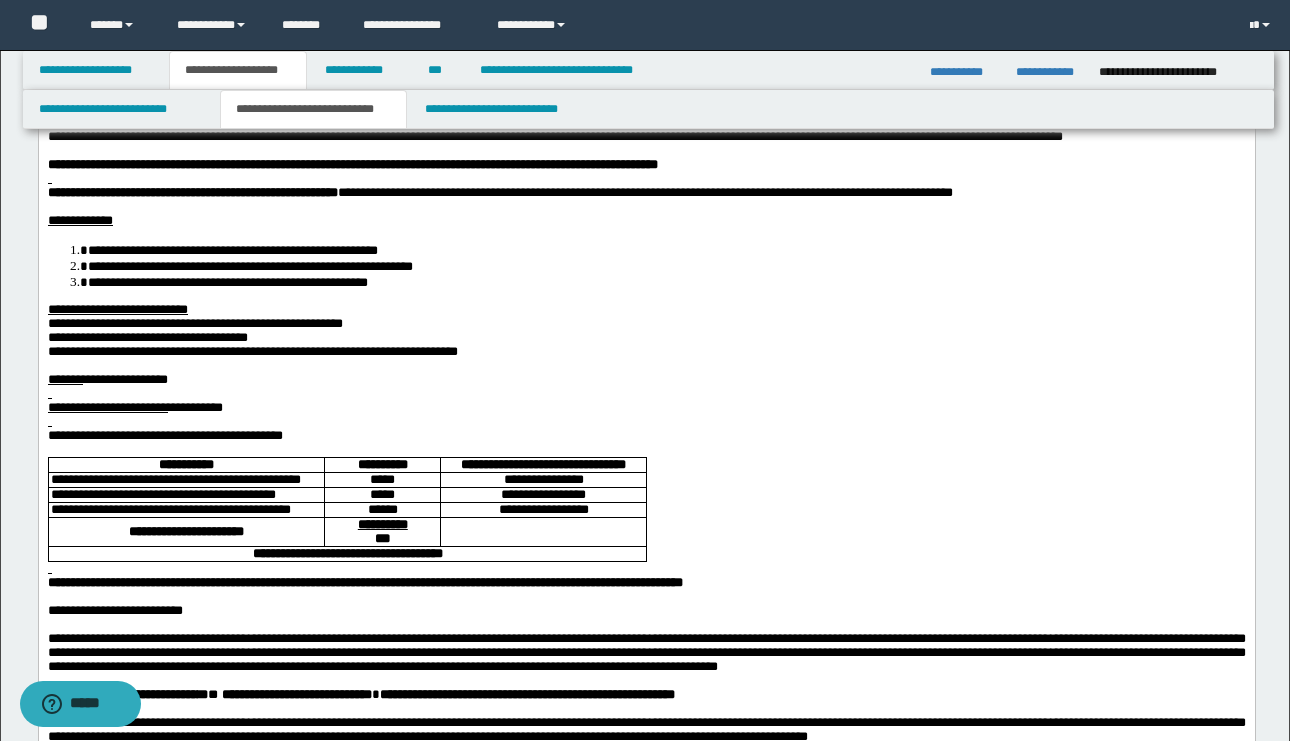 scroll, scrollTop: 154, scrollLeft: 0, axis: vertical 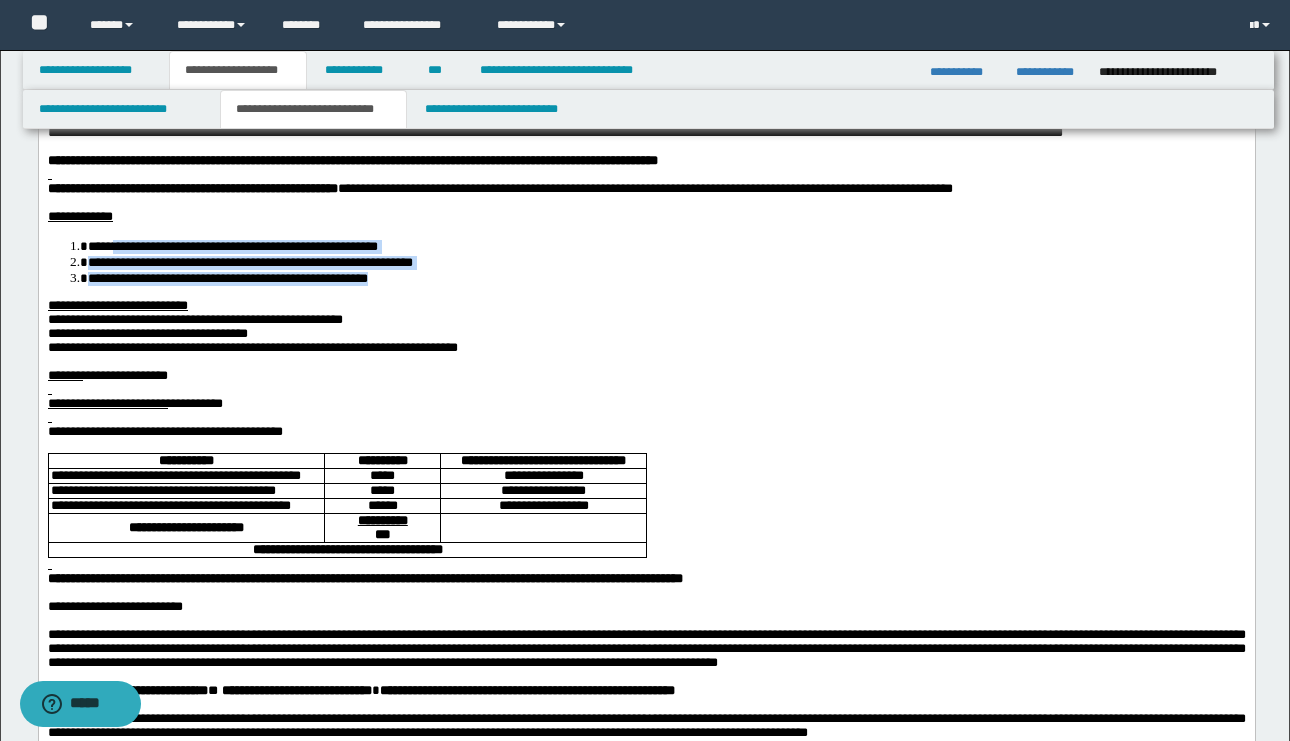 drag, startPoint x: 526, startPoint y: 310, endPoint x: 122, endPoint y: 282, distance: 404.96915 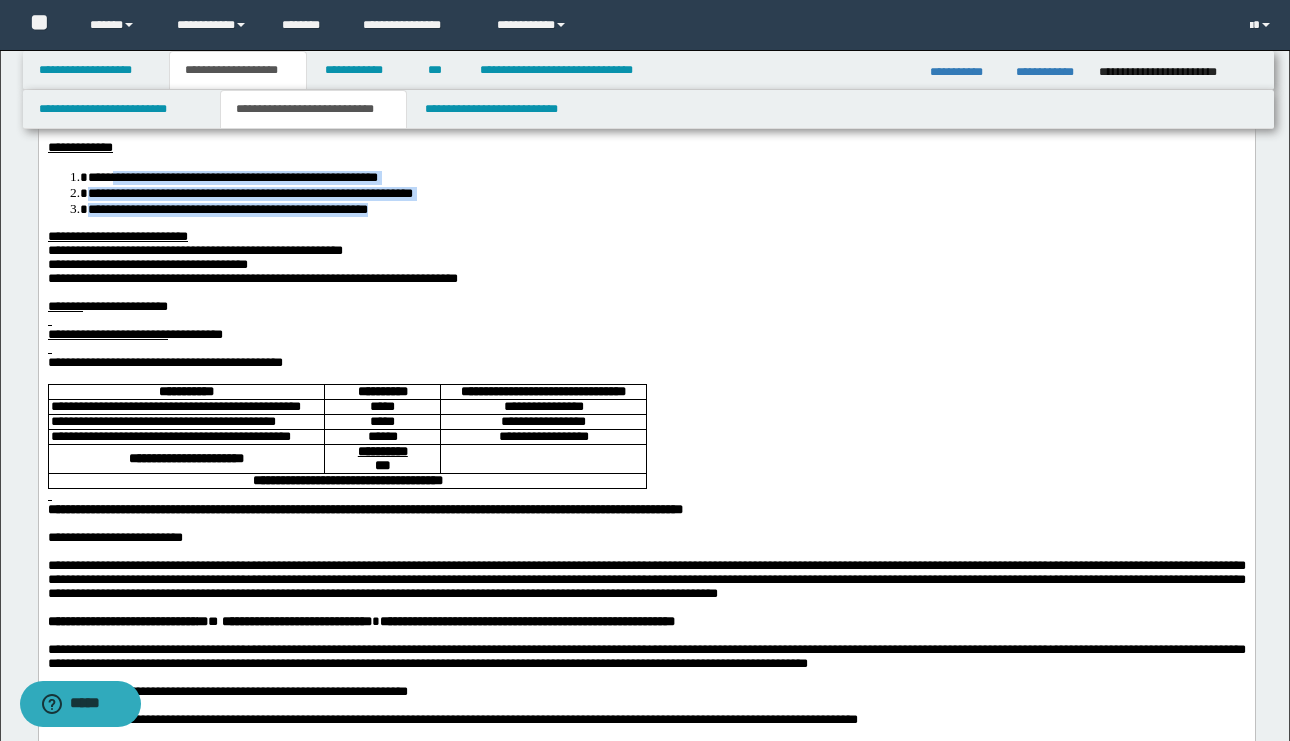 scroll, scrollTop: 215, scrollLeft: 0, axis: vertical 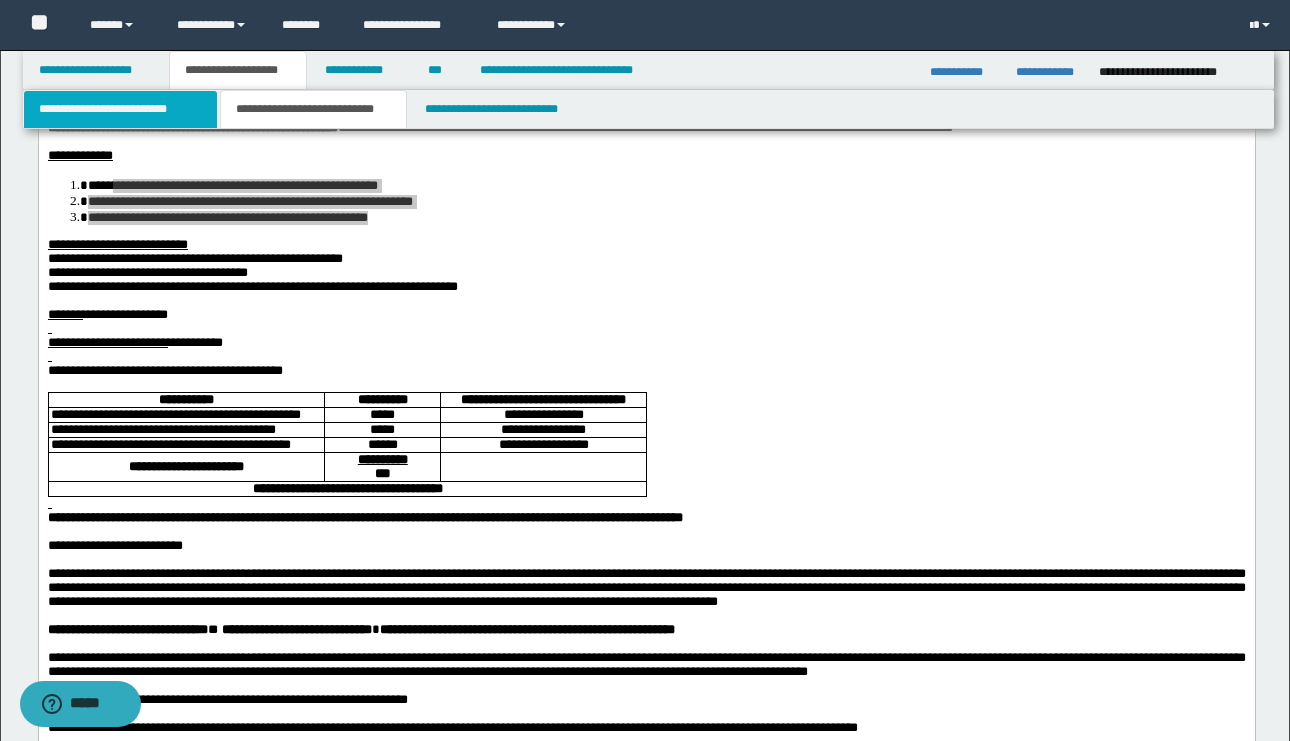 click on "**********" at bounding box center (120, 109) 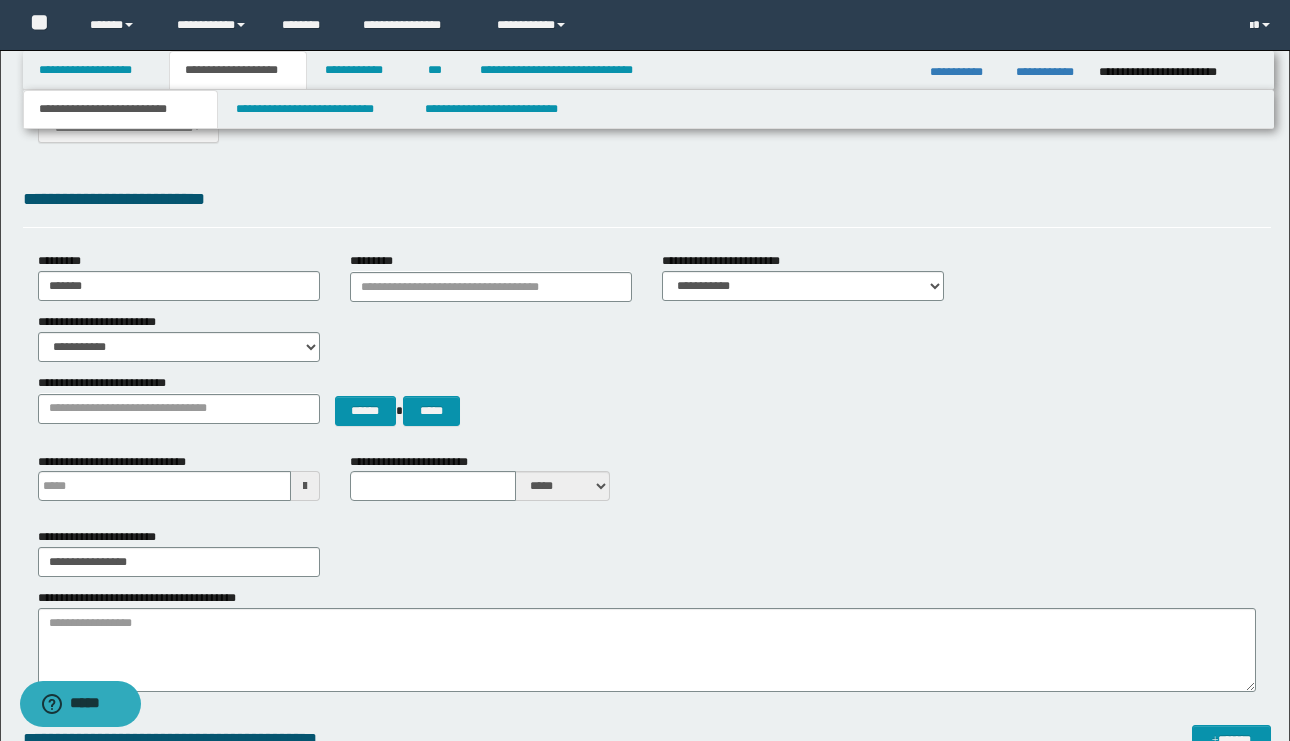 scroll, scrollTop: 0, scrollLeft: 0, axis: both 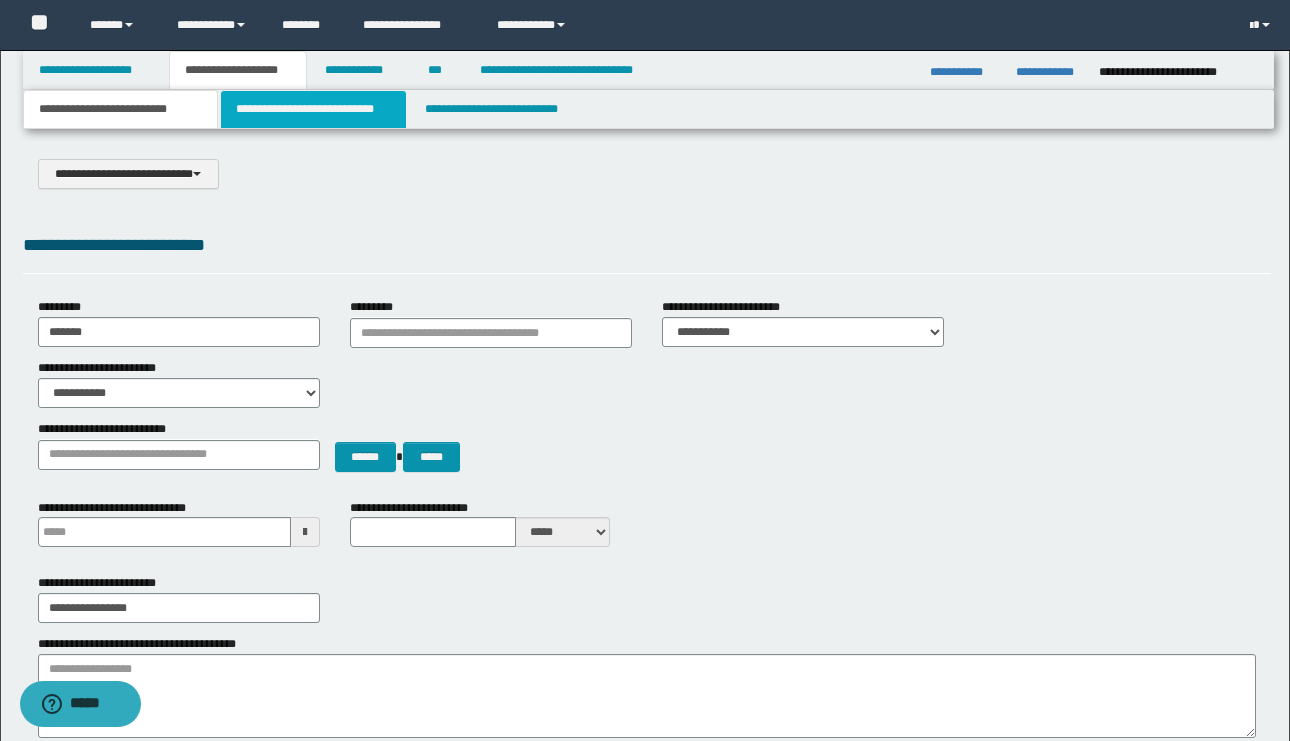 click on "**********" at bounding box center [314, 109] 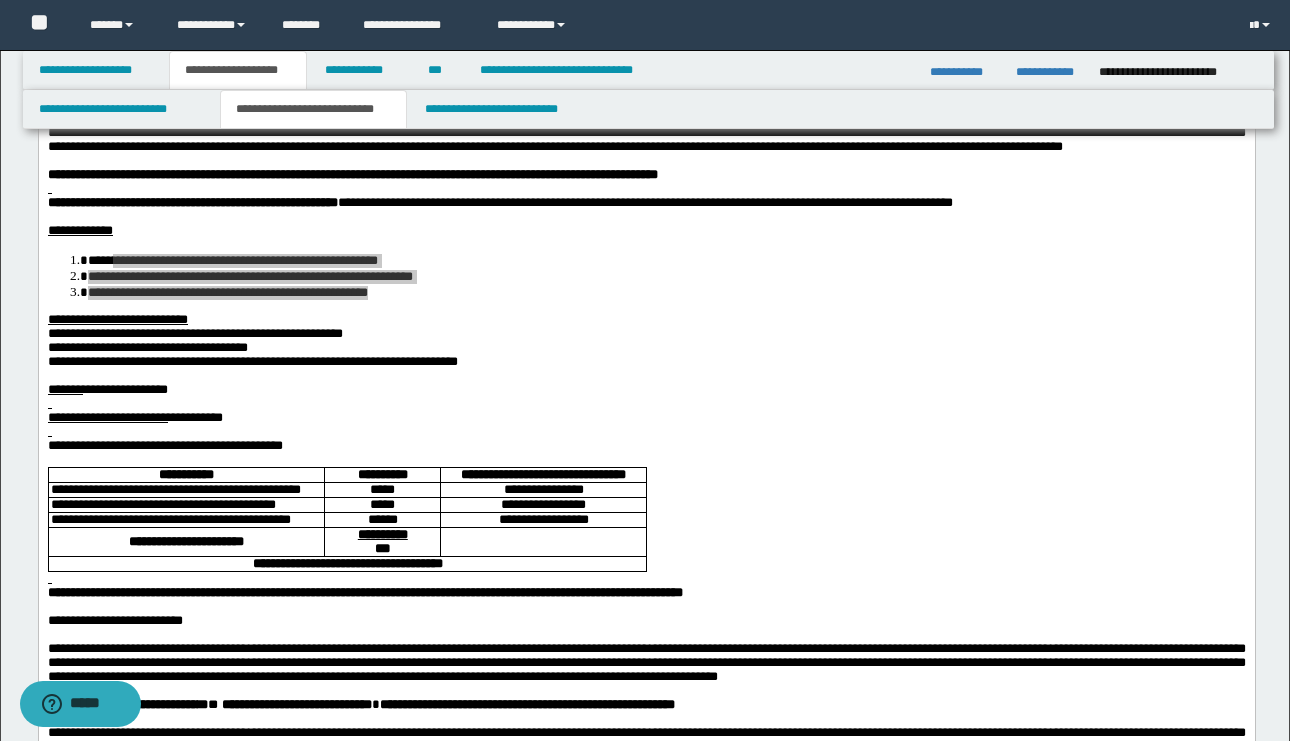 scroll, scrollTop: 0, scrollLeft: 0, axis: both 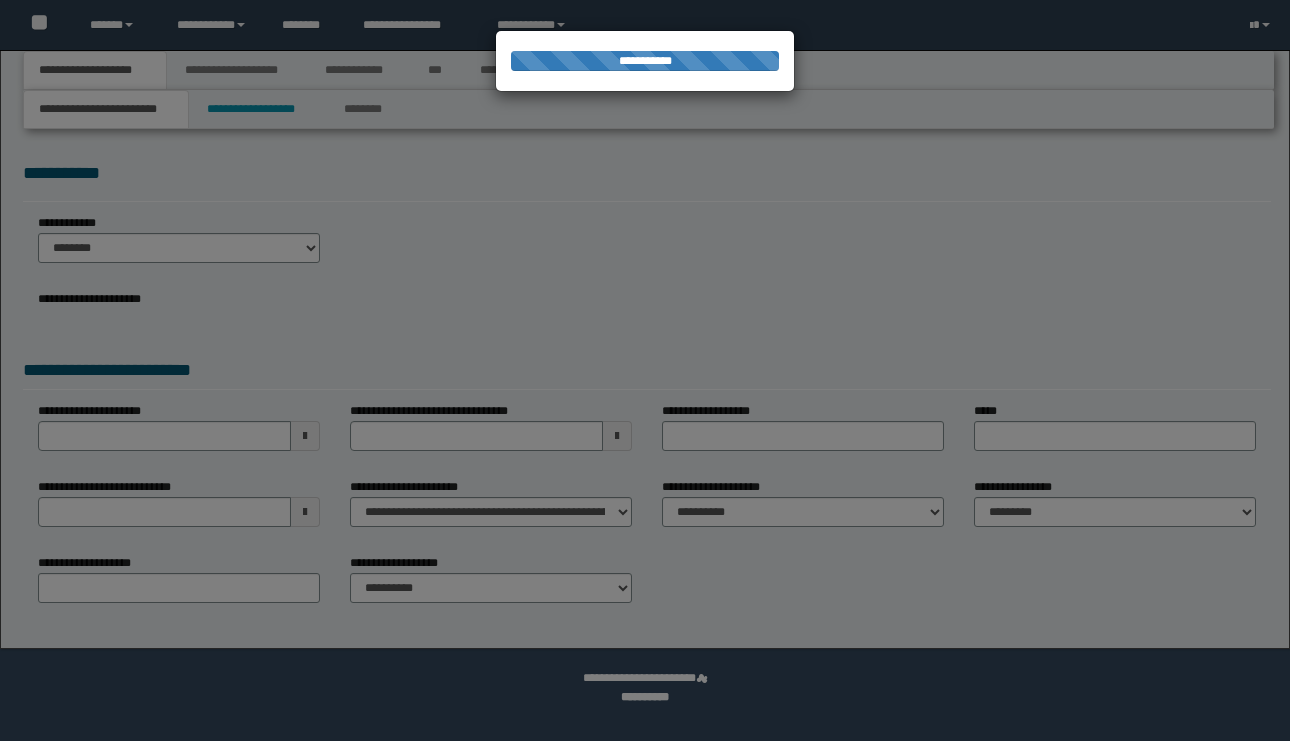 select on "*" 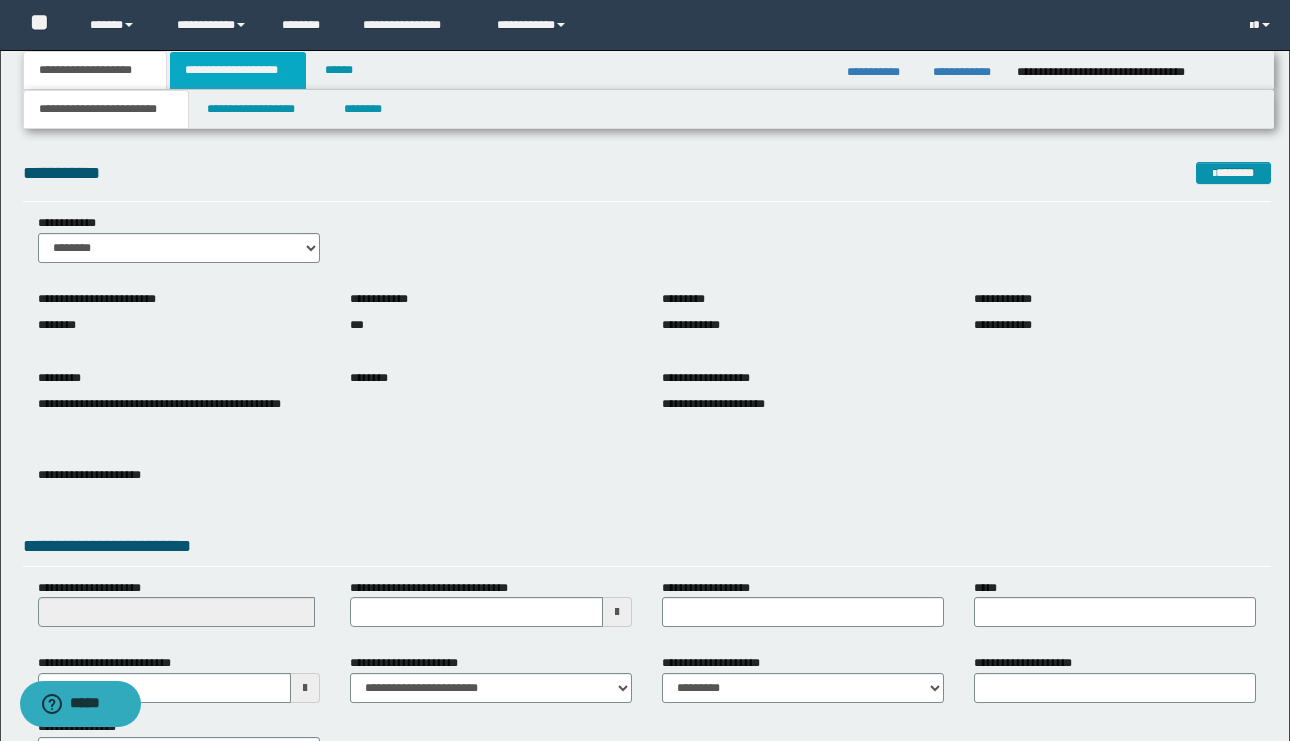 click on "**********" at bounding box center (238, 70) 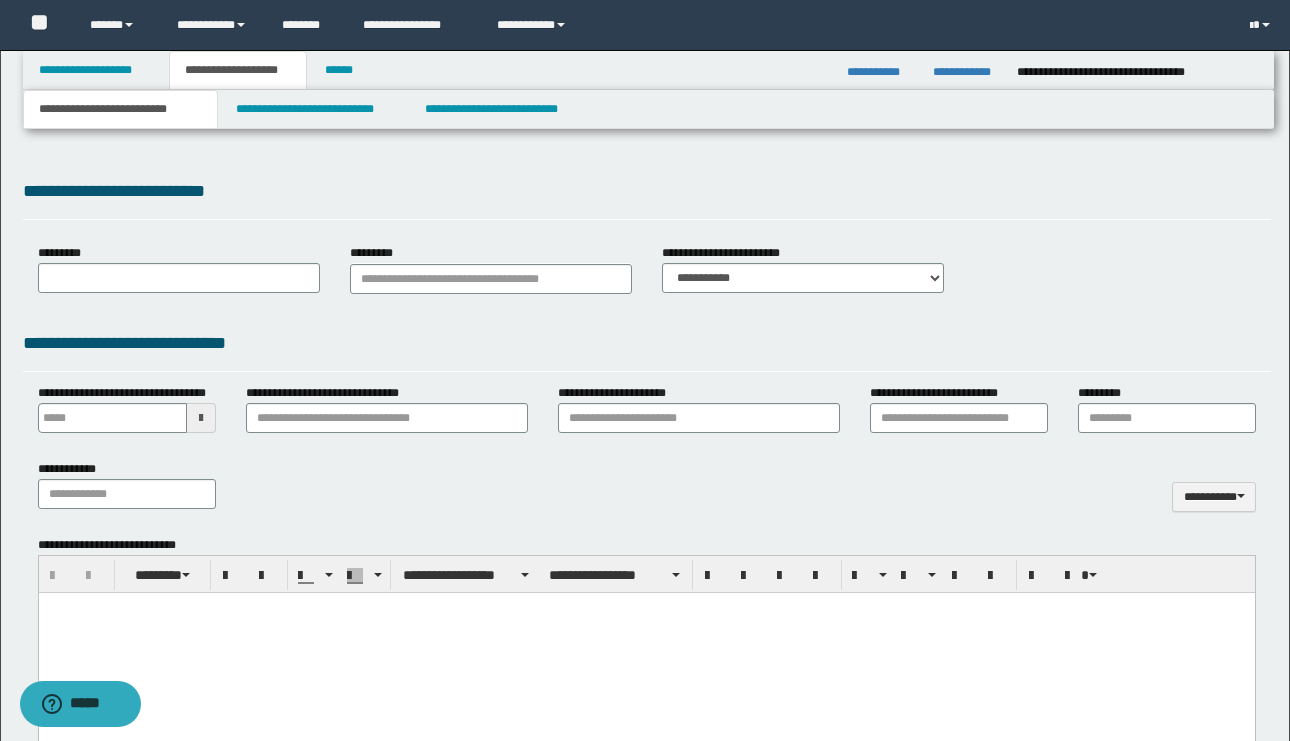 type 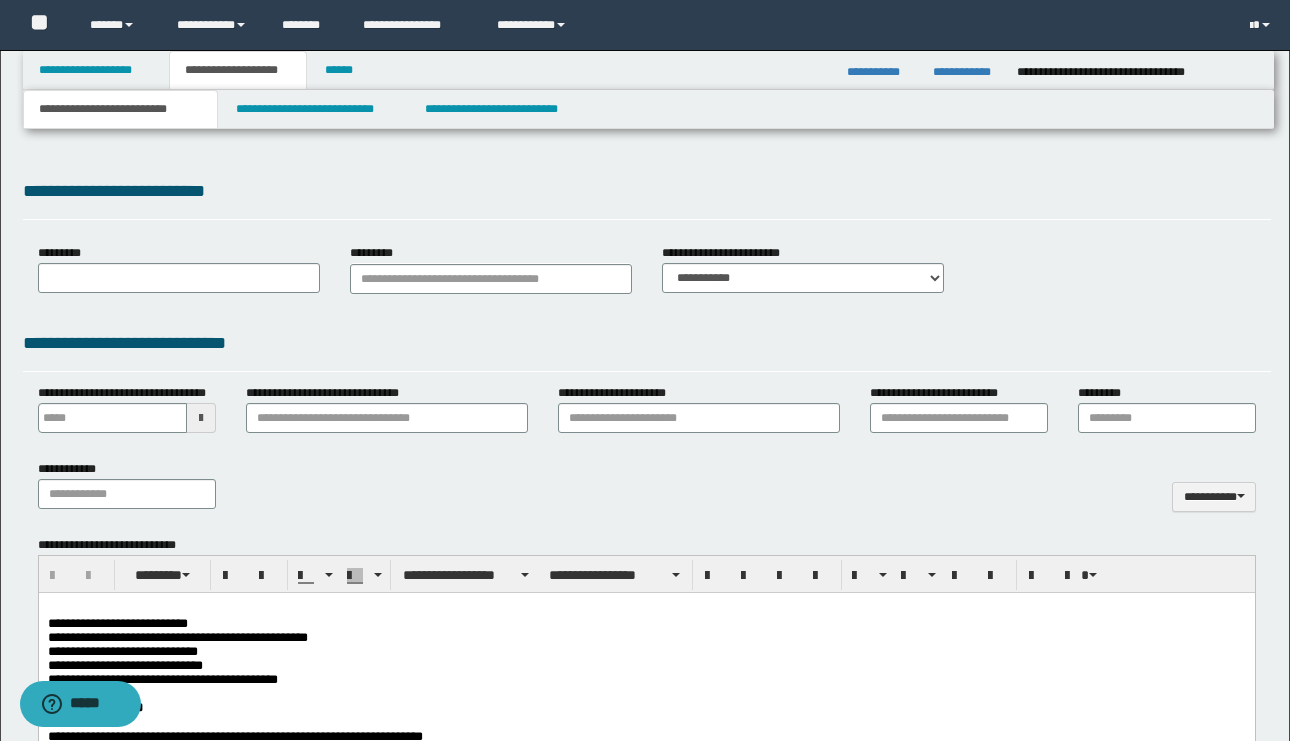 scroll, scrollTop: 0, scrollLeft: 0, axis: both 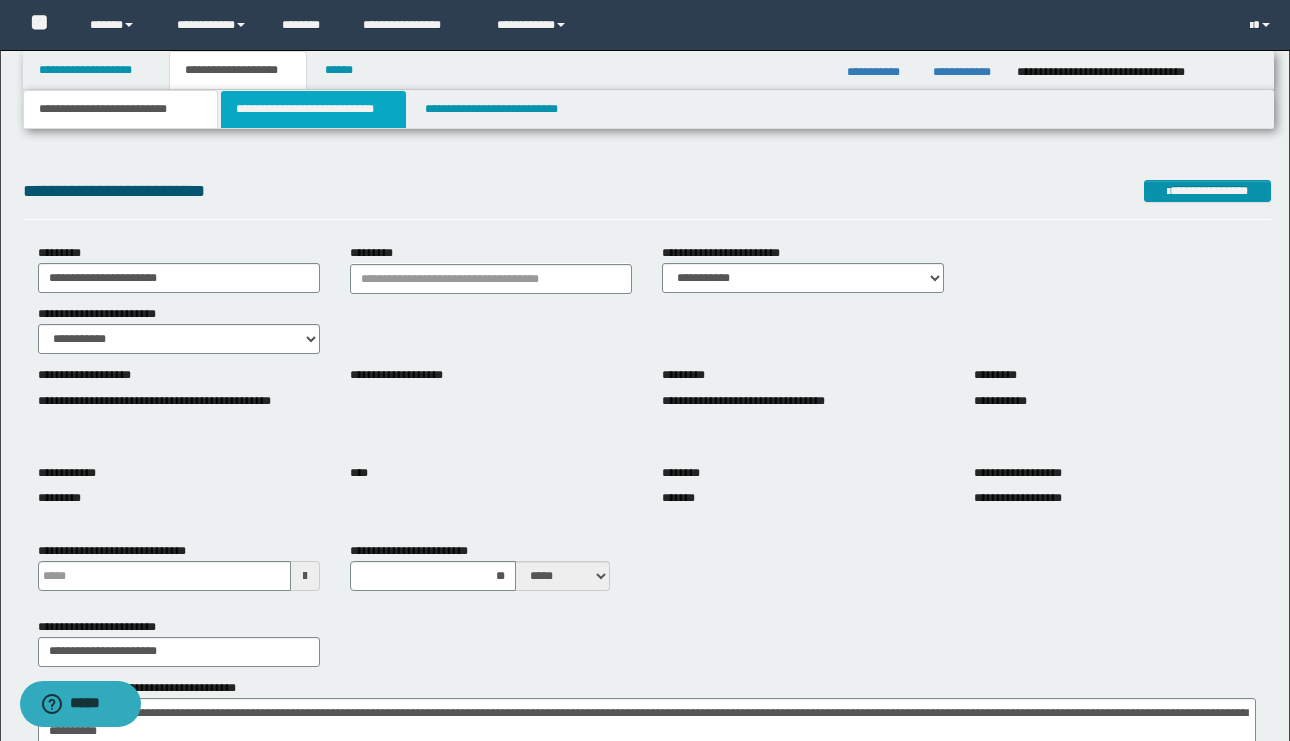 click on "**********" at bounding box center [314, 109] 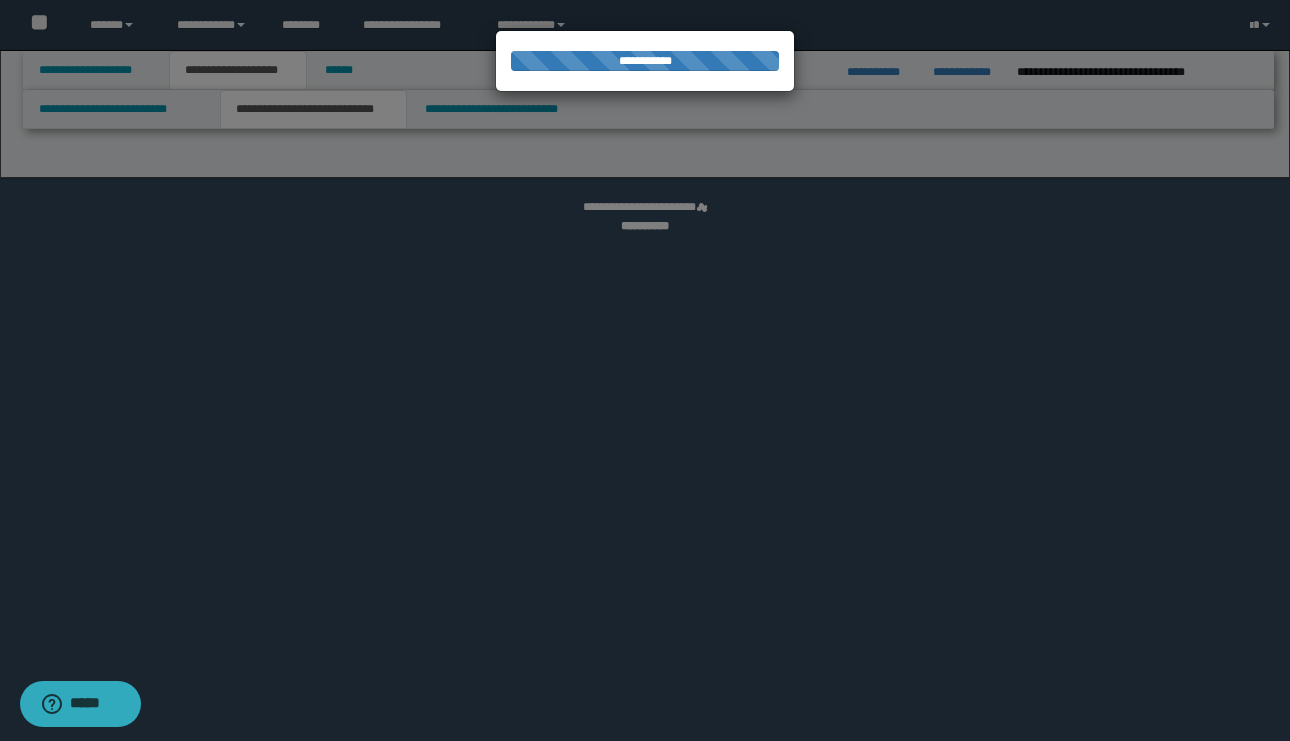 select on "*" 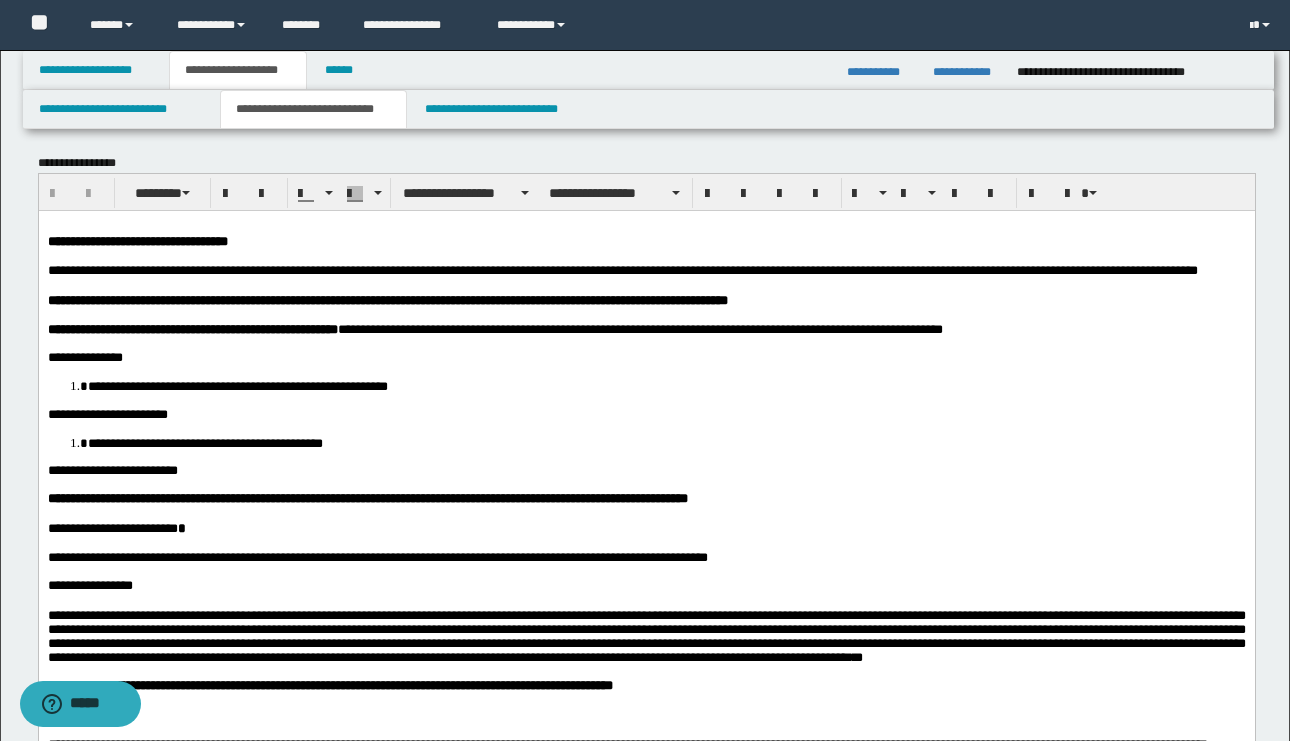 scroll, scrollTop: 0, scrollLeft: 0, axis: both 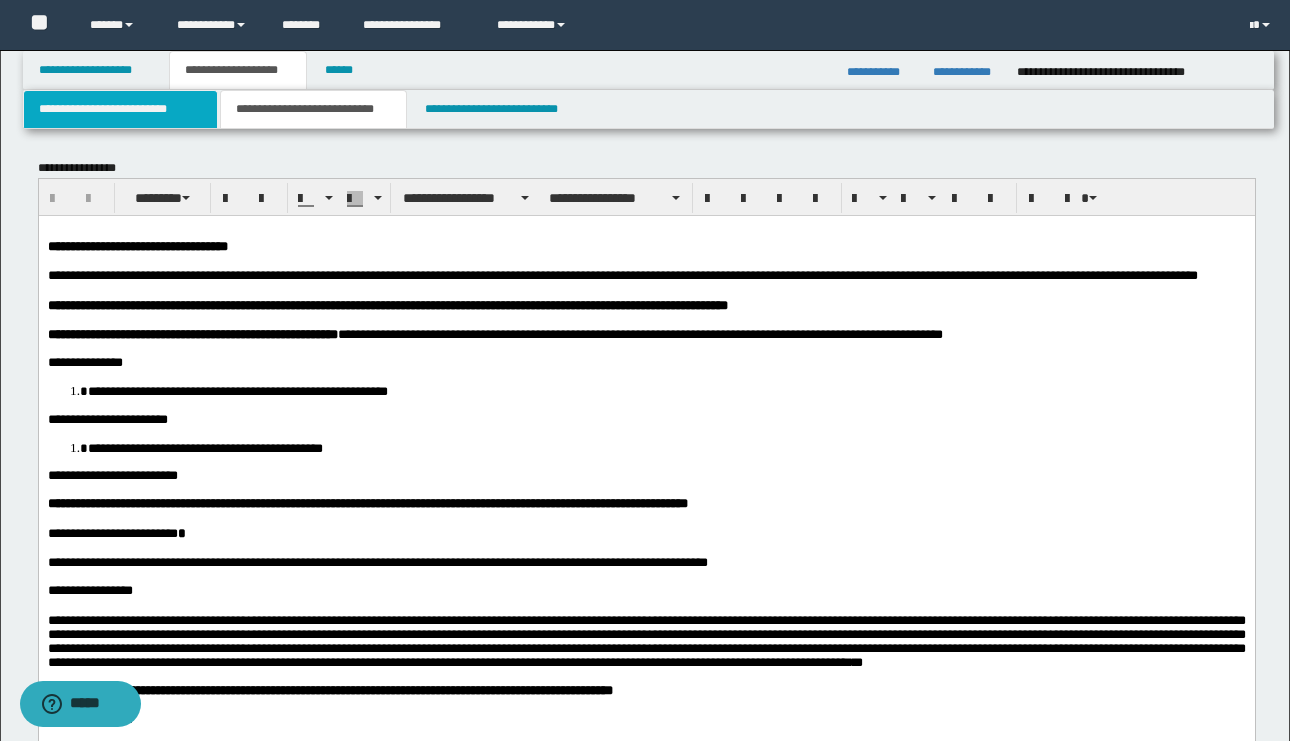 click on "**********" at bounding box center [120, 109] 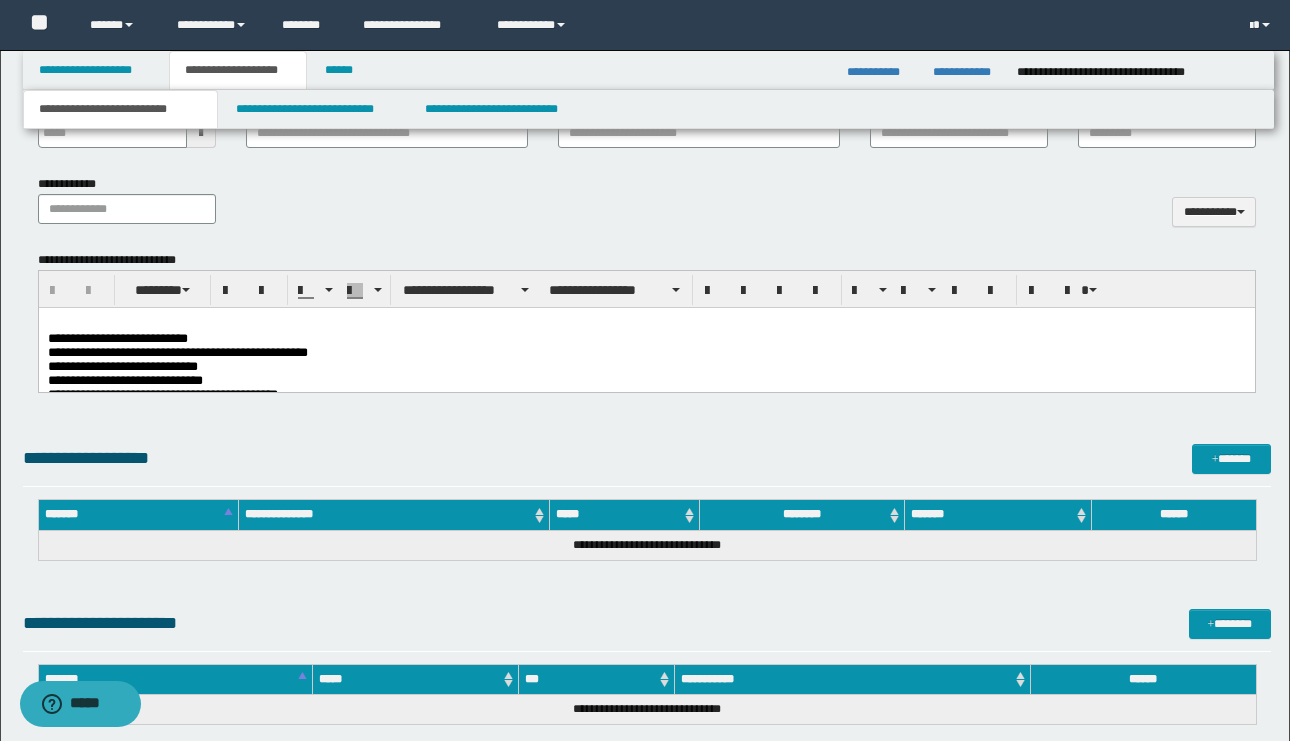 scroll, scrollTop: 941, scrollLeft: 0, axis: vertical 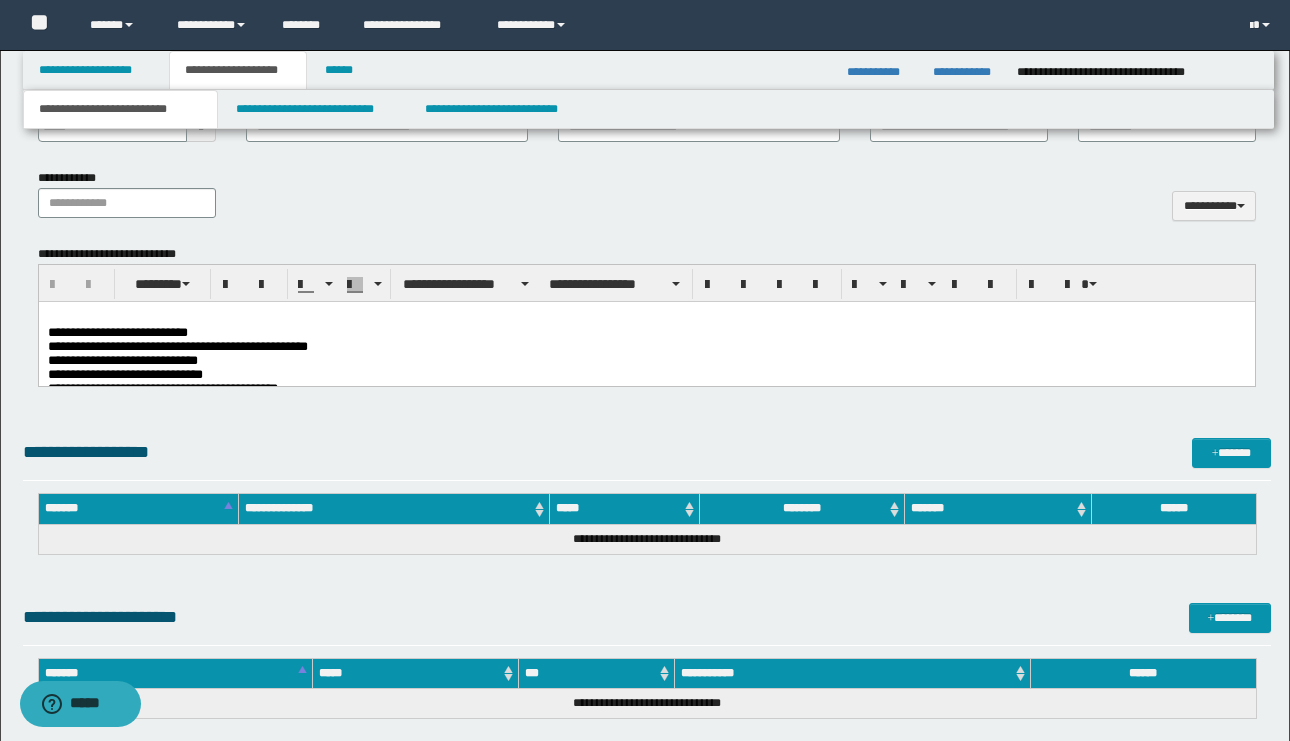 click on "**********" at bounding box center [646, 361] 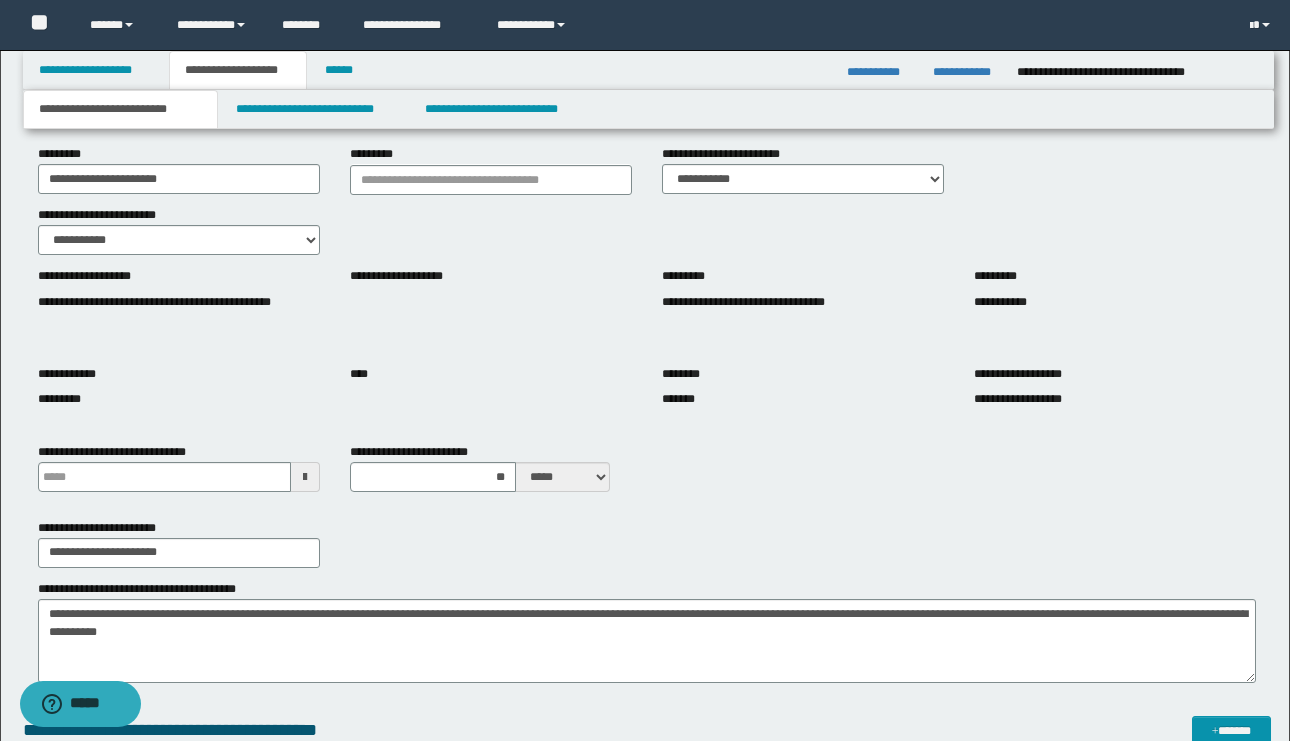 scroll, scrollTop: 0, scrollLeft: 0, axis: both 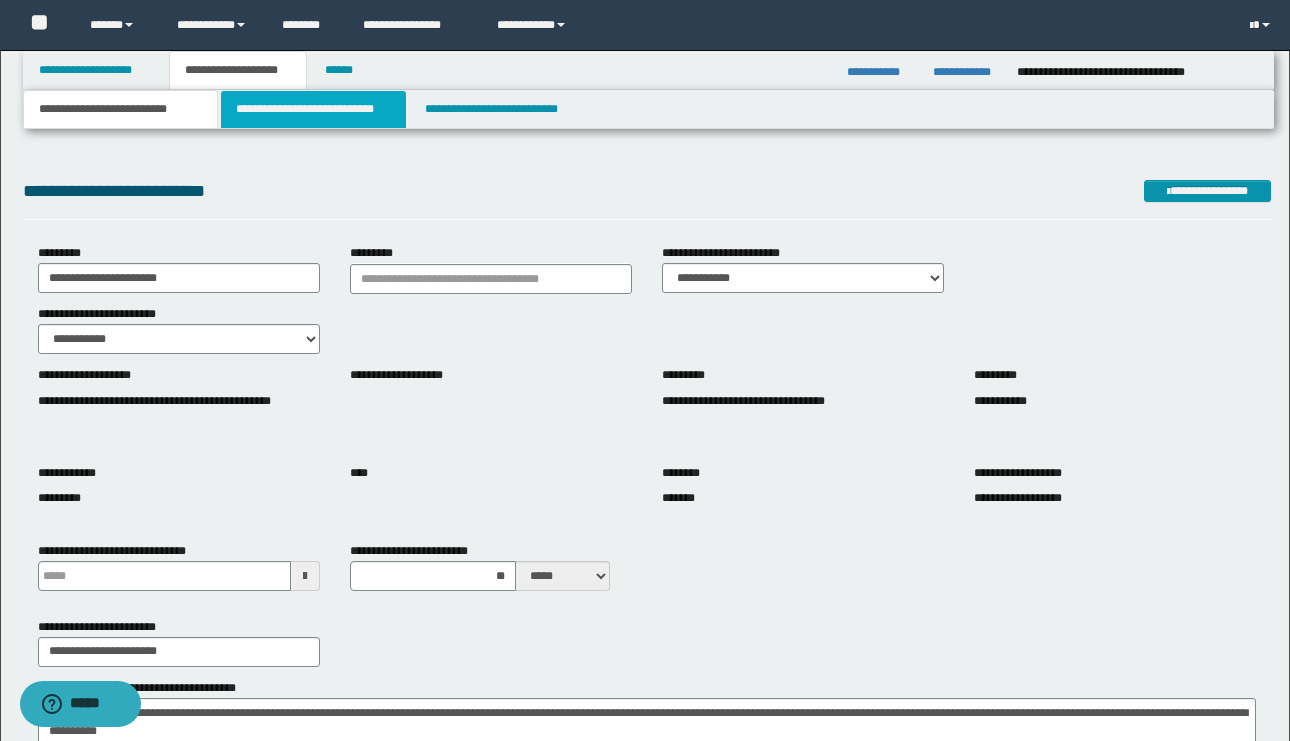 click on "**********" at bounding box center [314, 109] 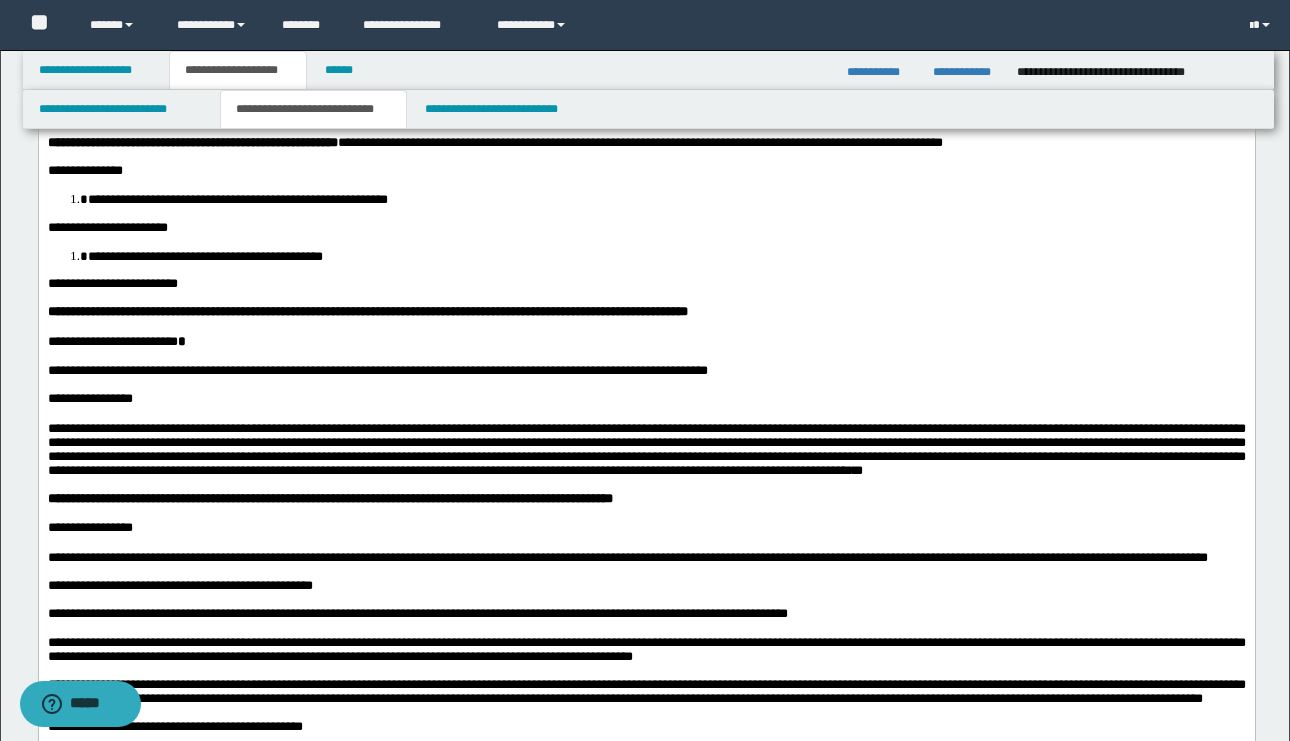 scroll, scrollTop: 190, scrollLeft: 0, axis: vertical 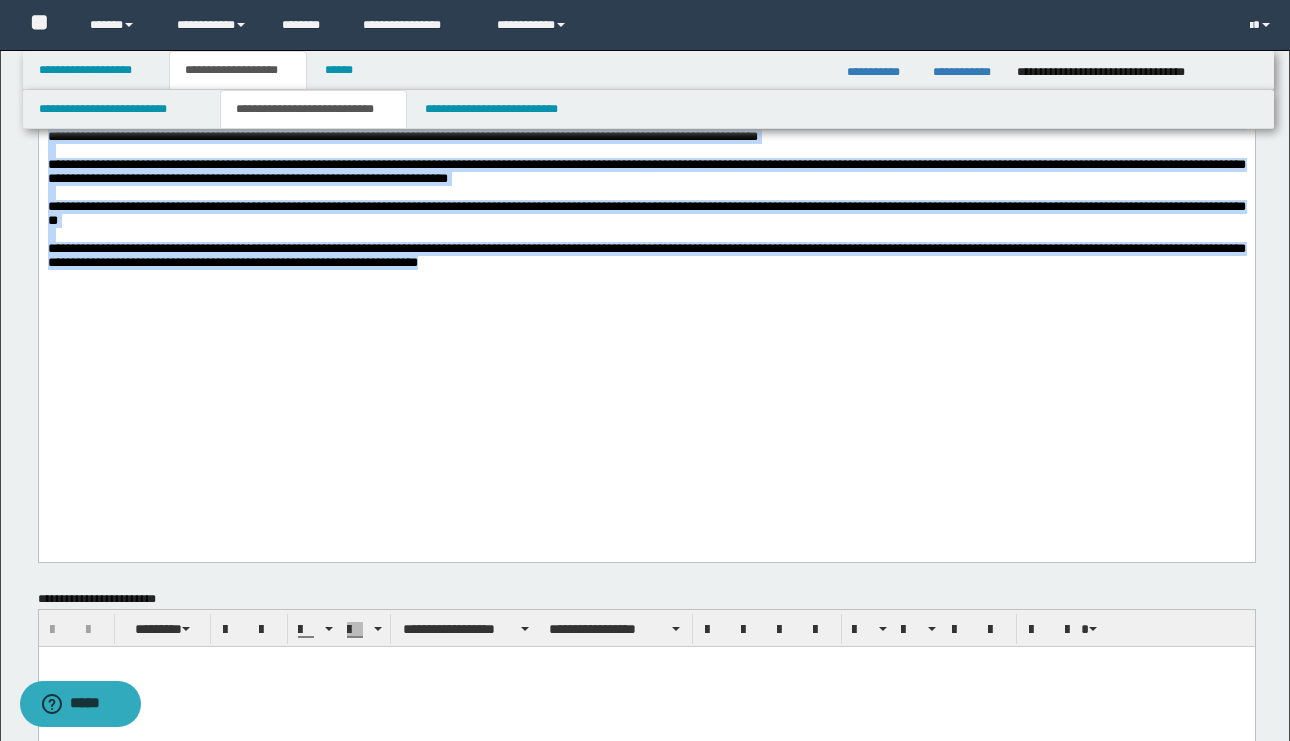 drag, startPoint x: 626, startPoint y: 453, endPoint x: 36, endPoint y: 292, distance: 611.5726 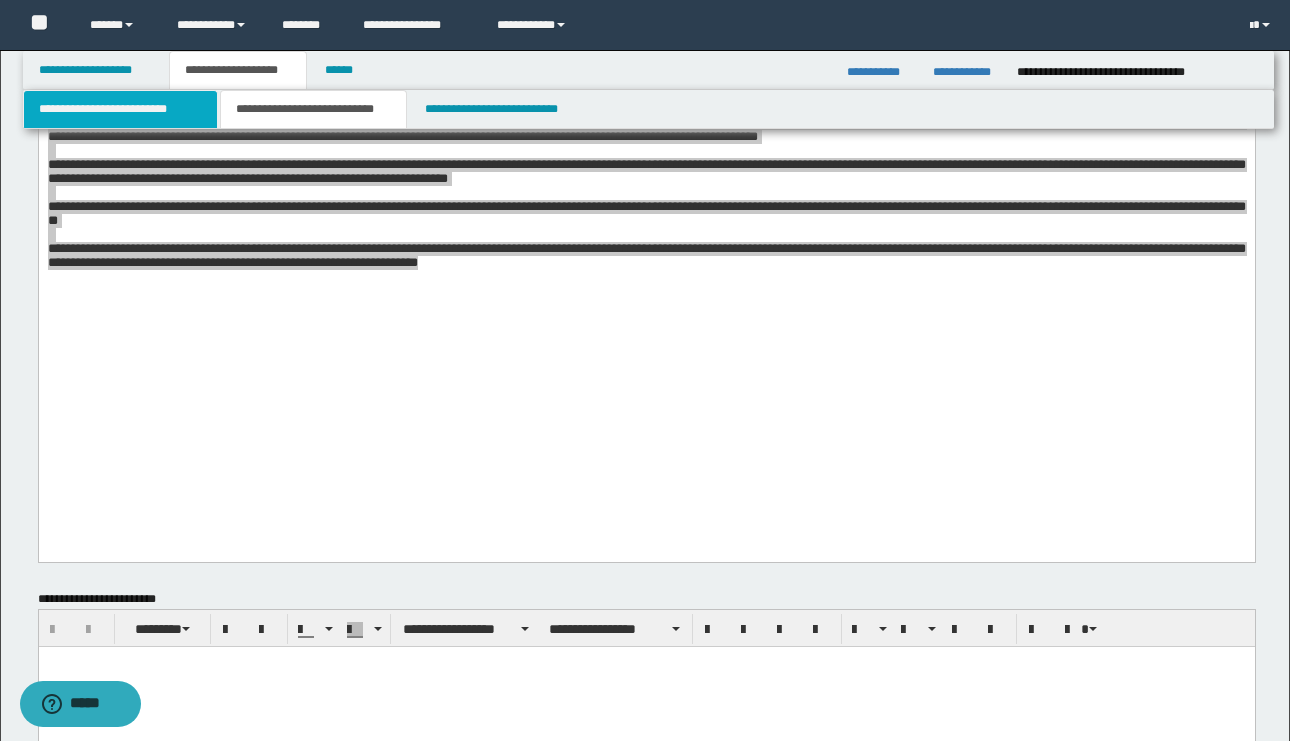 click on "**********" at bounding box center [120, 109] 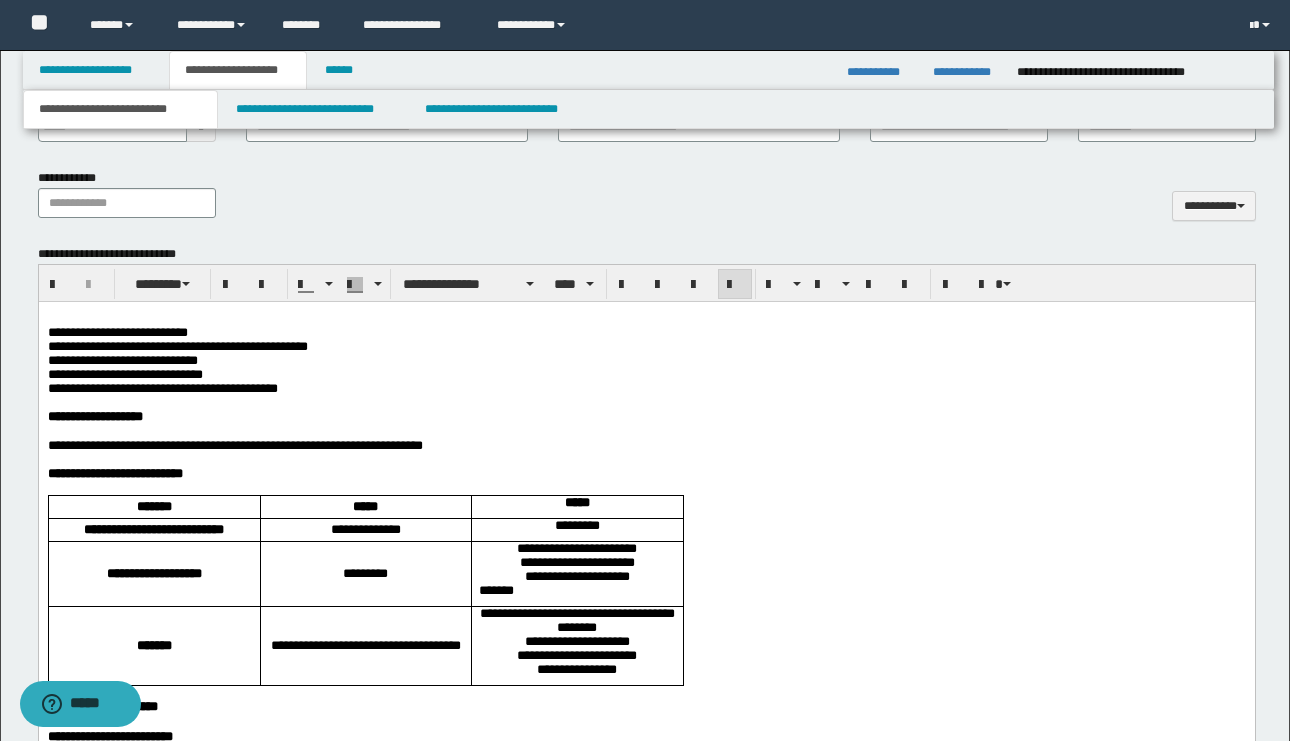 scroll, scrollTop: 948, scrollLeft: 0, axis: vertical 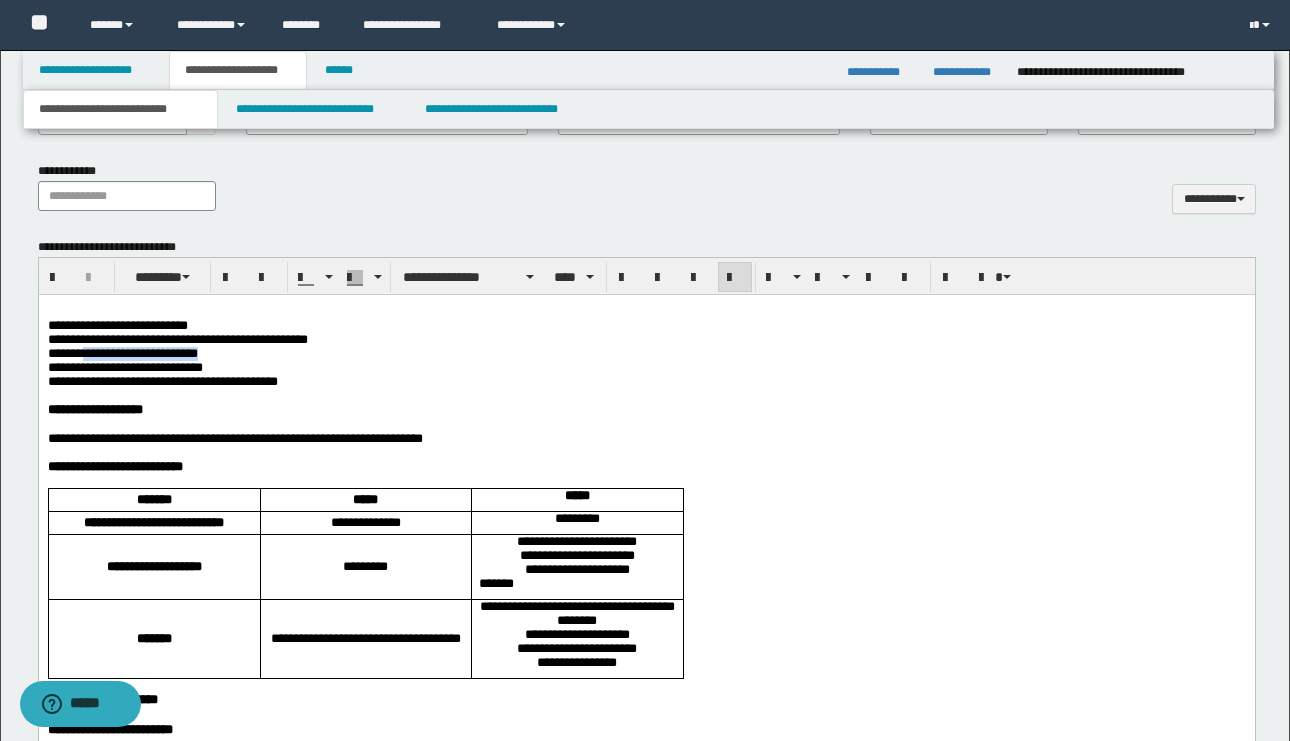 drag, startPoint x: 221, startPoint y: 357, endPoint x: 88, endPoint y: 363, distance: 133.13527 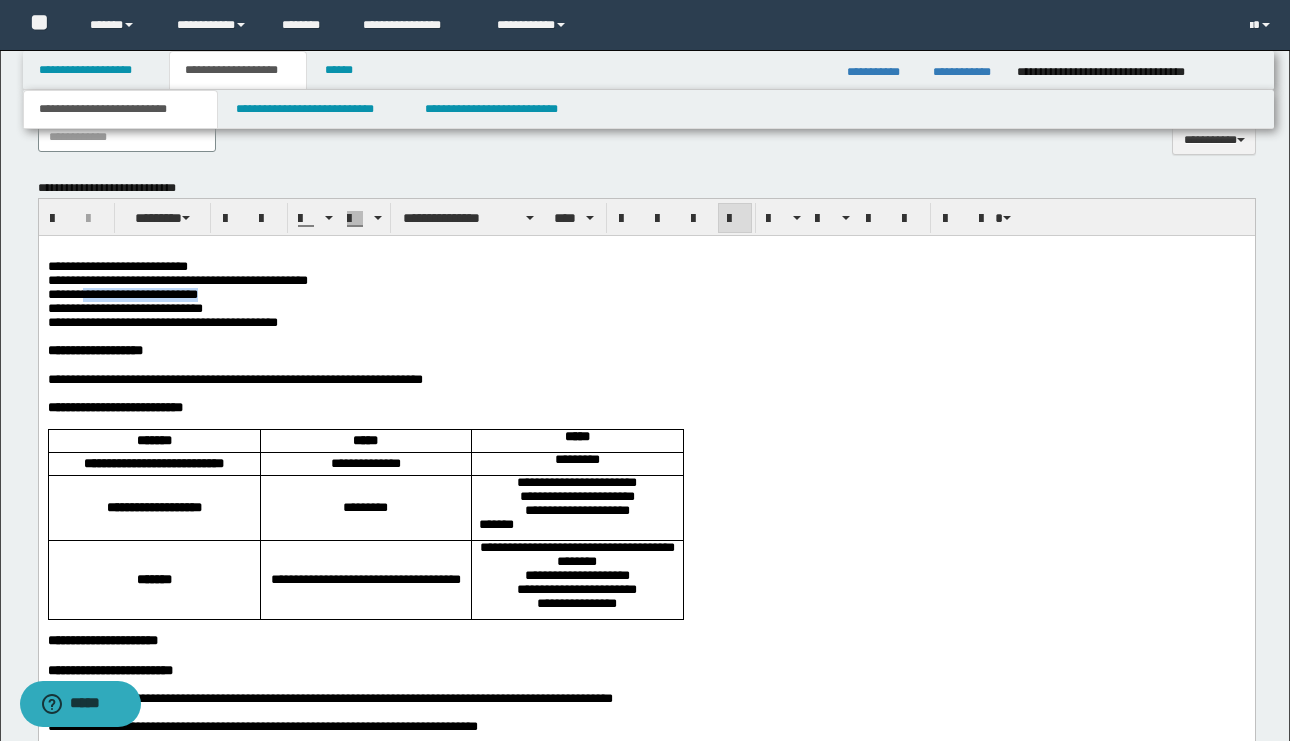 scroll, scrollTop: 1010, scrollLeft: 0, axis: vertical 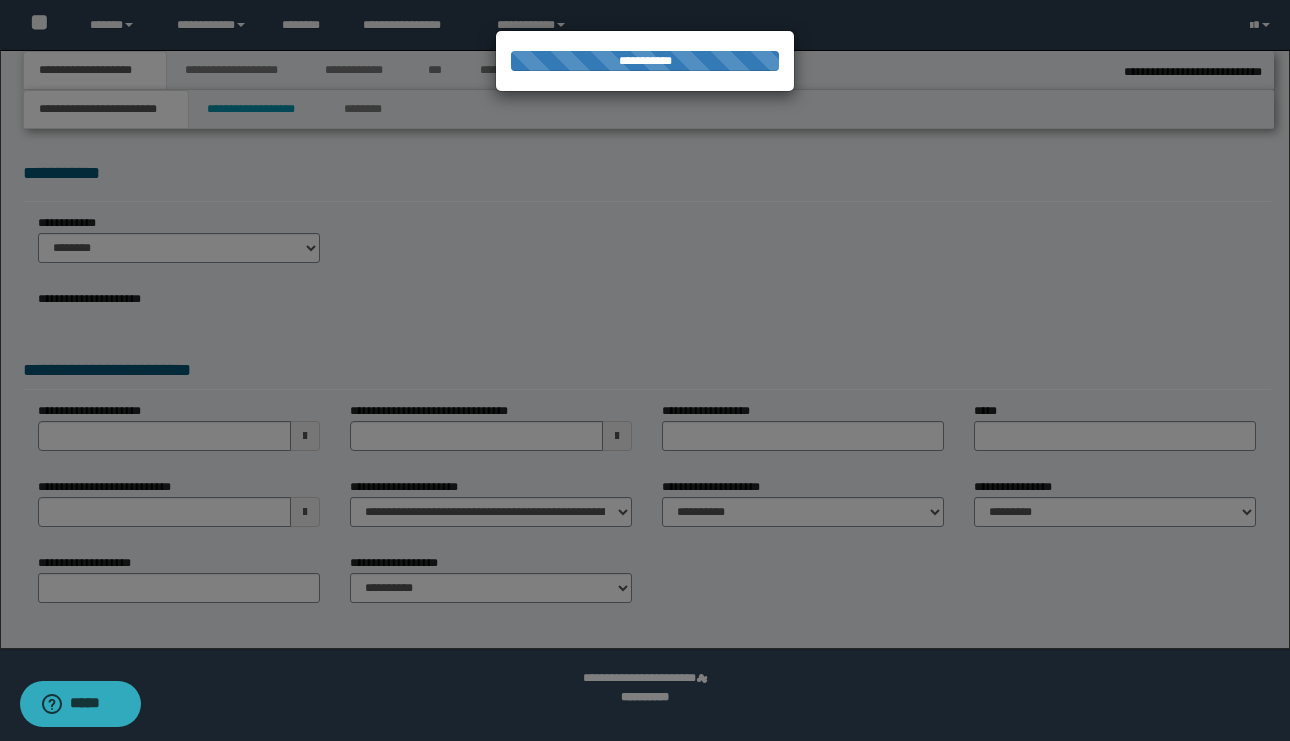select on "*" 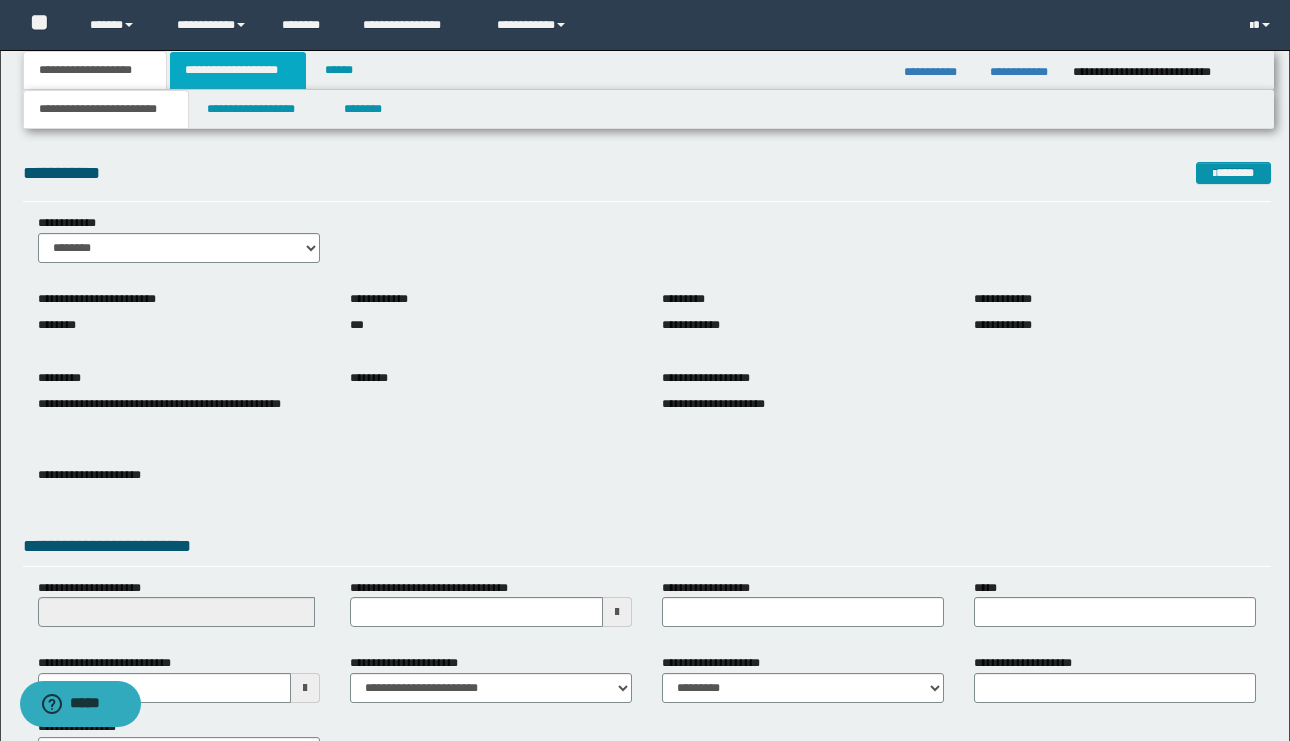 click on "**********" at bounding box center (238, 70) 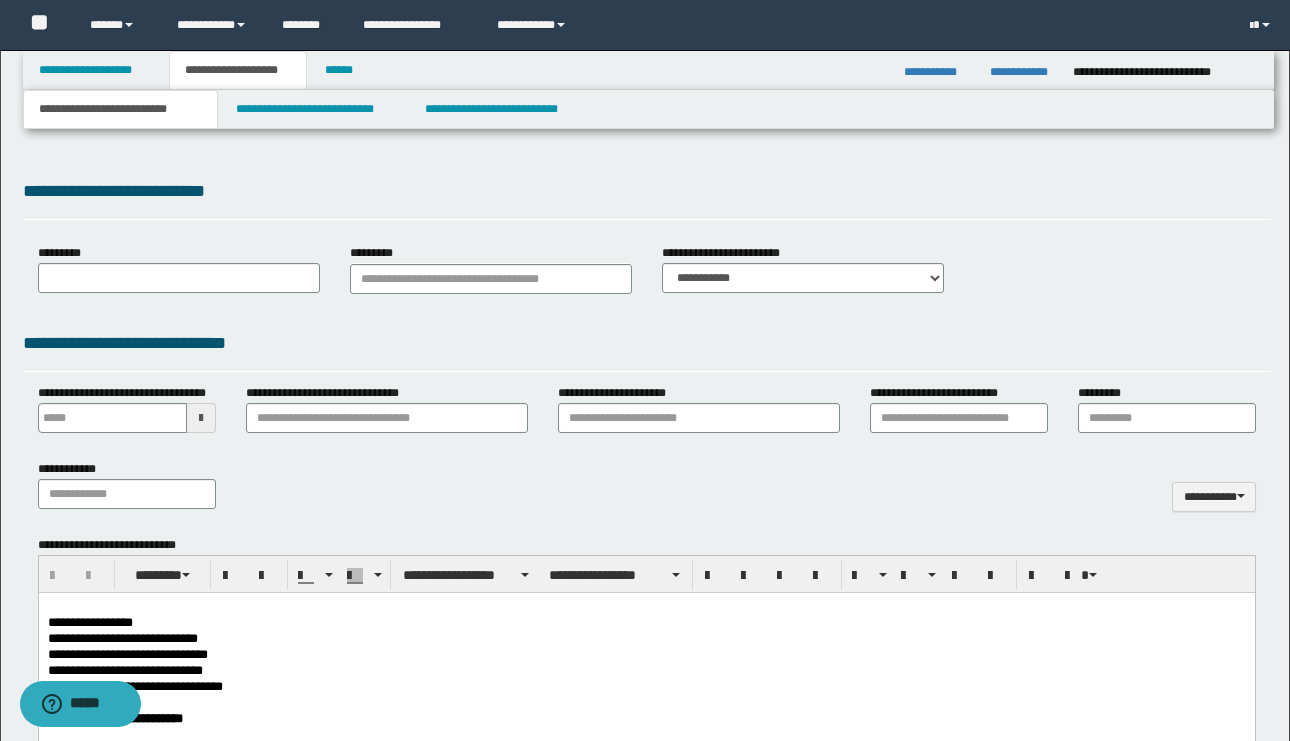 scroll, scrollTop: 0, scrollLeft: 0, axis: both 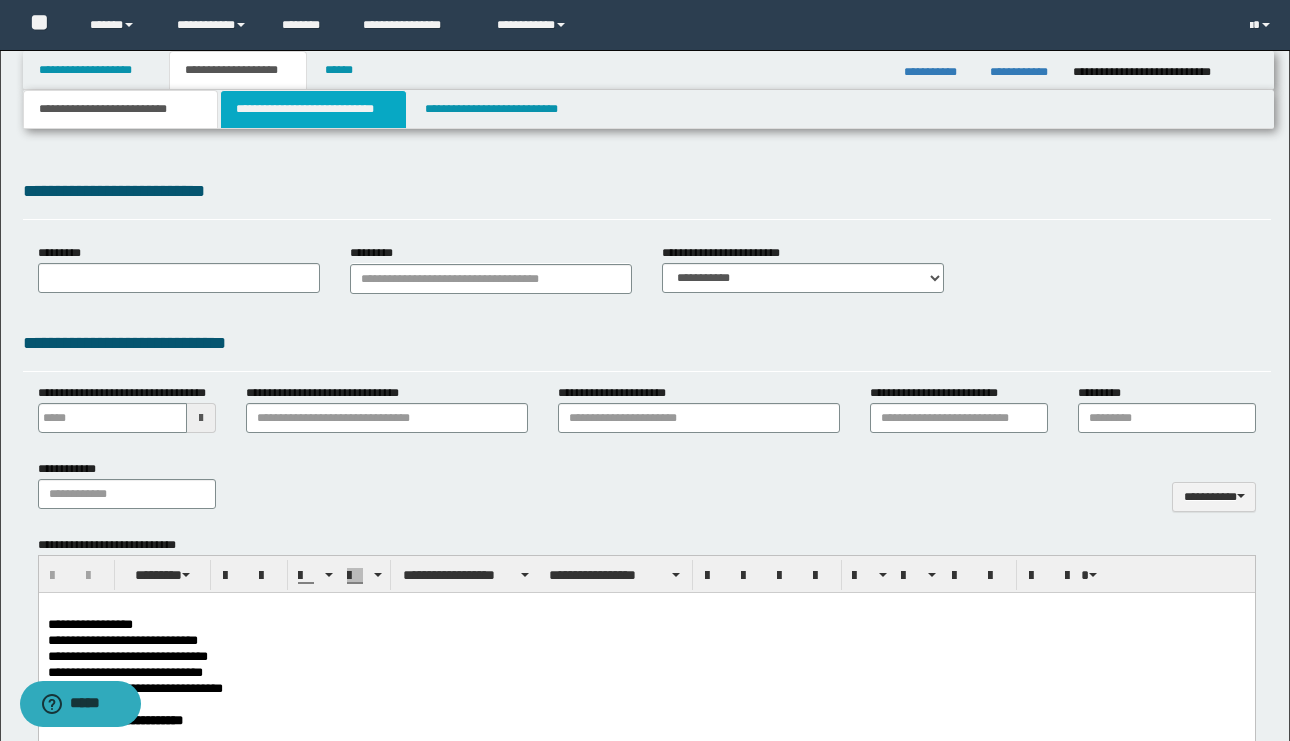 click on "**********" at bounding box center [314, 109] 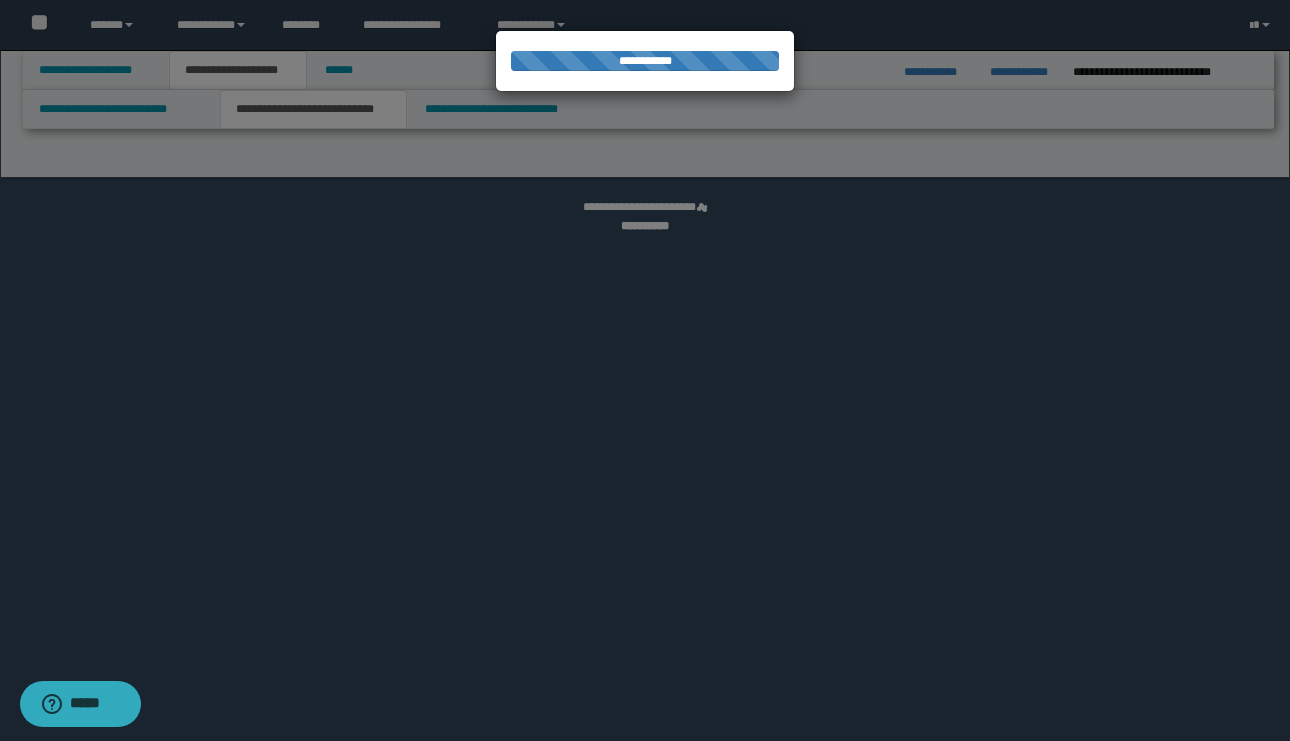 select on "*" 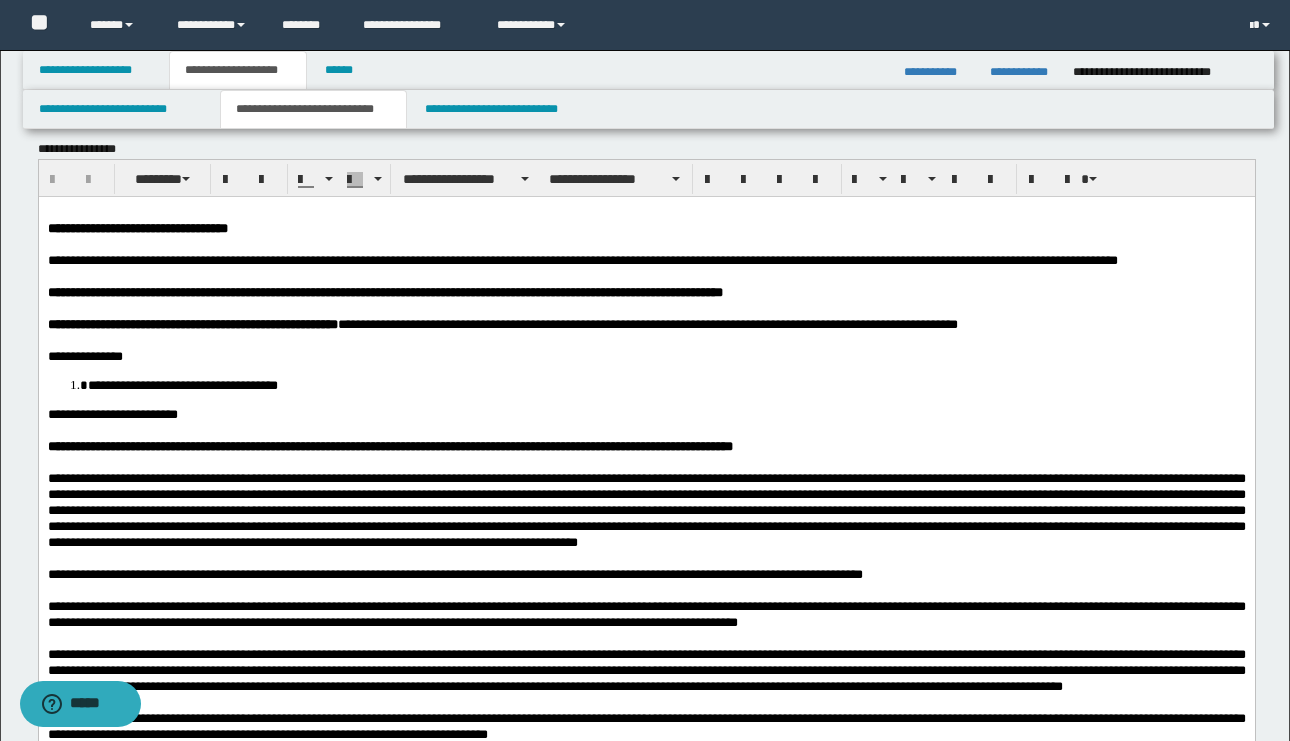 scroll, scrollTop: 0, scrollLeft: 0, axis: both 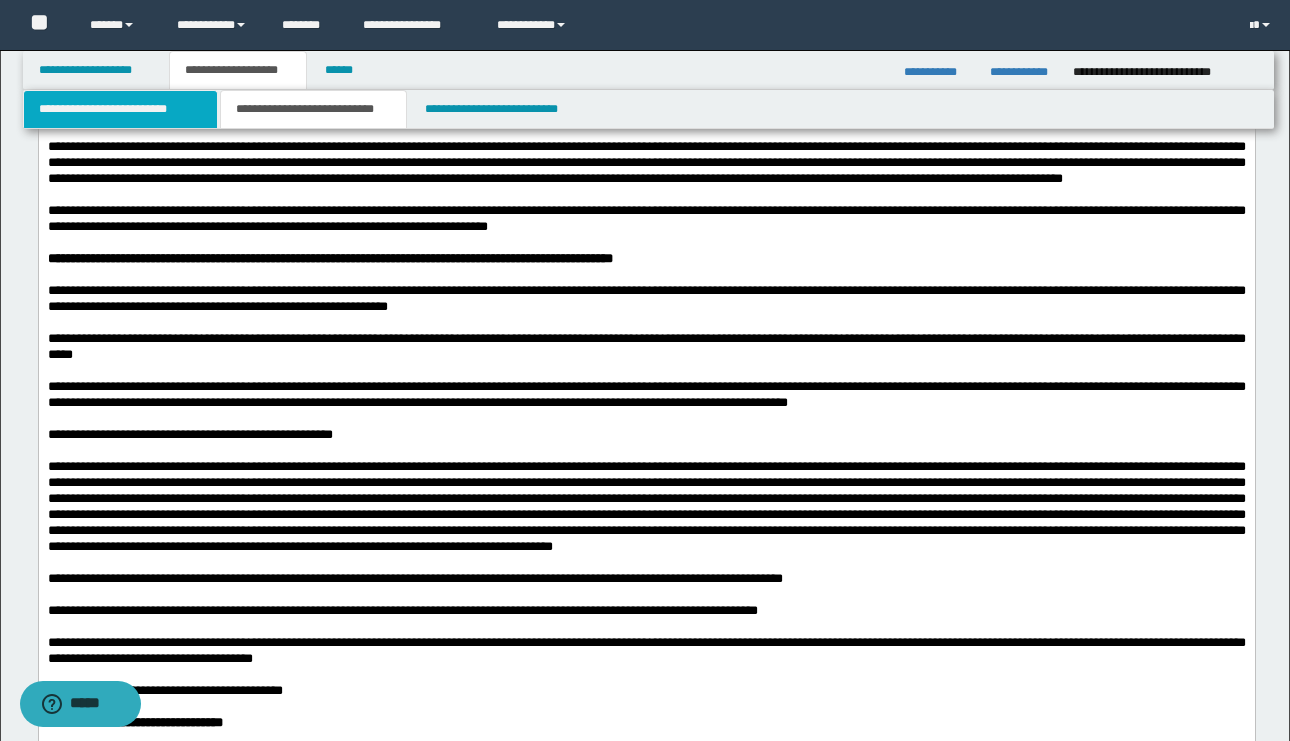 click on "**********" at bounding box center (120, 109) 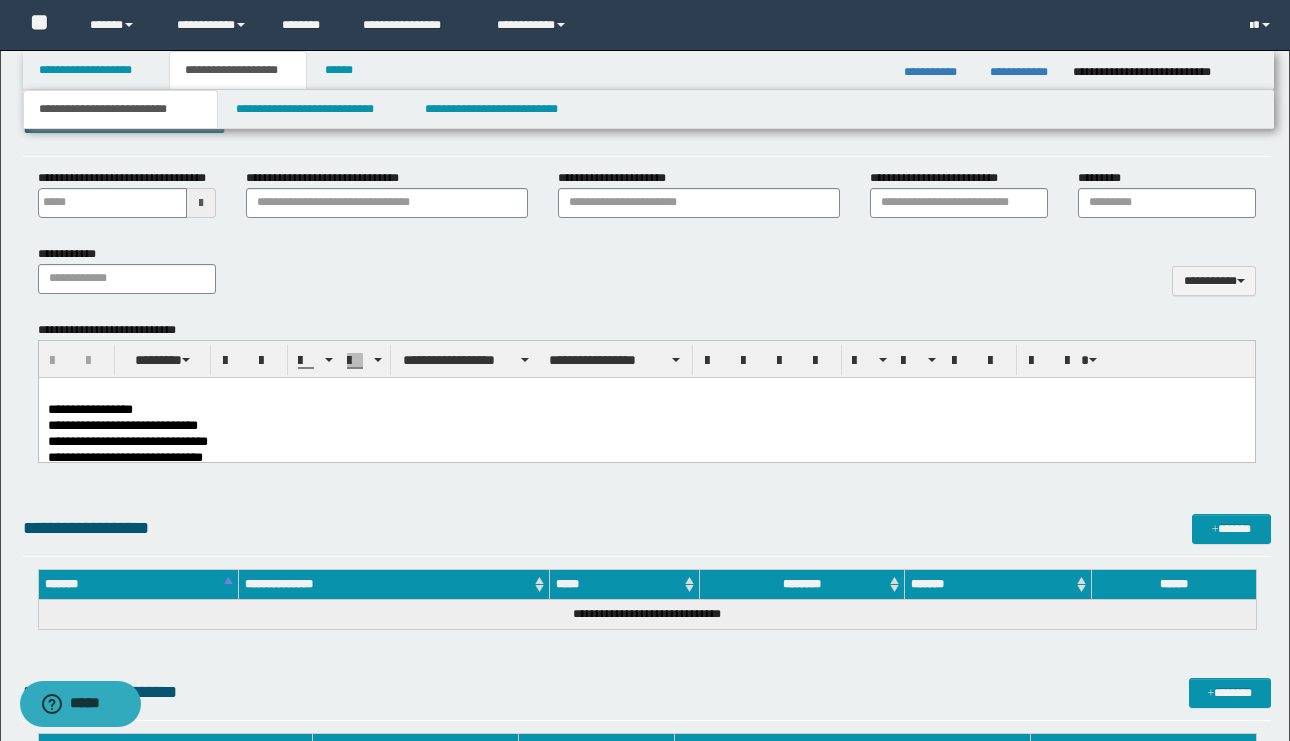 scroll, scrollTop: 803, scrollLeft: 0, axis: vertical 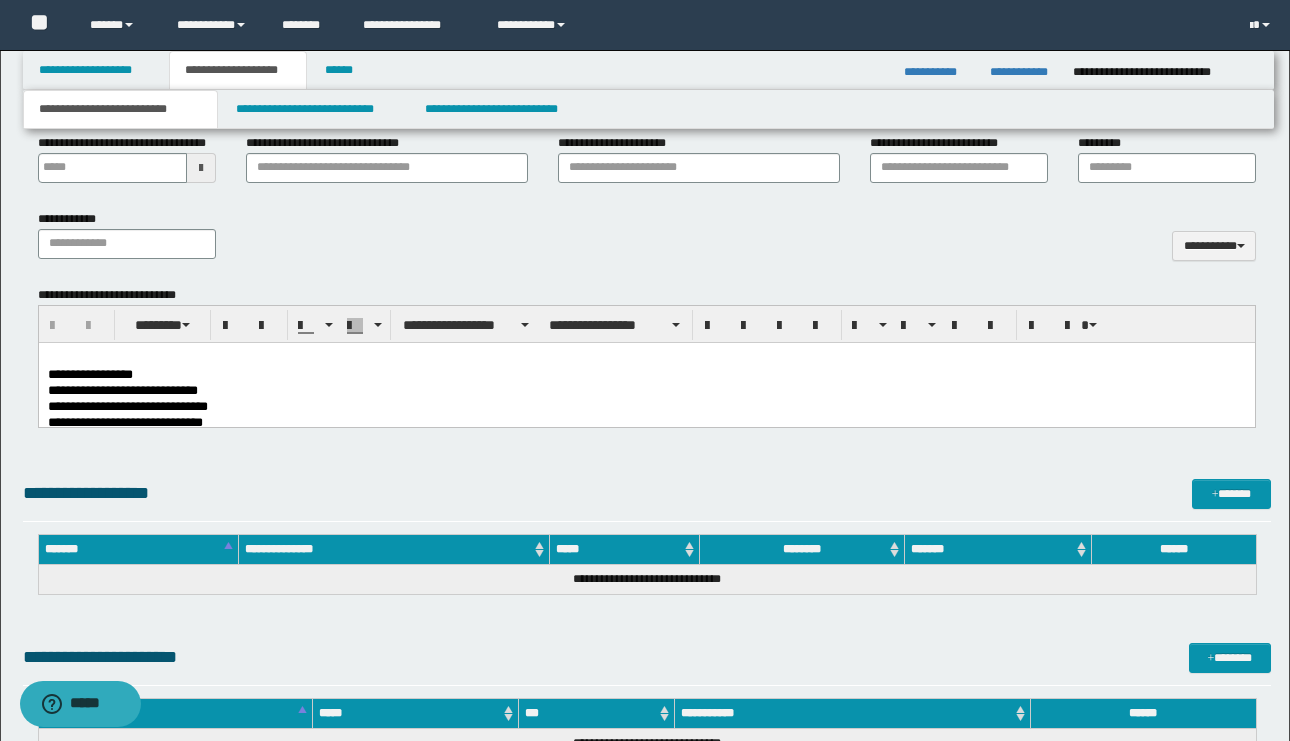 click on "**********" at bounding box center [646, 406] 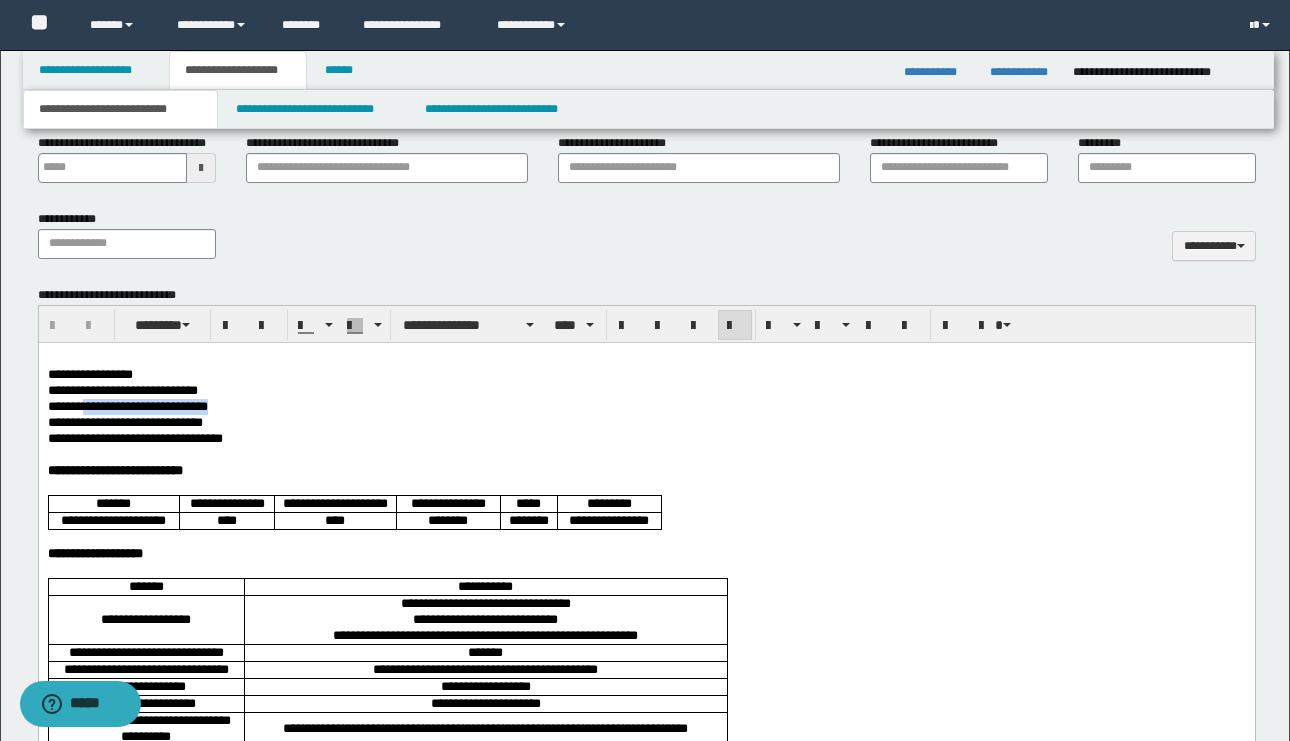 drag, startPoint x: 222, startPoint y: 404, endPoint x: 89, endPoint y: 407, distance: 133.03383 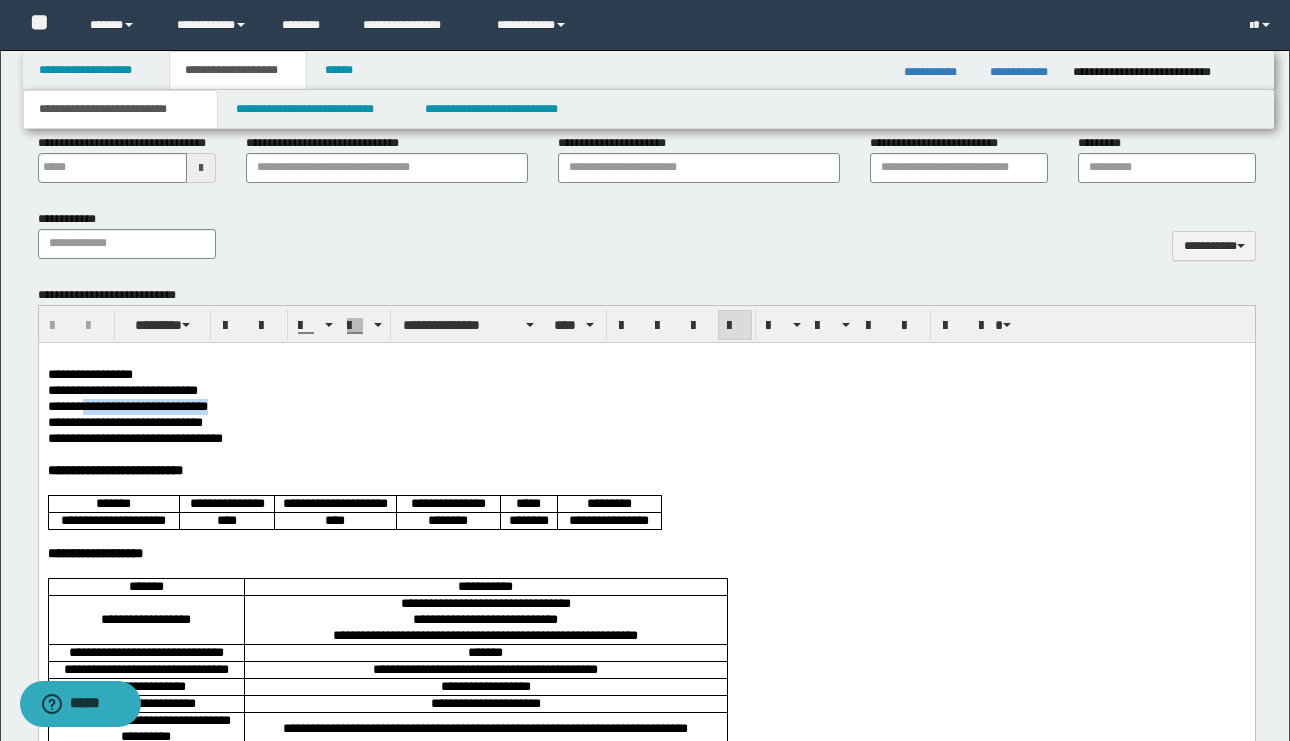 copy on "**********" 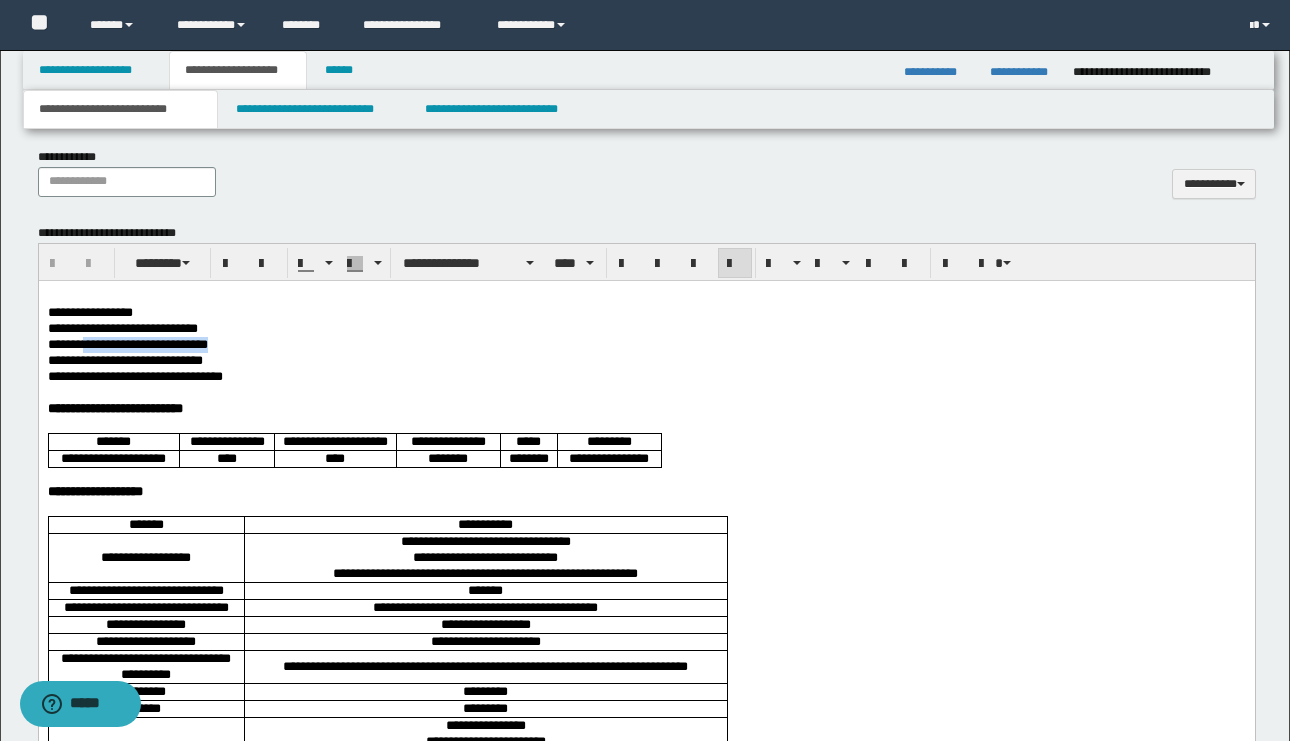 scroll, scrollTop: 868, scrollLeft: 0, axis: vertical 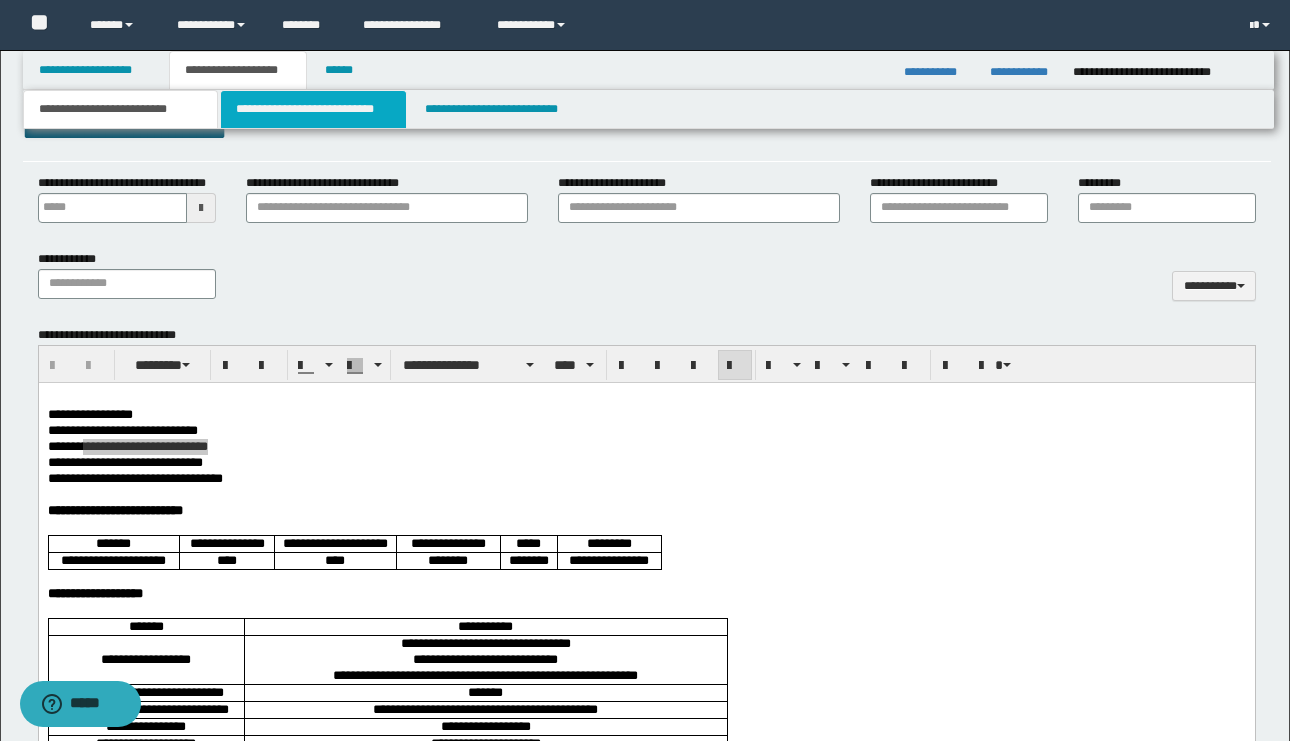 click on "**********" at bounding box center (314, 109) 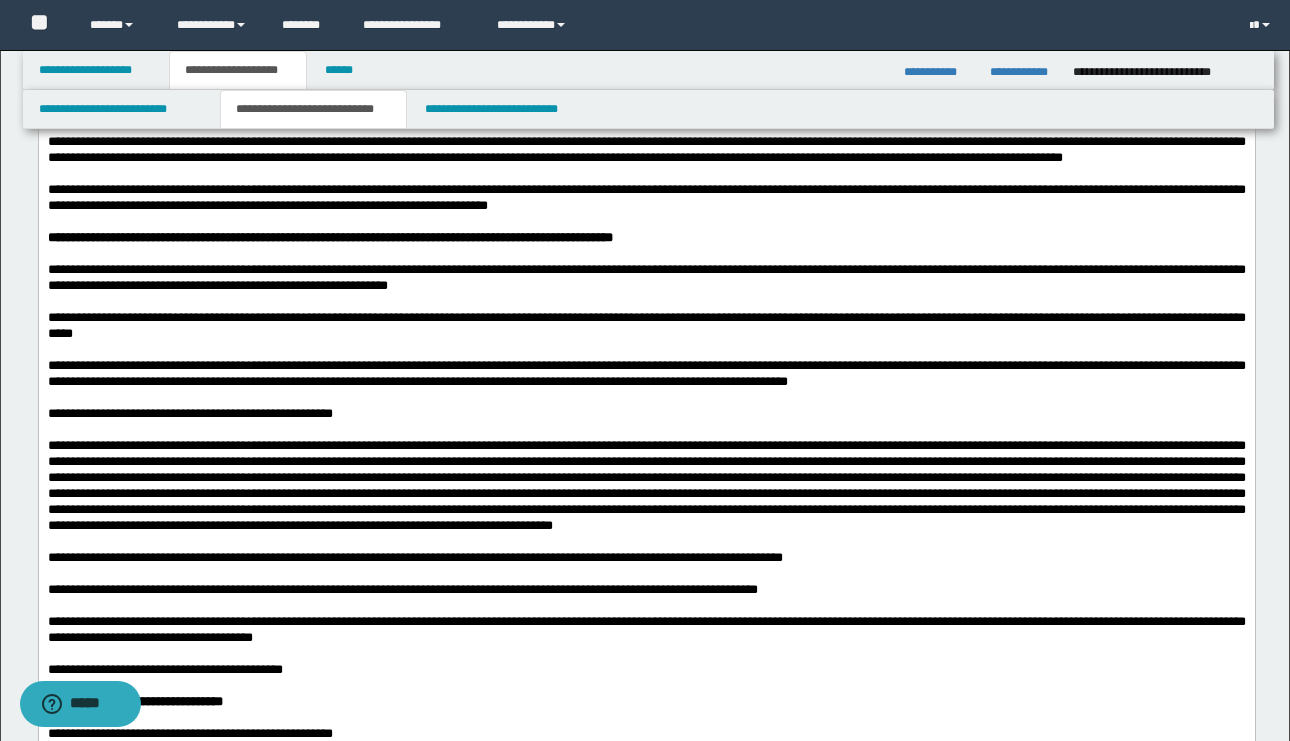 scroll, scrollTop: 544, scrollLeft: 0, axis: vertical 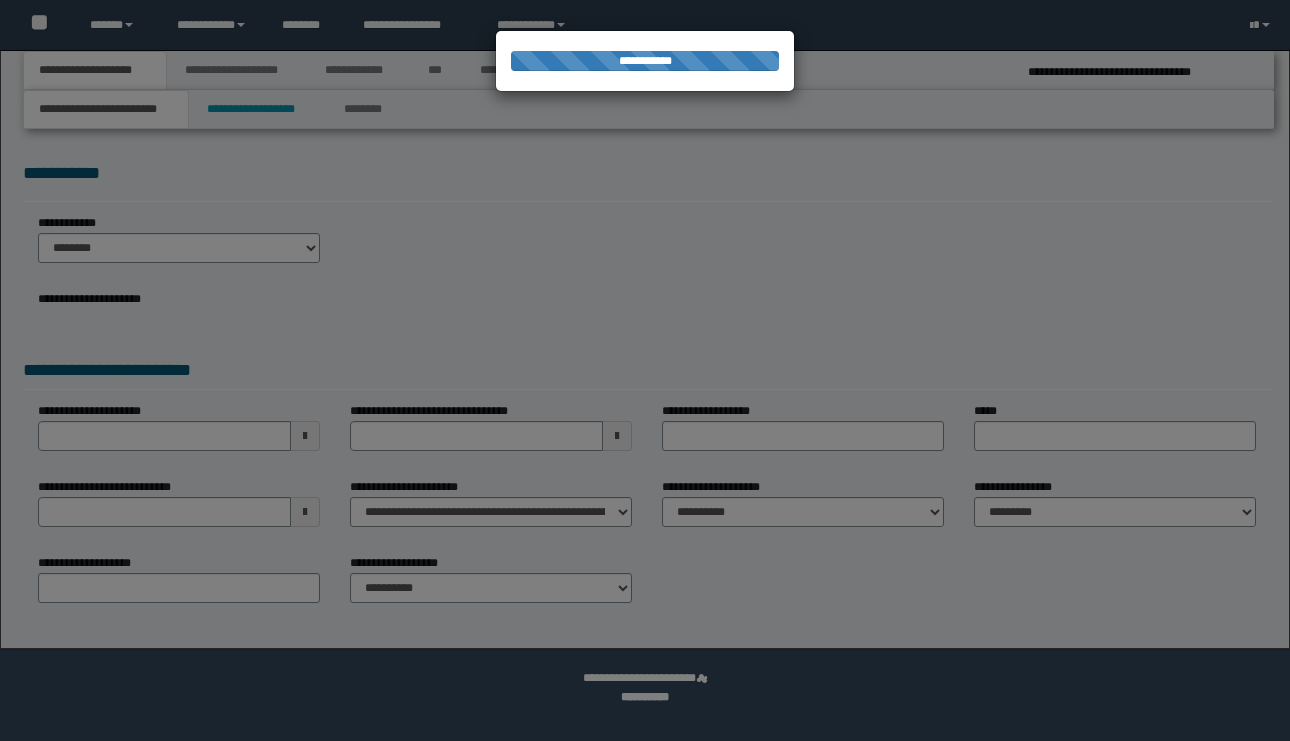 select on "*" 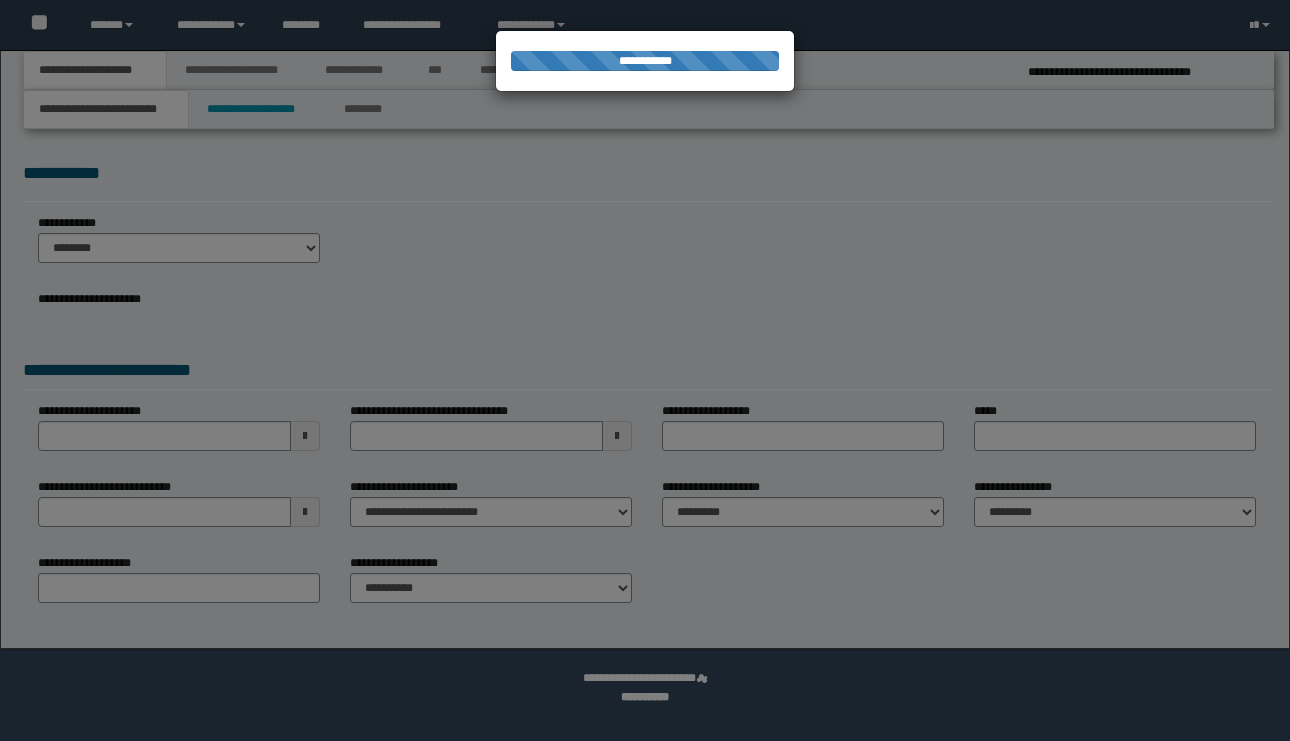 scroll, scrollTop: 0, scrollLeft: 0, axis: both 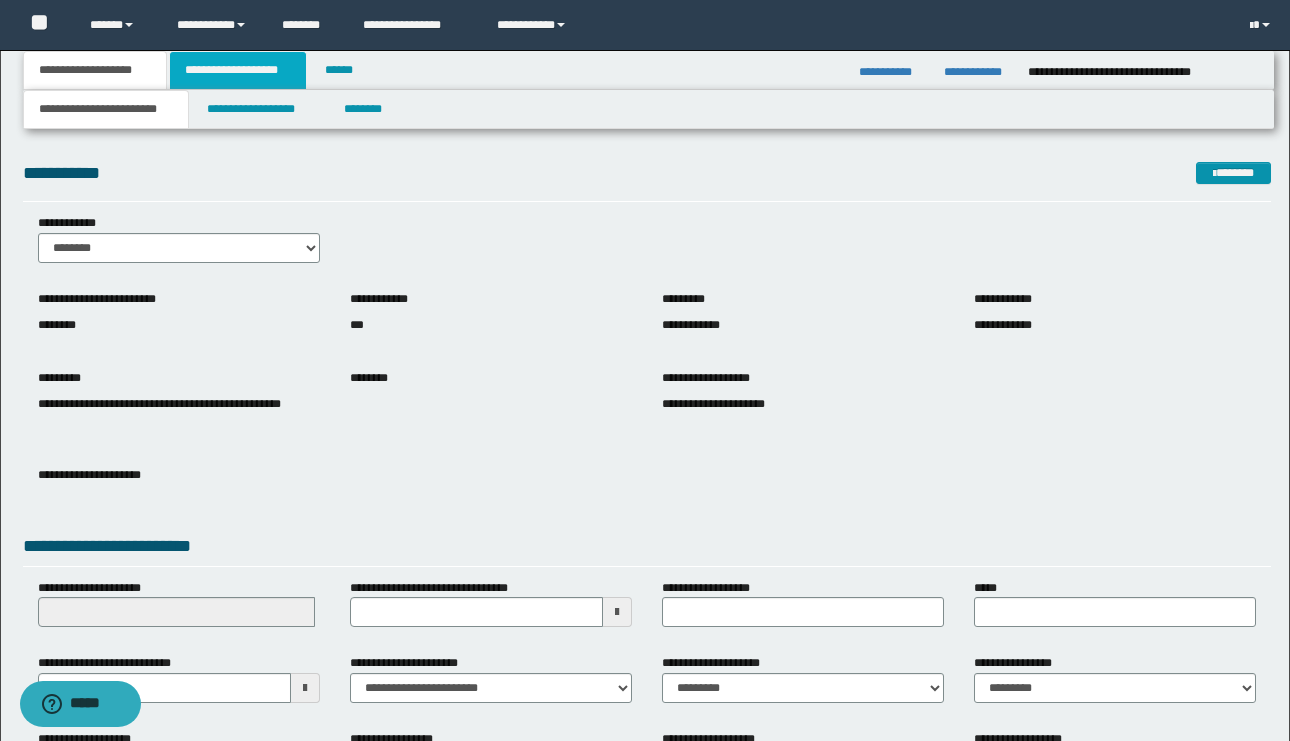 click on "**********" at bounding box center [238, 70] 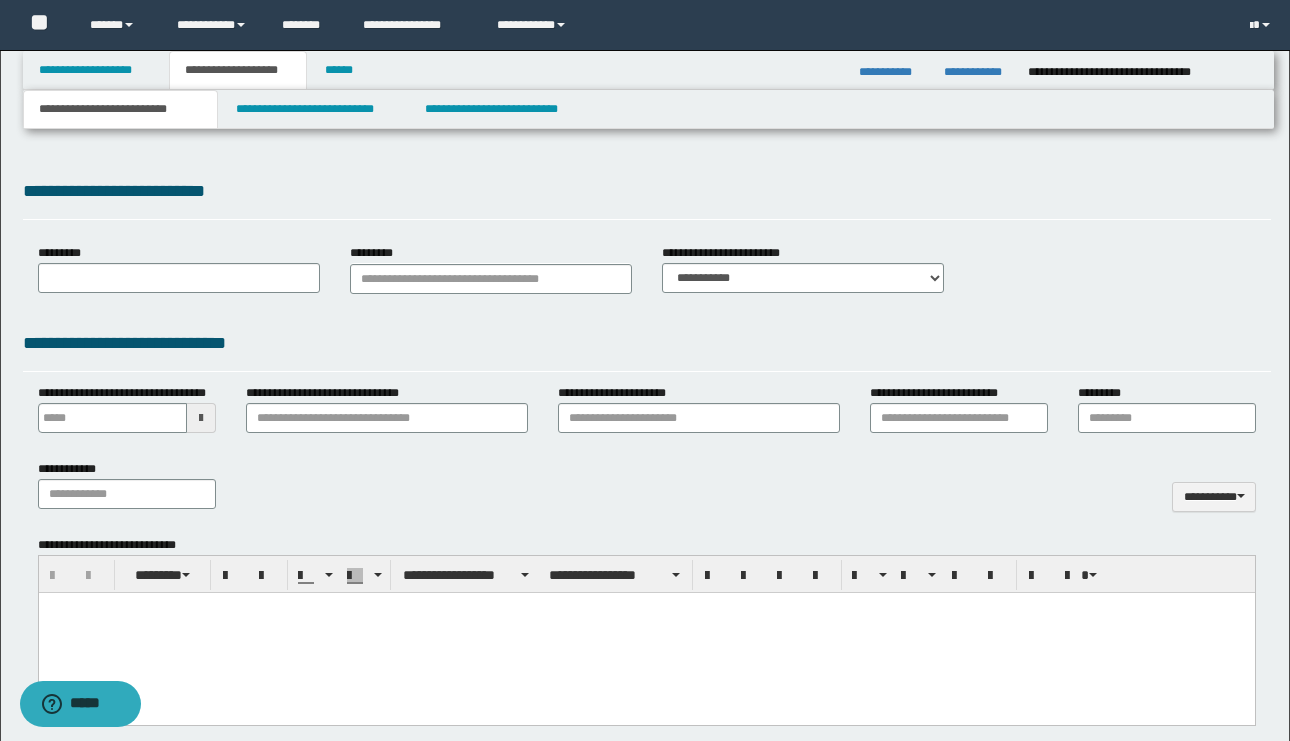 type 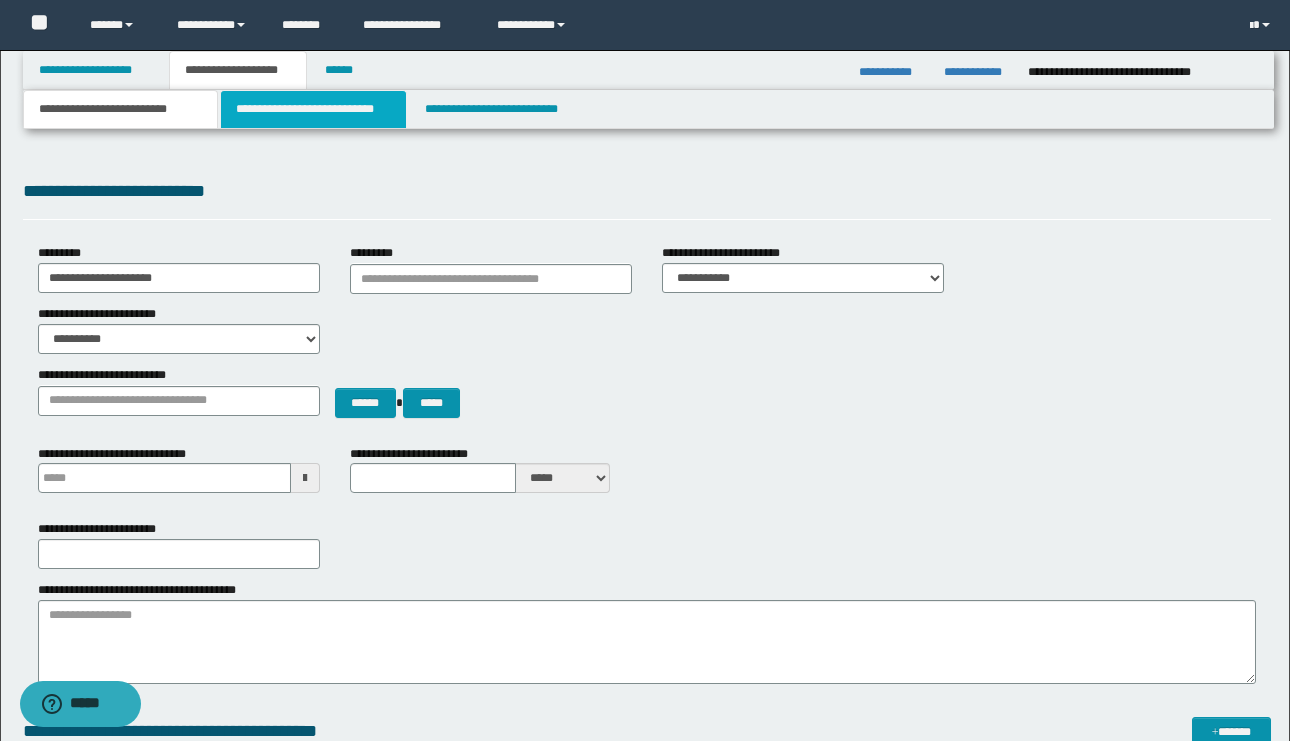 click on "**********" at bounding box center [314, 109] 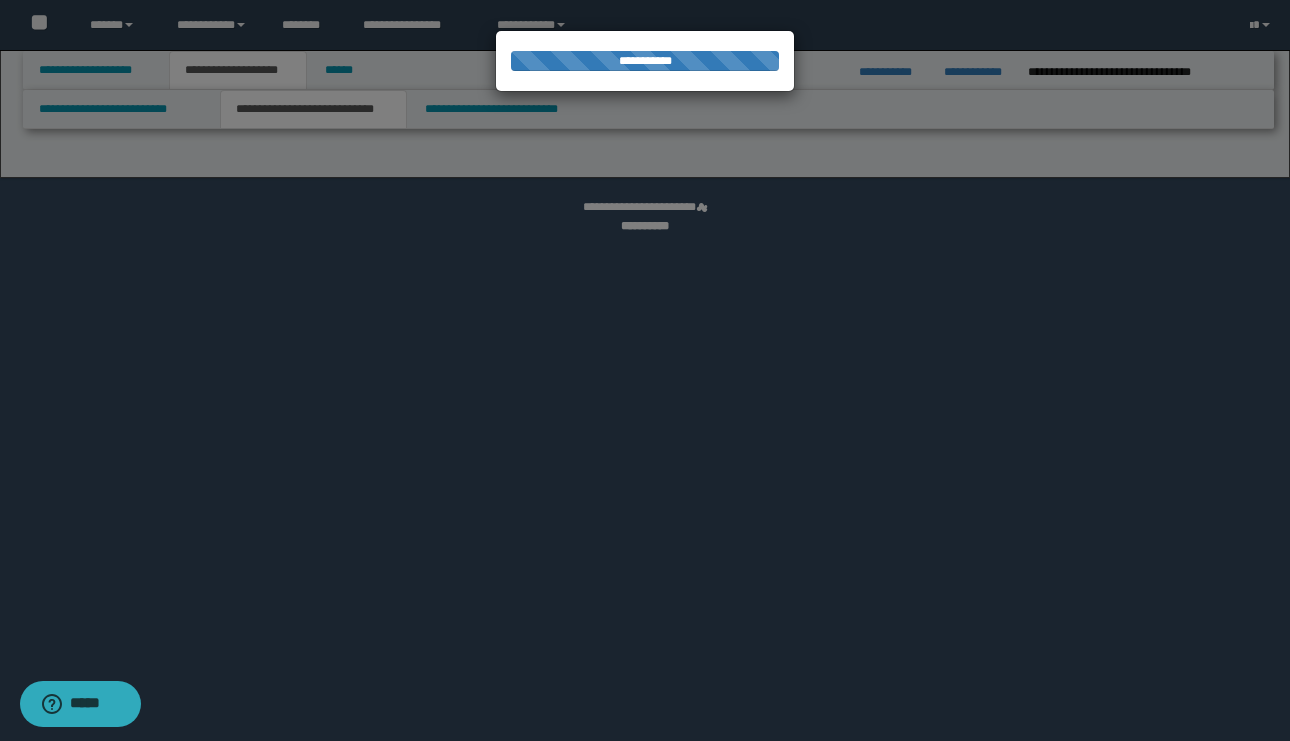 select on "*" 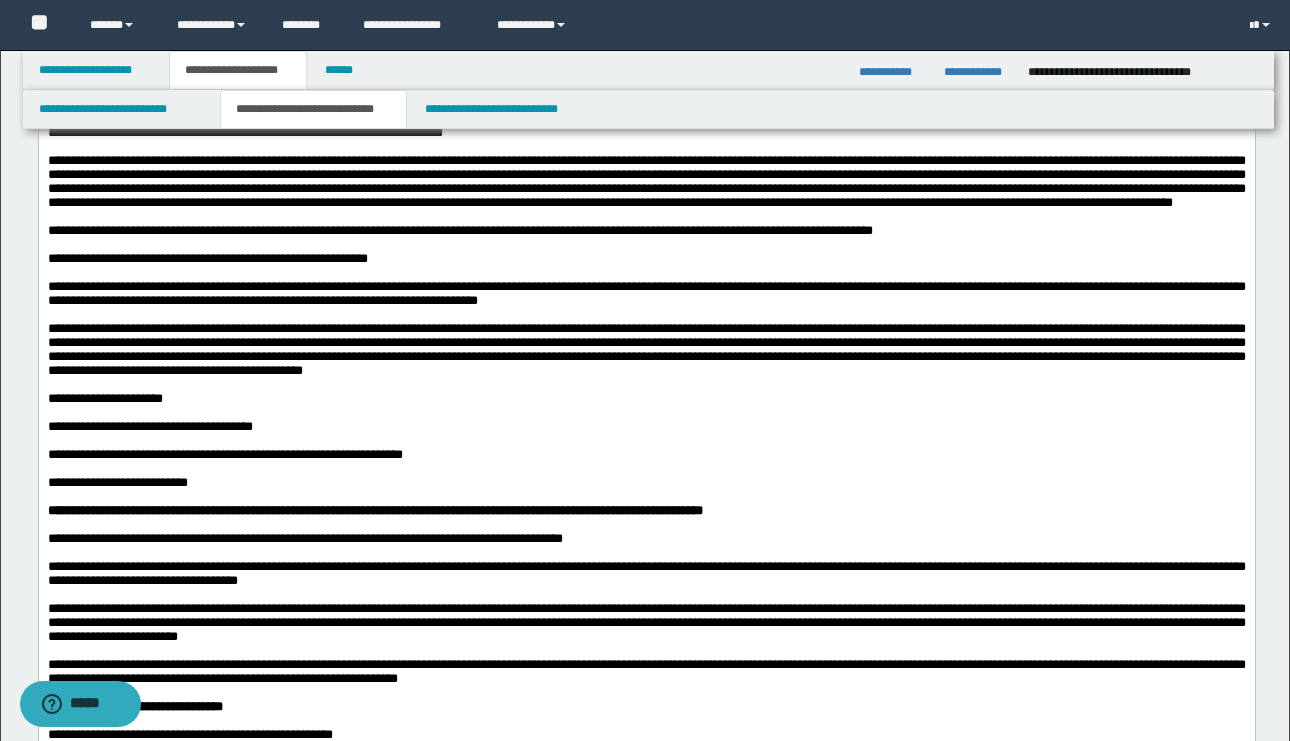 scroll, scrollTop: 642, scrollLeft: 0, axis: vertical 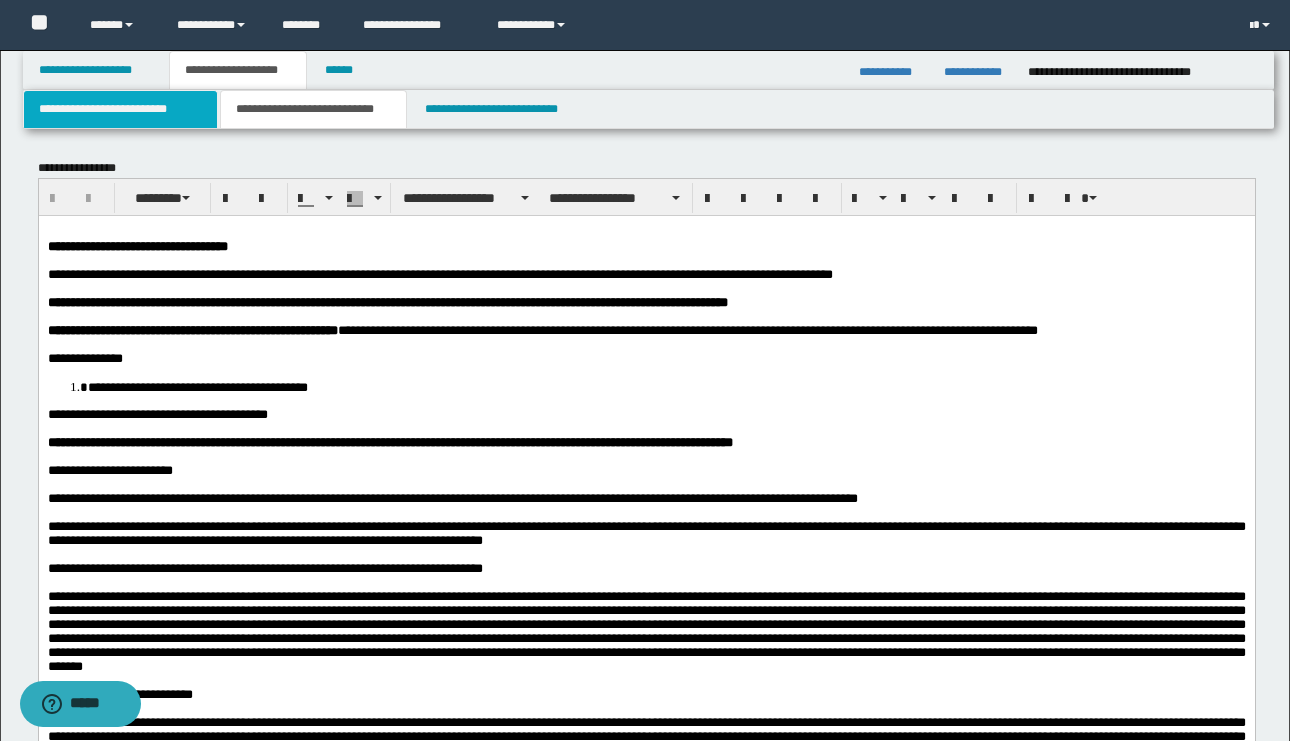 click on "**********" at bounding box center (120, 109) 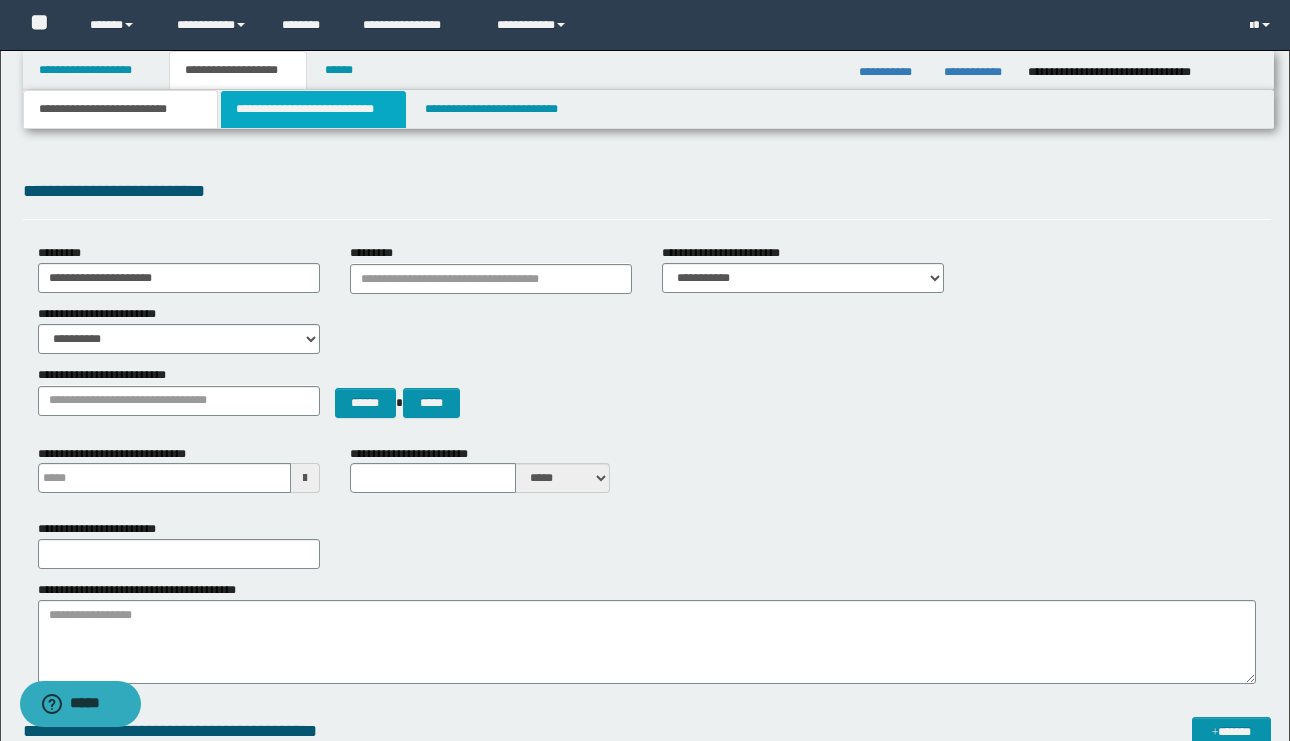 click on "**********" at bounding box center (314, 109) 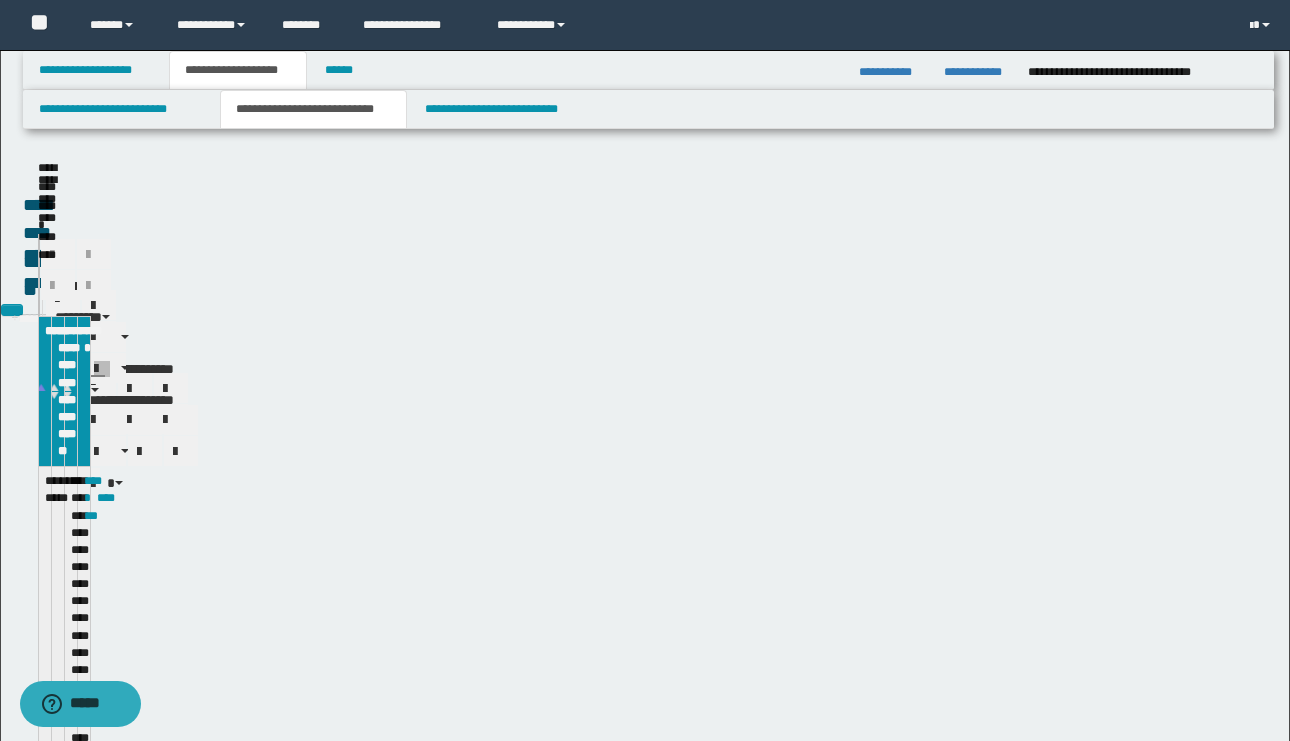 click on "**********" at bounding box center [314, 109] 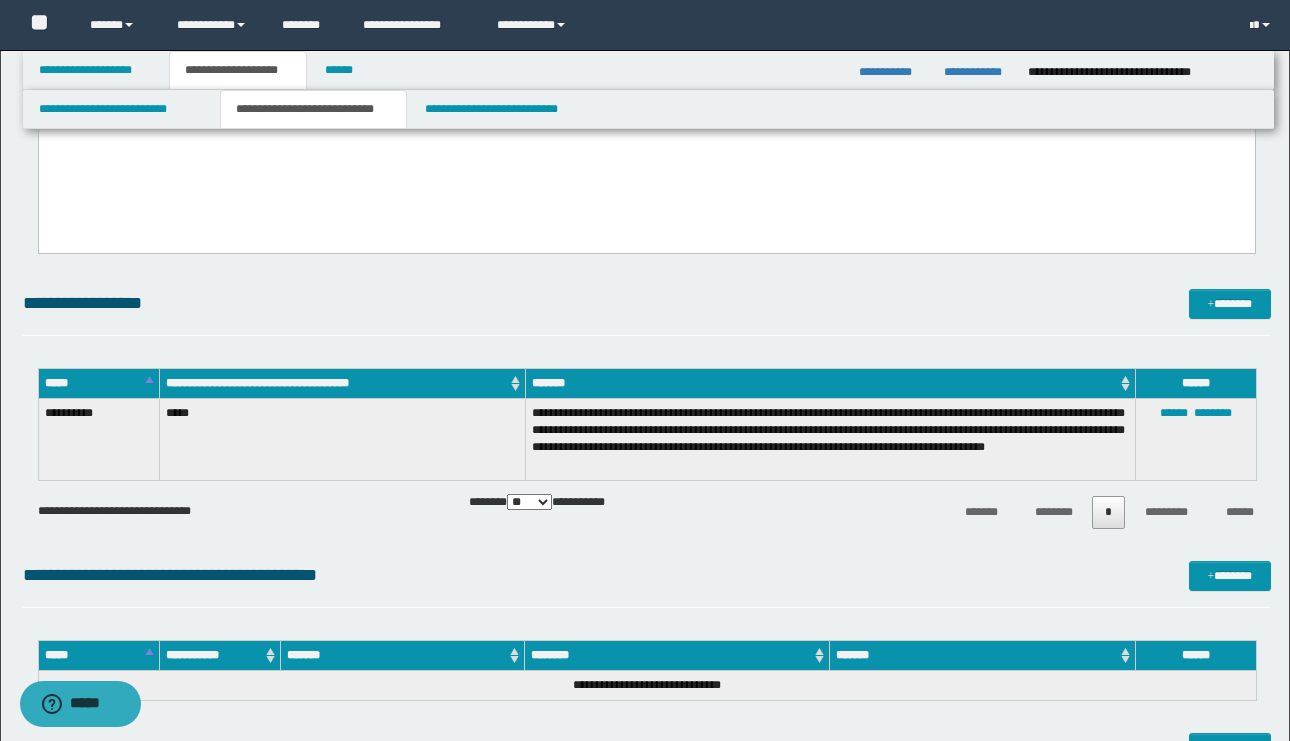 scroll, scrollTop: 1599, scrollLeft: 0, axis: vertical 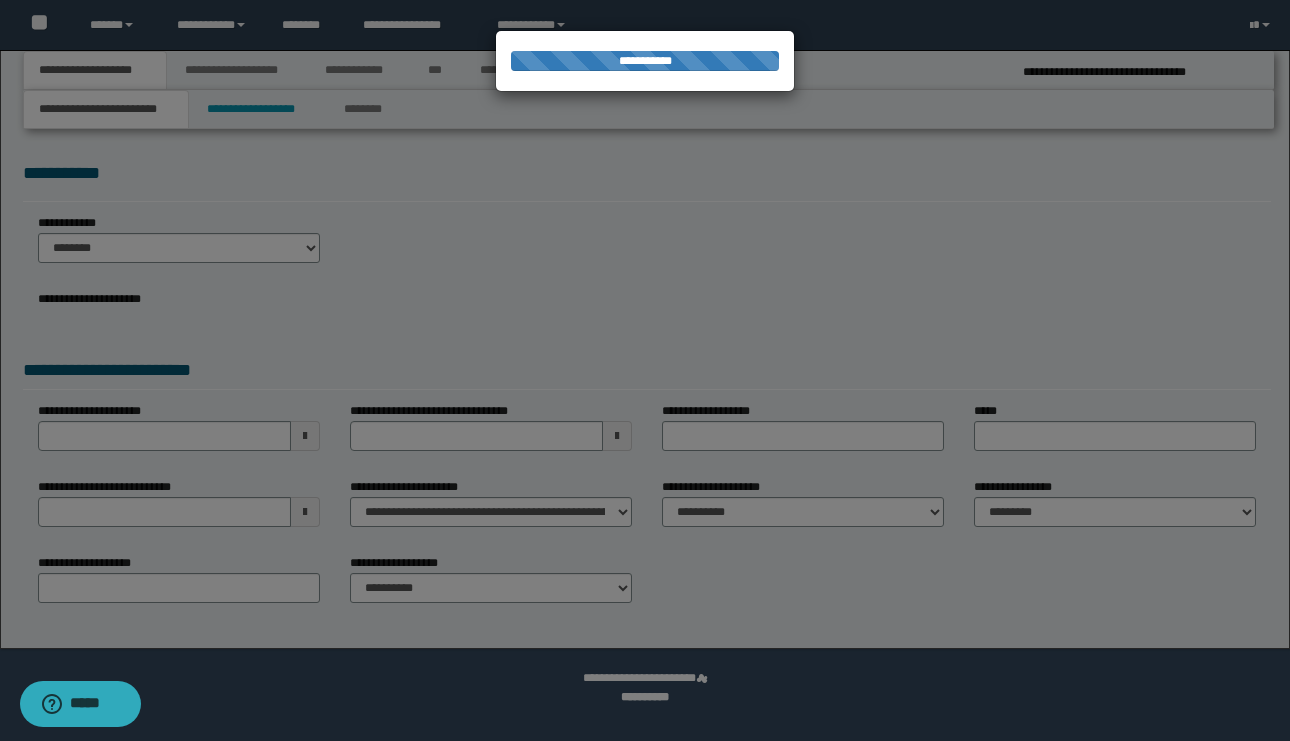 select on "*" 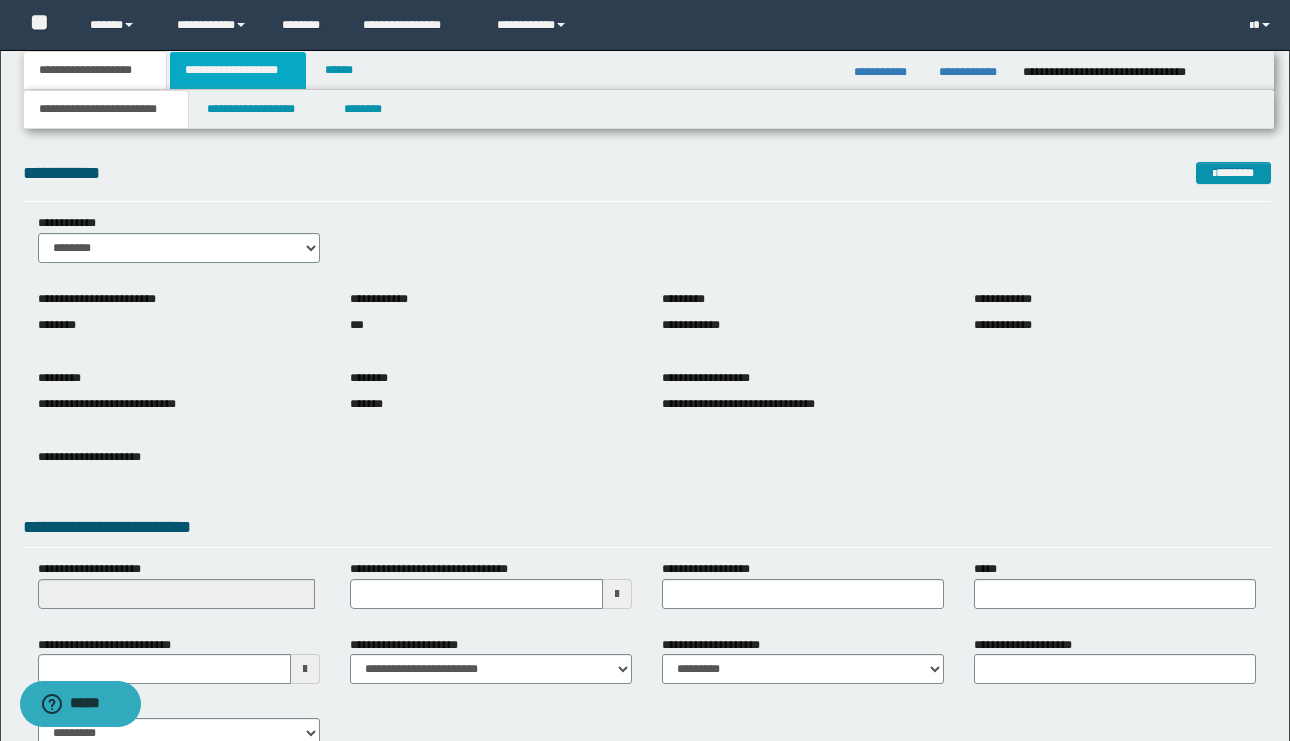 click on "**********" at bounding box center (238, 70) 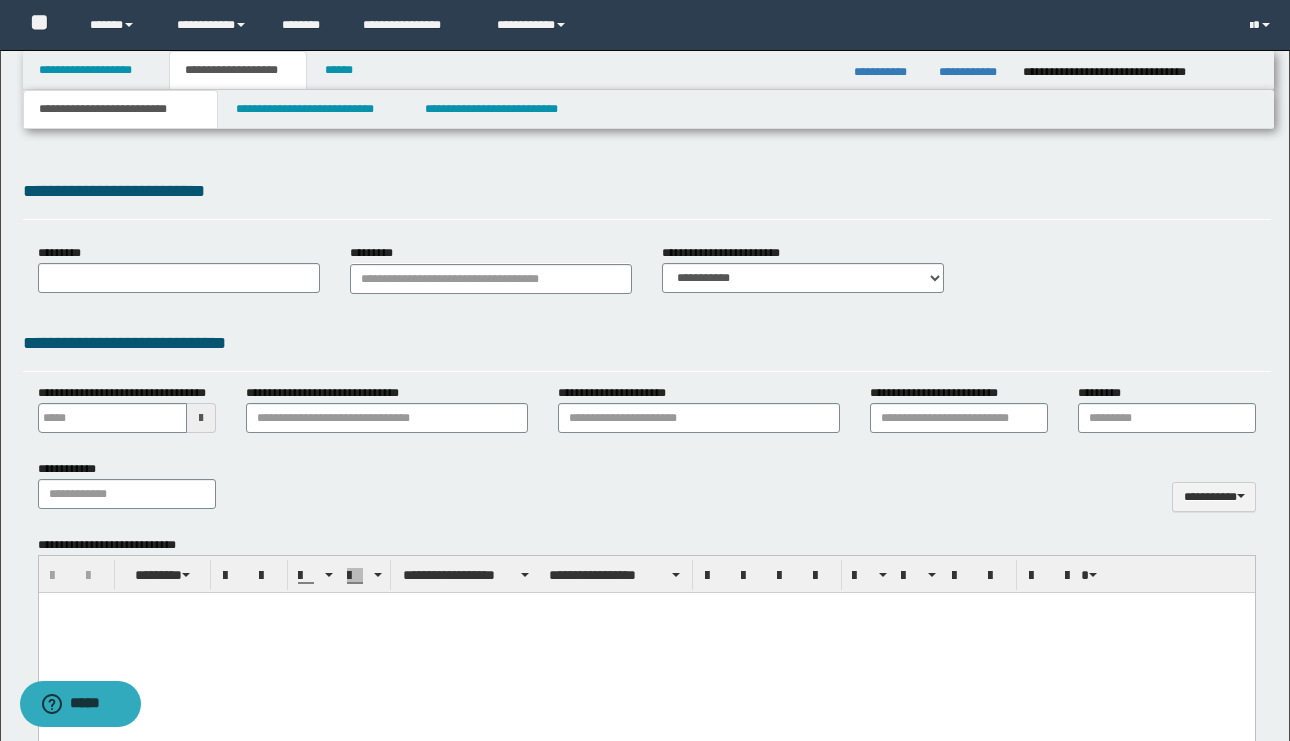 type 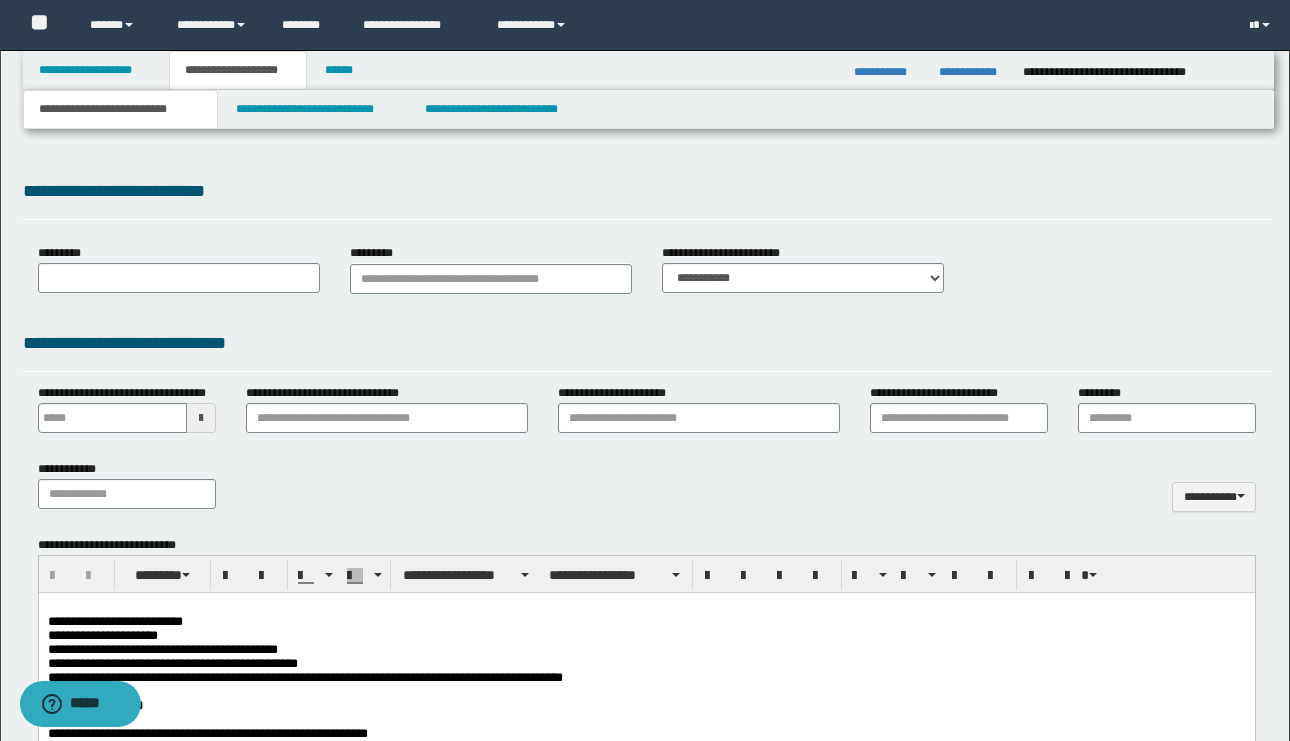 scroll, scrollTop: 0, scrollLeft: 0, axis: both 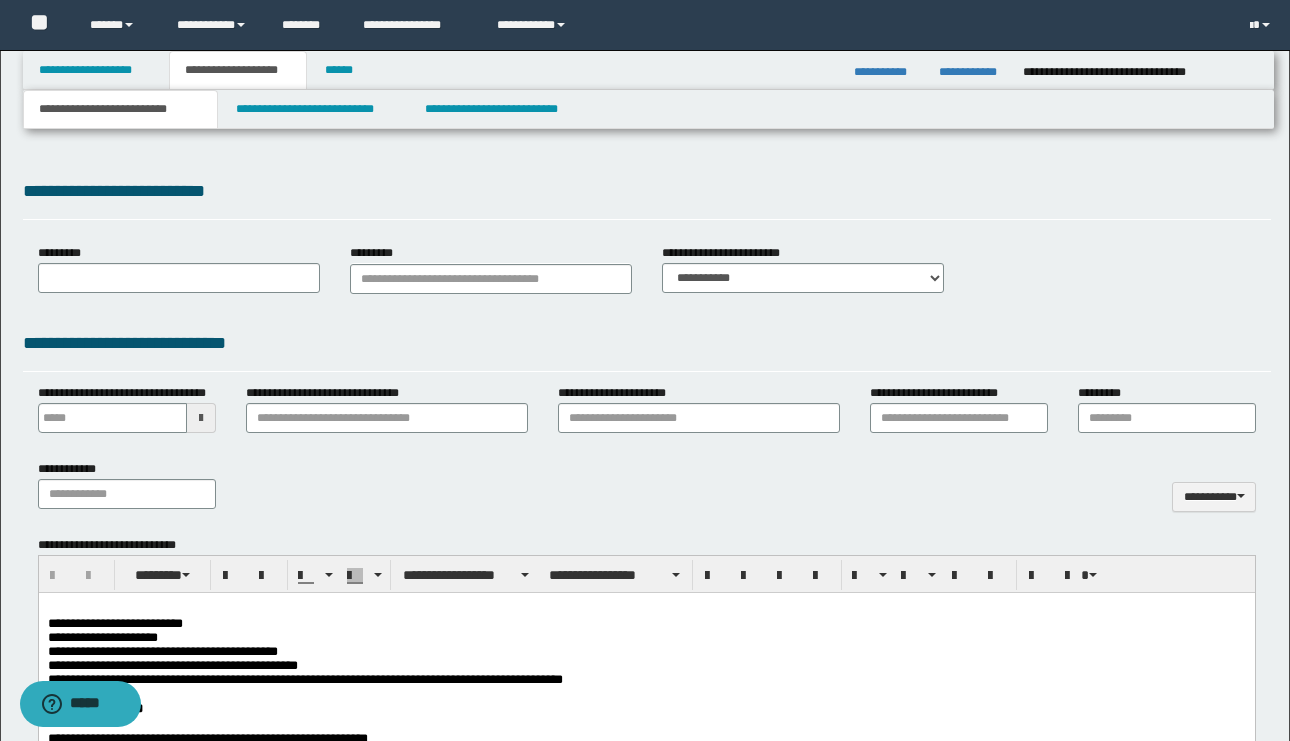 type on "*******" 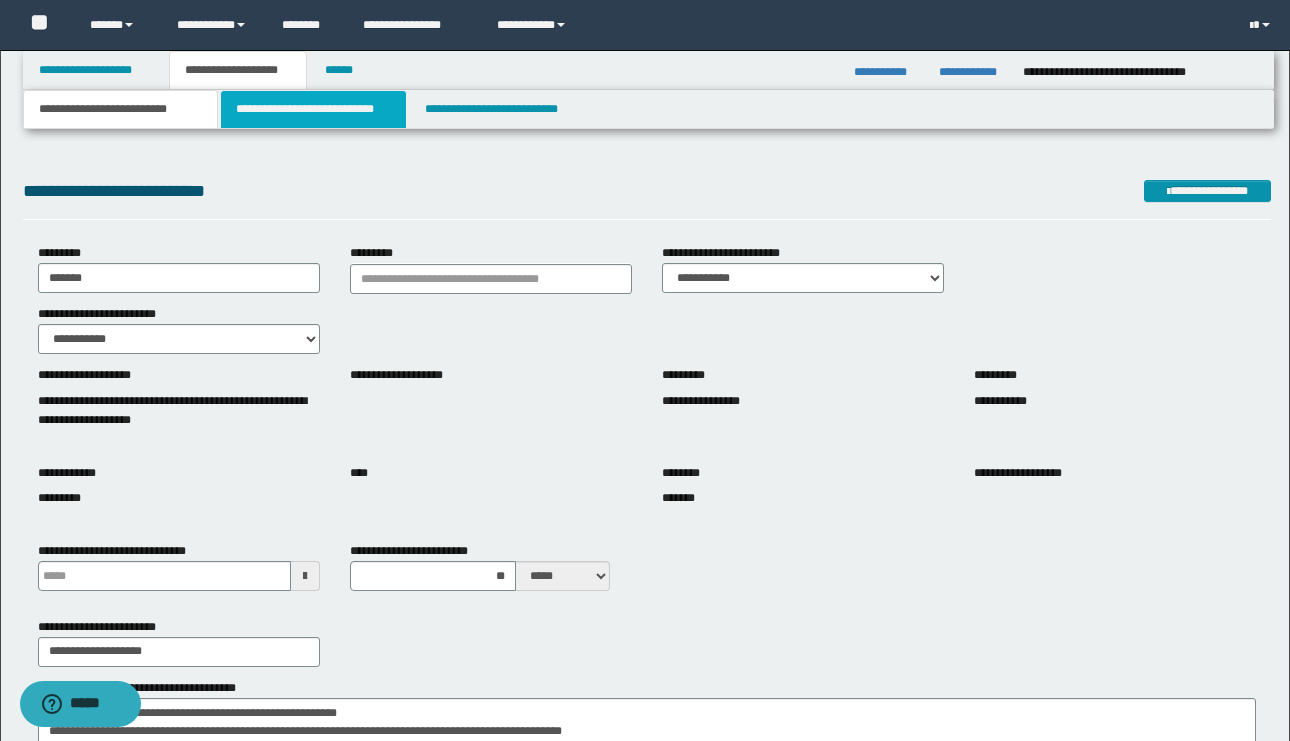 click on "**********" at bounding box center [314, 109] 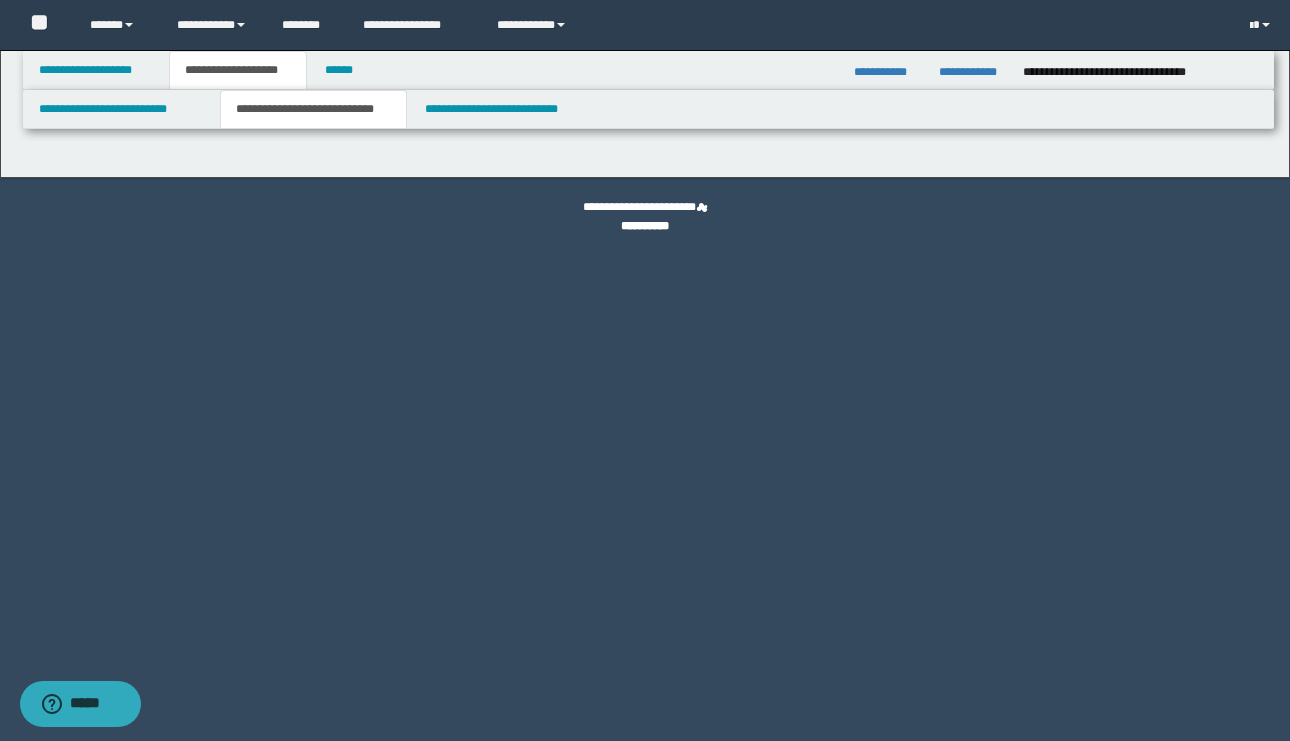 select on "*" 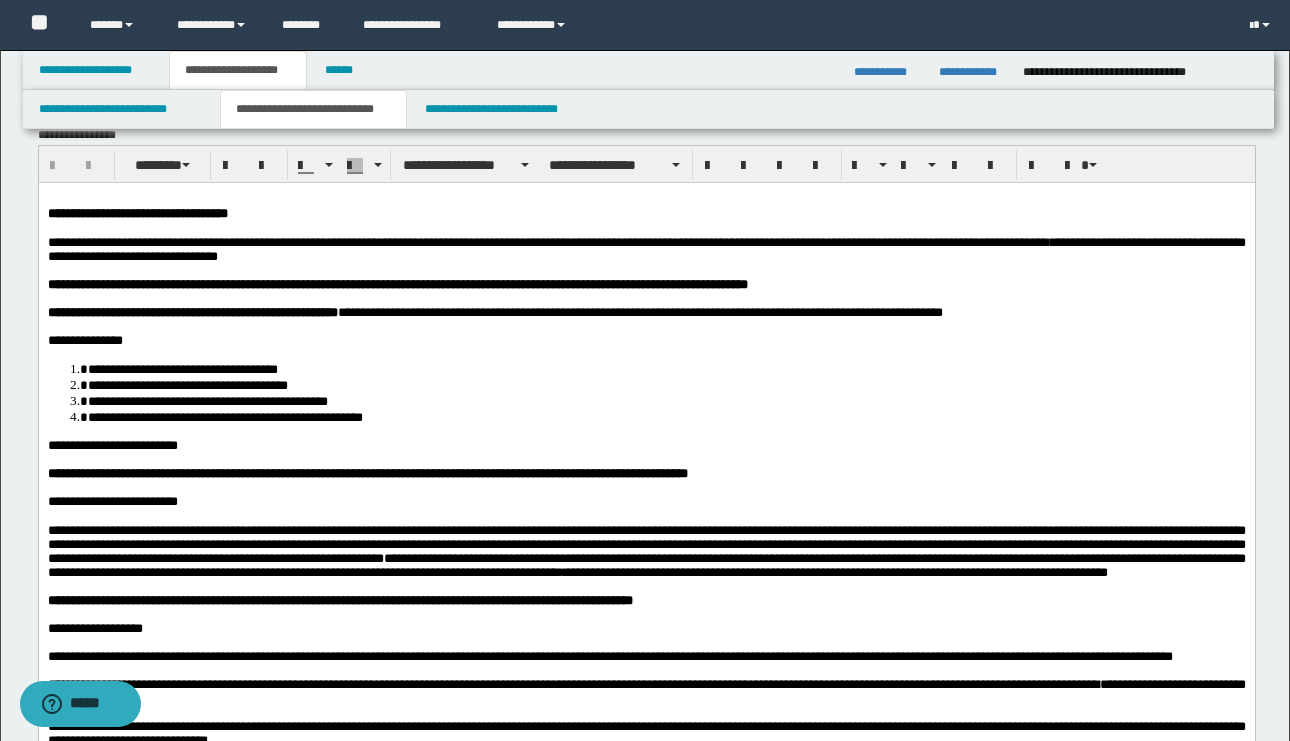 scroll, scrollTop: 34, scrollLeft: 0, axis: vertical 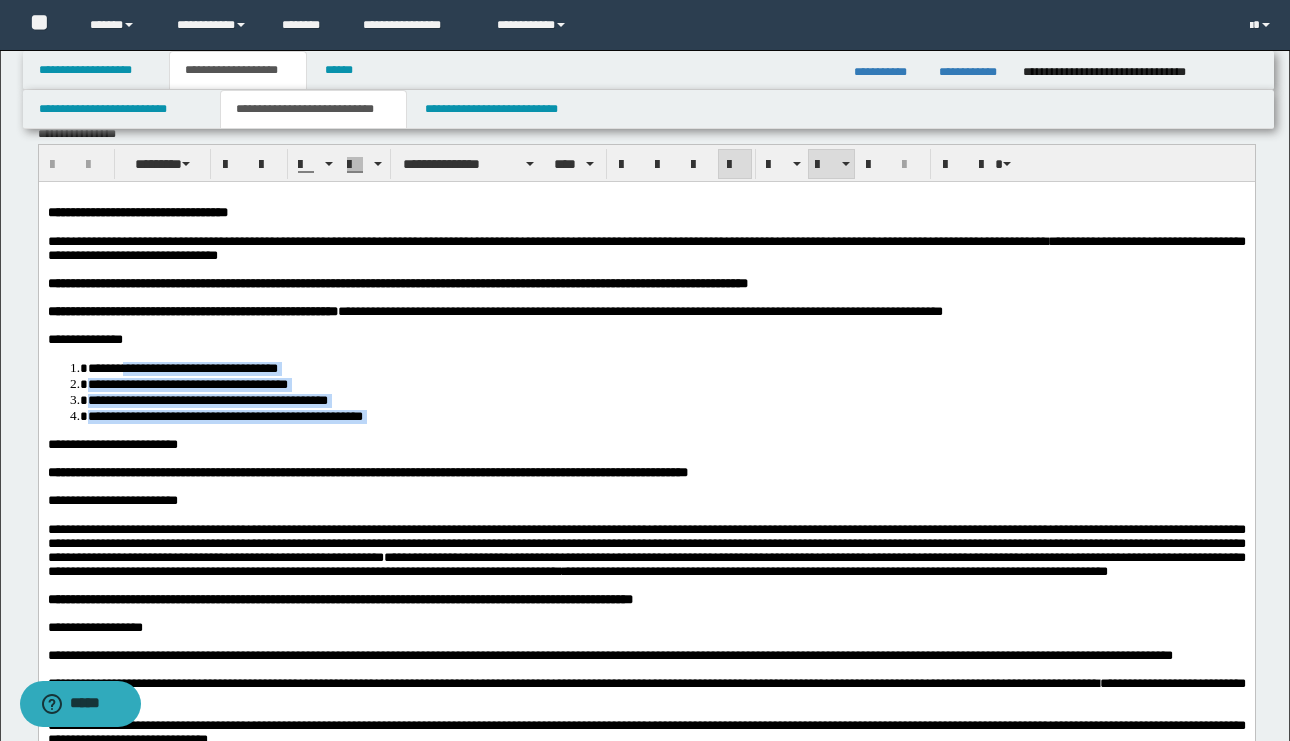 drag, startPoint x: 494, startPoint y: 429, endPoint x: 132, endPoint y: 381, distance: 365.16846 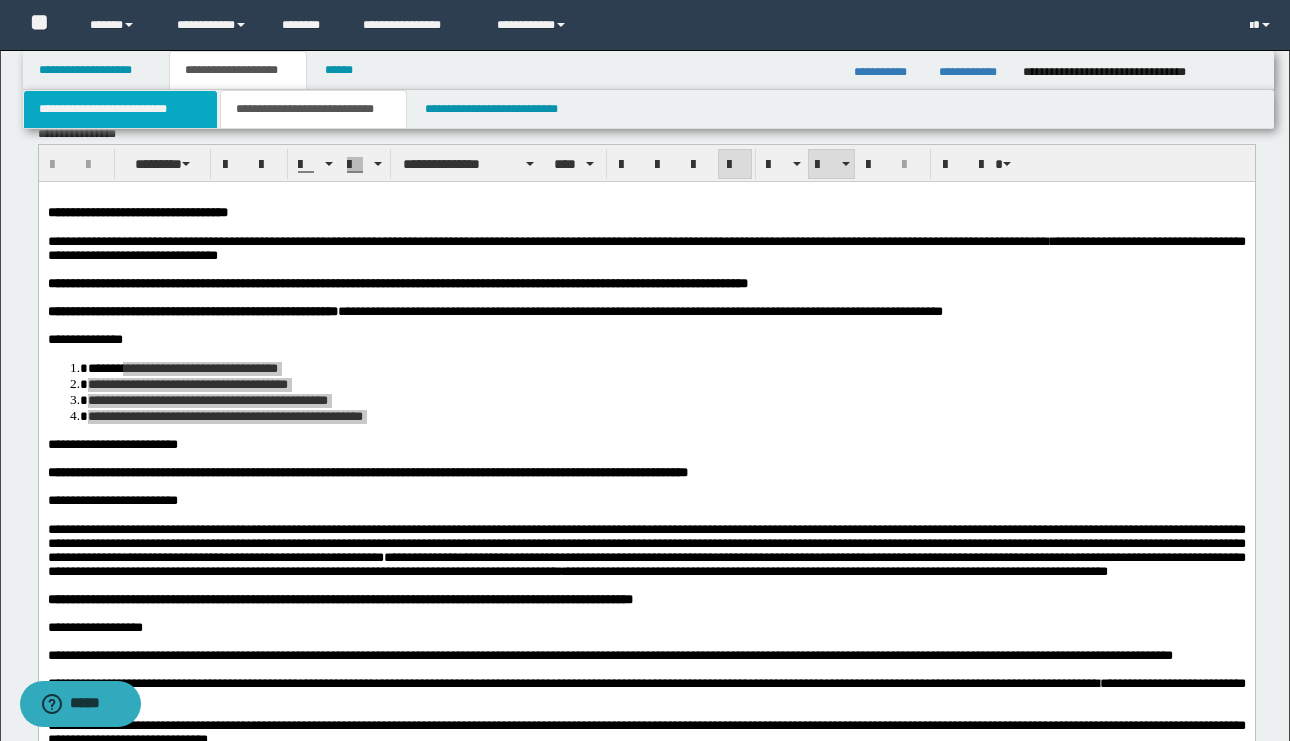 click on "**********" at bounding box center (120, 109) 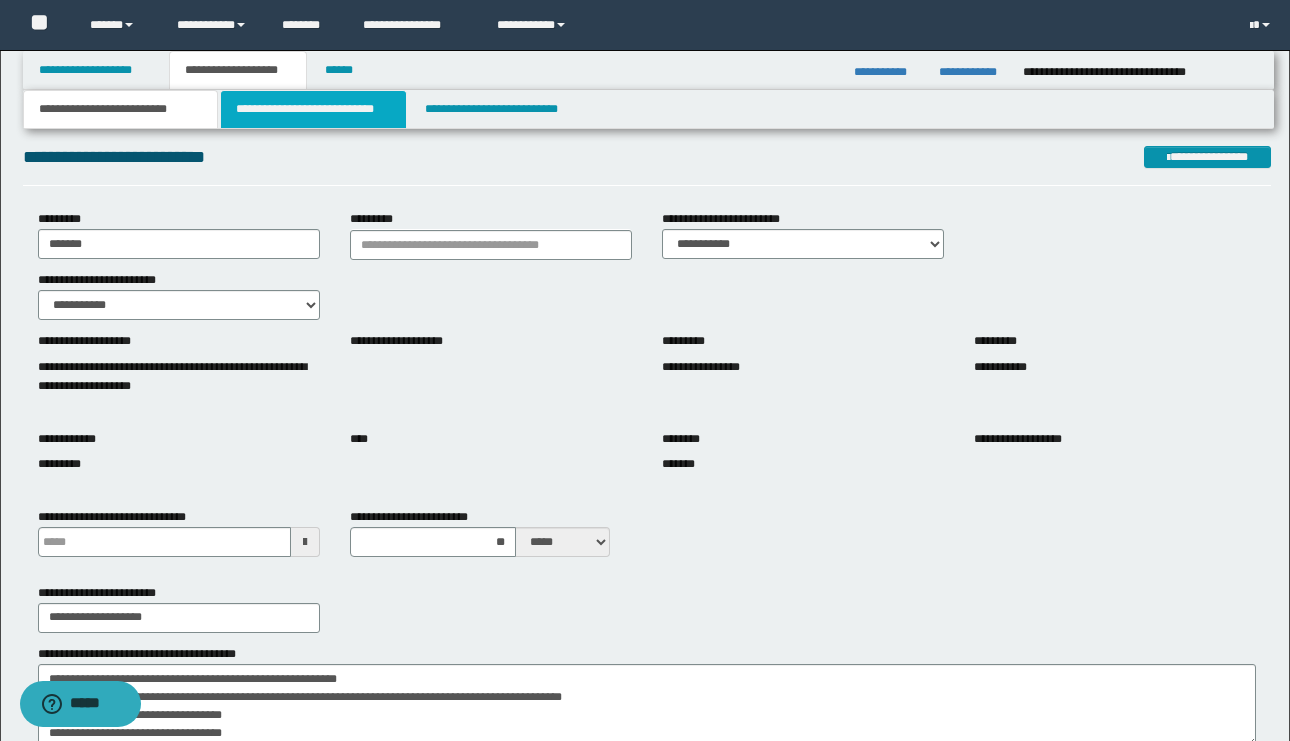 click on "**********" at bounding box center (314, 109) 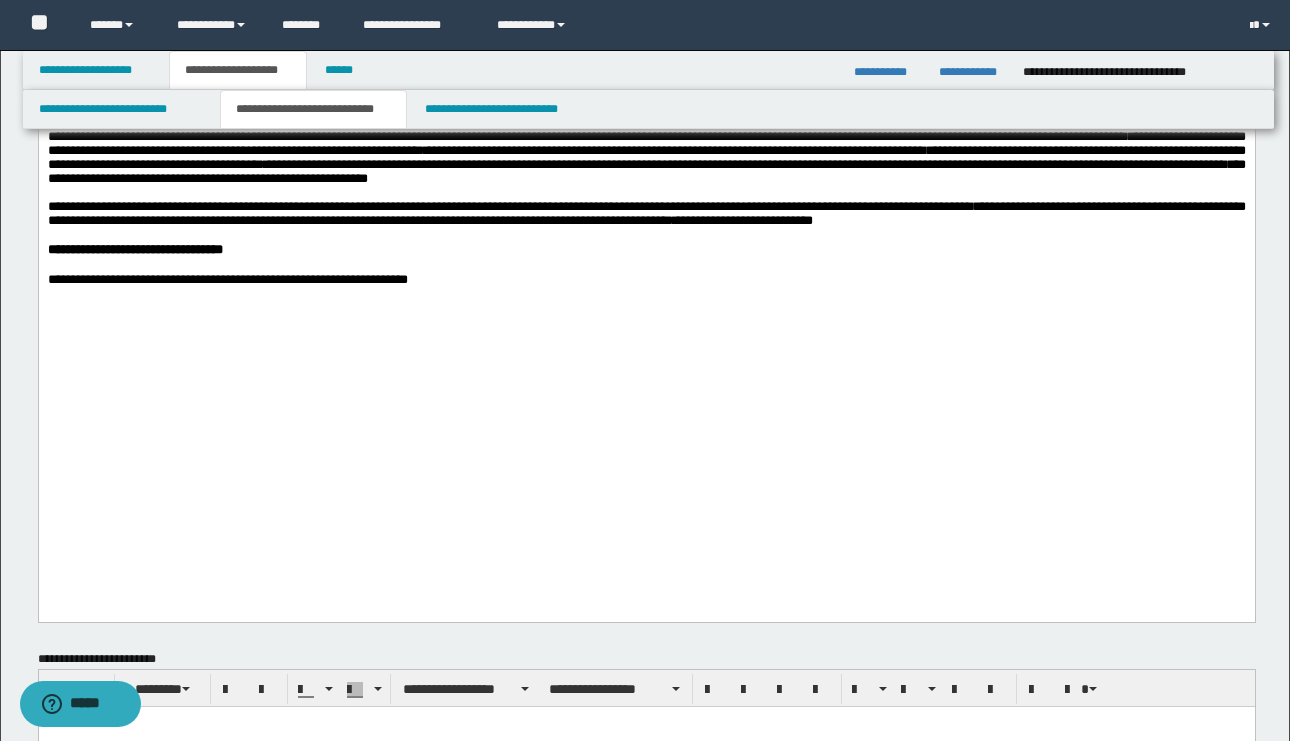 scroll, scrollTop: 1507, scrollLeft: 0, axis: vertical 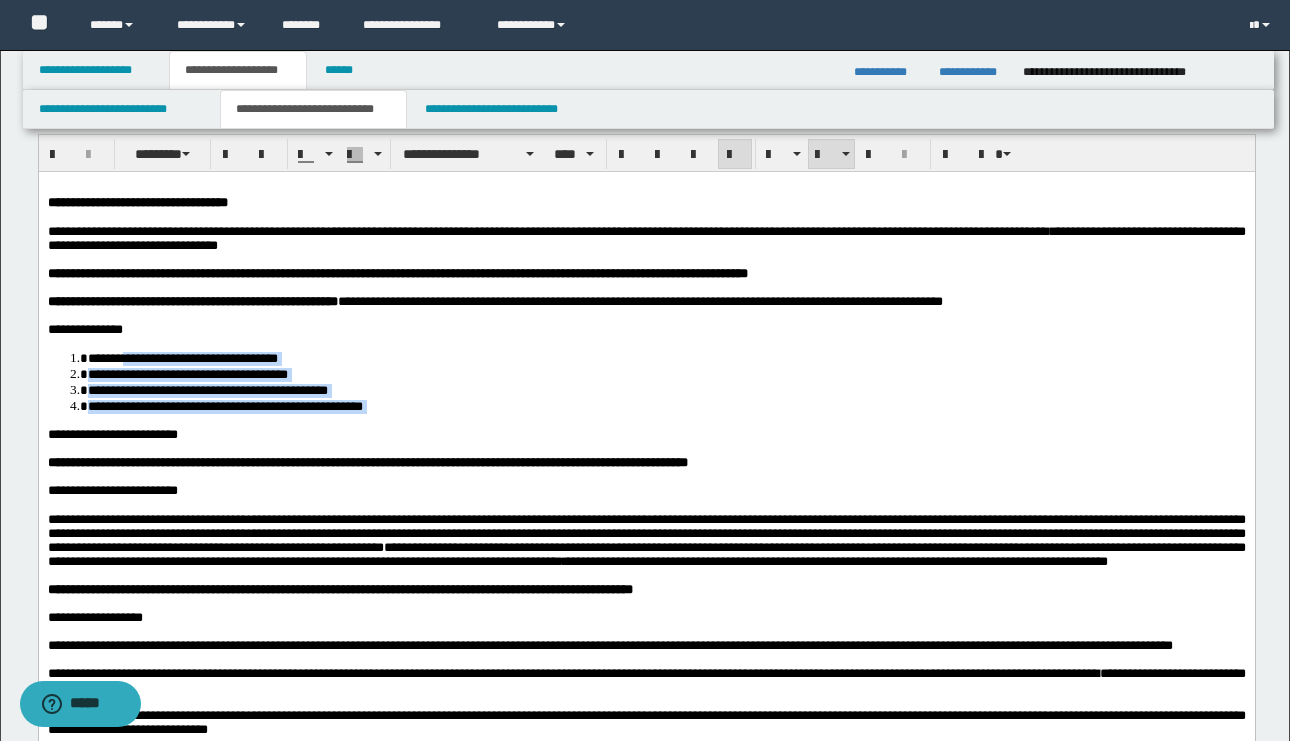 click on "**********" at bounding box center [666, 373] 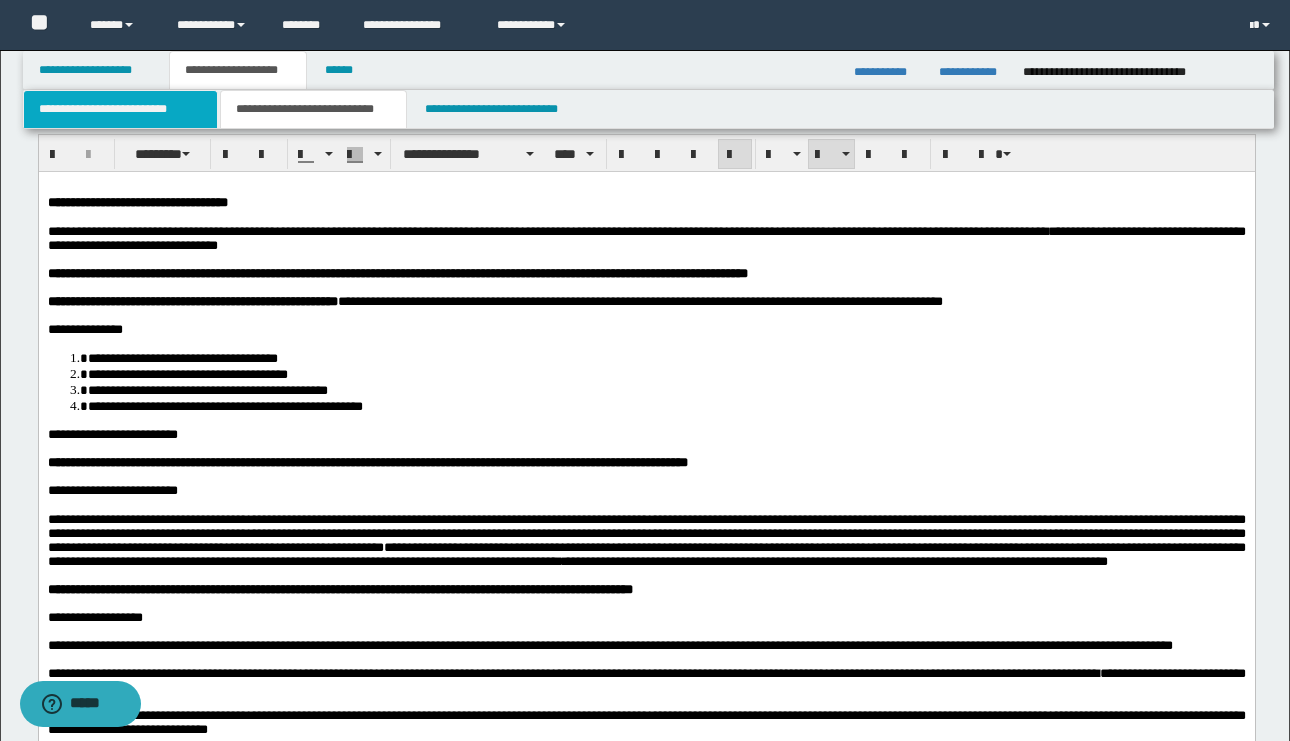 click on "**********" at bounding box center [120, 109] 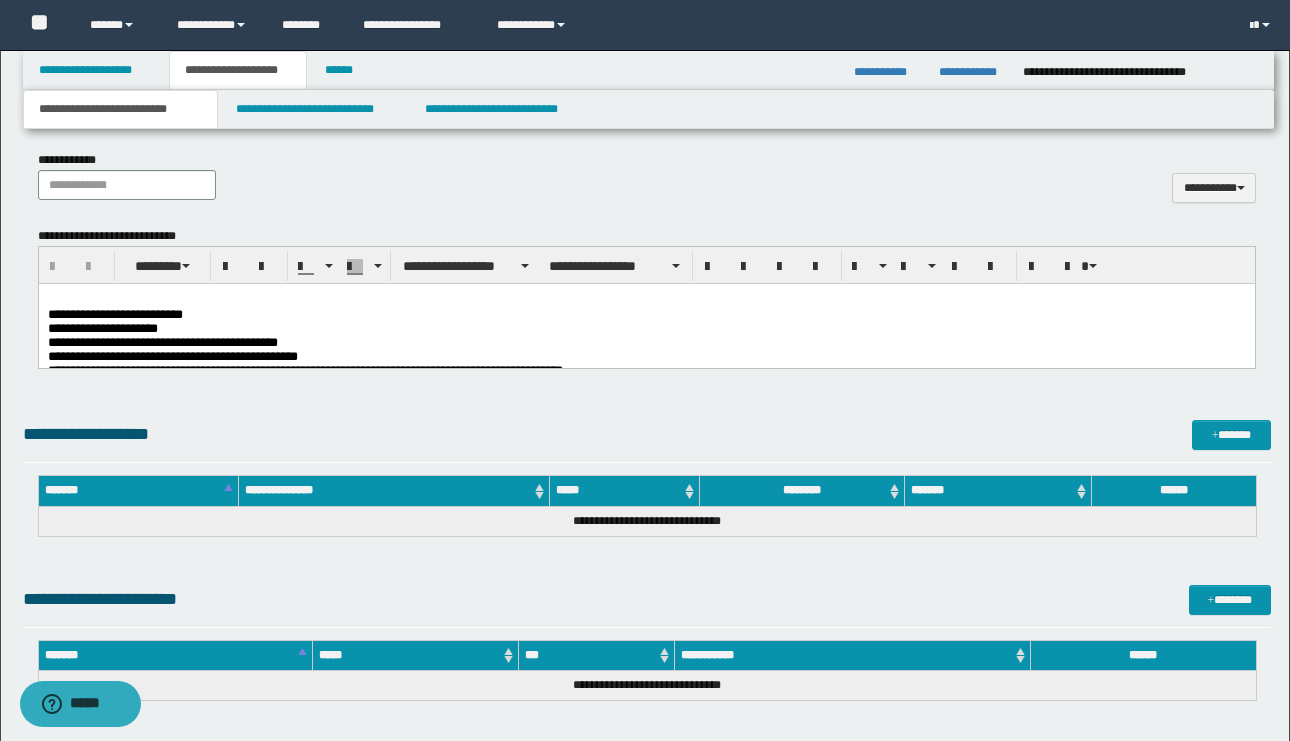 scroll, scrollTop: 1007, scrollLeft: 0, axis: vertical 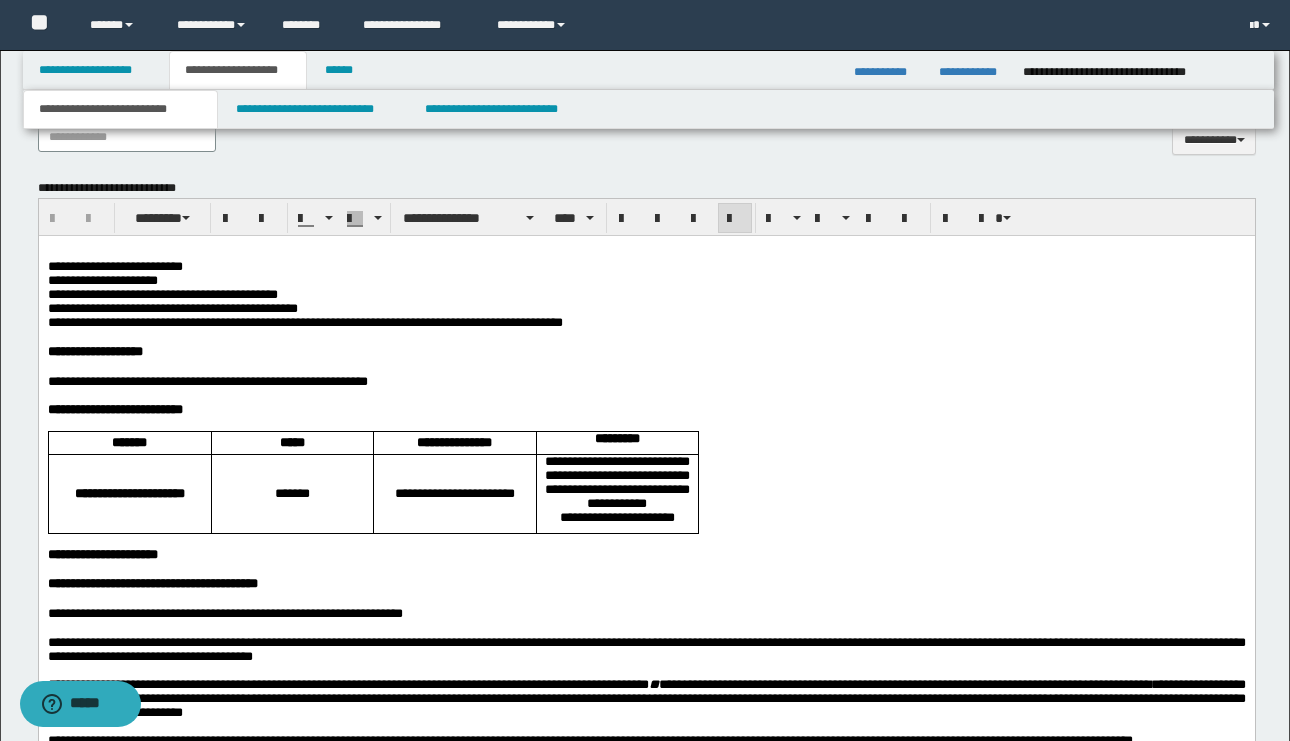 click on "**********" at bounding box center [646, 281] 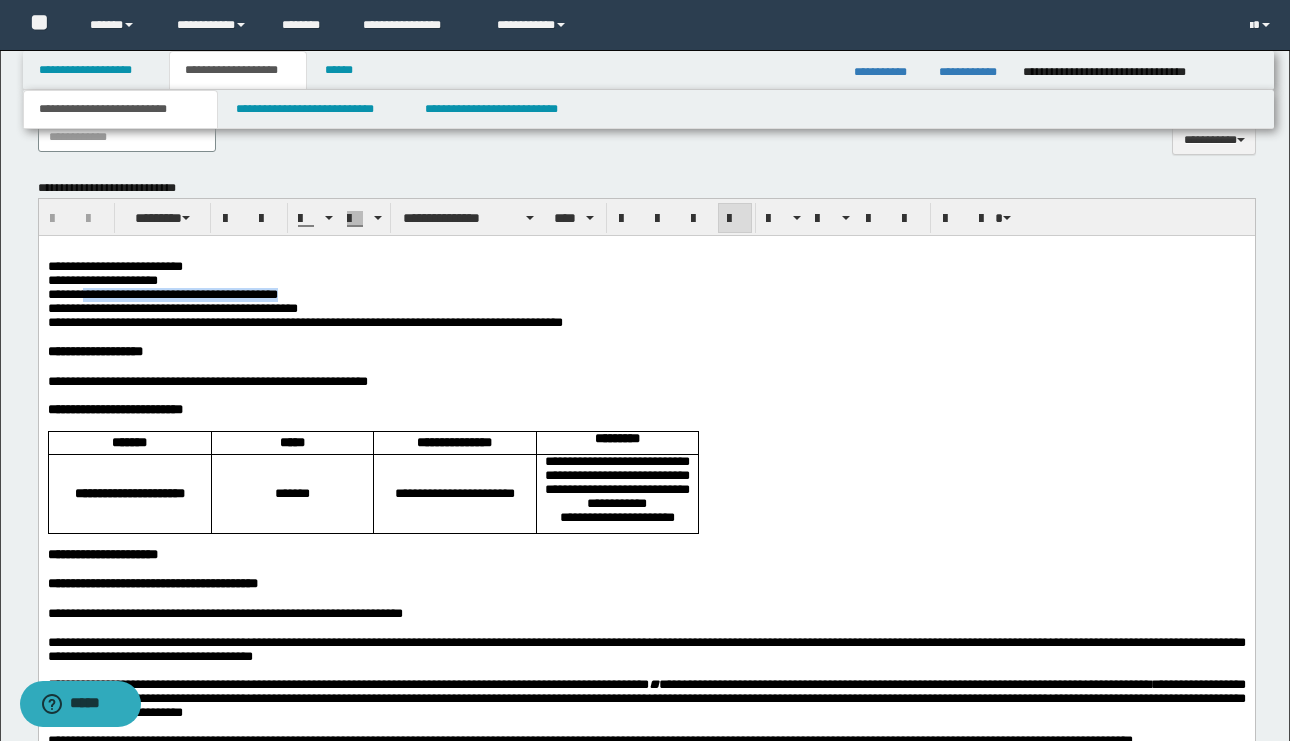 drag, startPoint x: 295, startPoint y: 298, endPoint x: 85, endPoint y: 301, distance: 210.02142 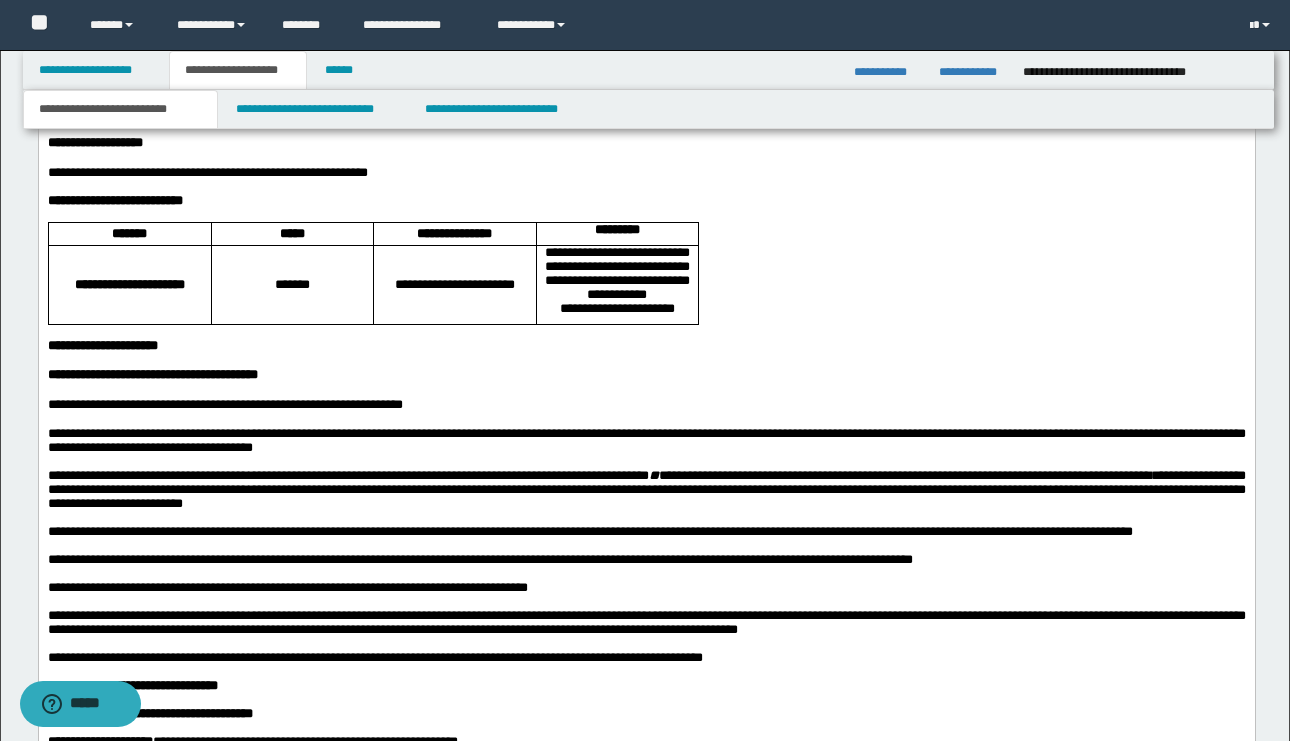 scroll, scrollTop: 1217, scrollLeft: 0, axis: vertical 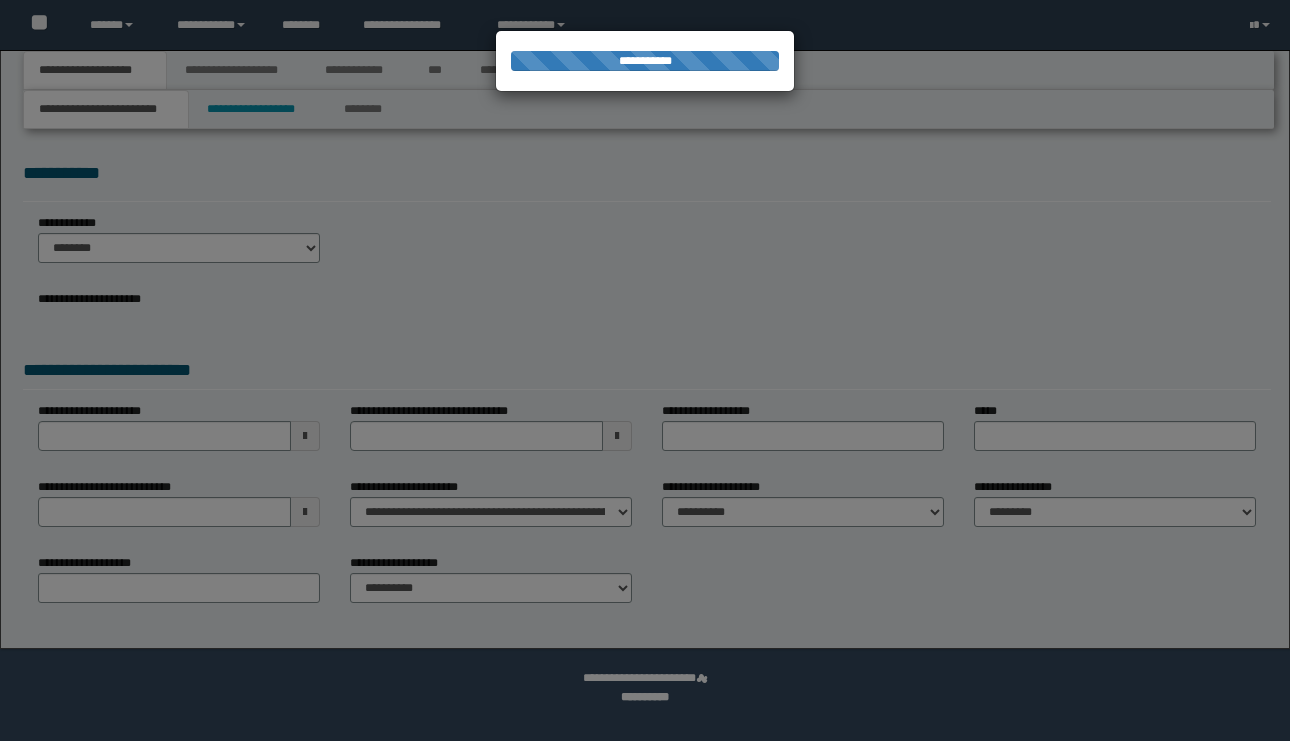select on "*" 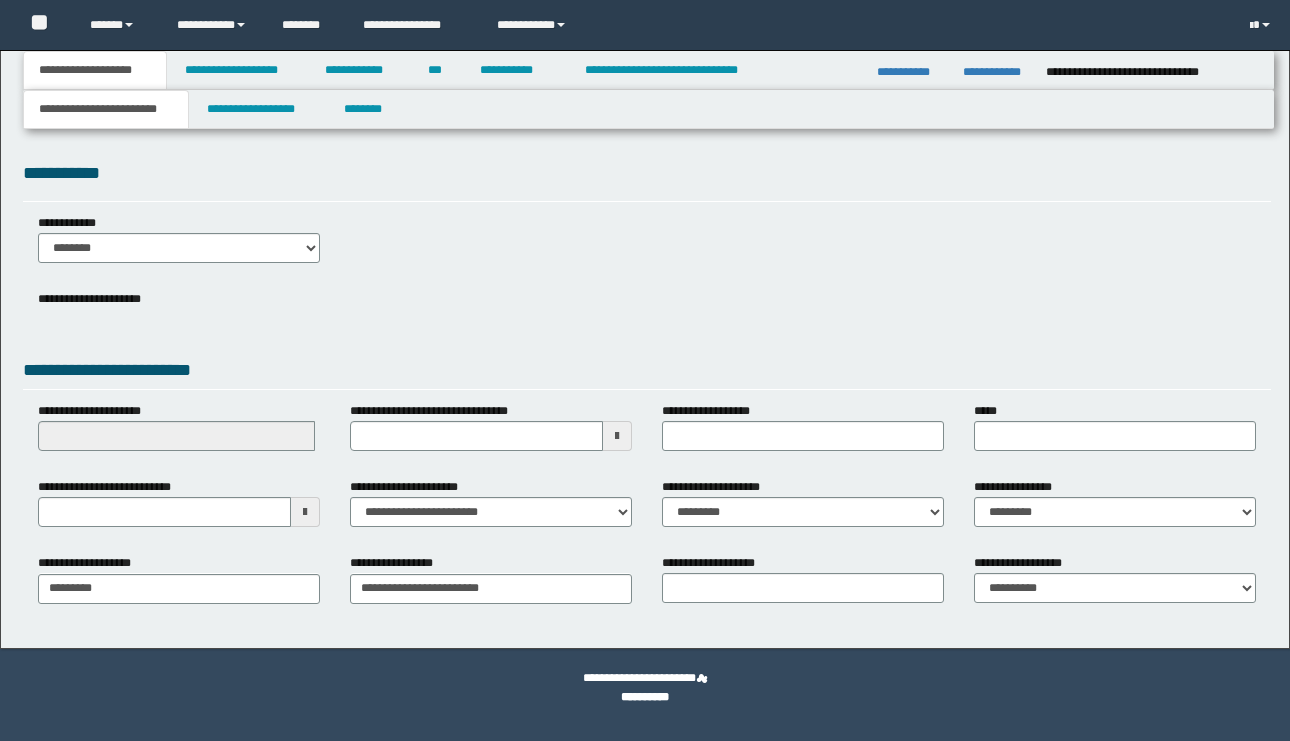 scroll, scrollTop: 0, scrollLeft: 0, axis: both 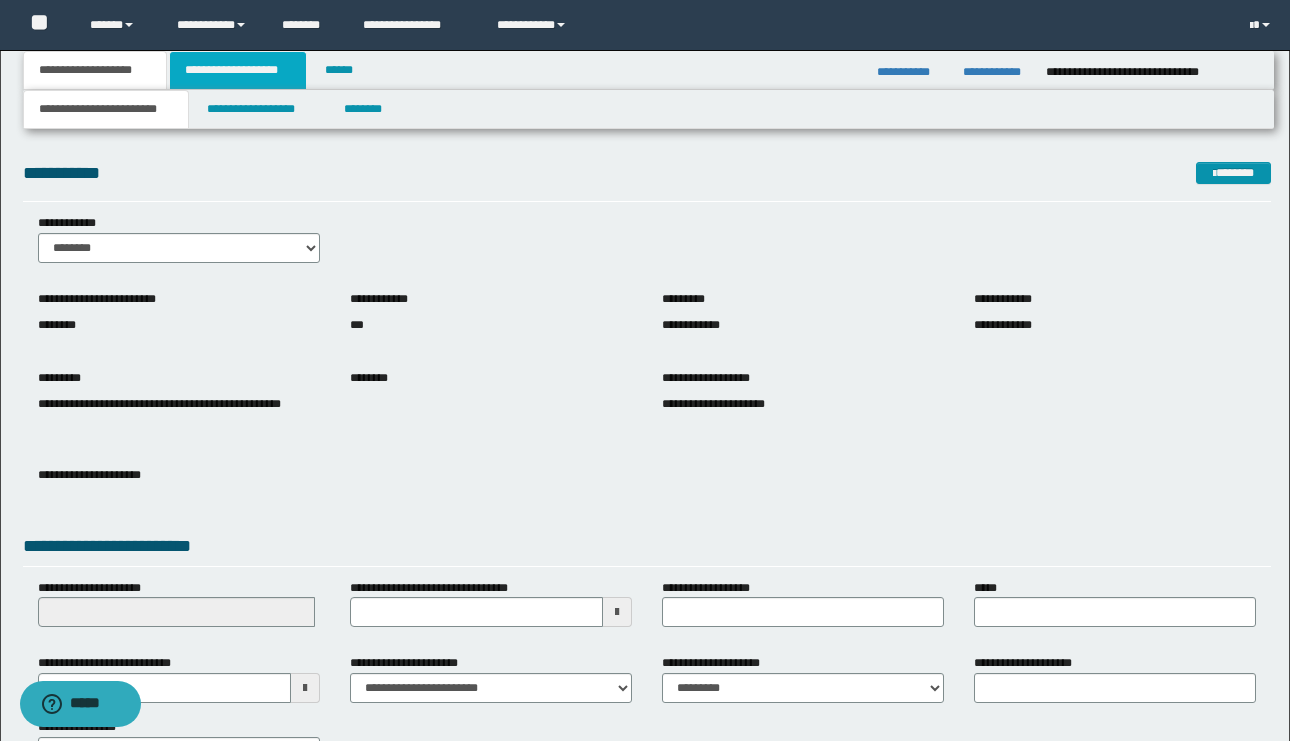 click on "**********" at bounding box center [238, 70] 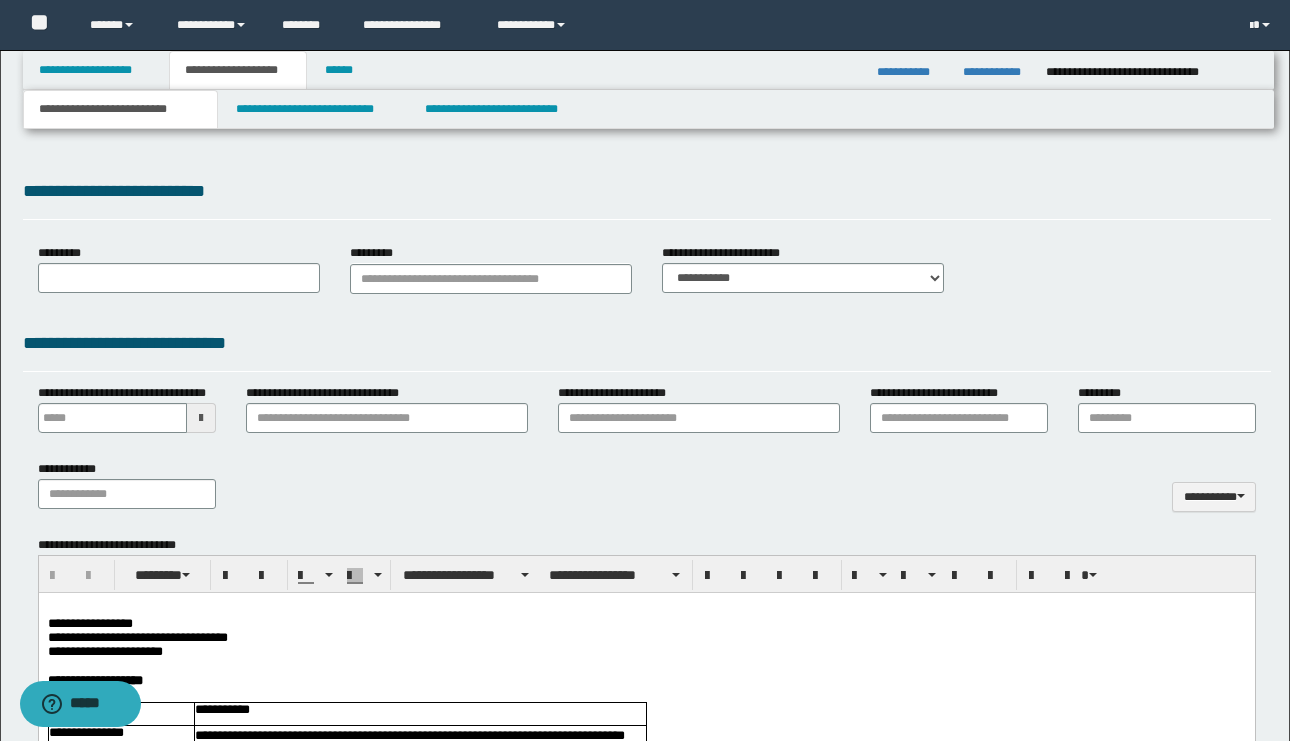 scroll, scrollTop: 0, scrollLeft: 0, axis: both 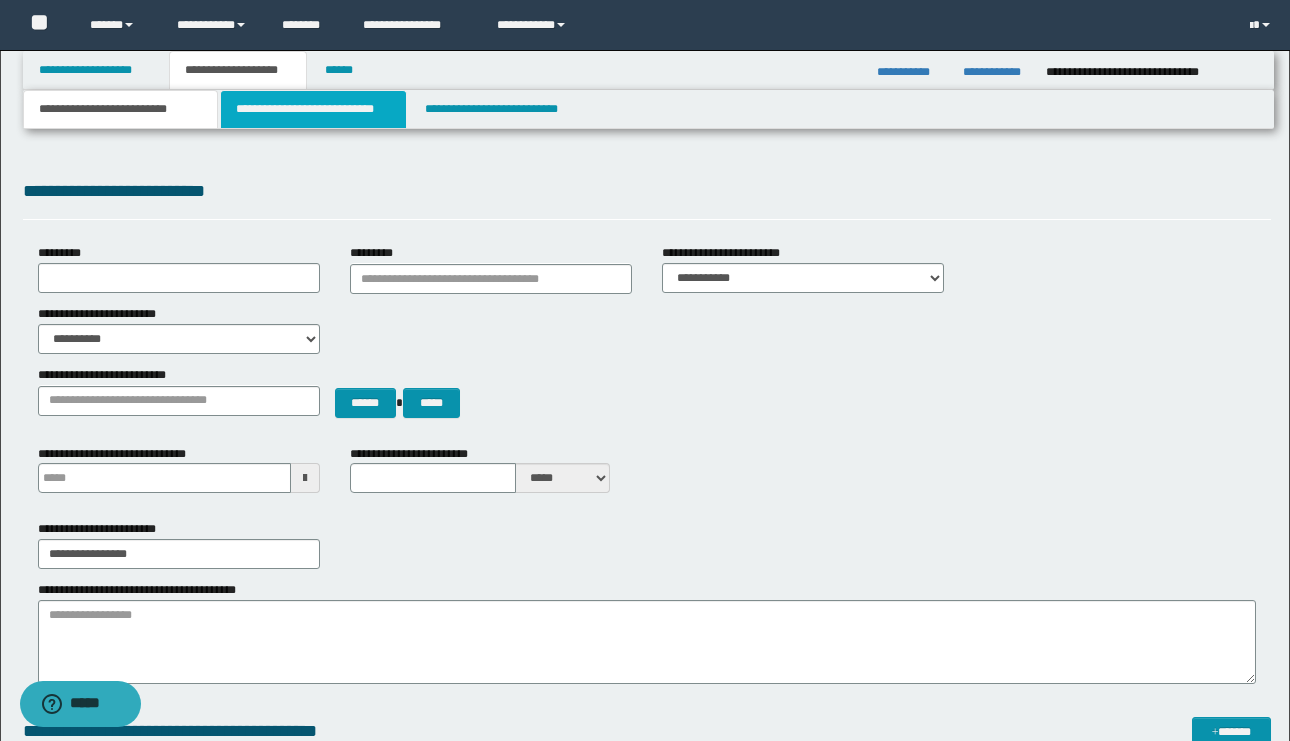 click on "**********" at bounding box center [314, 109] 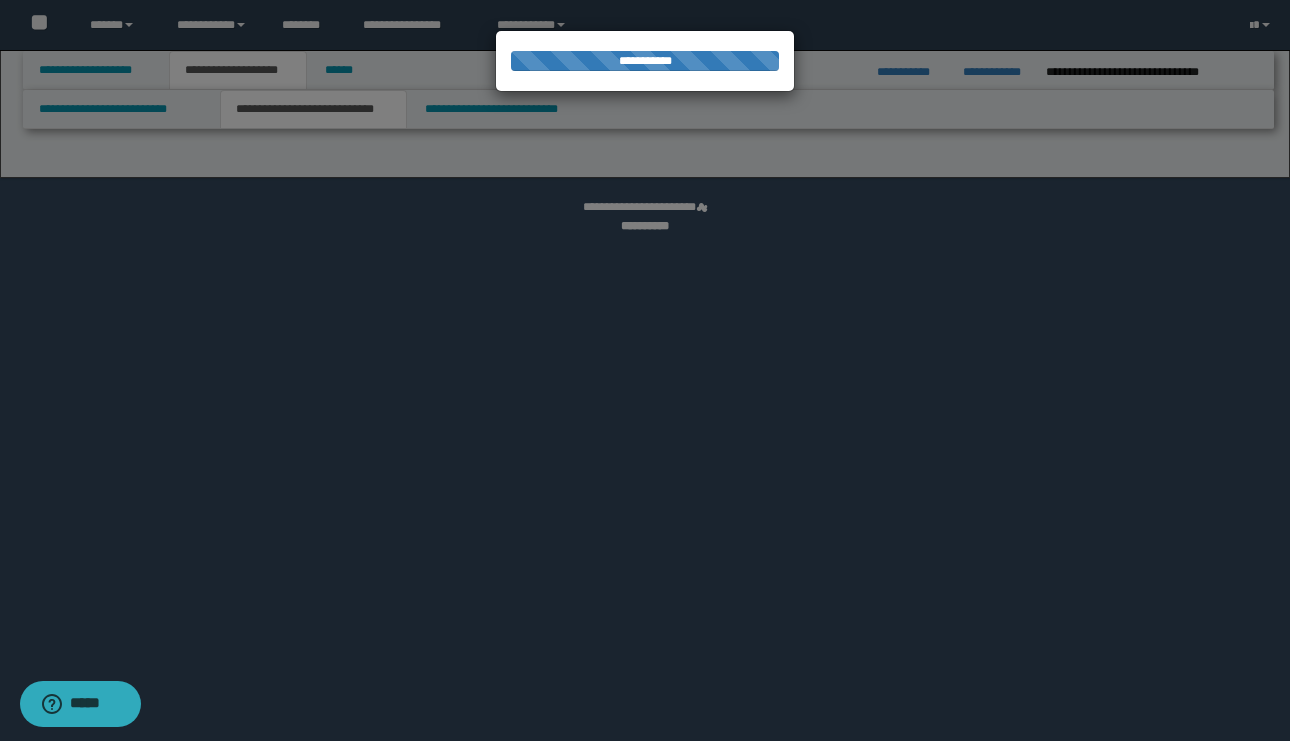 select on "*" 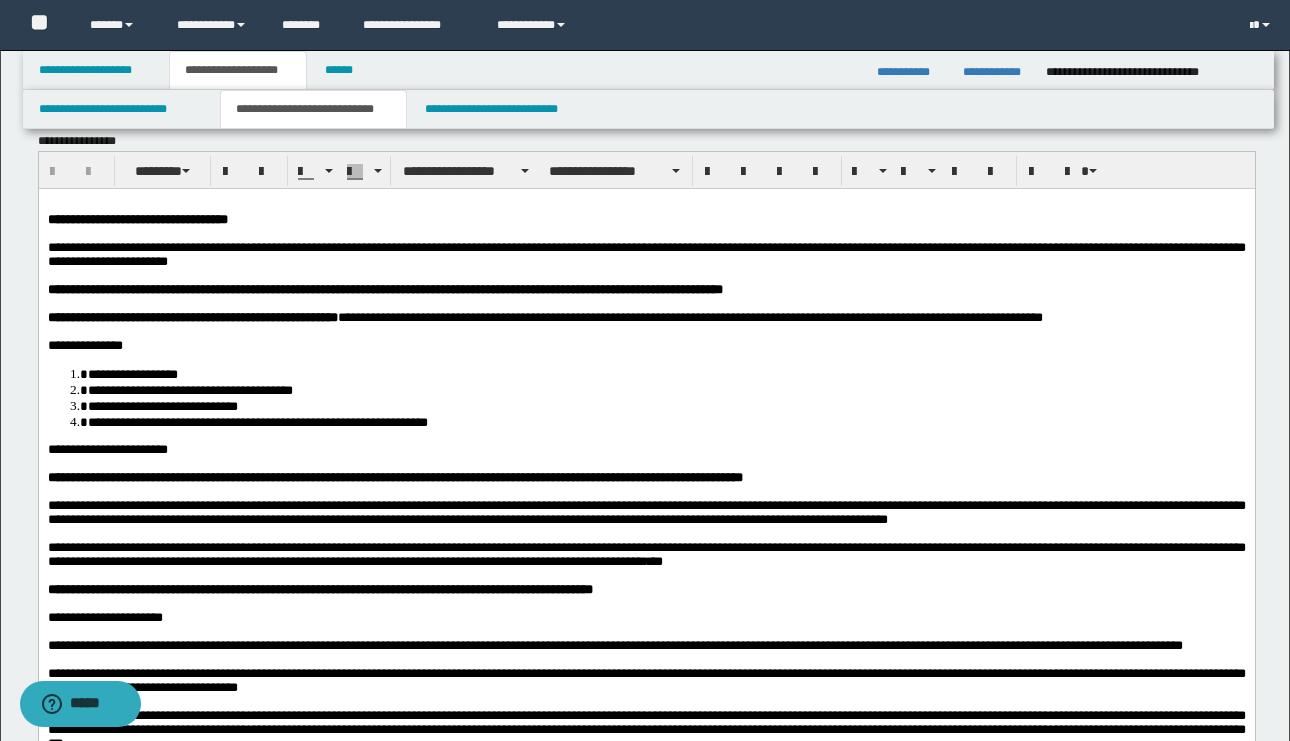 scroll, scrollTop: 43, scrollLeft: 0, axis: vertical 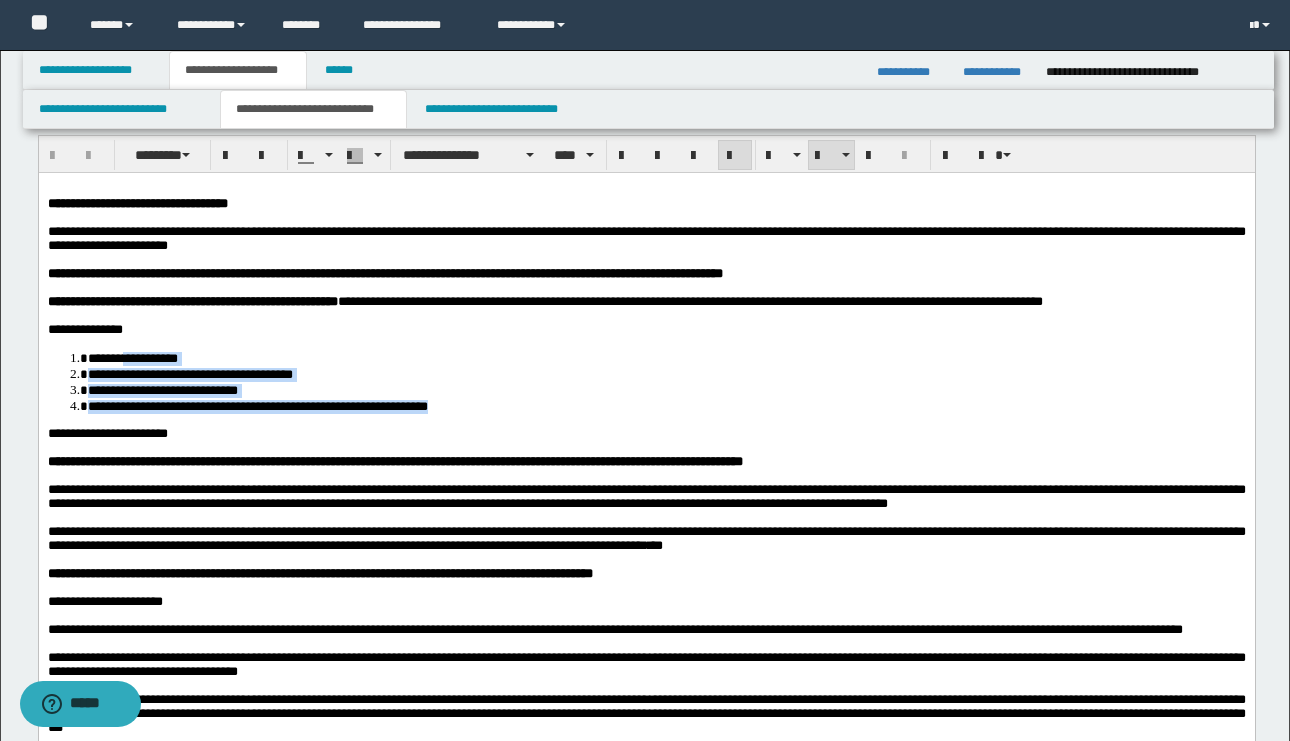 drag, startPoint x: 611, startPoint y: 419, endPoint x: 134, endPoint y: 365, distance: 480.04688 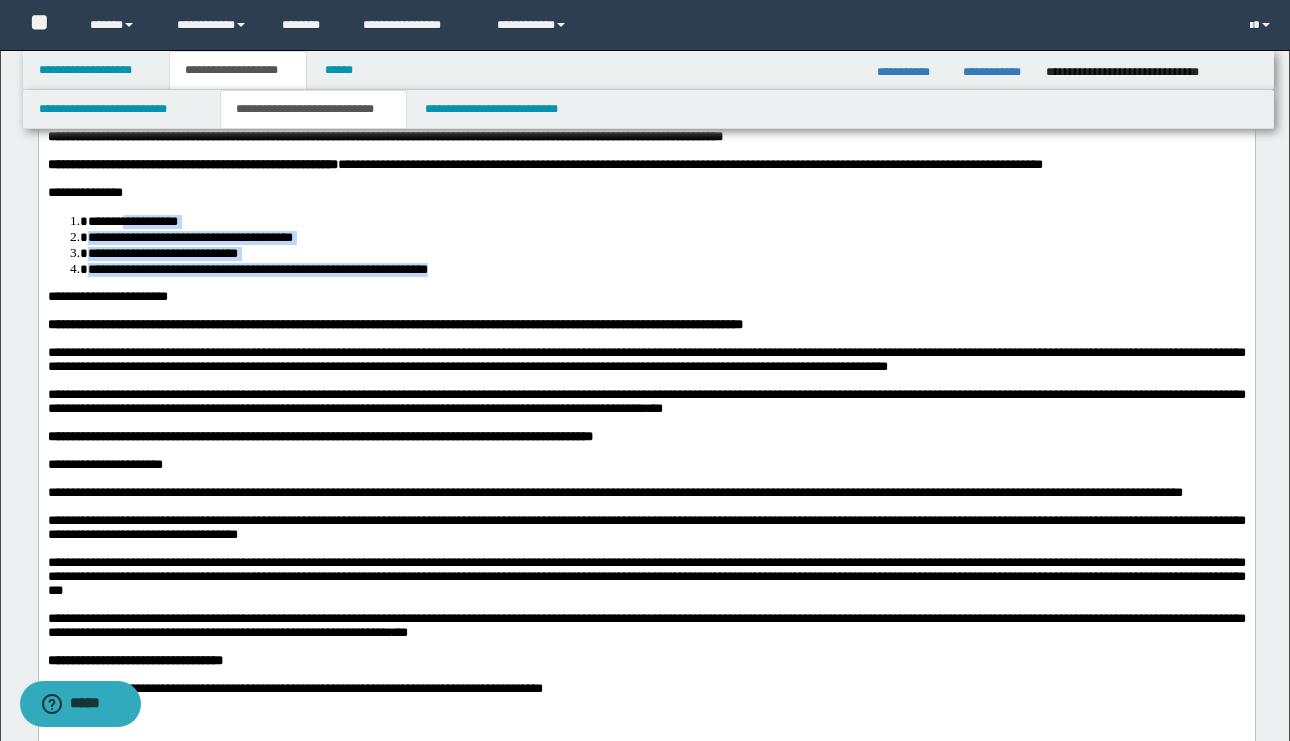 scroll, scrollTop: 92, scrollLeft: 0, axis: vertical 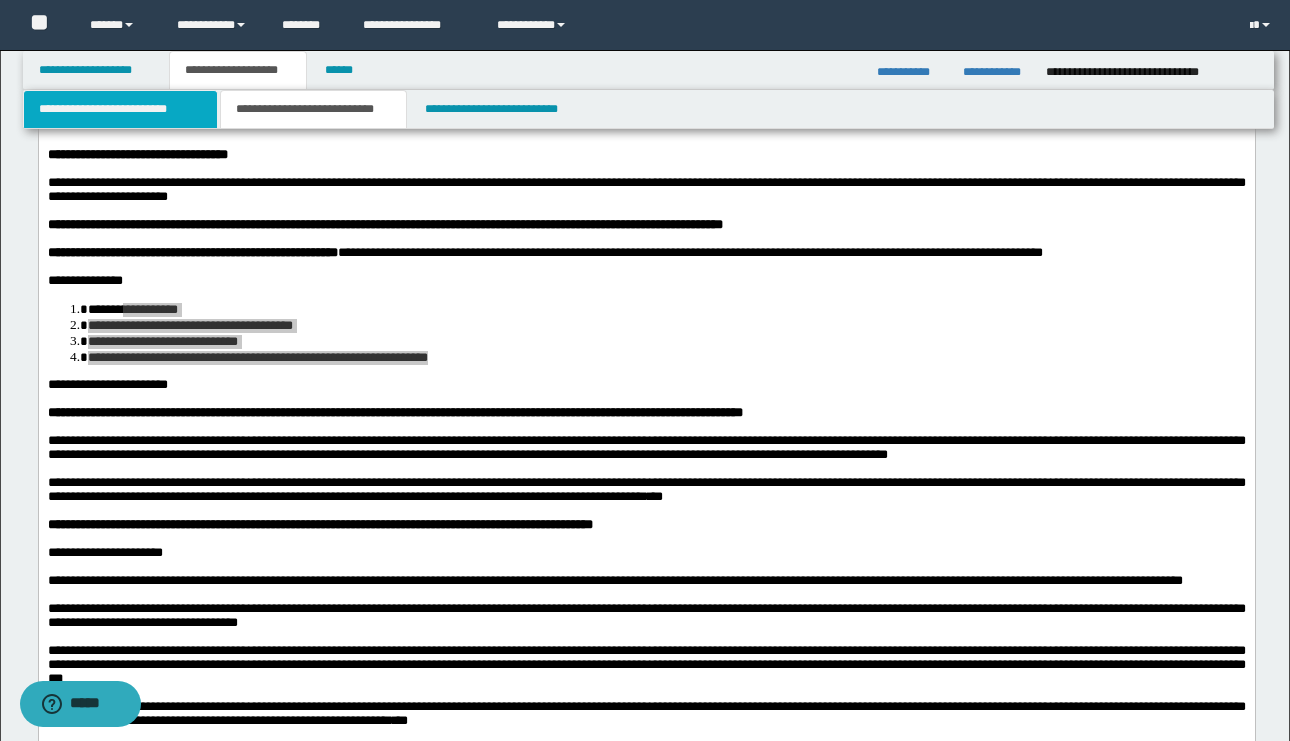 click on "**********" at bounding box center (120, 109) 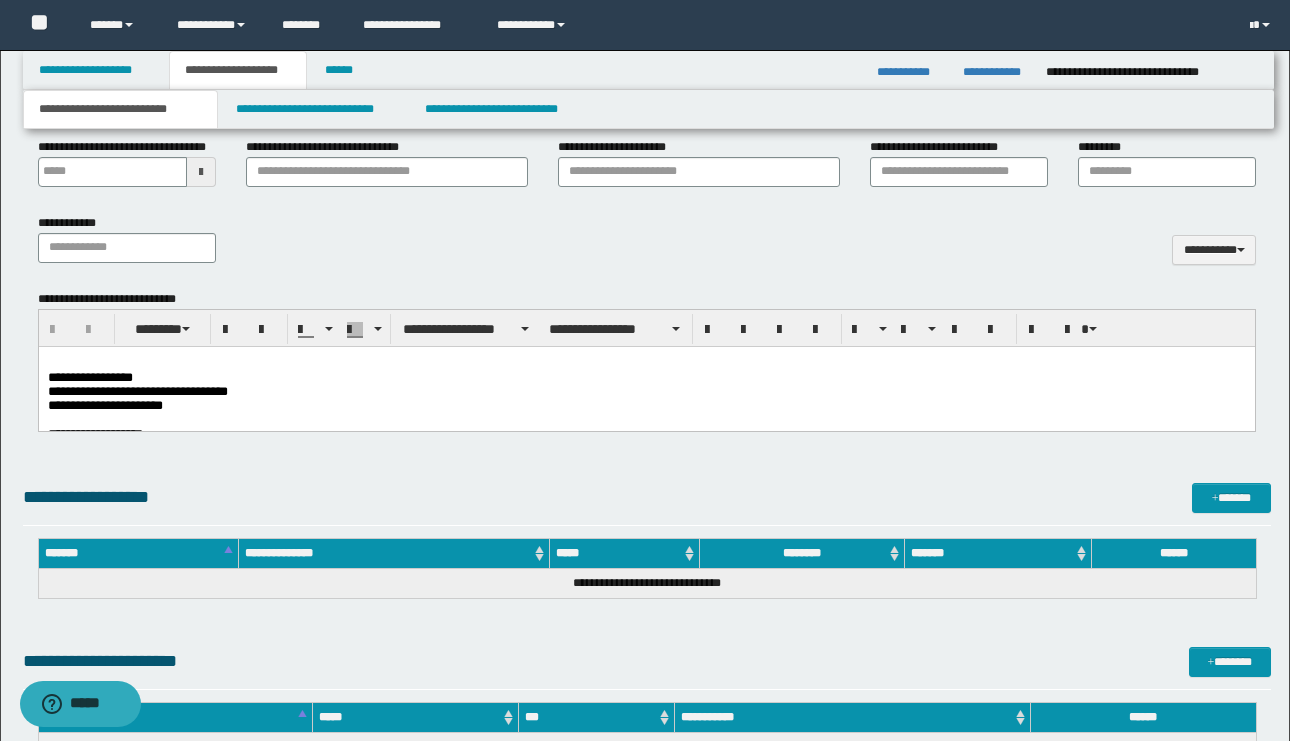scroll, scrollTop: 803, scrollLeft: 0, axis: vertical 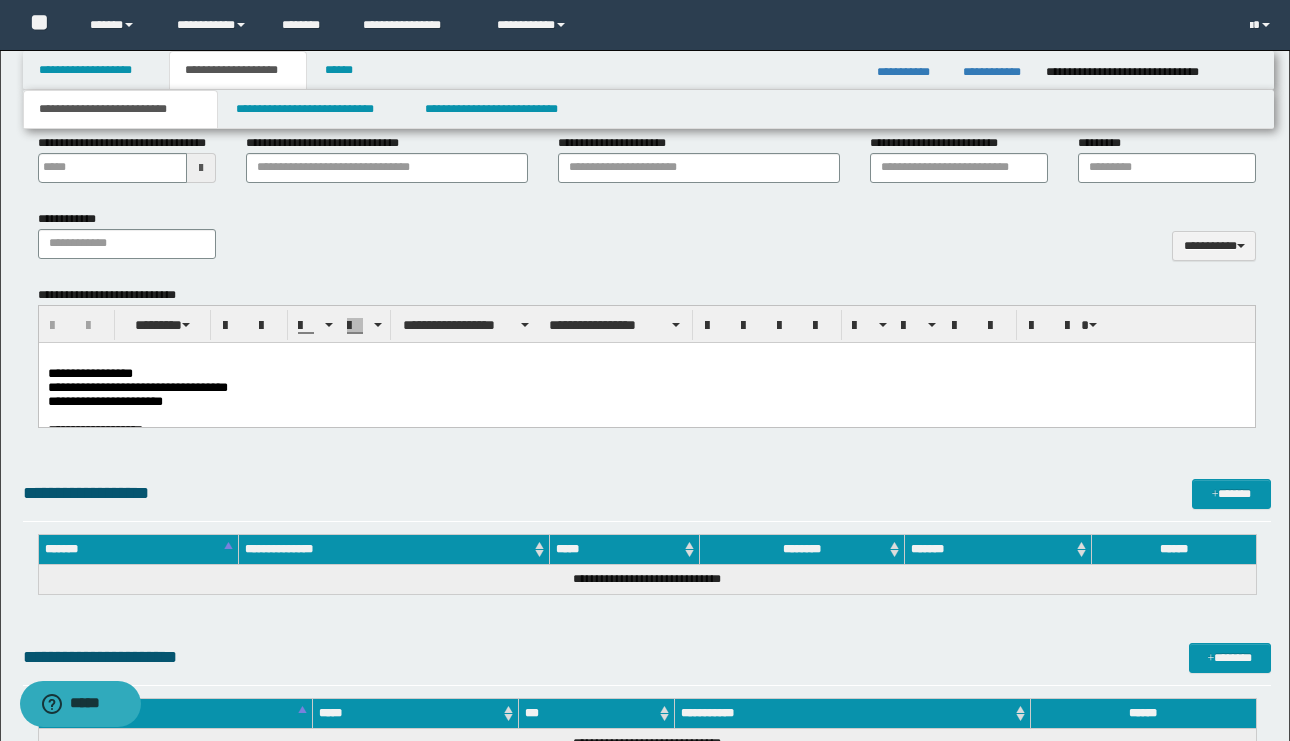 click on "**********" at bounding box center [646, 387] 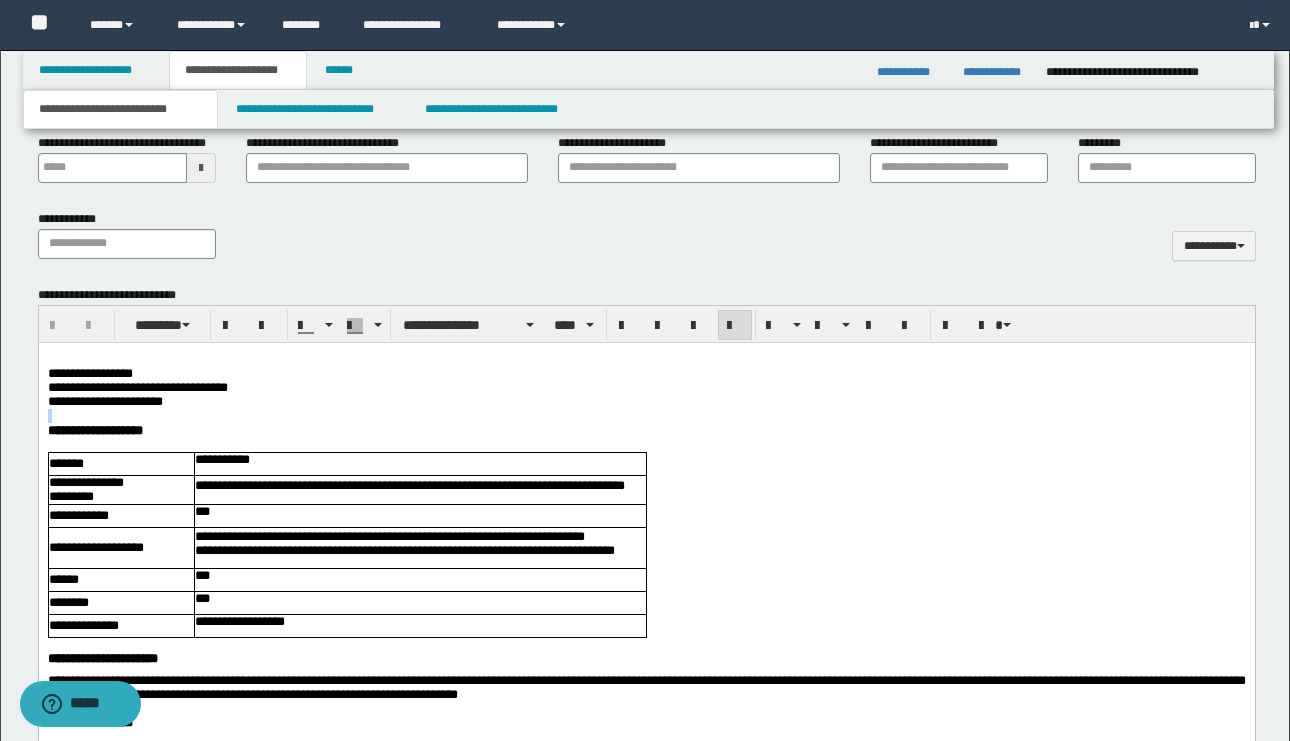 drag, startPoint x: 180, startPoint y: 408, endPoint x: 87, endPoint y: 412, distance: 93.08598 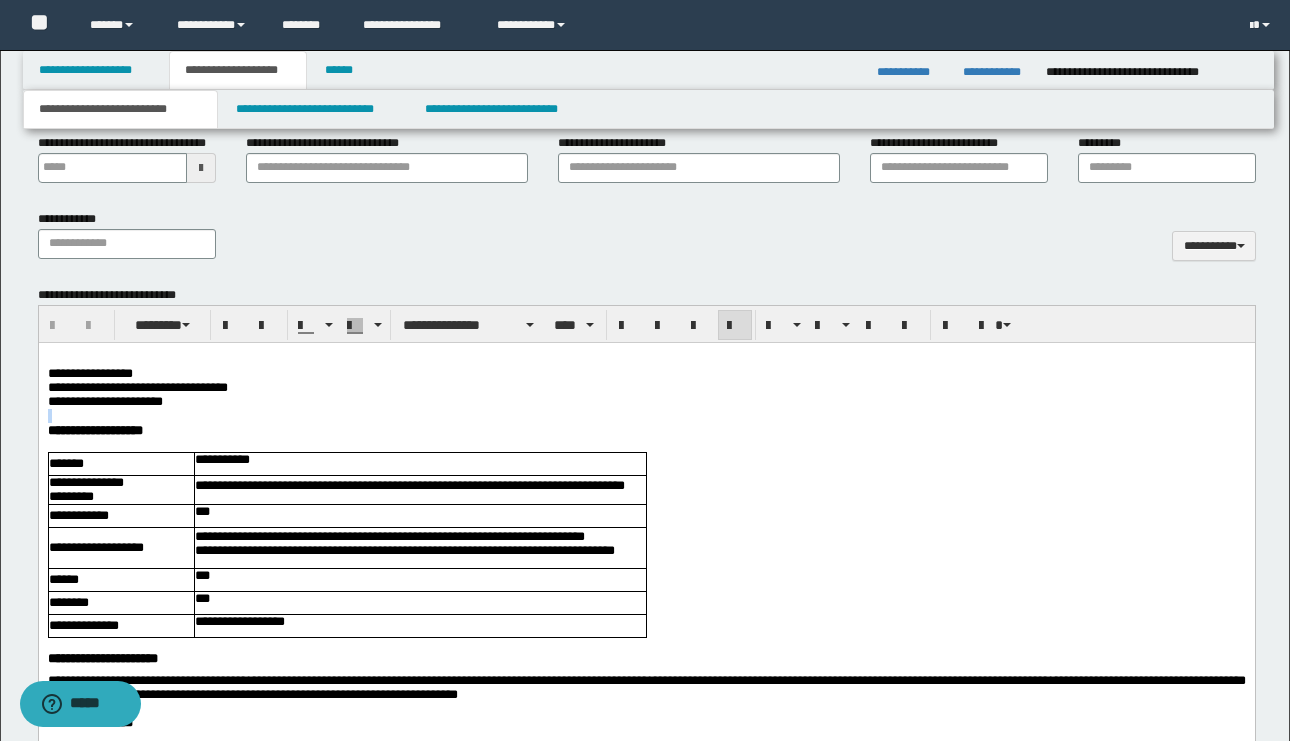 click on "**********" at bounding box center [646, 1817] 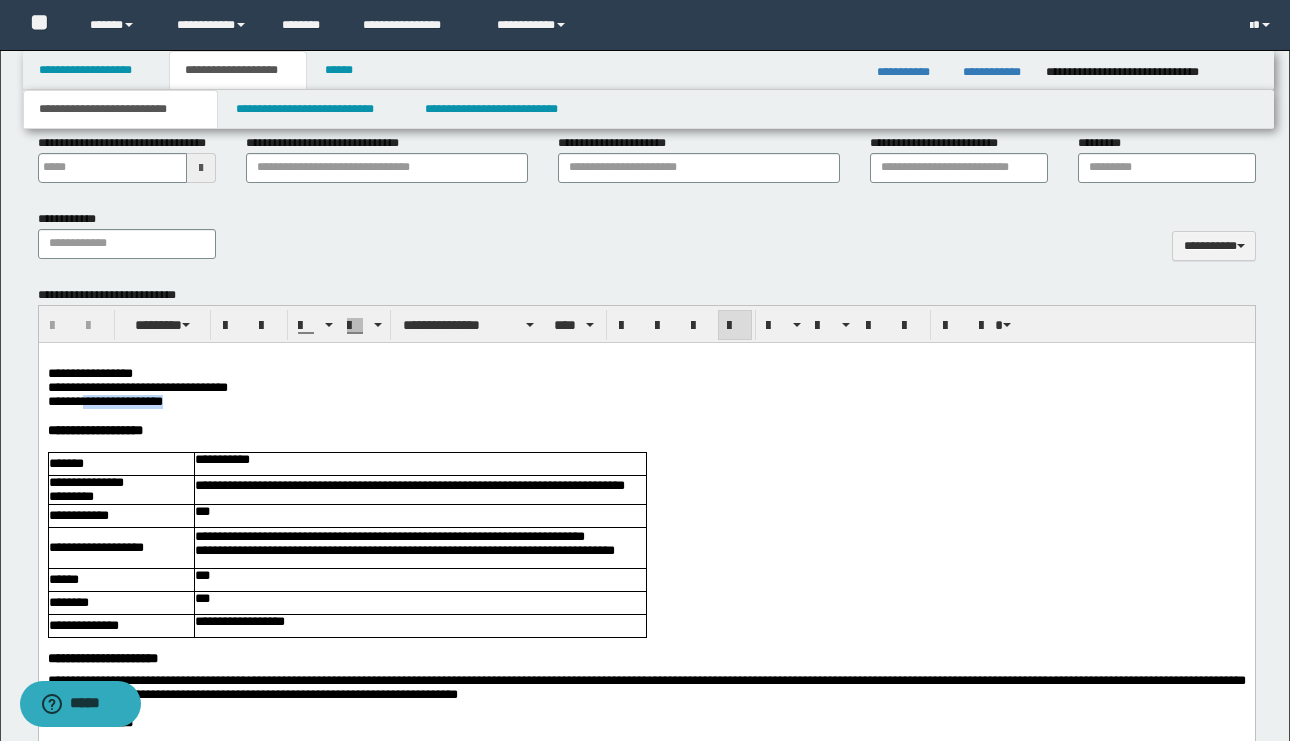 drag, startPoint x: 88, startPoint y: 403, endPoint x: 187, endPoint y: 404, distance: 99.00505 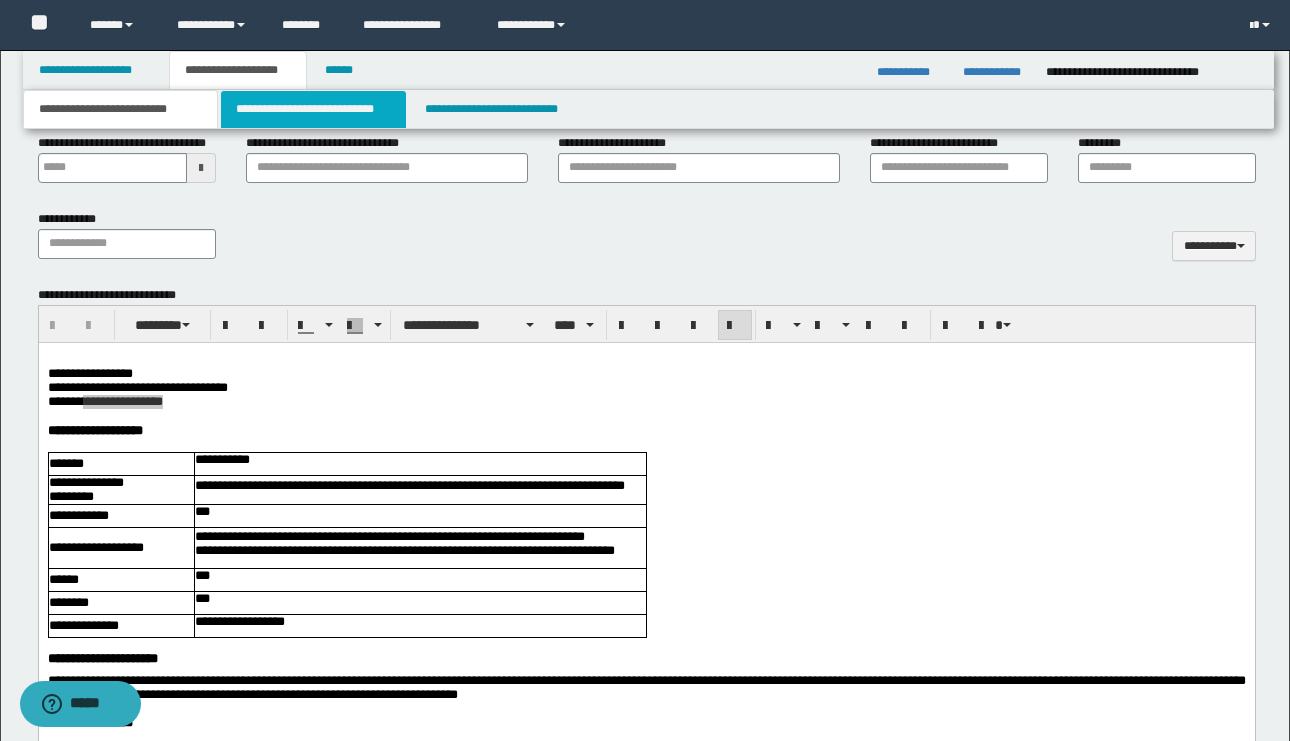 click on "**********" at bounding box center [314, 109] 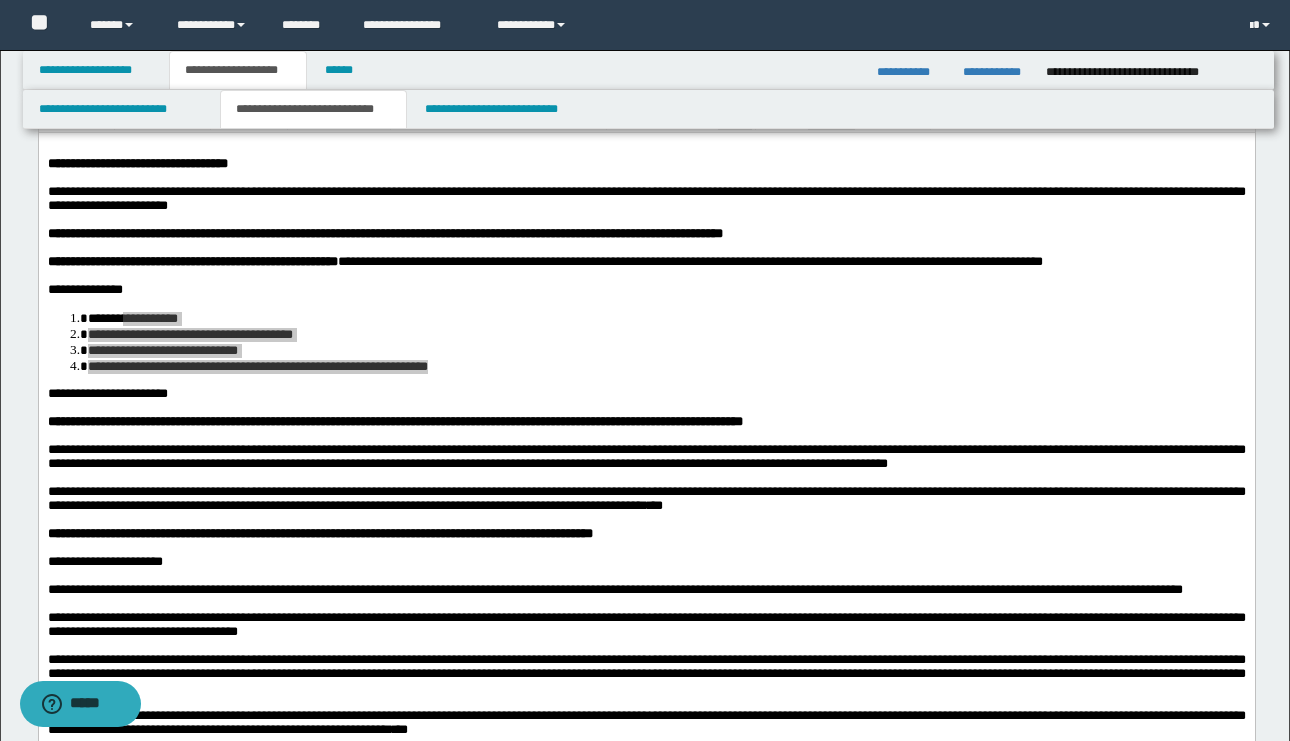 scroll, scrollTop: 0, scrollLeft: 0, axis: both 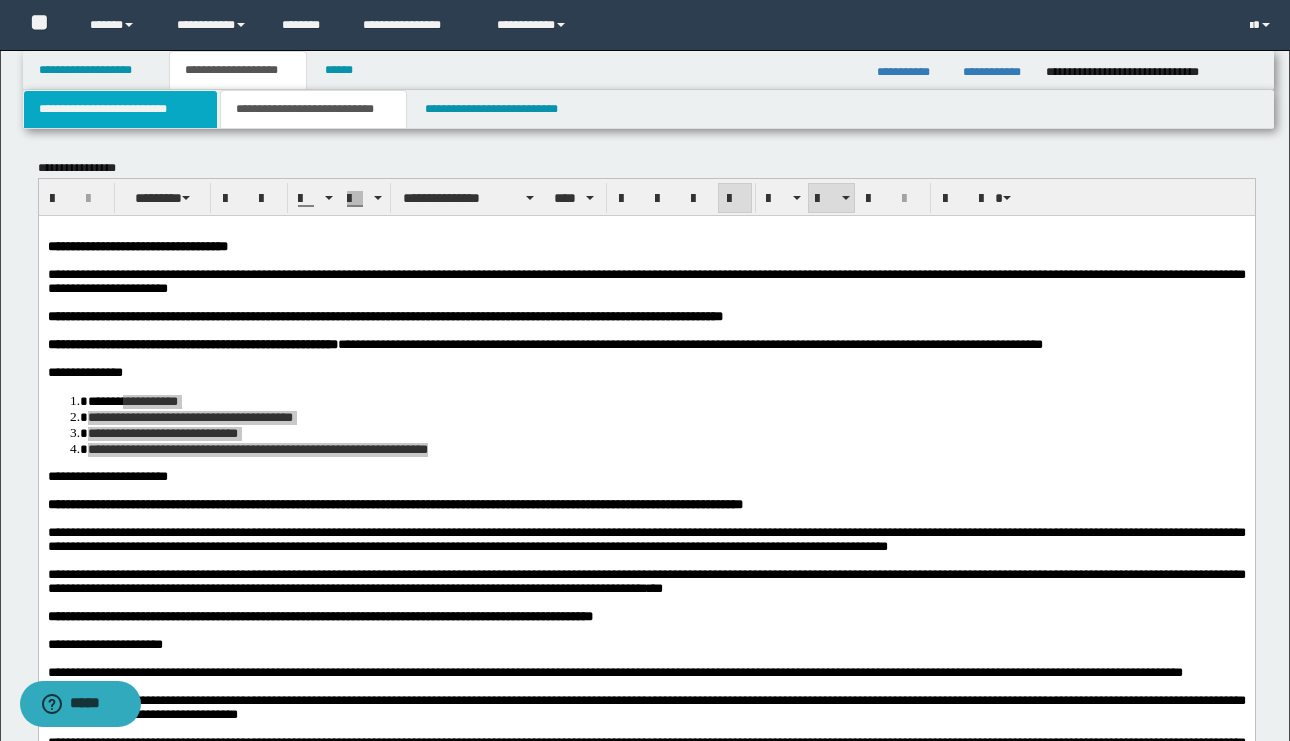 click on "**********" at bounding box center (120, 109) 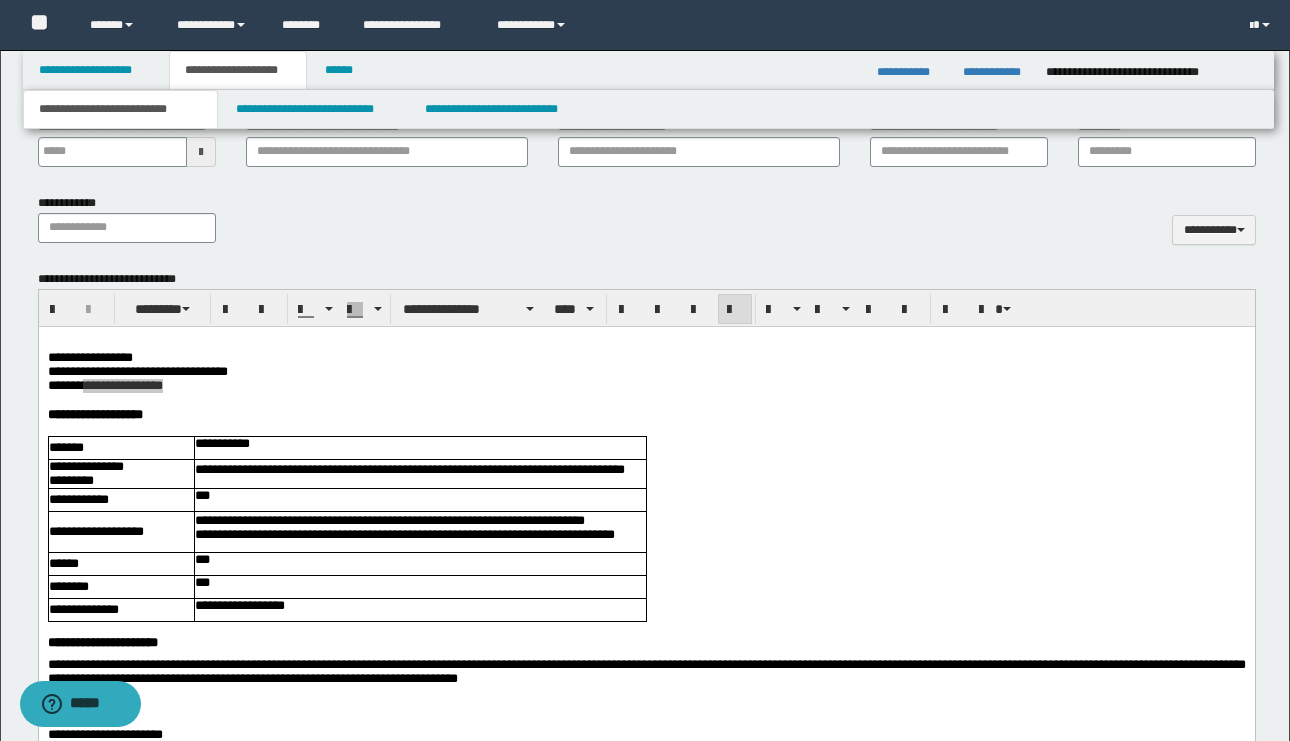 scroll, scrollTop: 828, scrollLeft: 0, axis: vertical 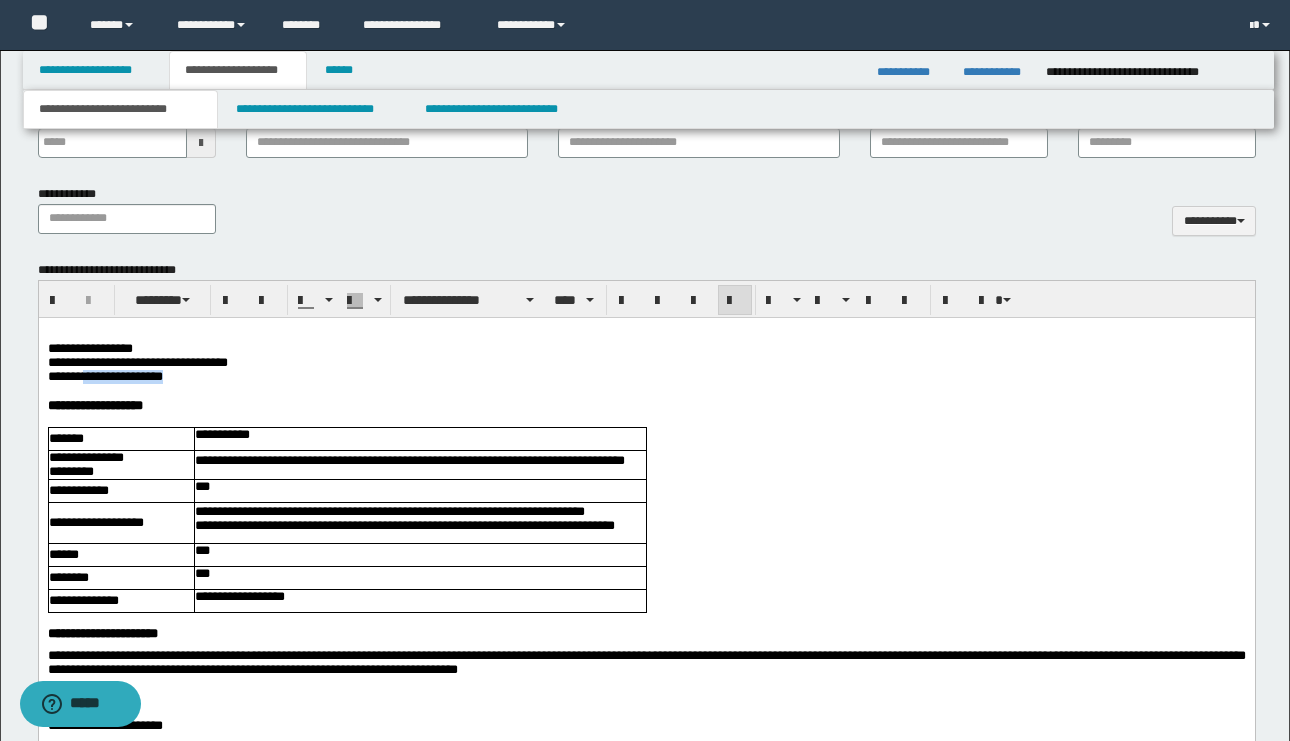 click on "**********" at bounding box center (646, 376) 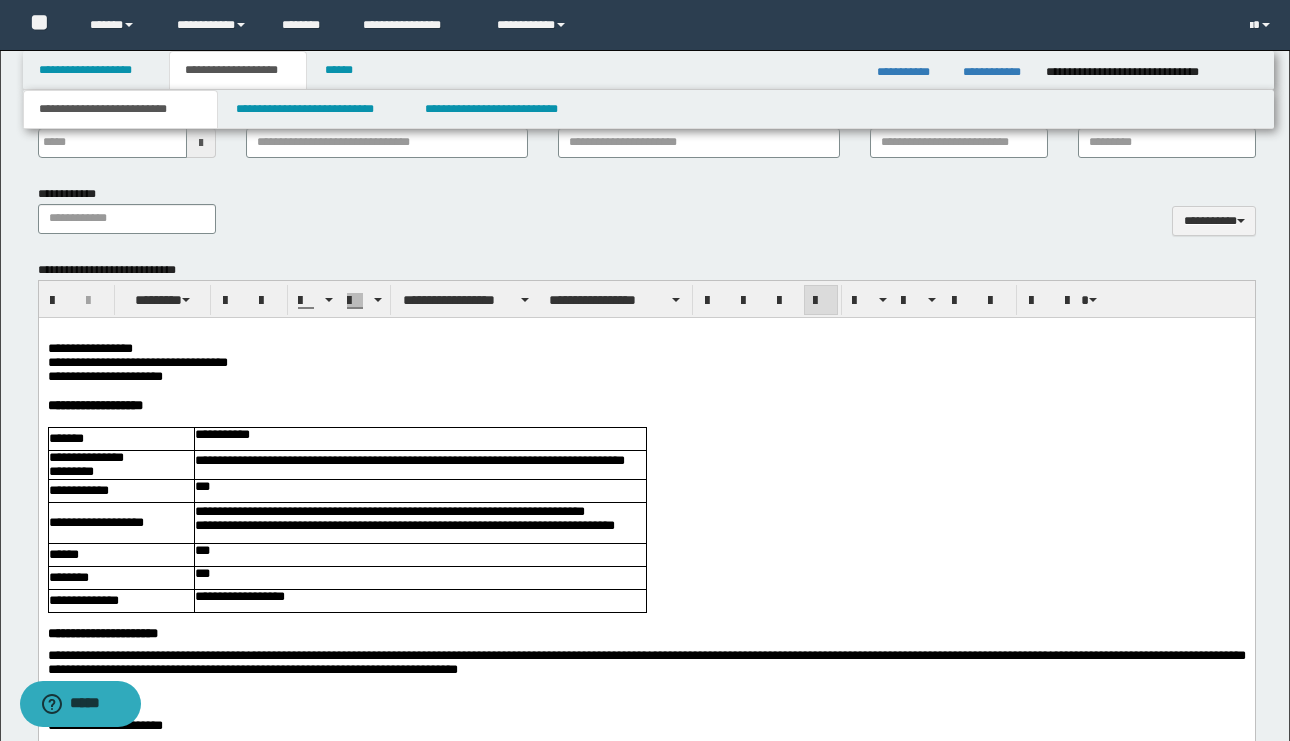 click at bounding box center [646, 391] 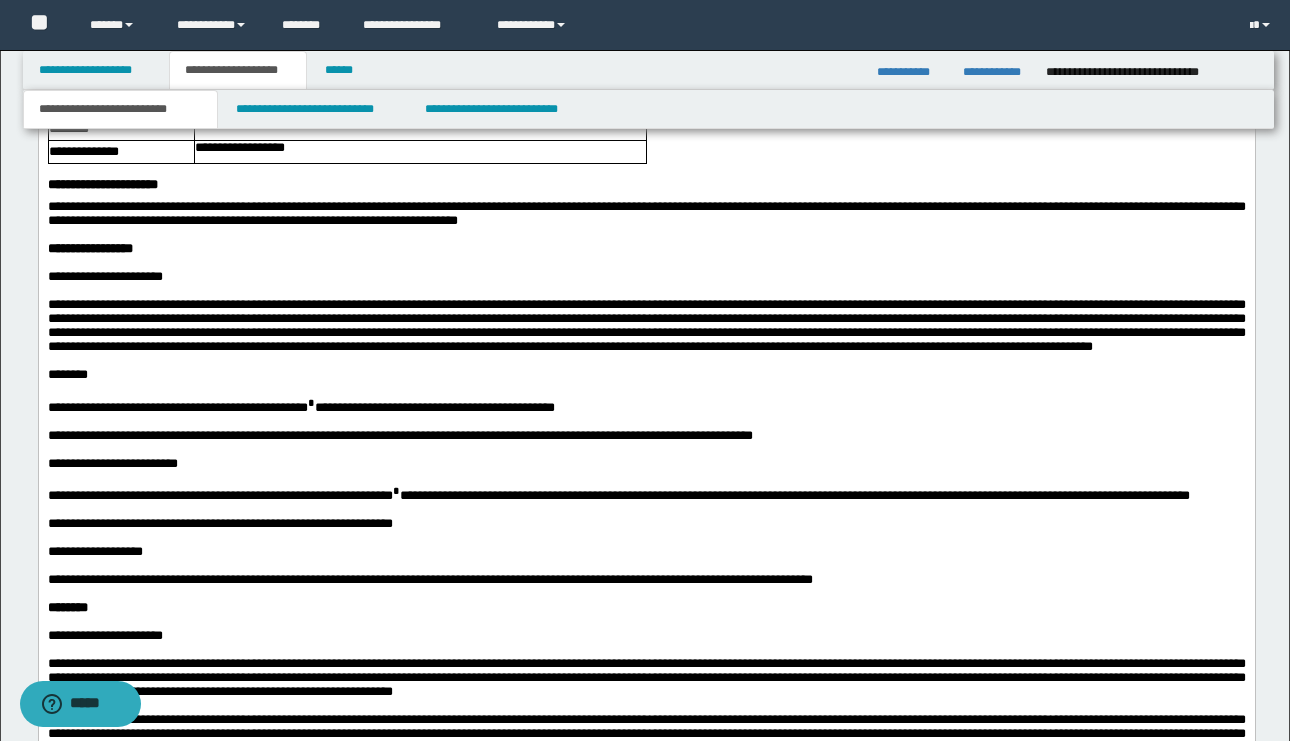 scroll, scrollTop: 1275, scrollLeft: 0, axis: vertical 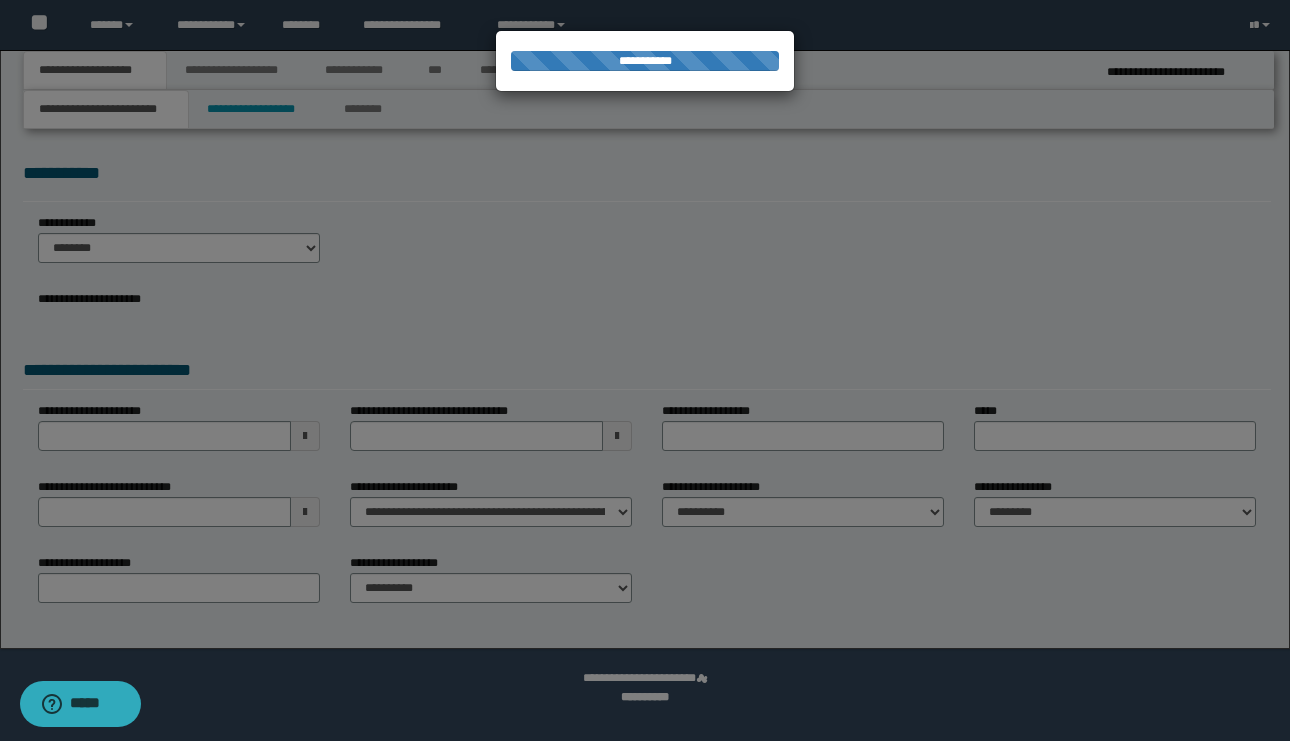select on "*" 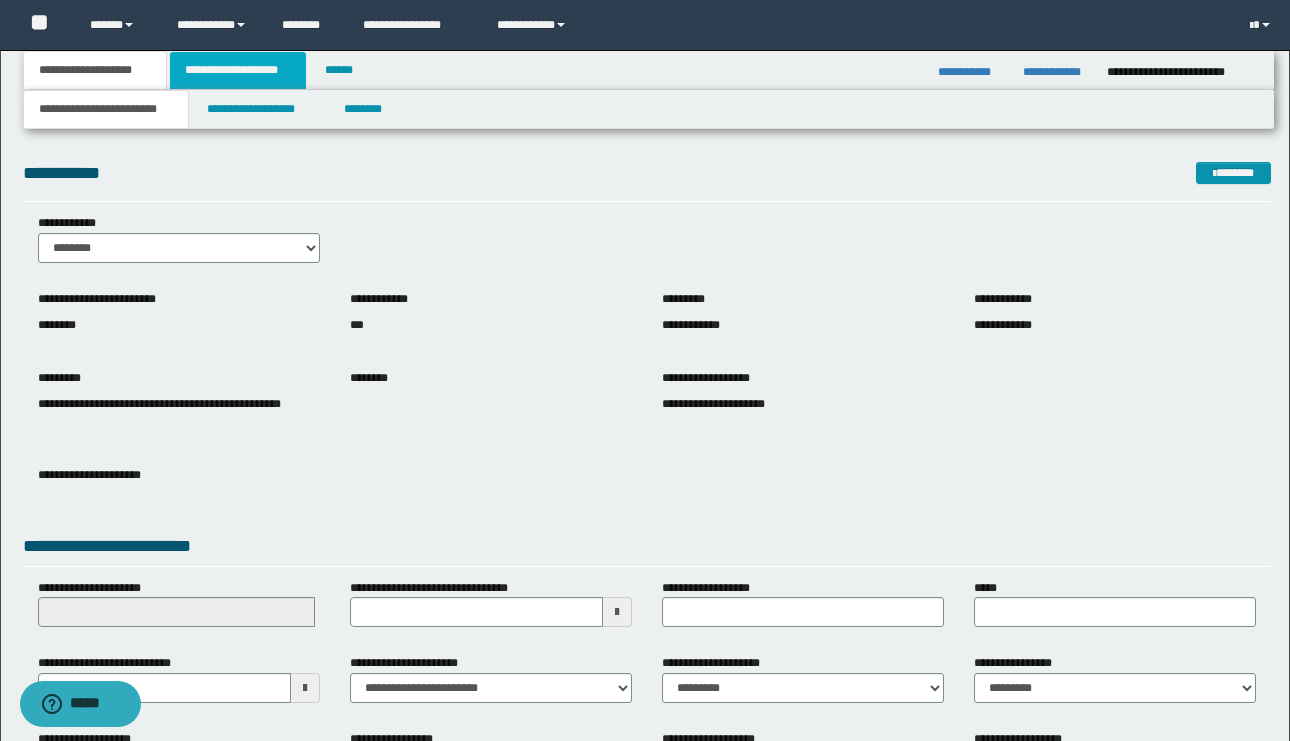 click on "**********" at bounding box center [238, 70] 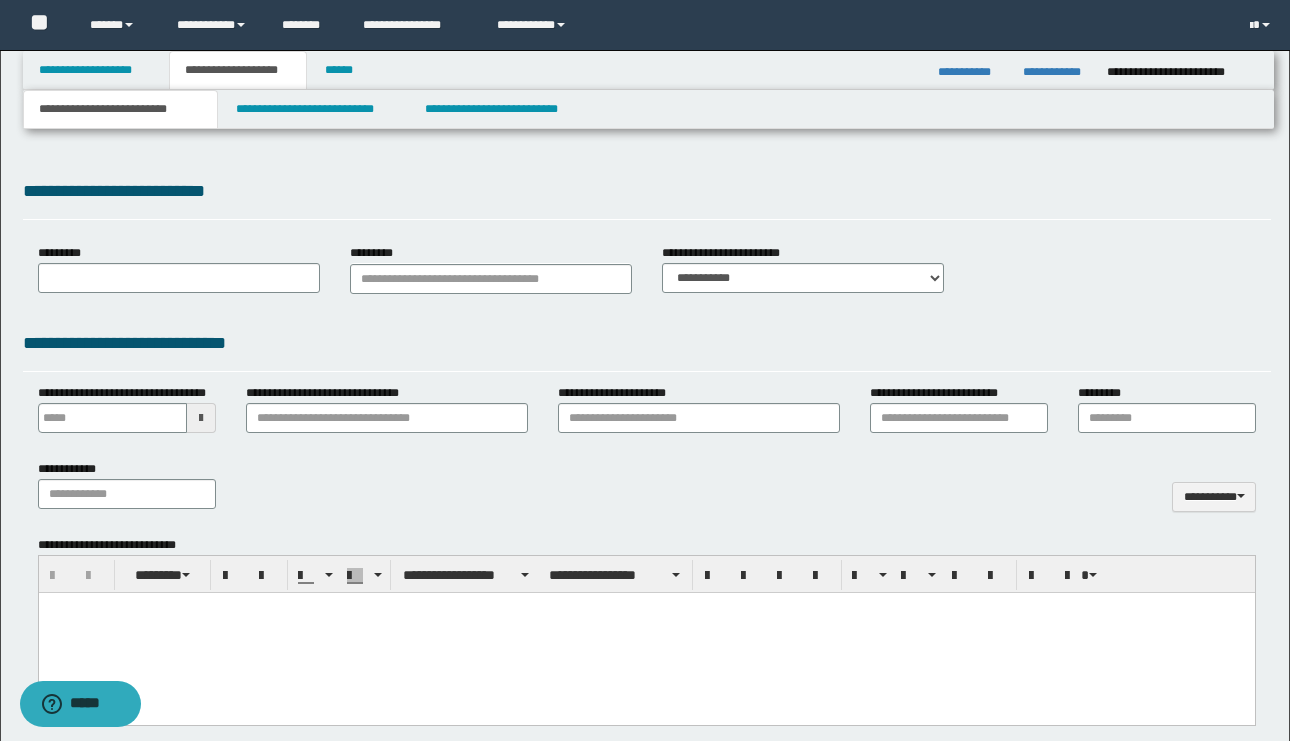scroll, scrollTop: 0, scrollLeft: 0, axis: both 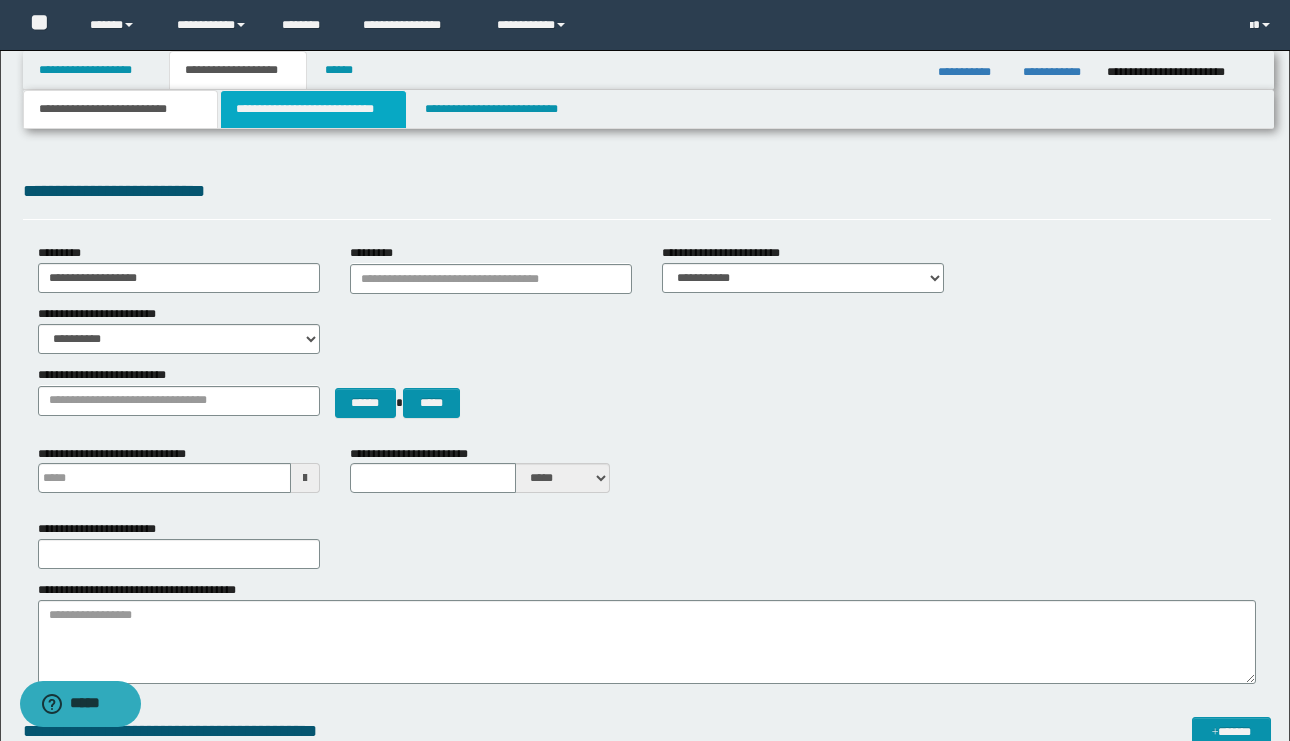 click on "**********" at bounding box center (314, 109) 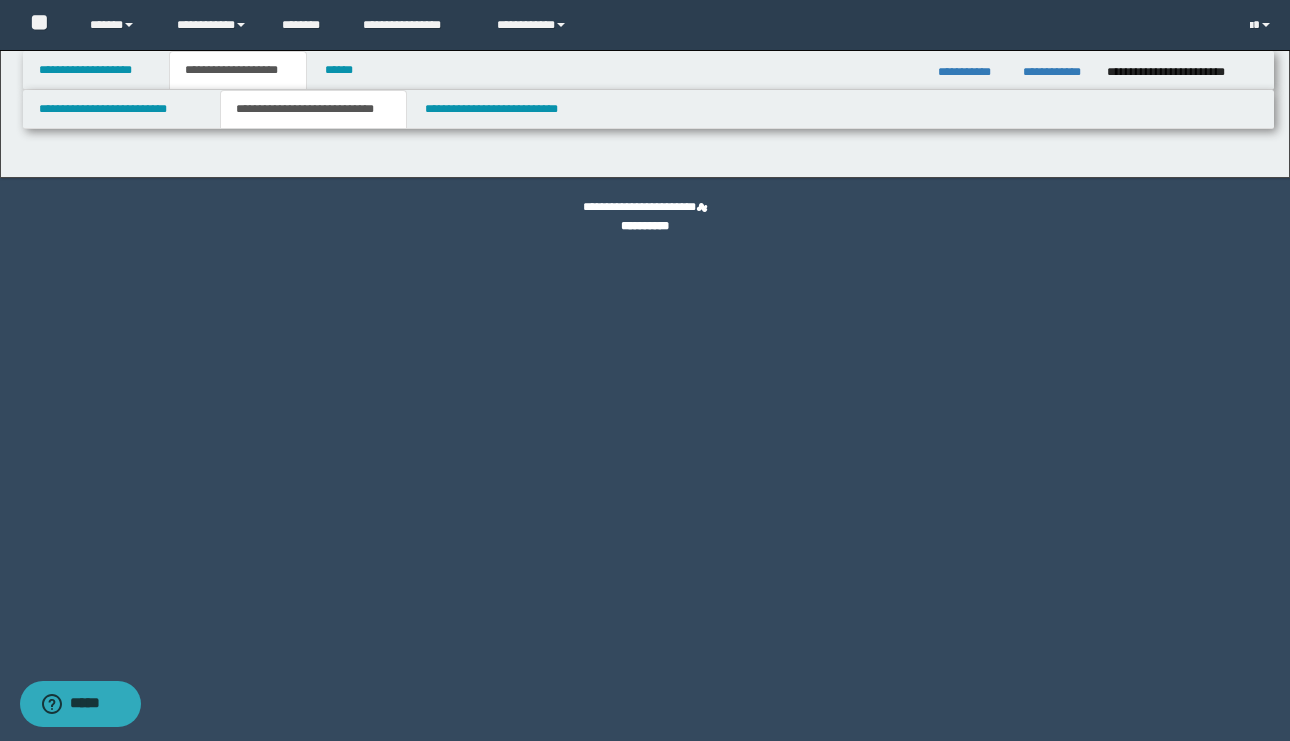 select on "*" 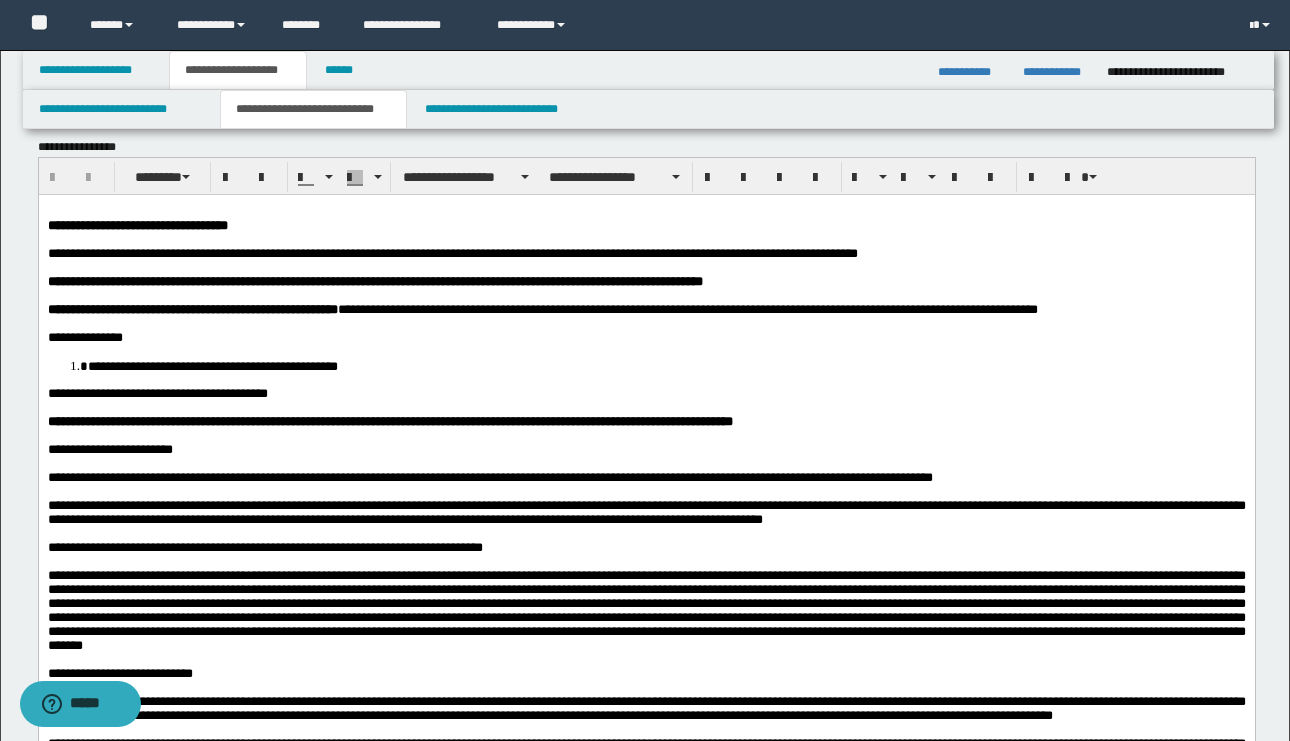 scroll, scrollTop: 15, scrollLeft: 0, axis: vertical 